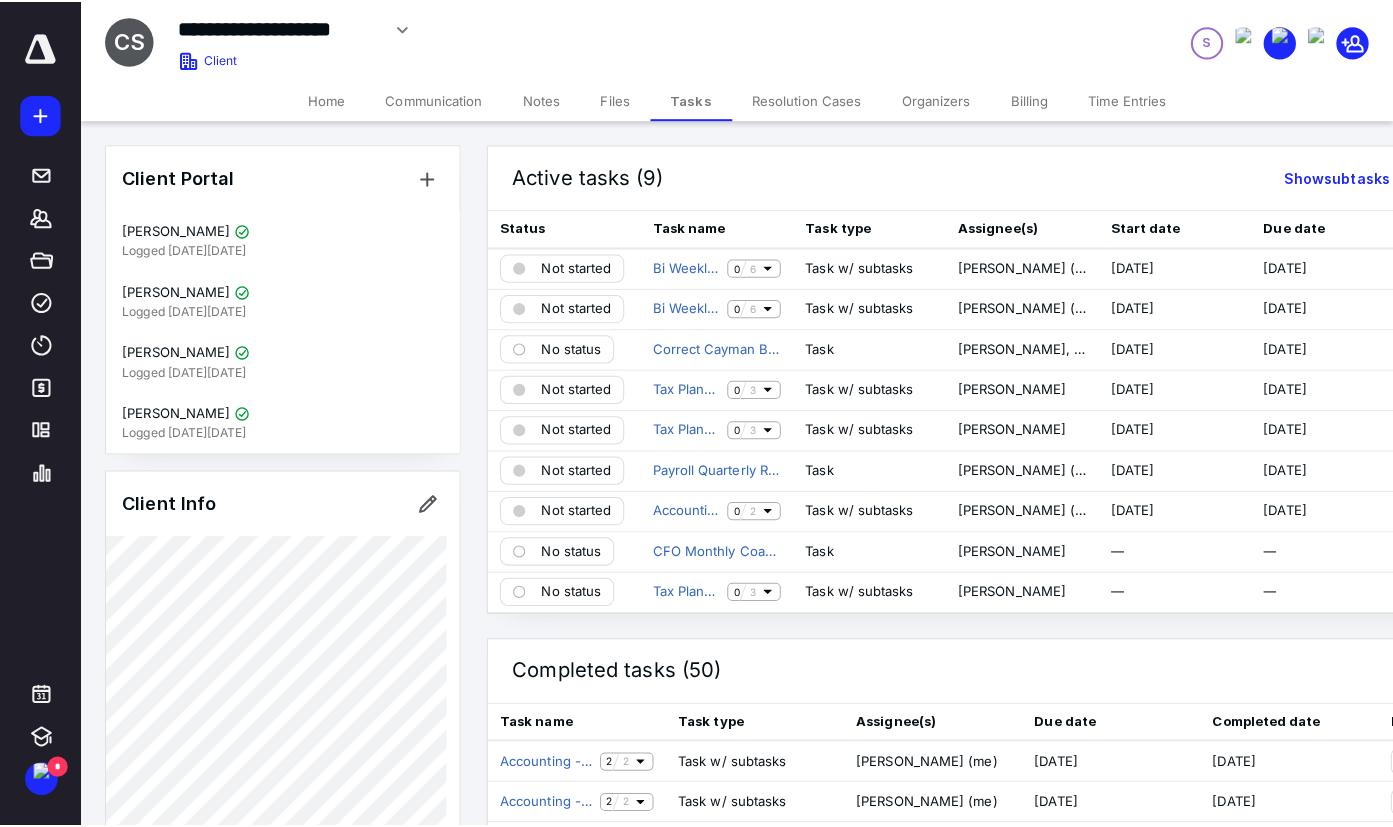 scroll, scrollTop: 0, scrollLeft: 0, axis: both 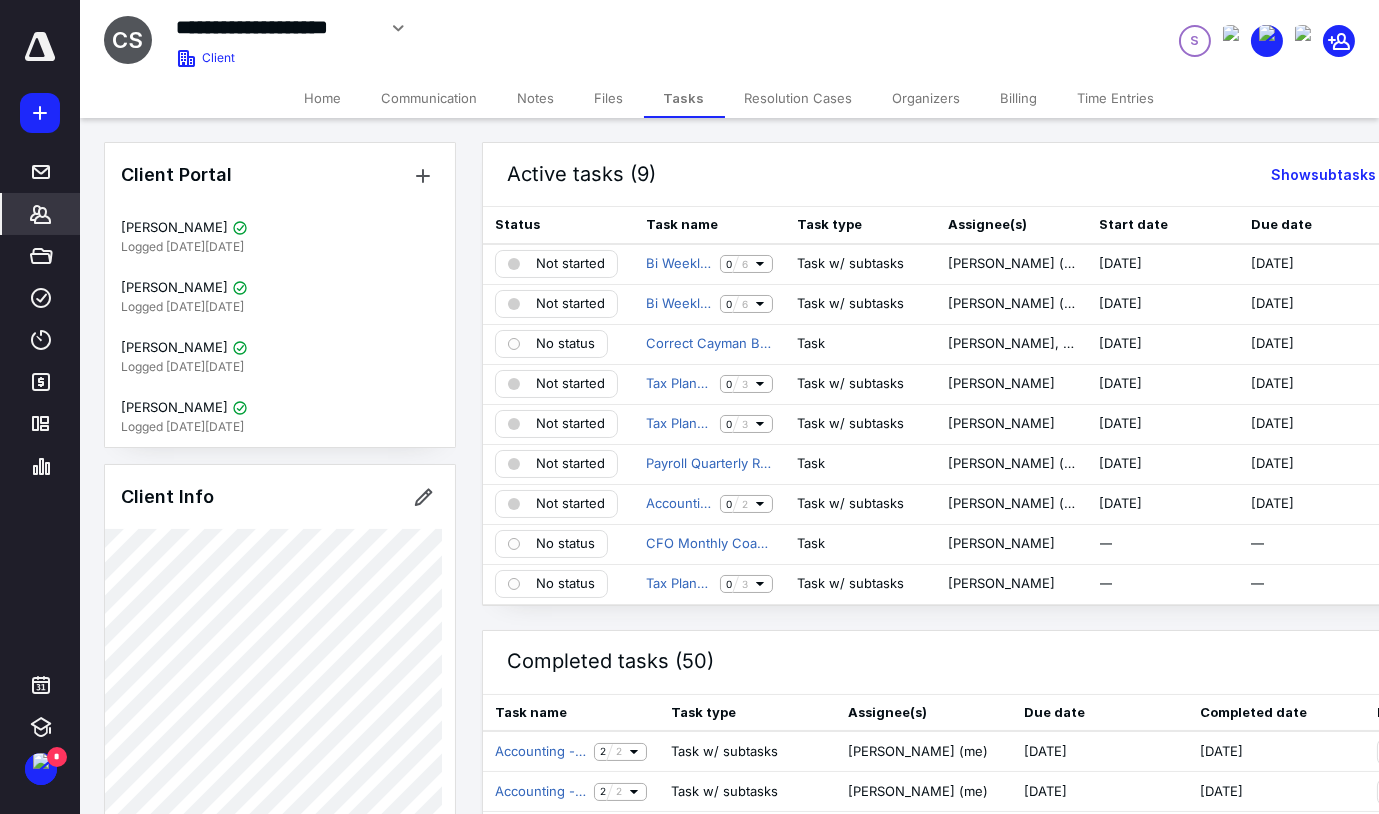 click on "*******" at bounding box center (0, 0) 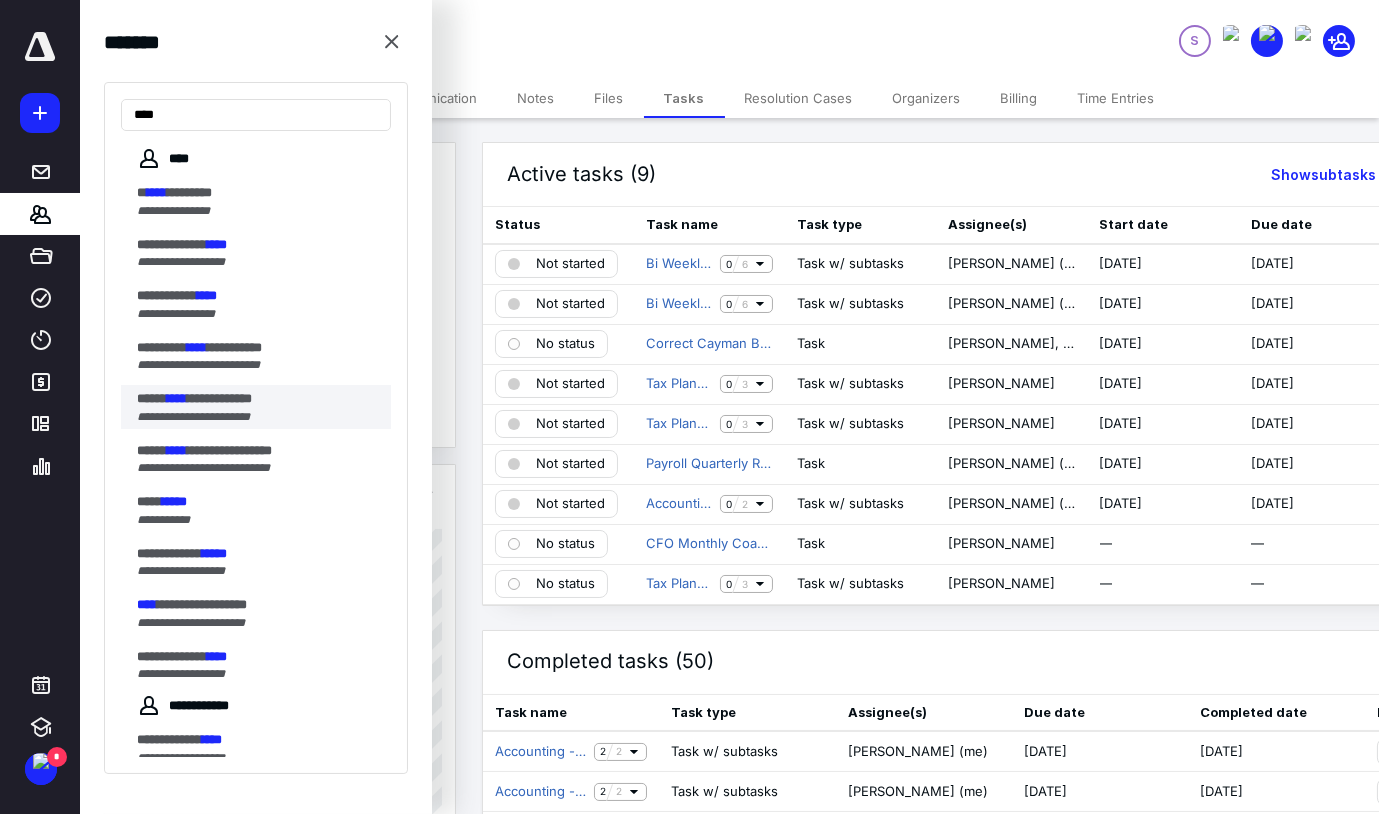 type on "****" 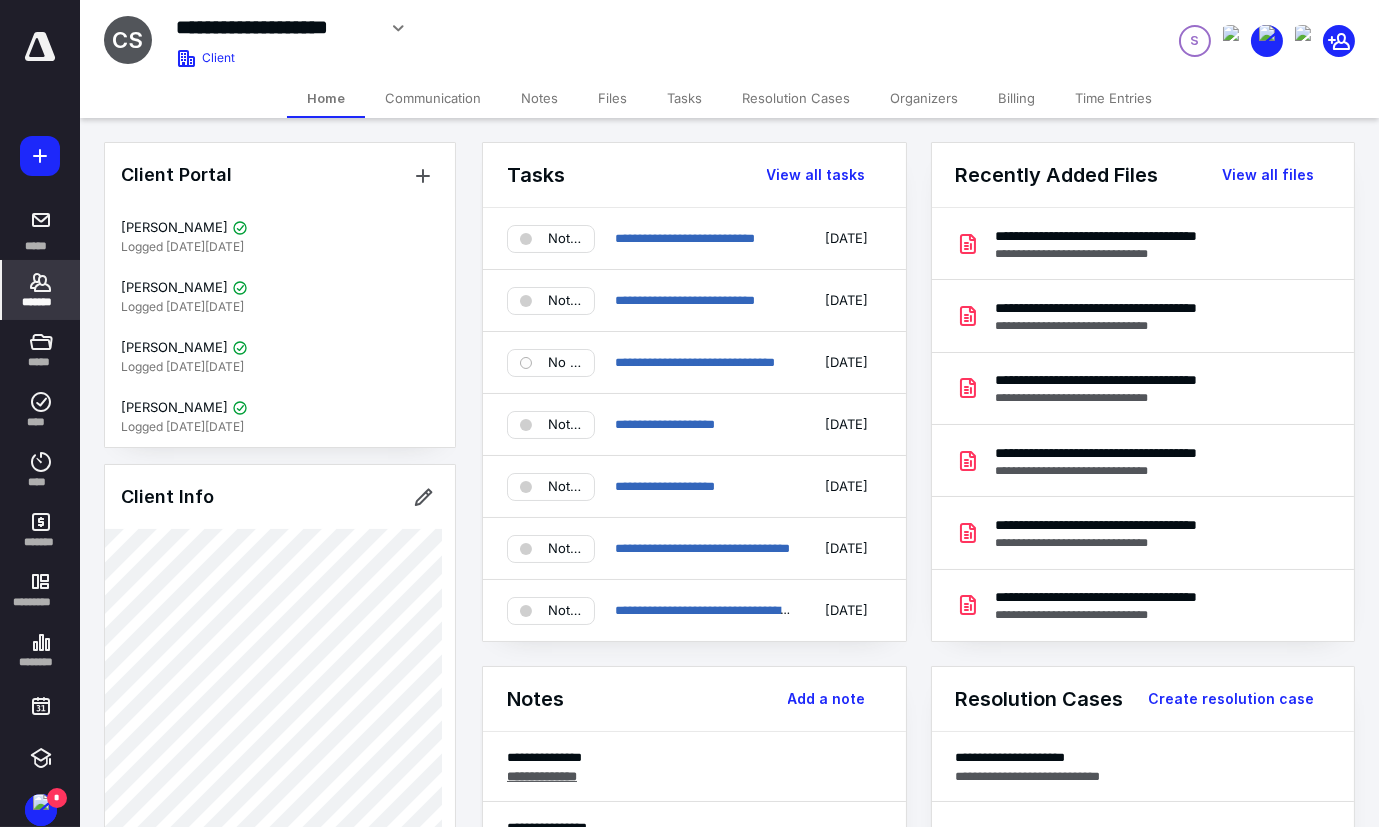 click on "Files" at bounding box center [612, 98] 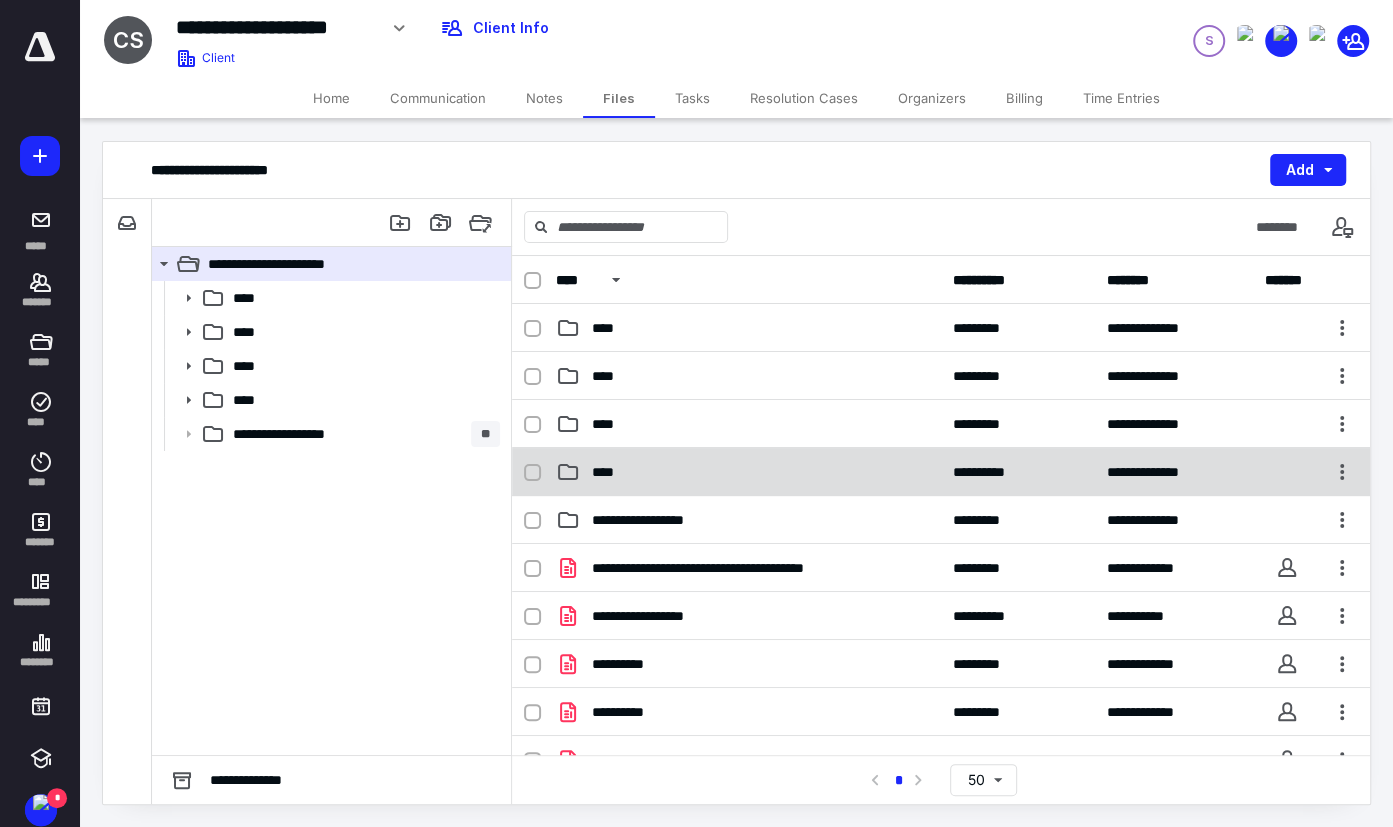 click on "****" at bounding box center (748, 472) 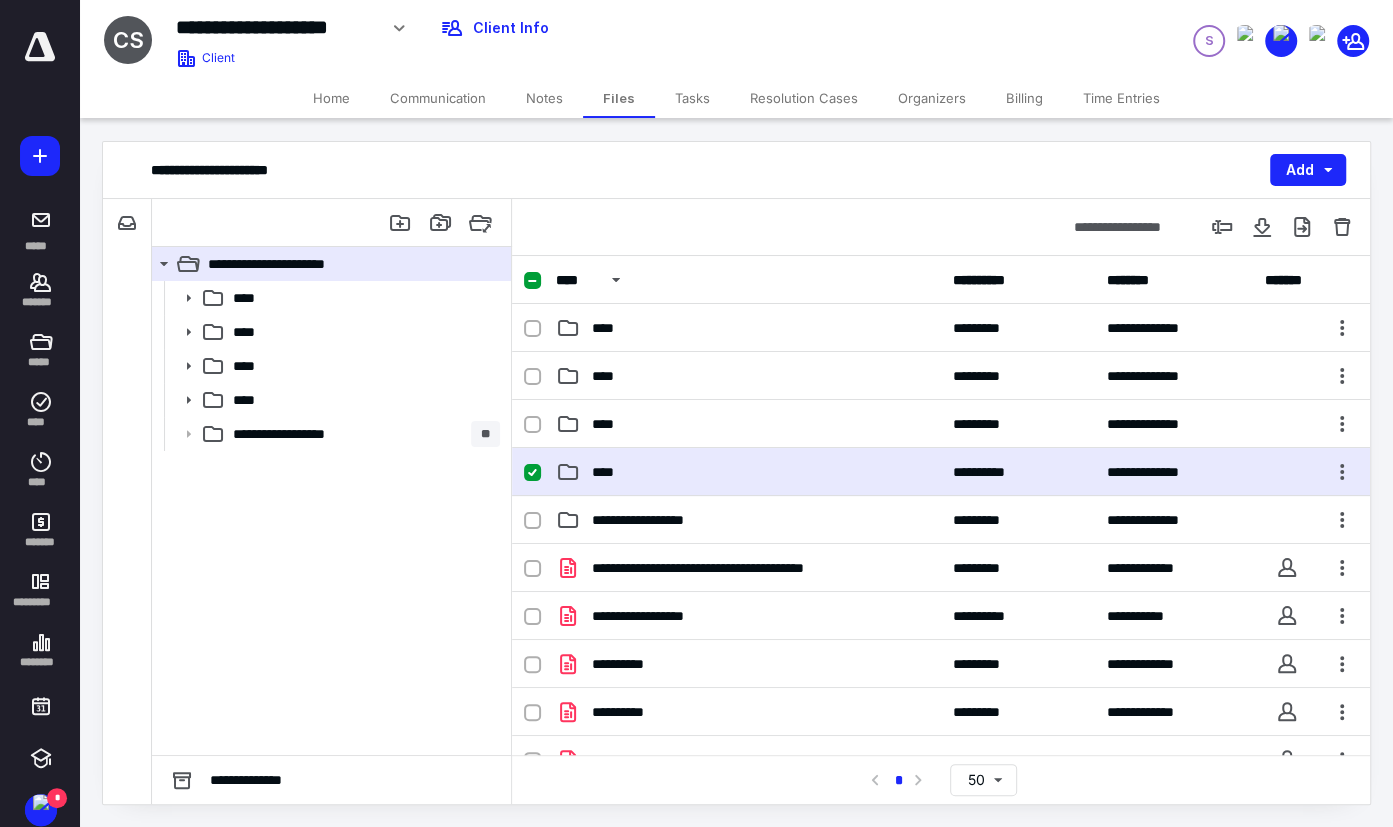 click on "****" at bounding box center [748, 472] 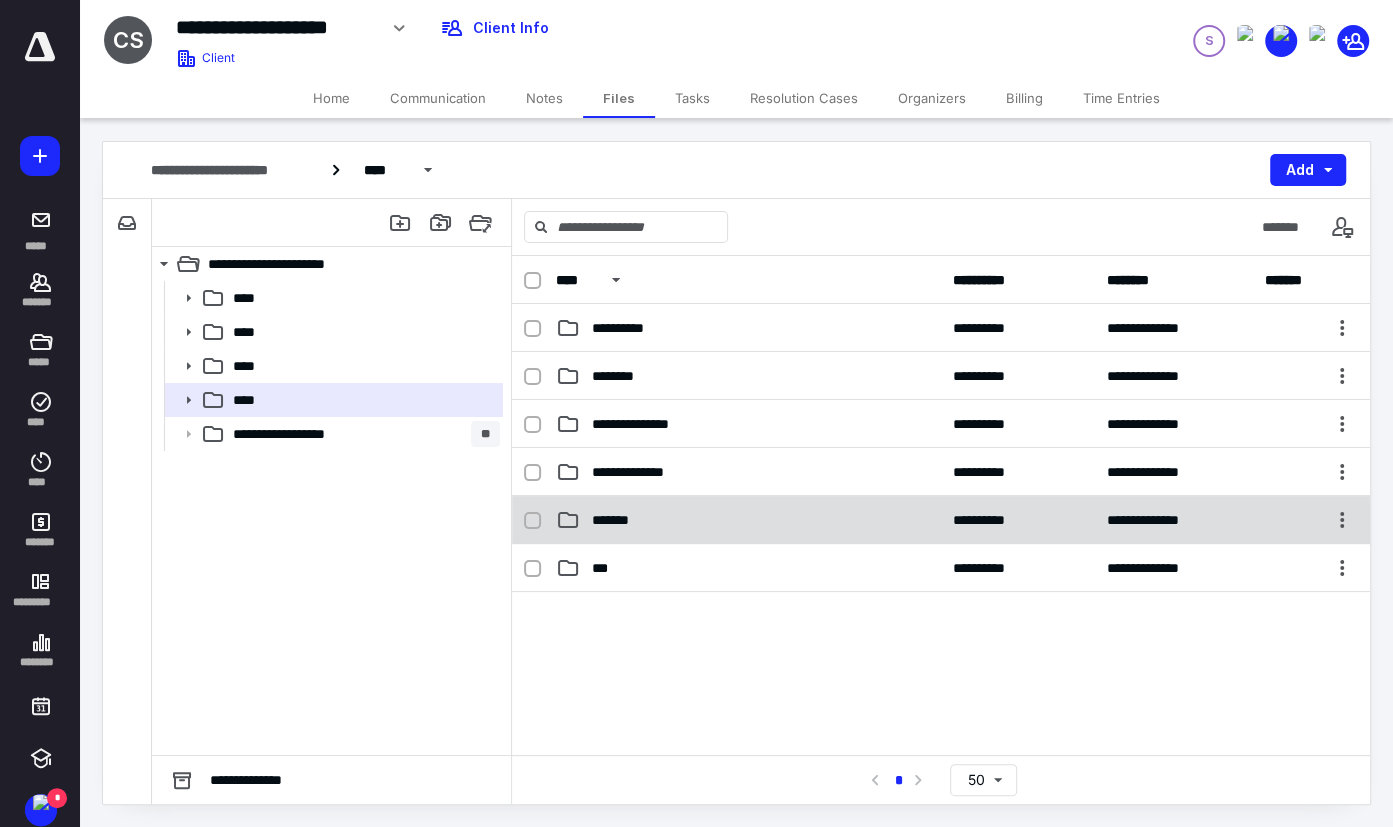 click on "*******" at bounding box center [748, 520] 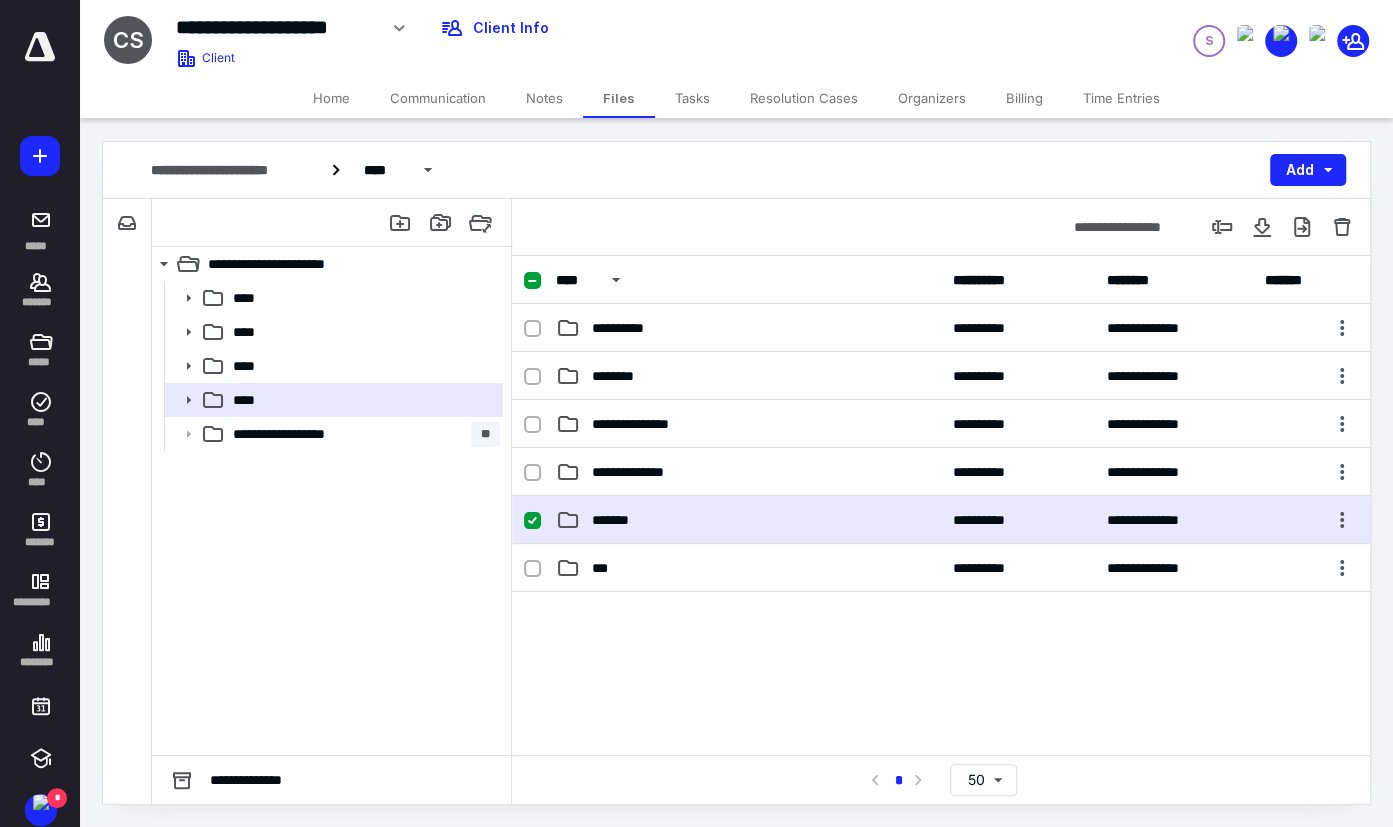click on "*******" at bounding box center (748, 520) 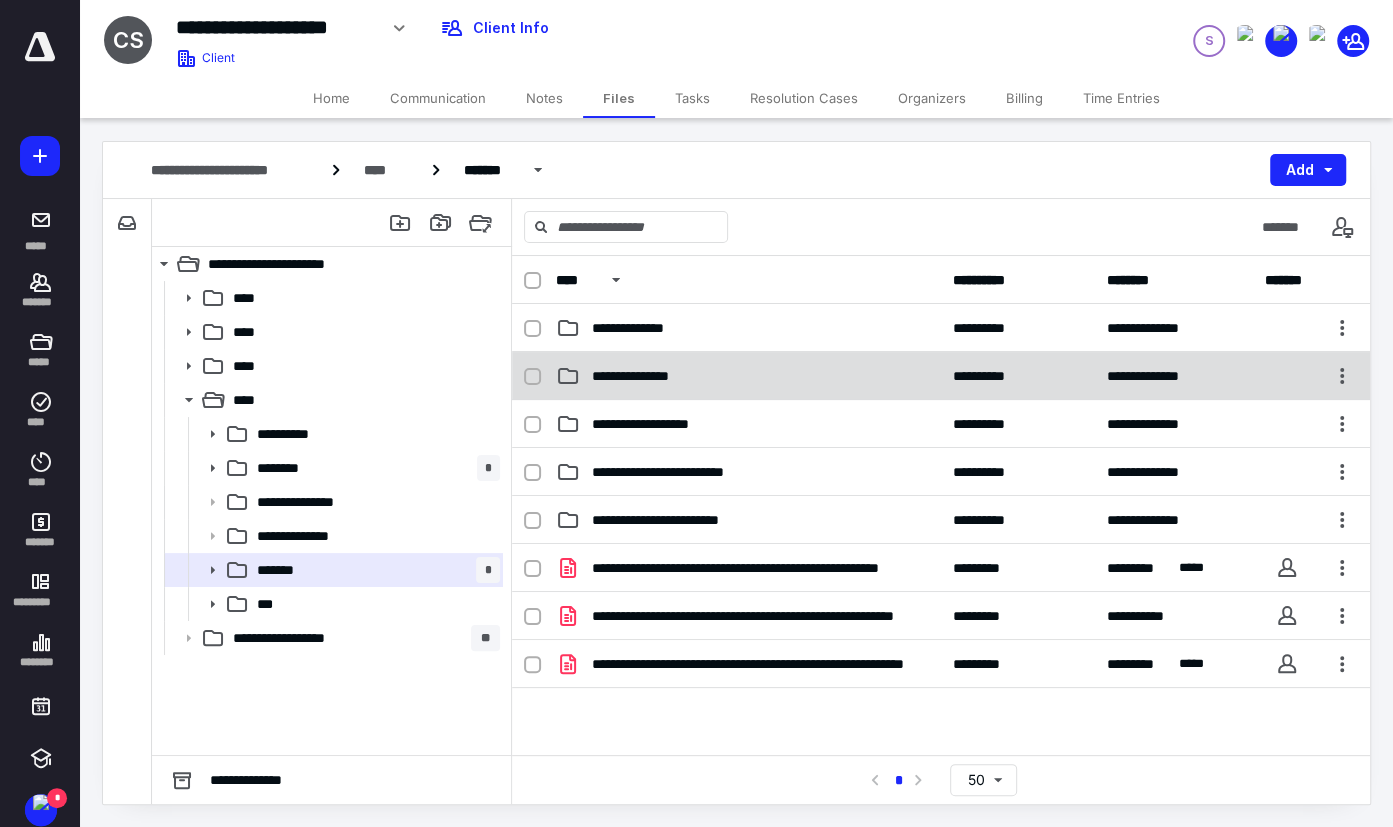 click on "**********" at bounding box center (748, 376) 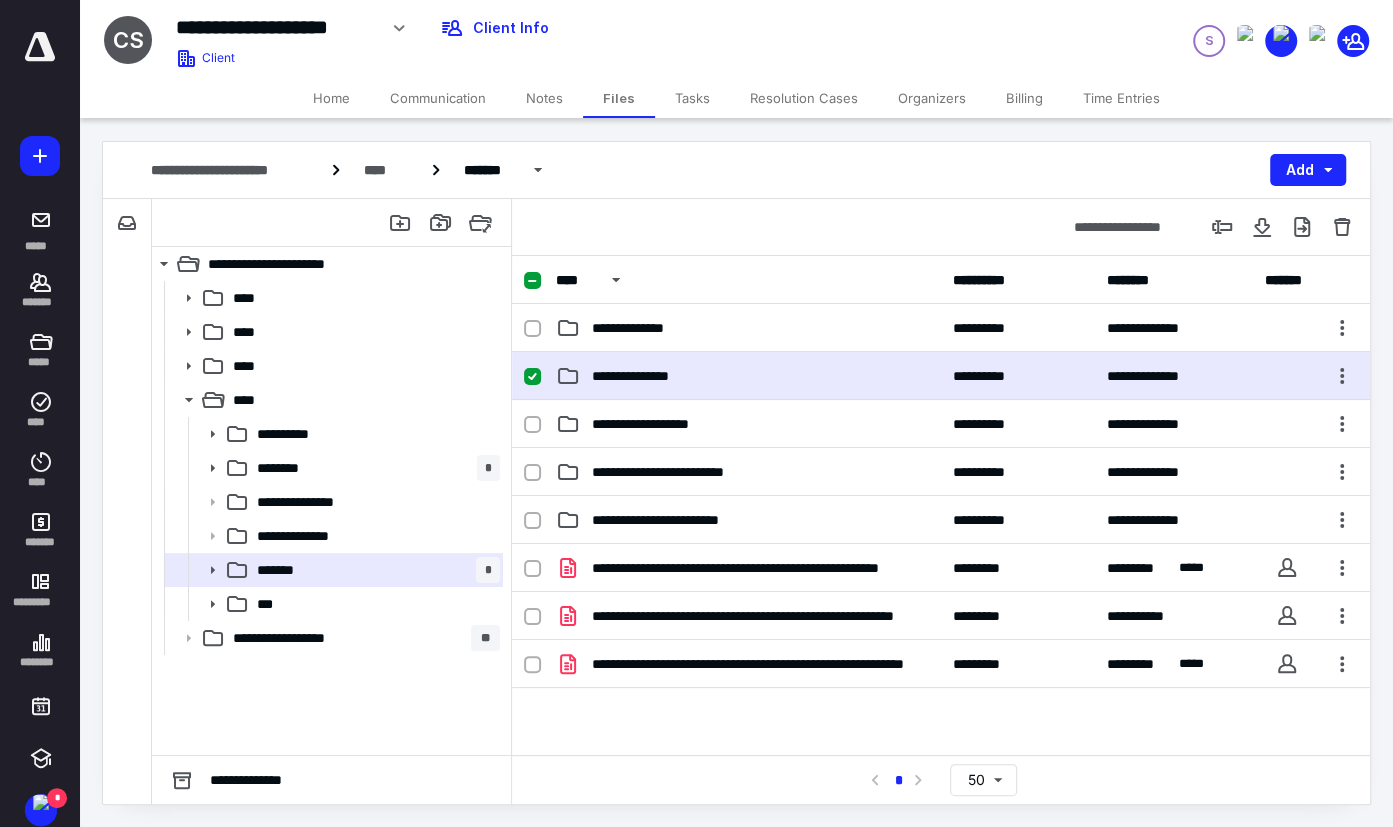 click on "**********" at bounding box center (748, 376) 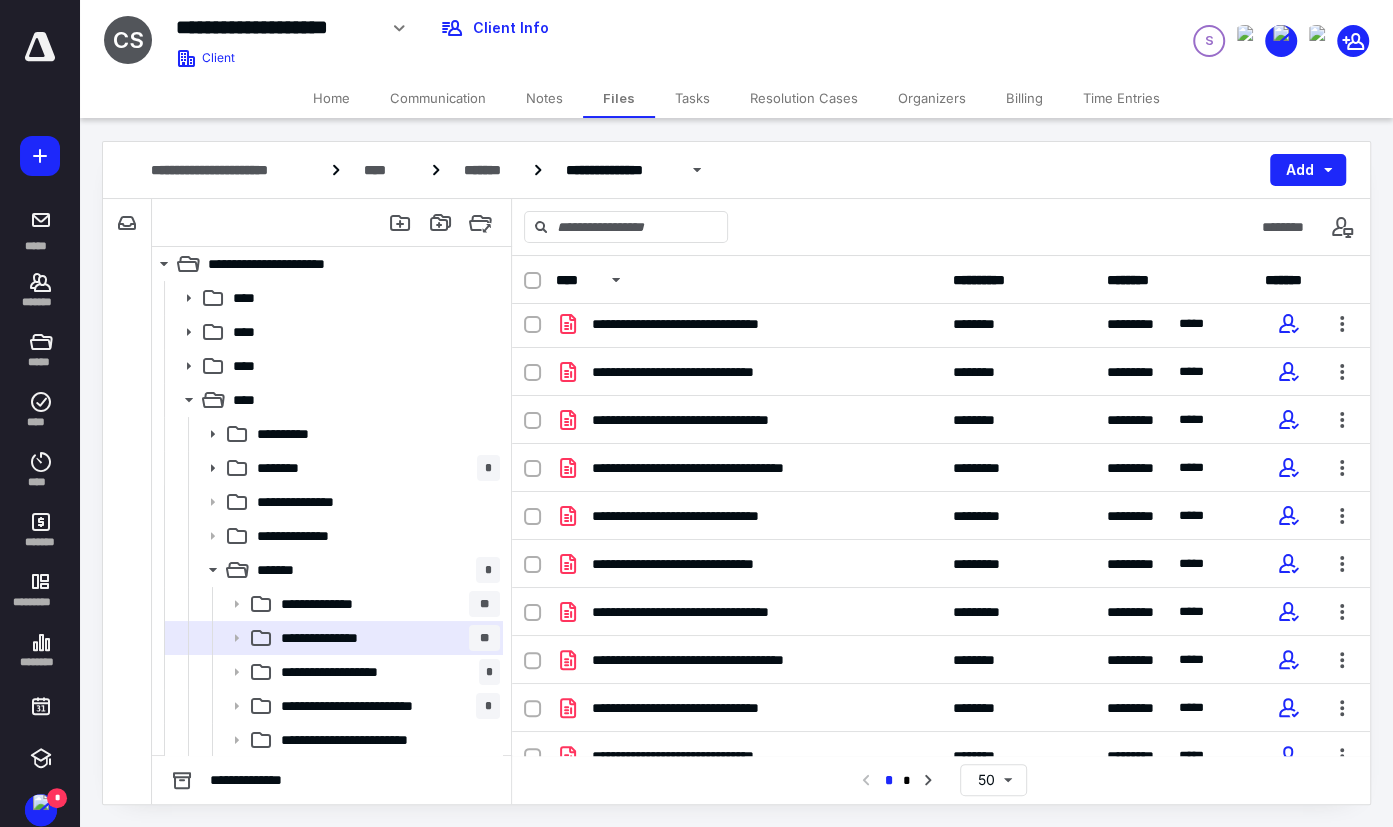 scroll, scrollTop: 1942, scrollLeft: 0, axis: vertical 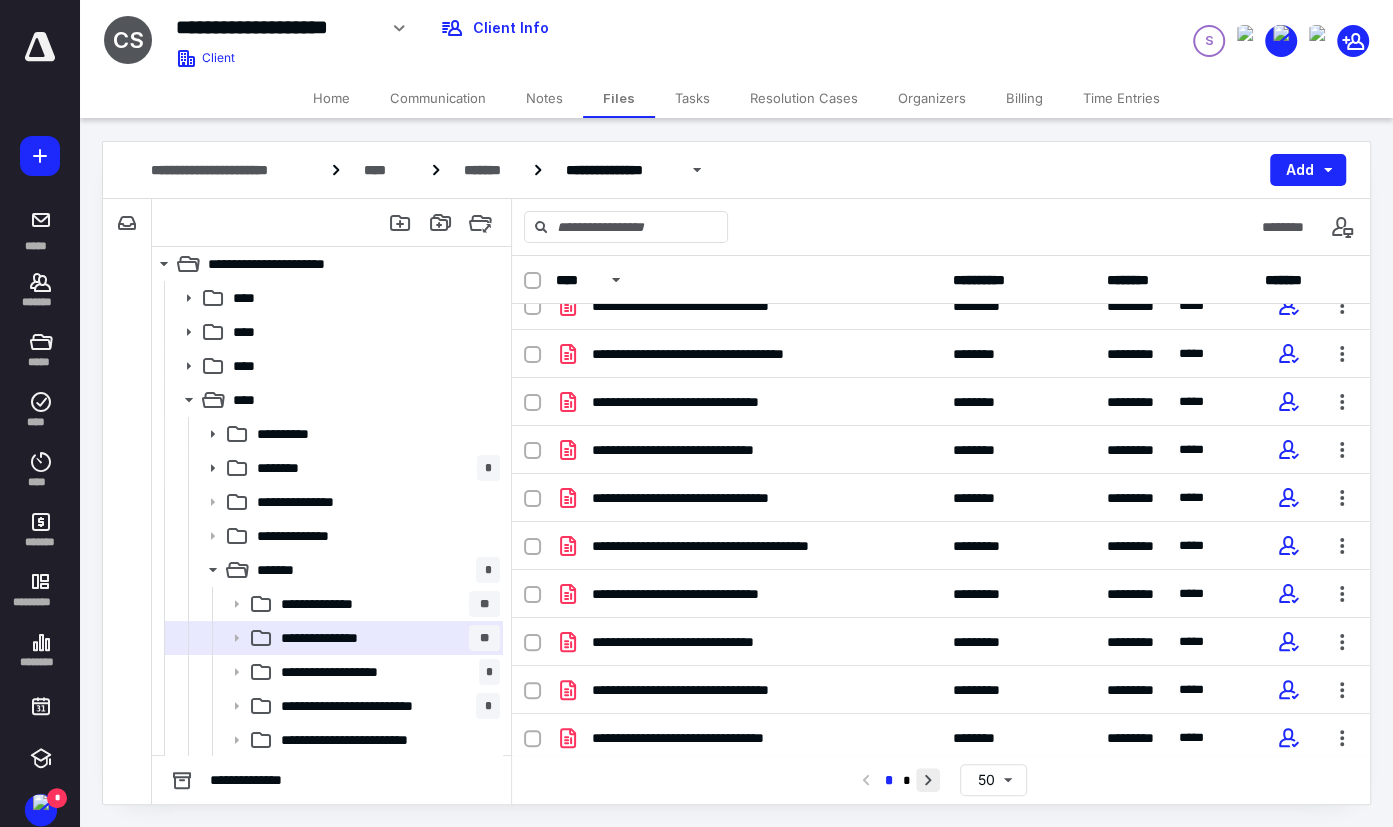 click at bounding box center [928, 780] 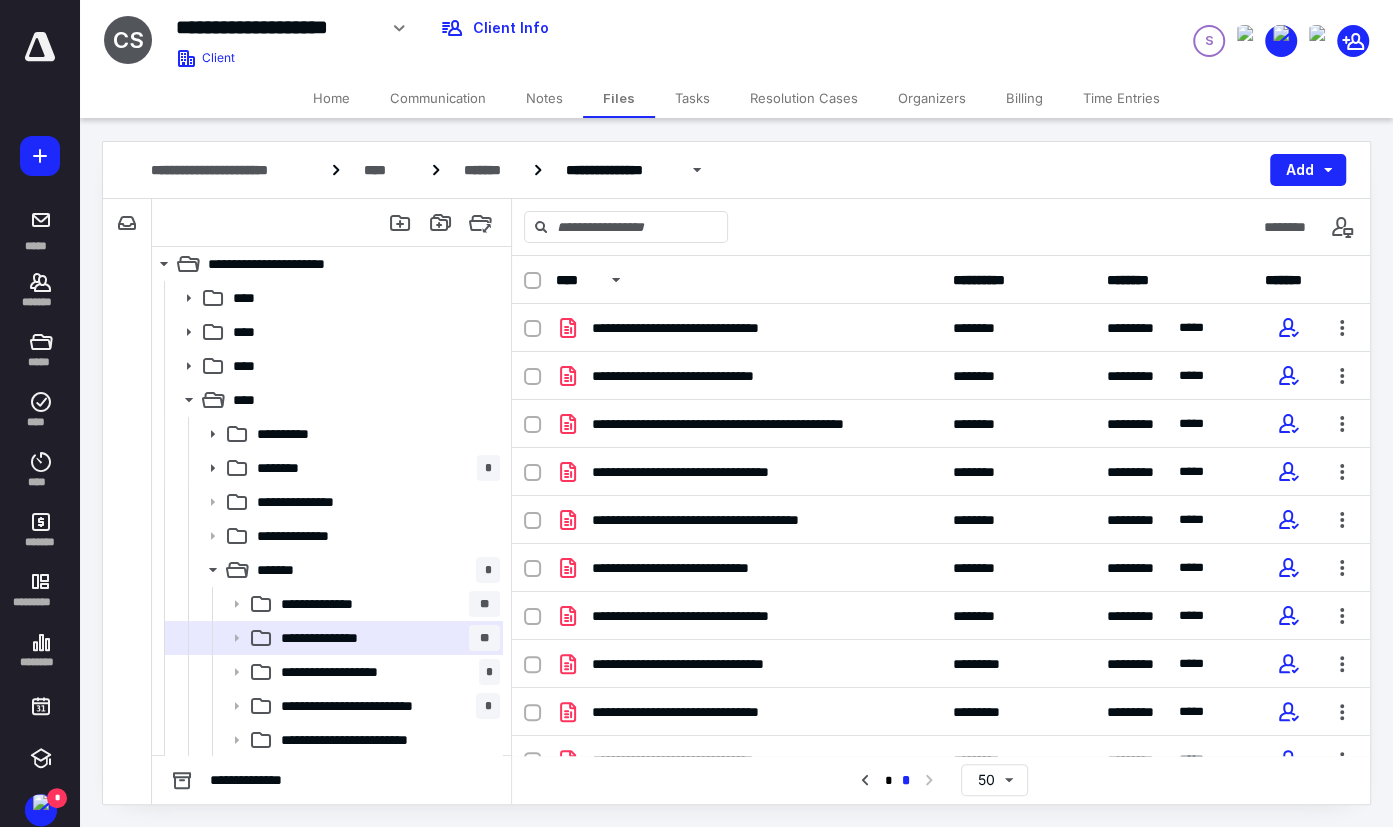 scroll, scrollTop: 458, scrollLeft: 0, axis: vertical 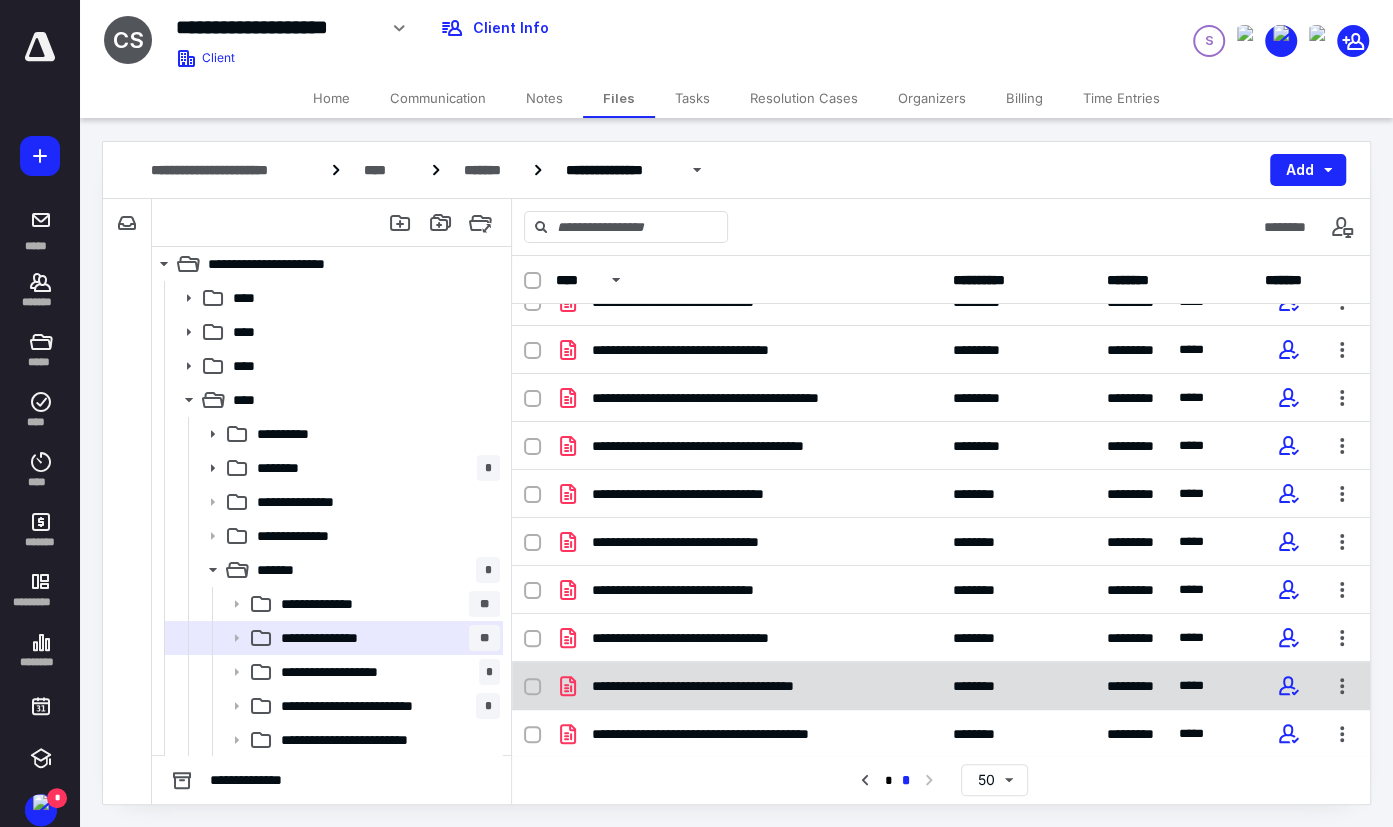 click on "**********" at bounding box center [748, 686] 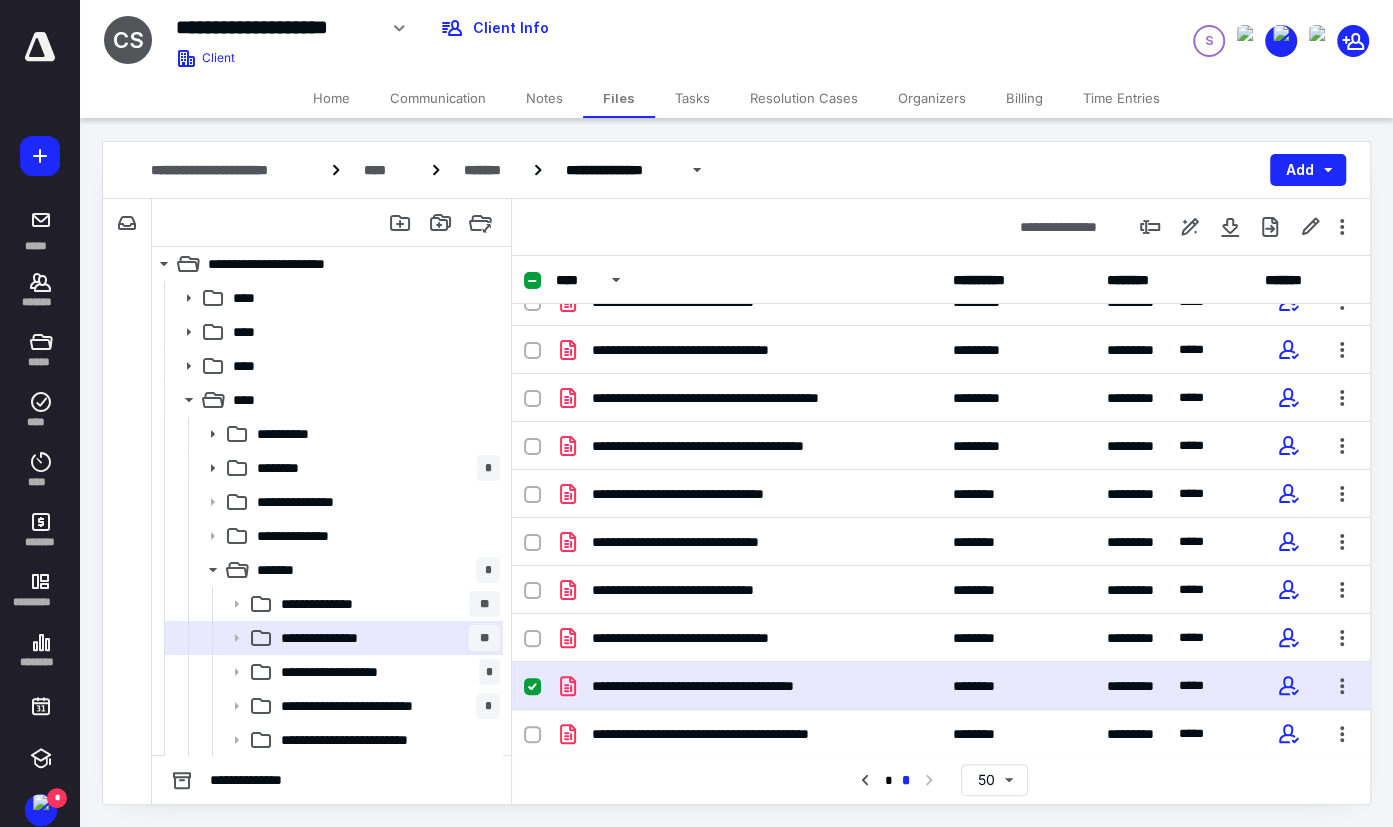 click on "**********" at bounding box center (748, 686) 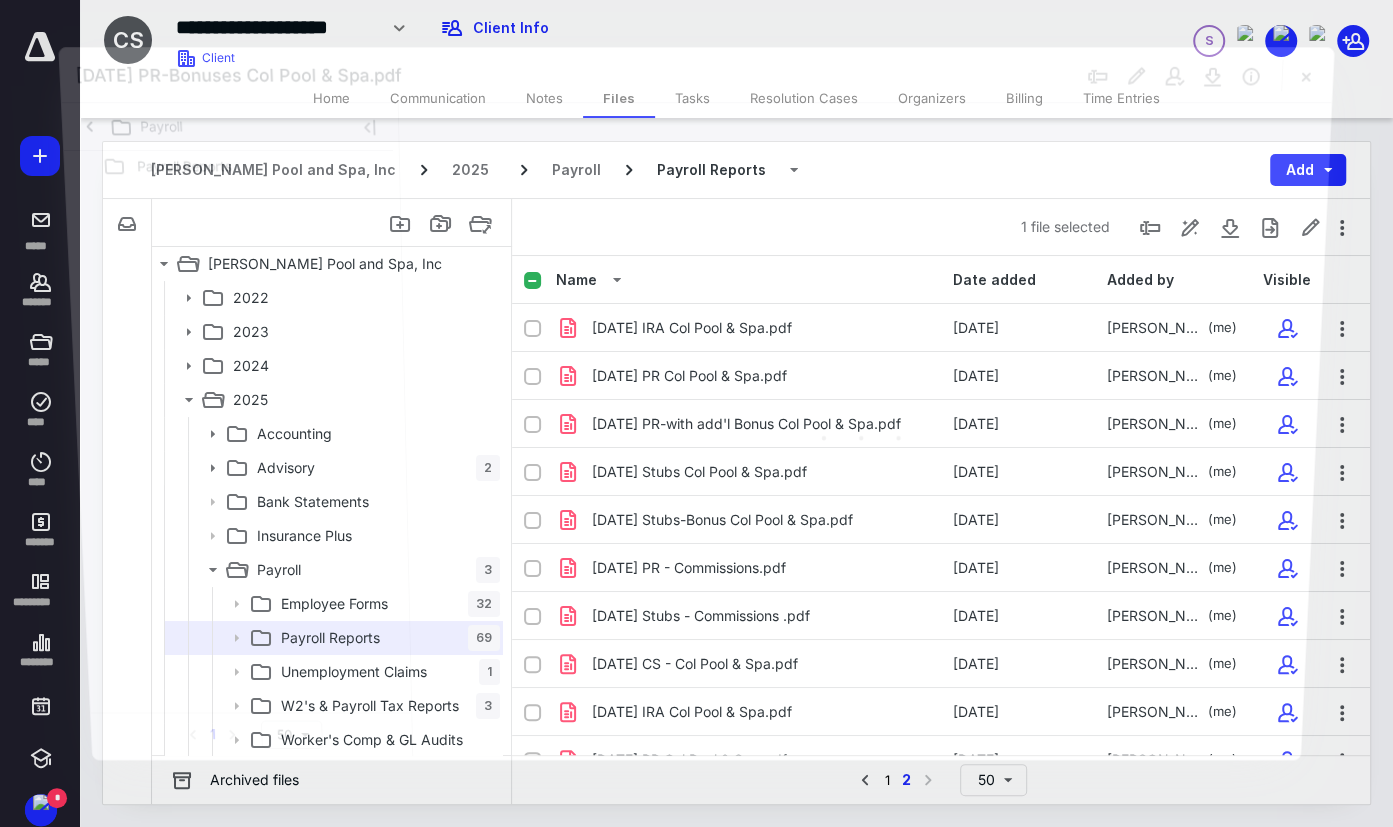 scroll, scrollTop: 458, scrollLeft: 0, axis: vertical 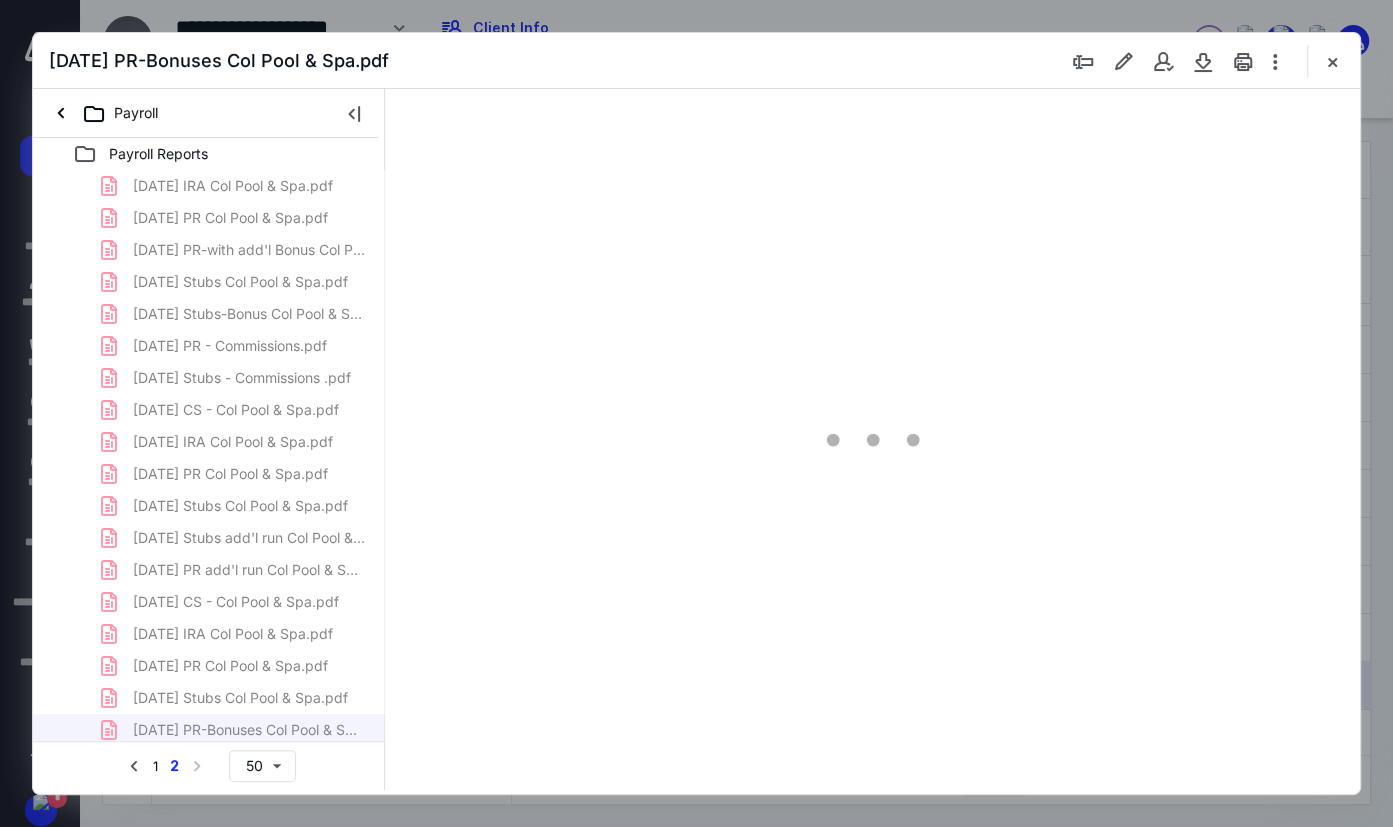 type on "79" 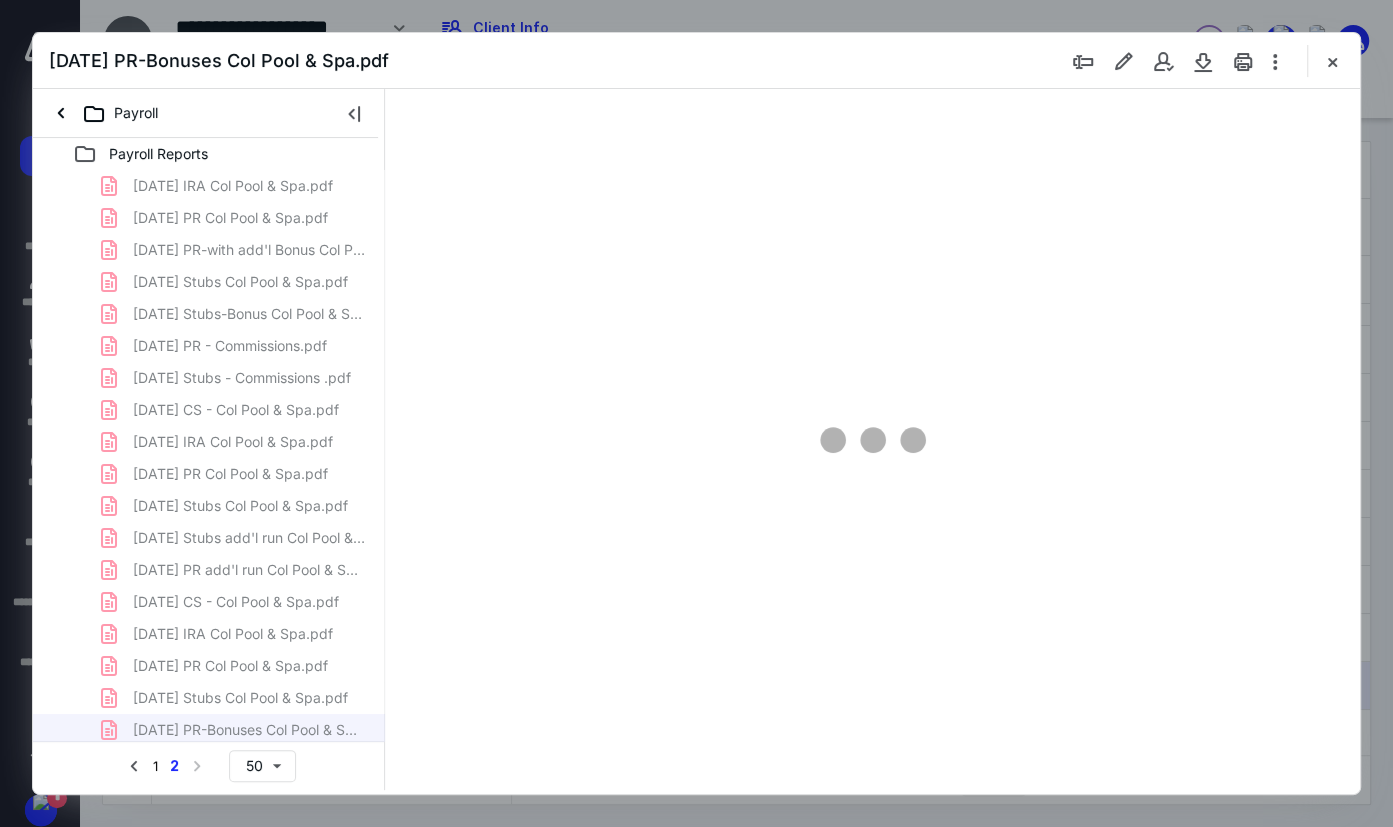 scroll, scrollTop: 79, scrollLeft: 0, axis: vertical 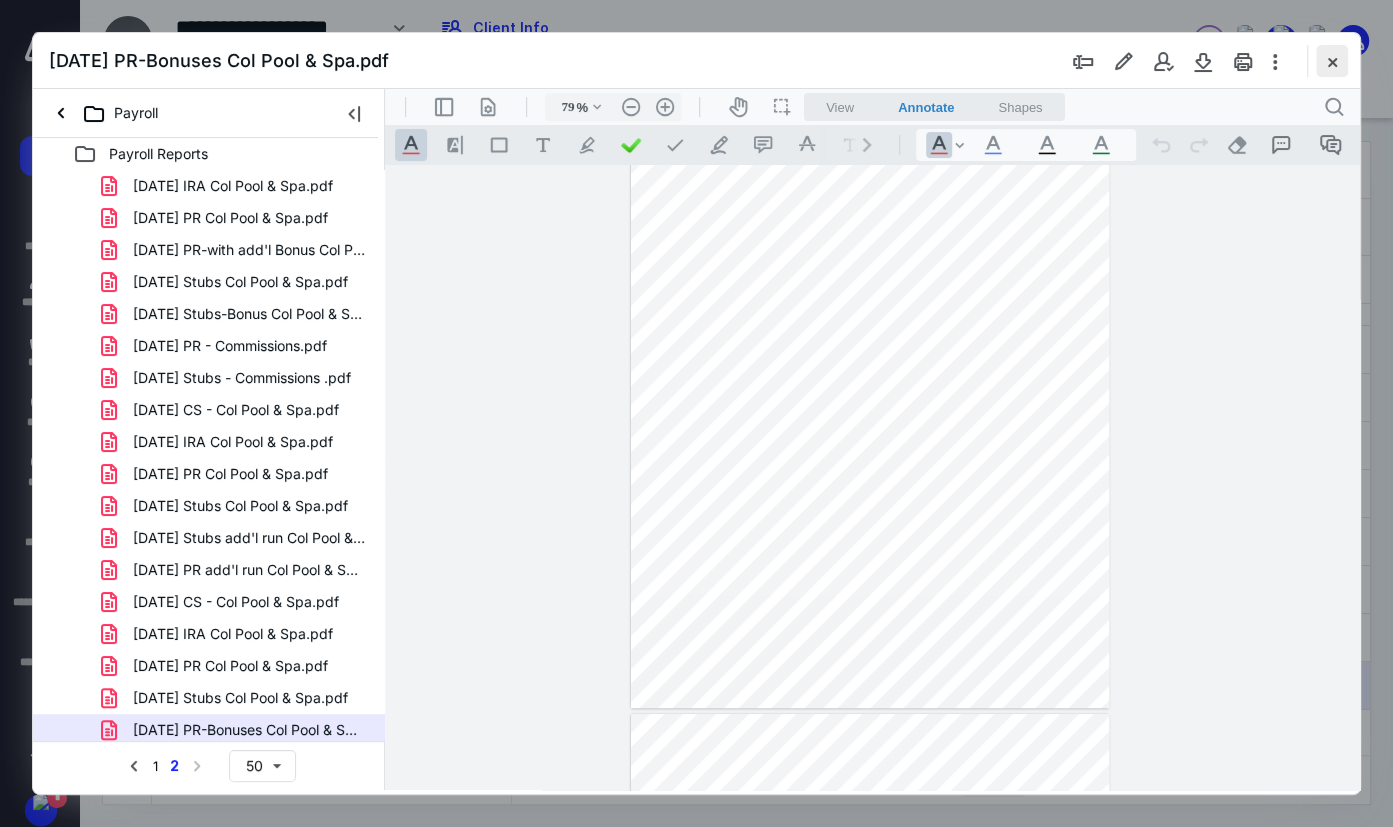 click at bounding box center (1332, 61) 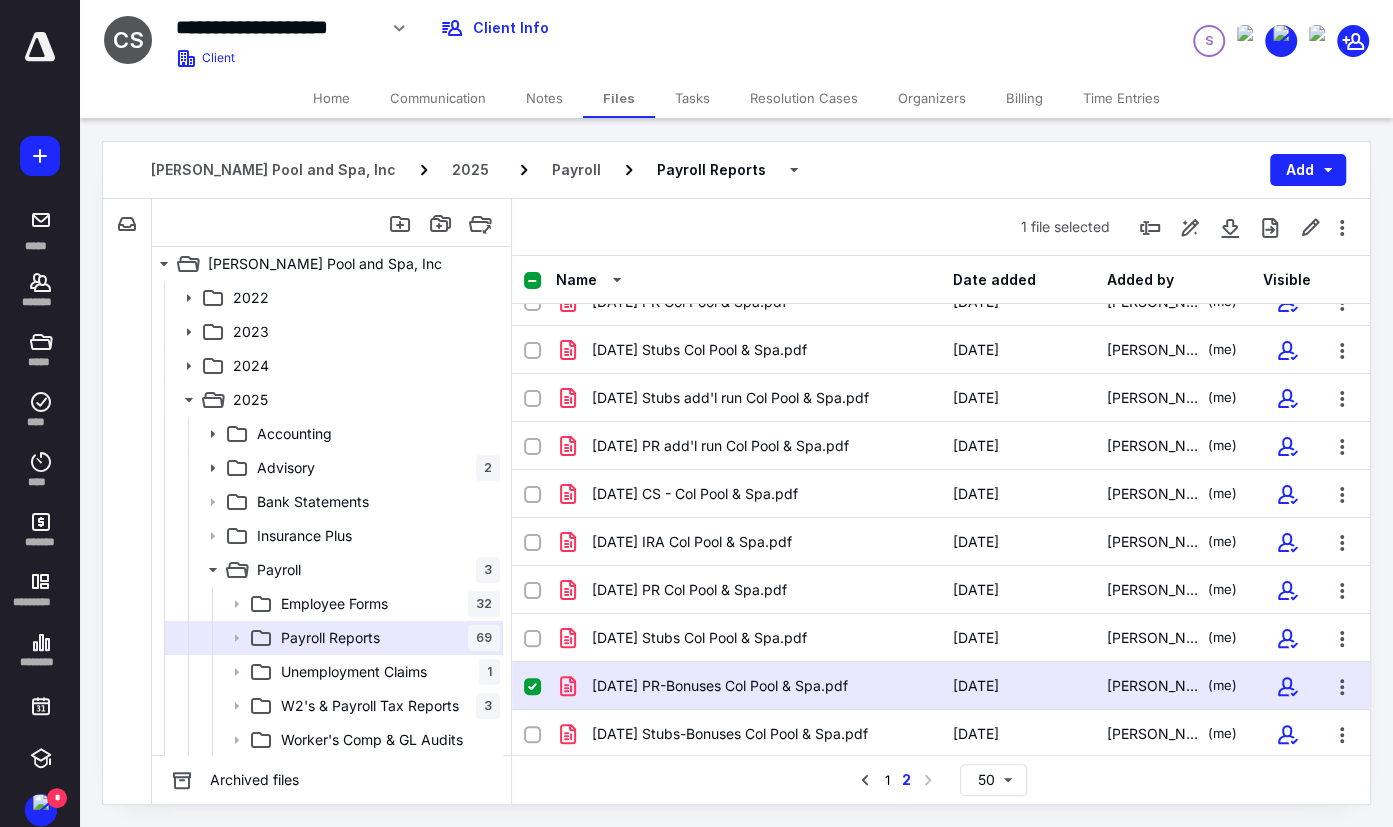 click on "[PERSON_NAME] Pool and Spa, Inc 2025 Payroll Payroll Reports   Add" at bounding box center (736, 170) 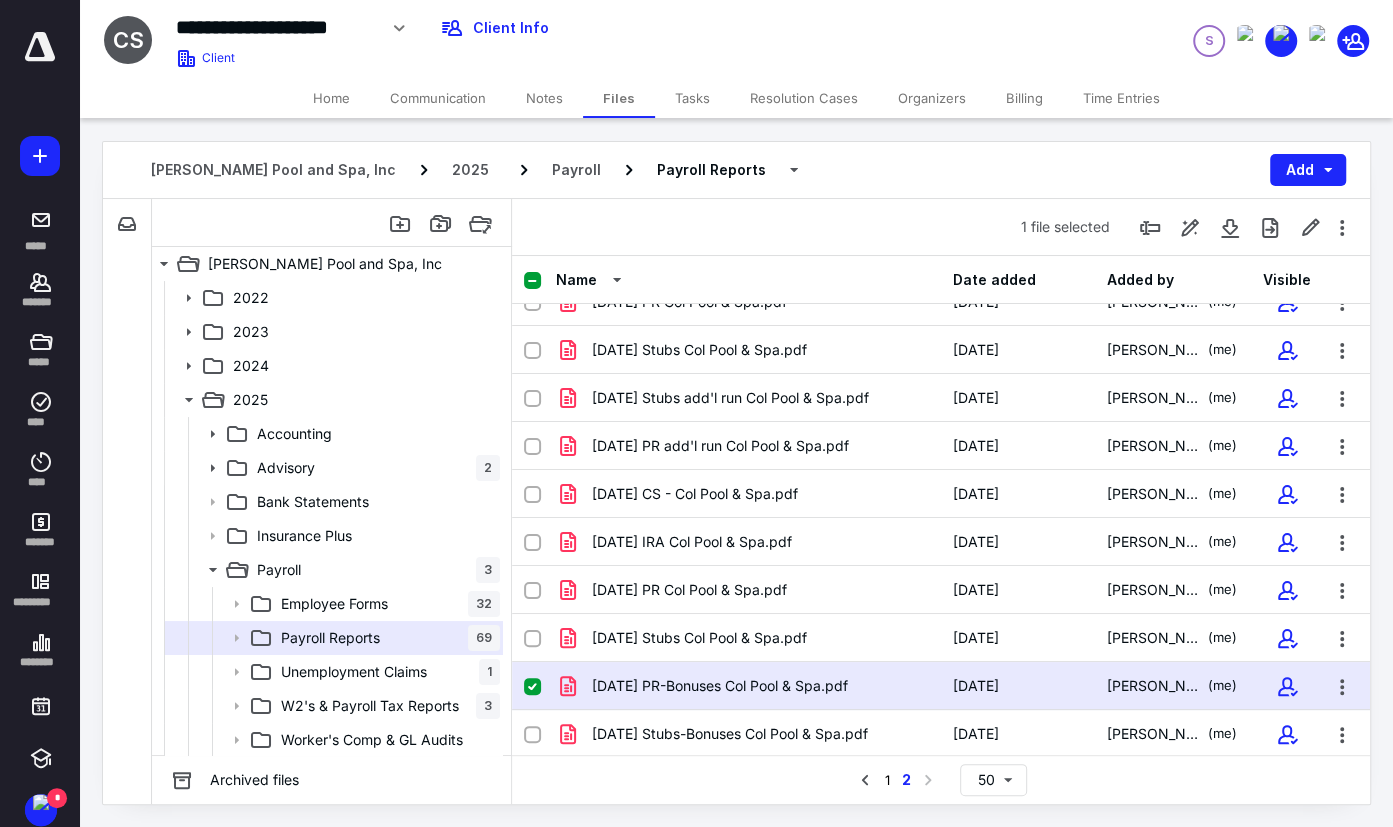 click on "[DATE] PR-Bonuses Col Pool & Spa.pdf" at bounding box center (720, 686) 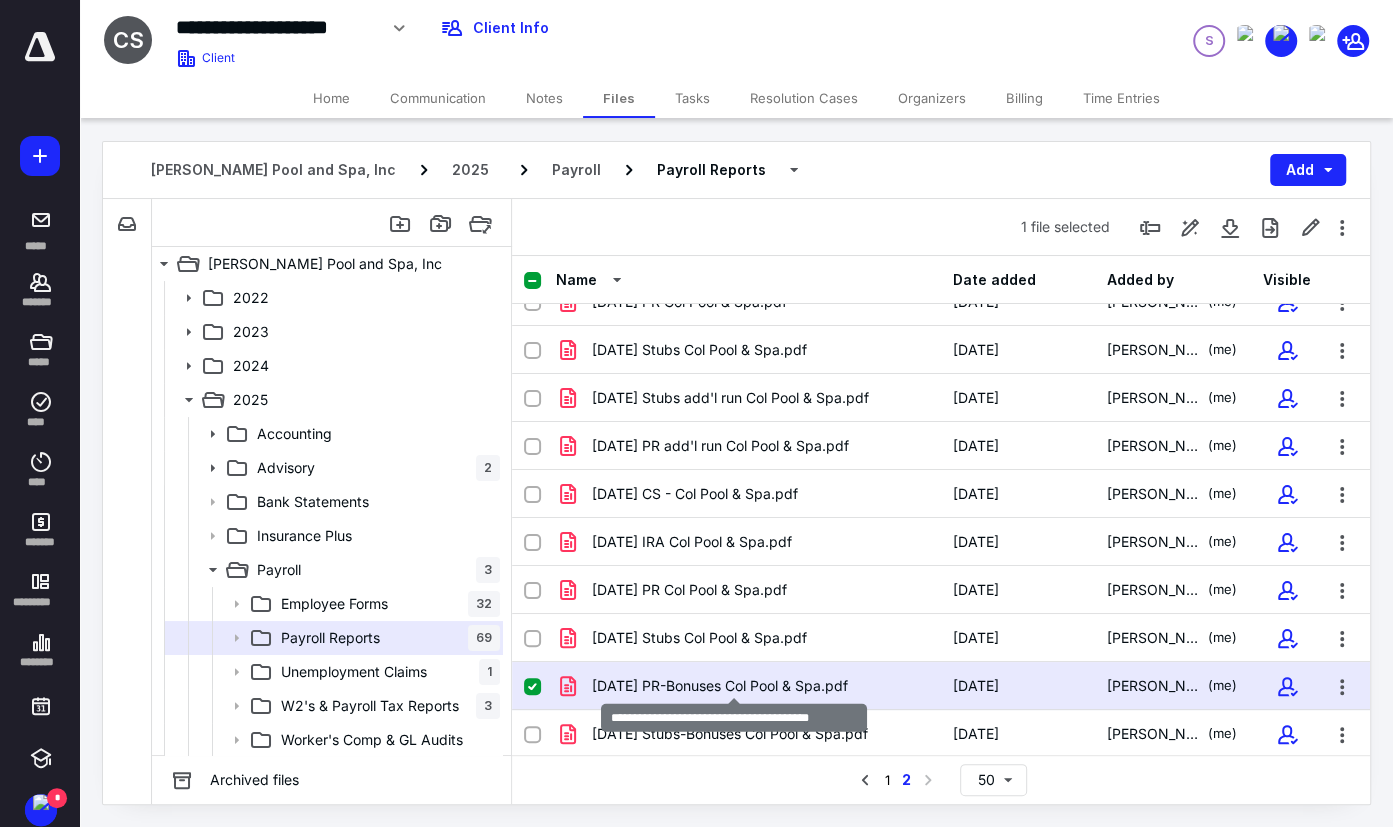 click on "[DATE] PR-Bonuses Col Pool & Spa.pdf" at bounding box center [720, 686] 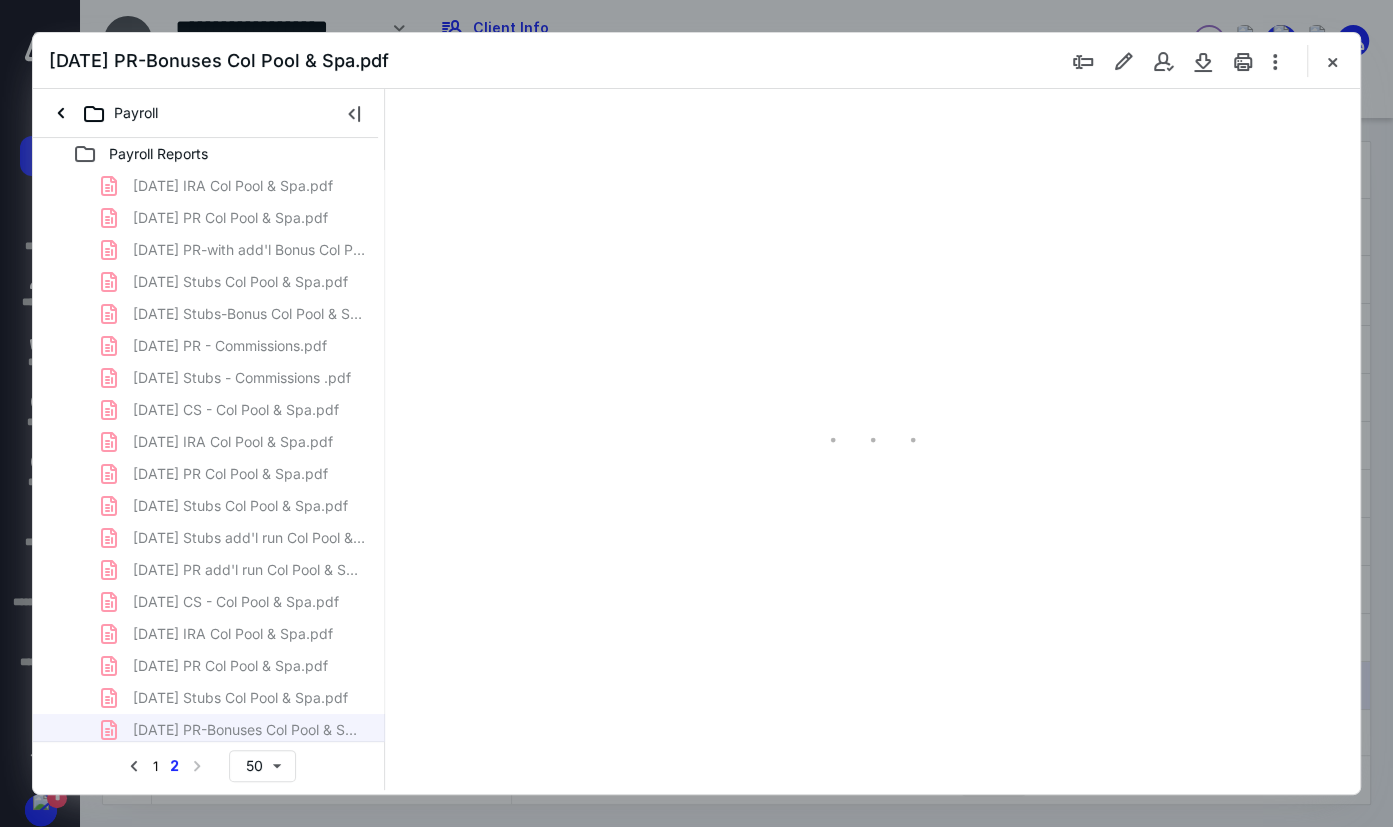 scroll, scrollTop: 0, scrollLeft: 0, axis: both 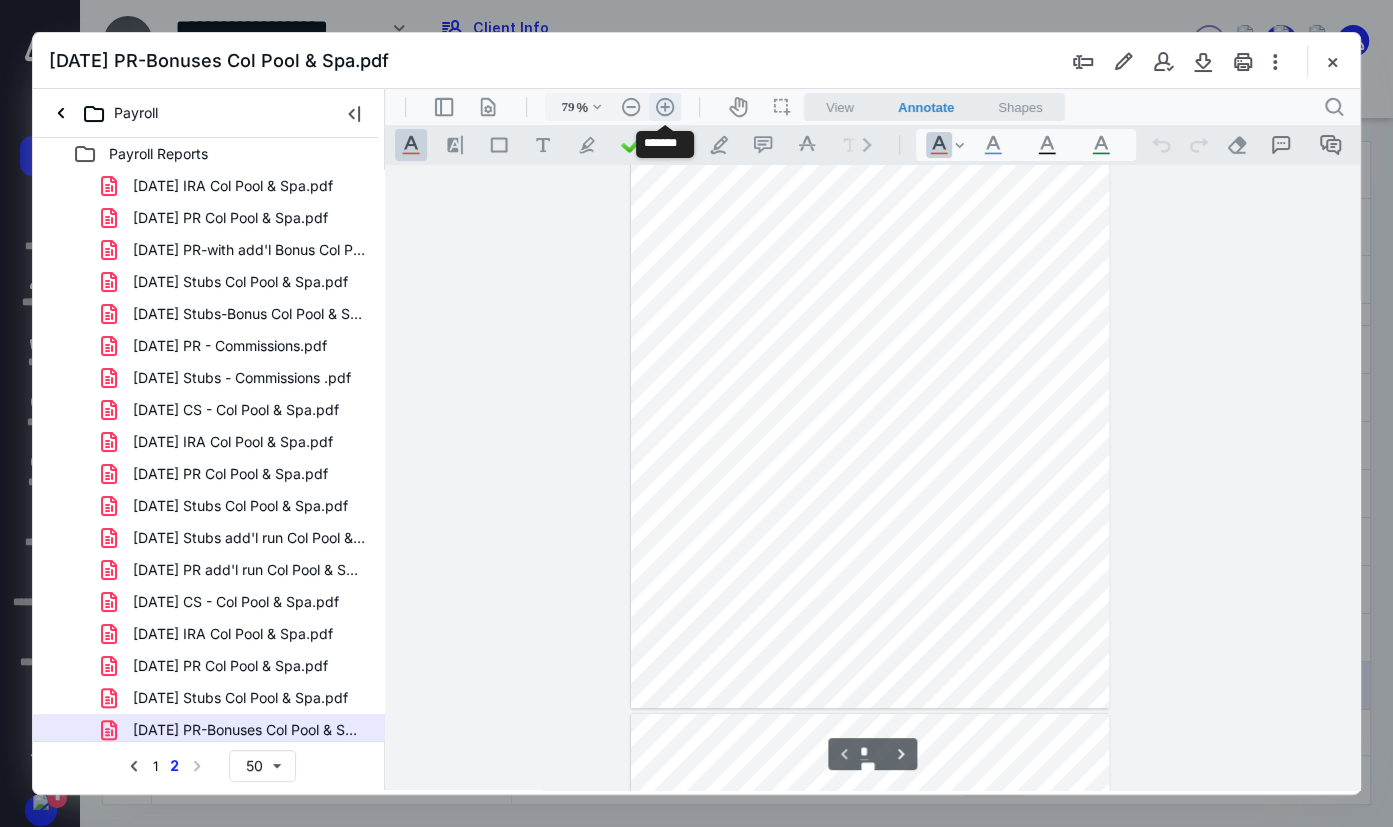 click on ".cls-1{fill:#abb0c4;} icon - header - zoom - in - line" at bounding box center [665, 107] 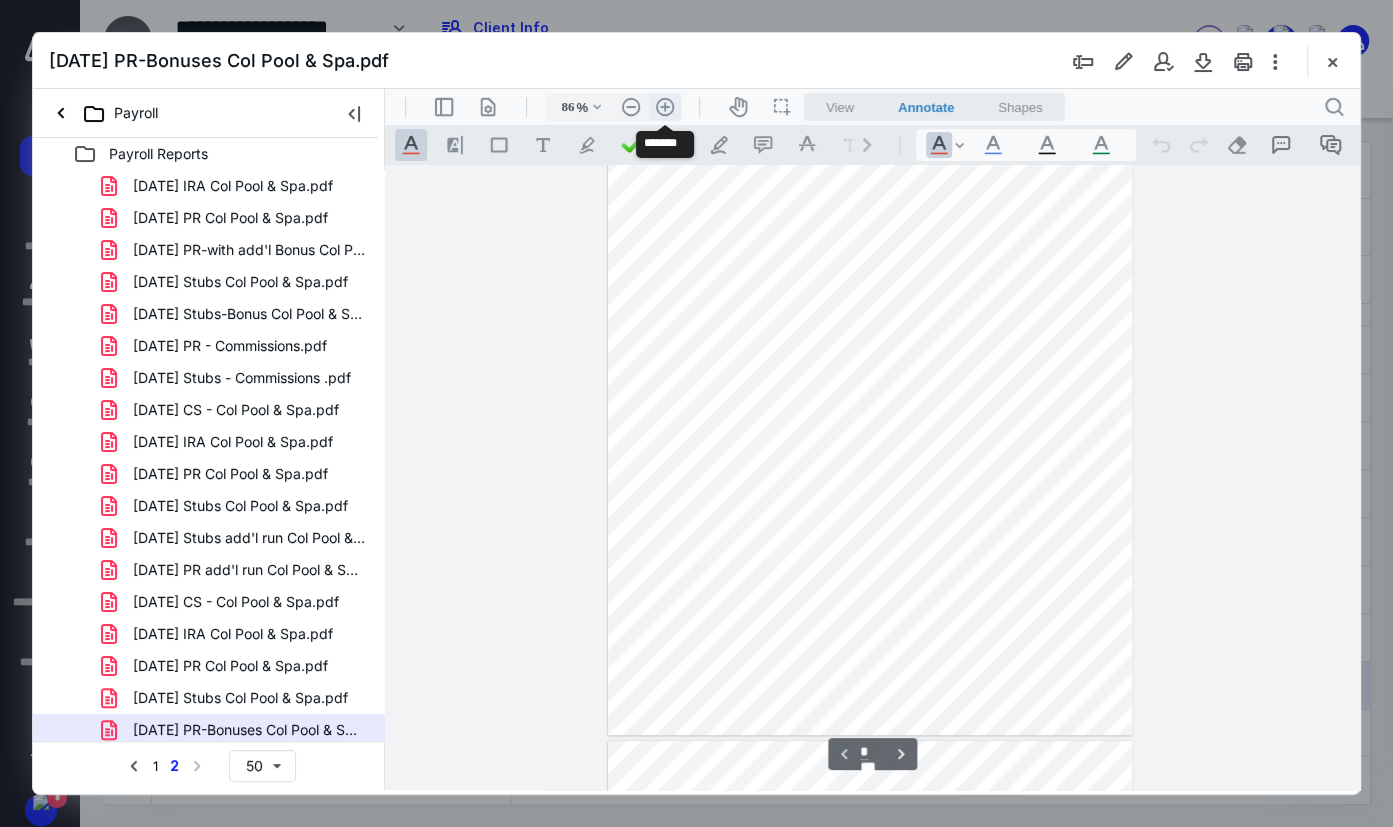 click on ".cls-1{fill:#abb0c4;} icon - header - zoom - in - line" at bounding box center (665, 107) 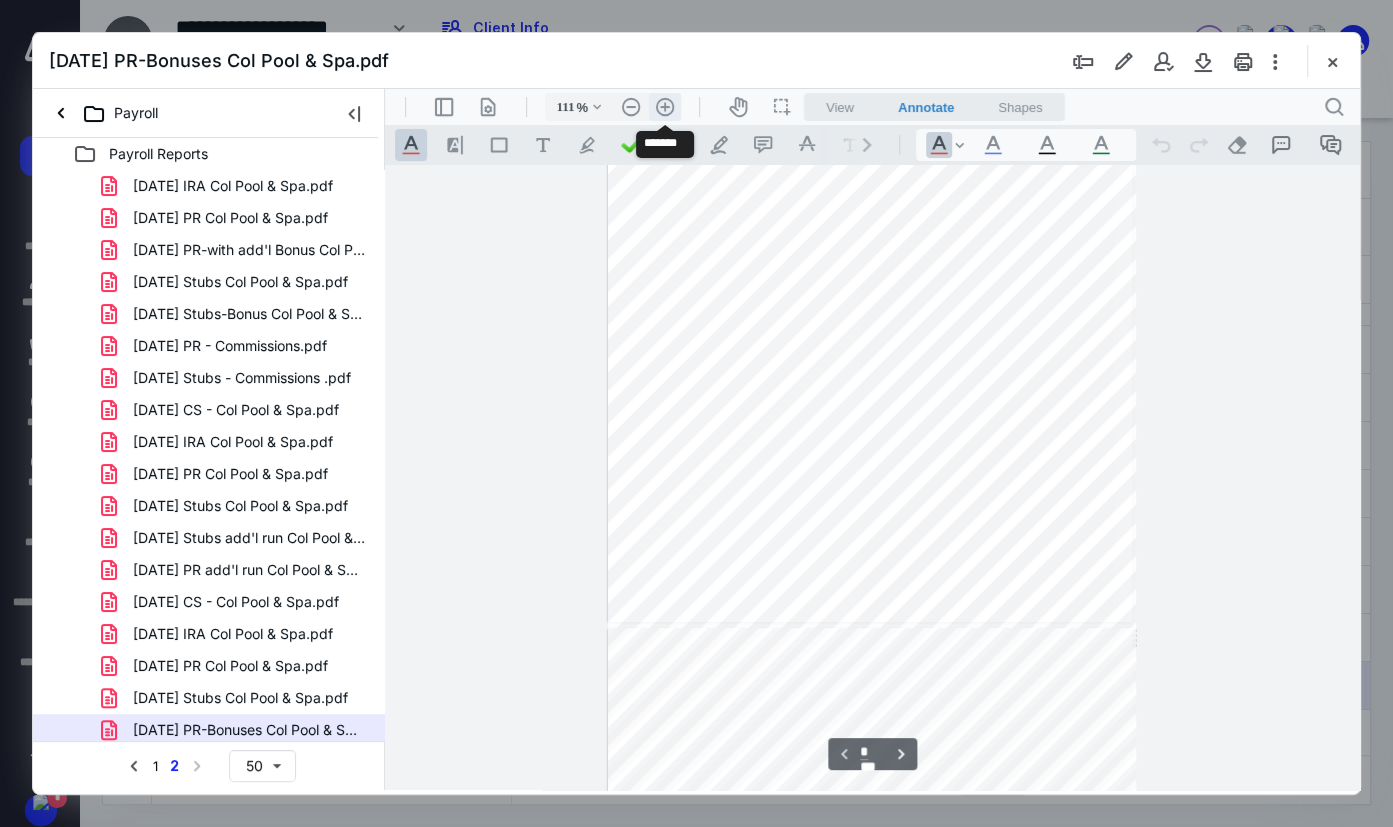 click on ".cls-1{fill:#abb0c4;} icon - header - zoom - in - line" at bounding box center (665, 107) 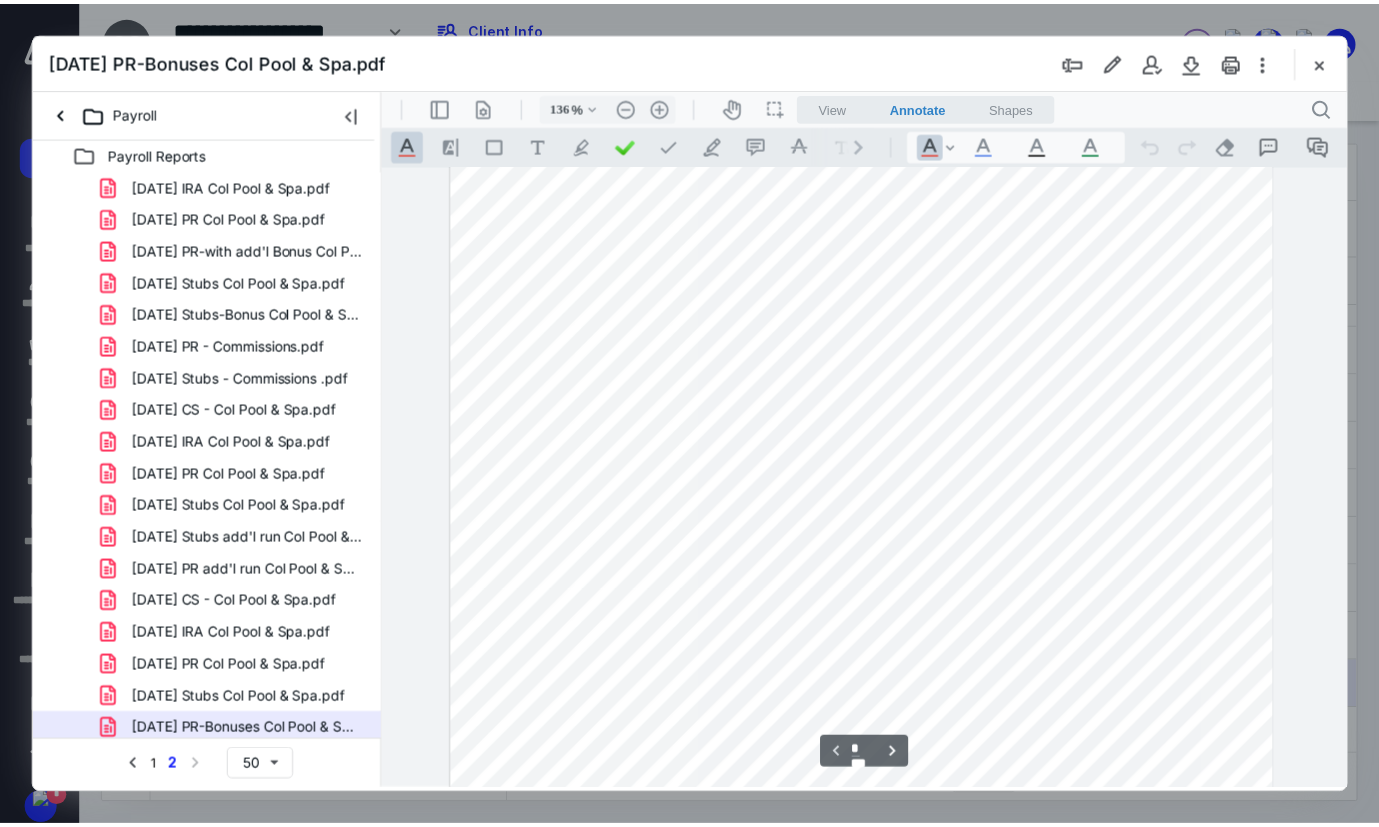 scroll, scrollTop: 0, scrollLeft: 0, axis: both 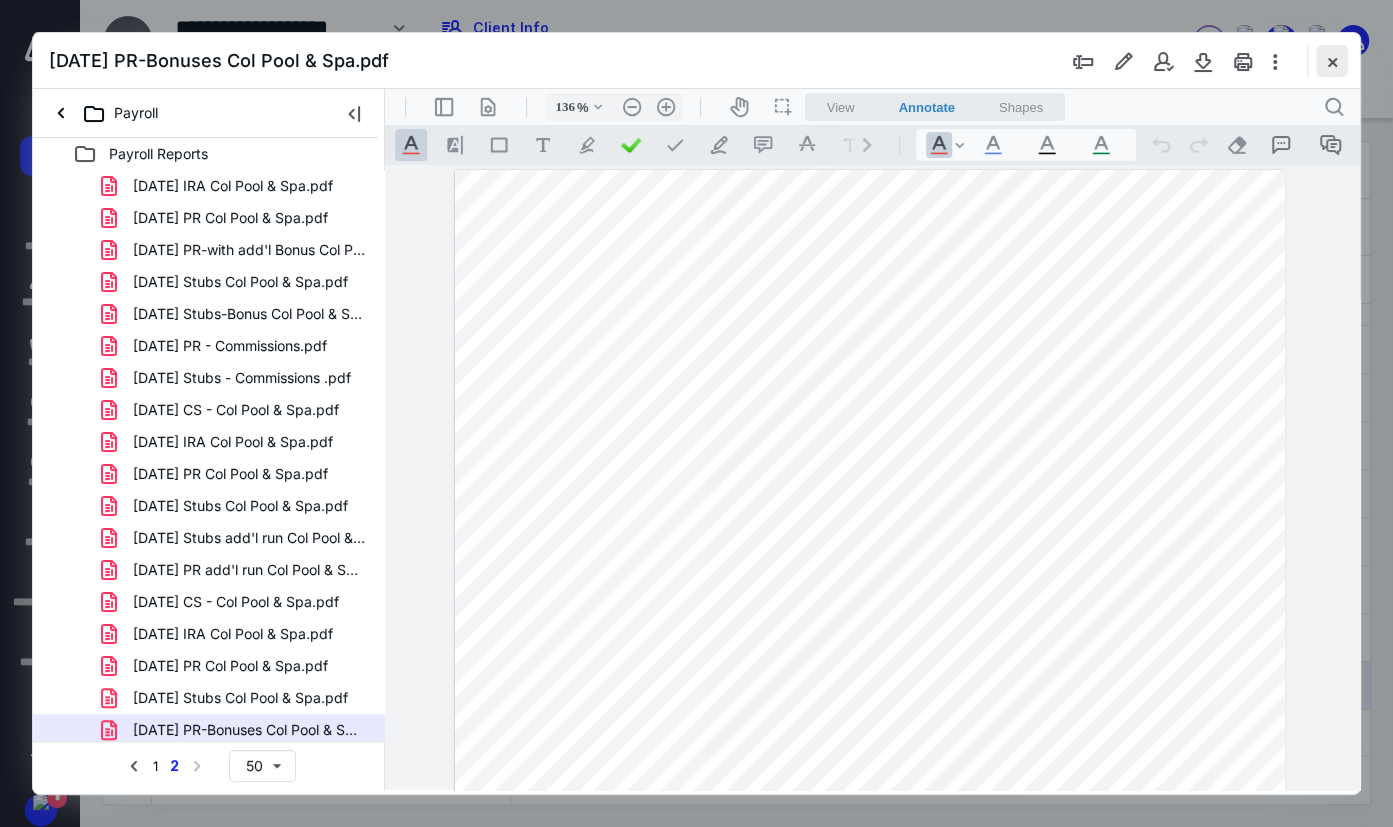 click at bounding box center [1332, 61] 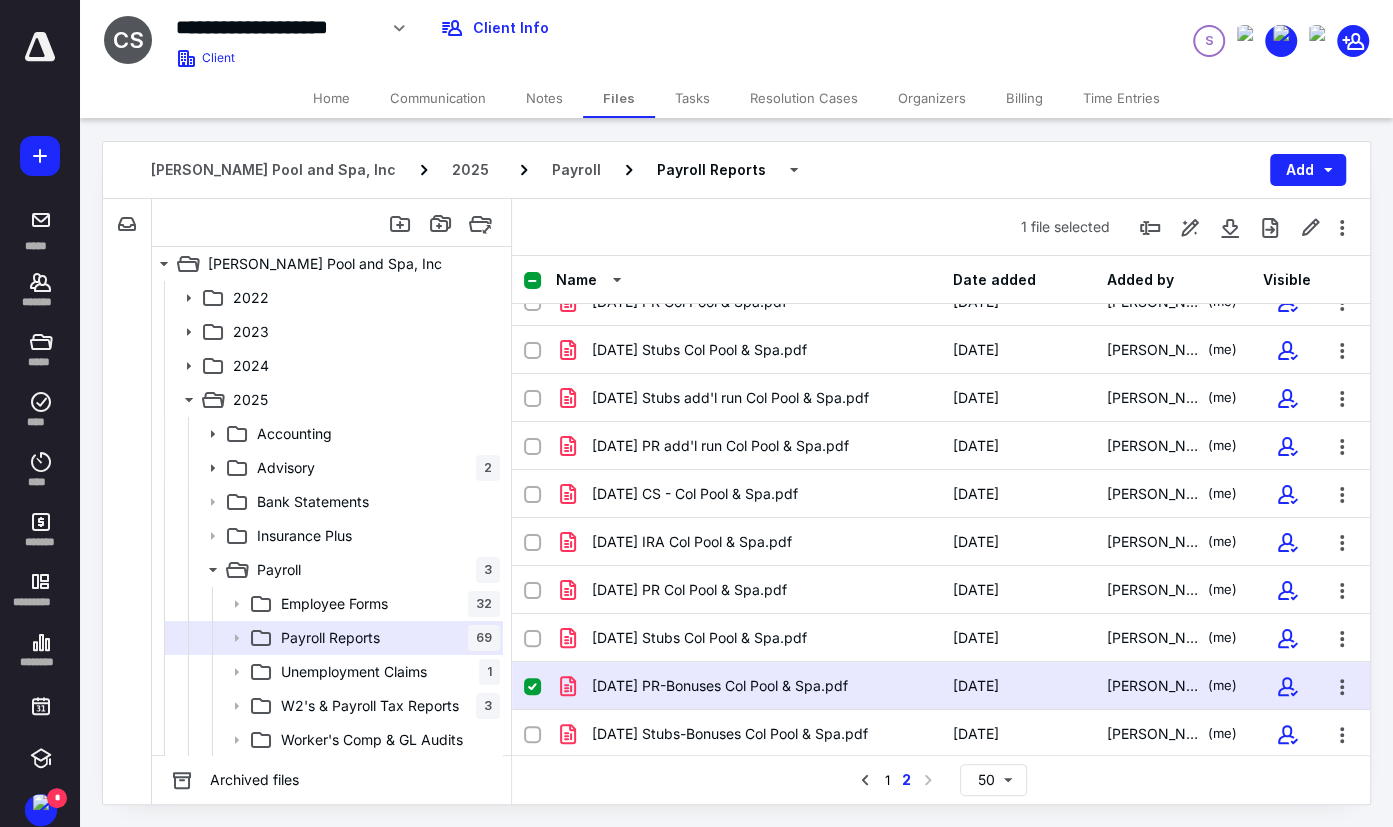 click on "Tasks" at bounding box center (692, 98) 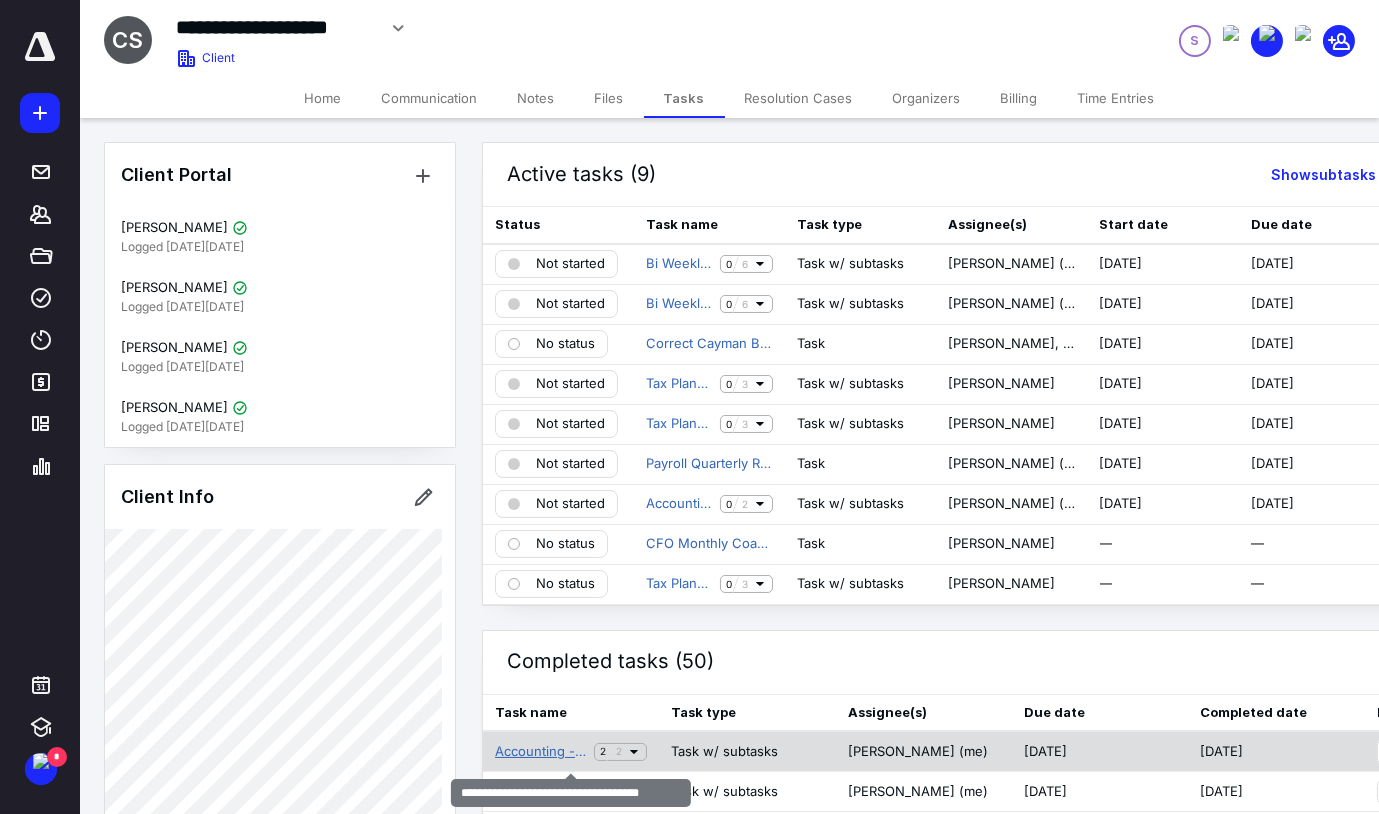 click on "Accounting - Reconcile & Adjustments" at bounding box center [540, 752] 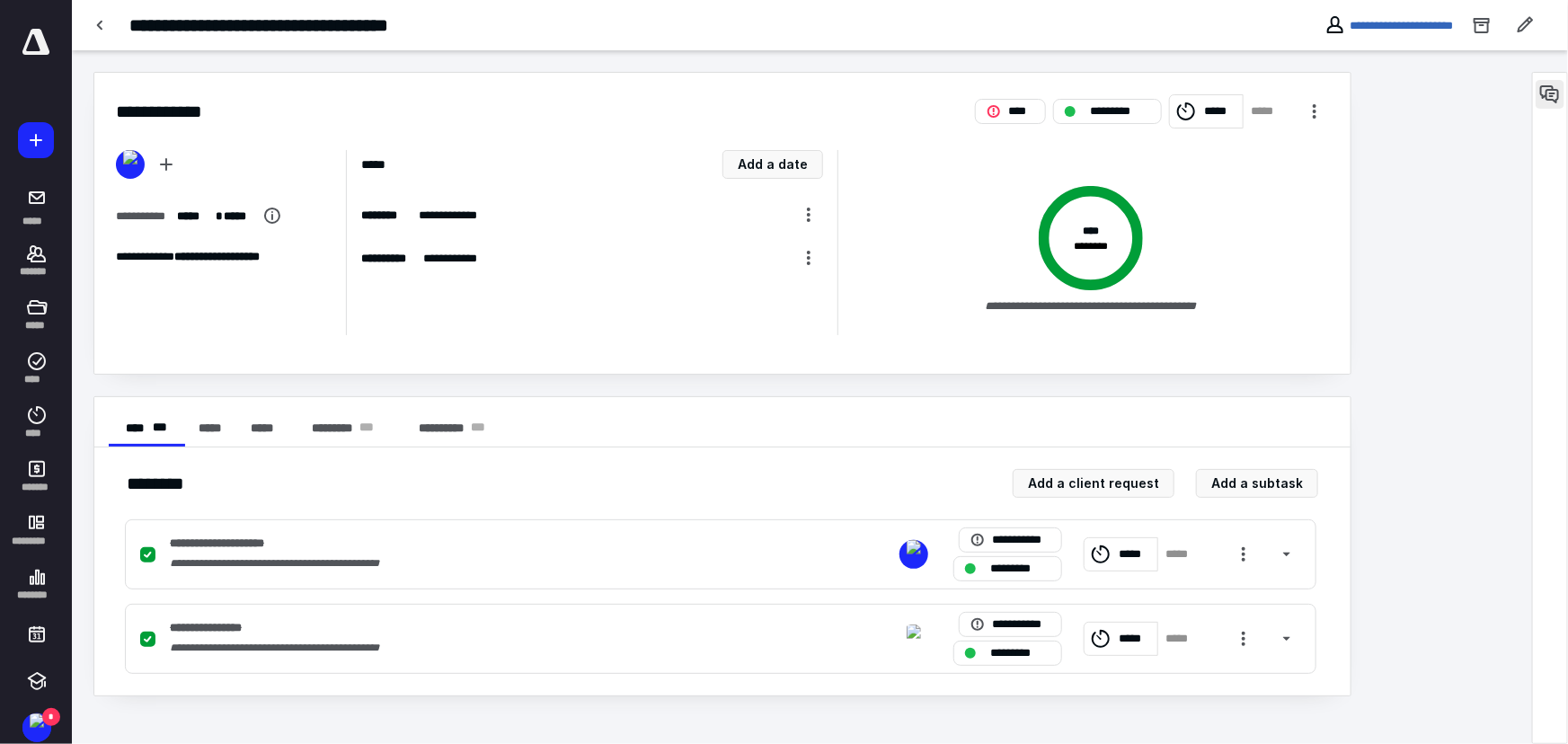 click at bounding box center (1550, 94) 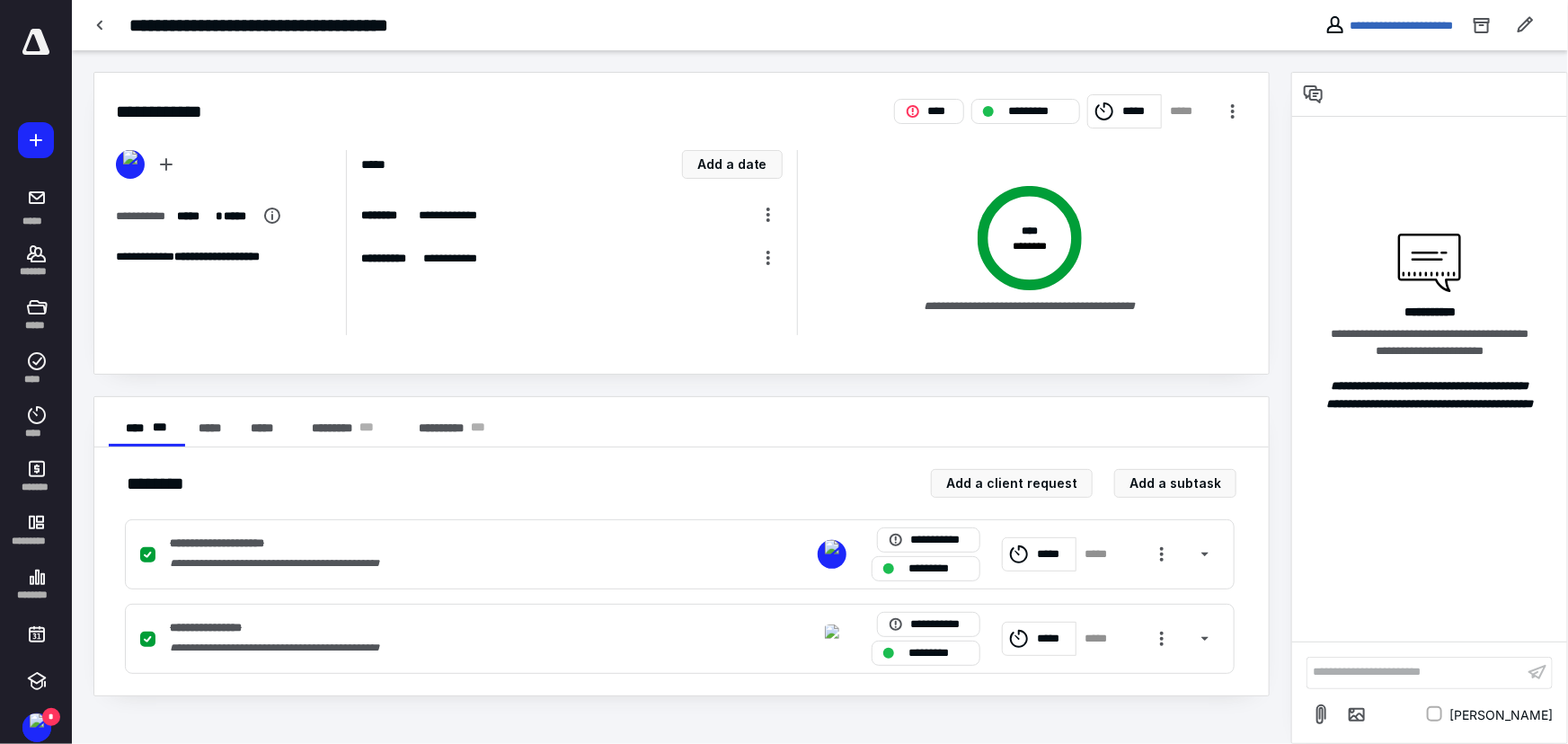 click on "**********" at bounding box center [1415, 672] 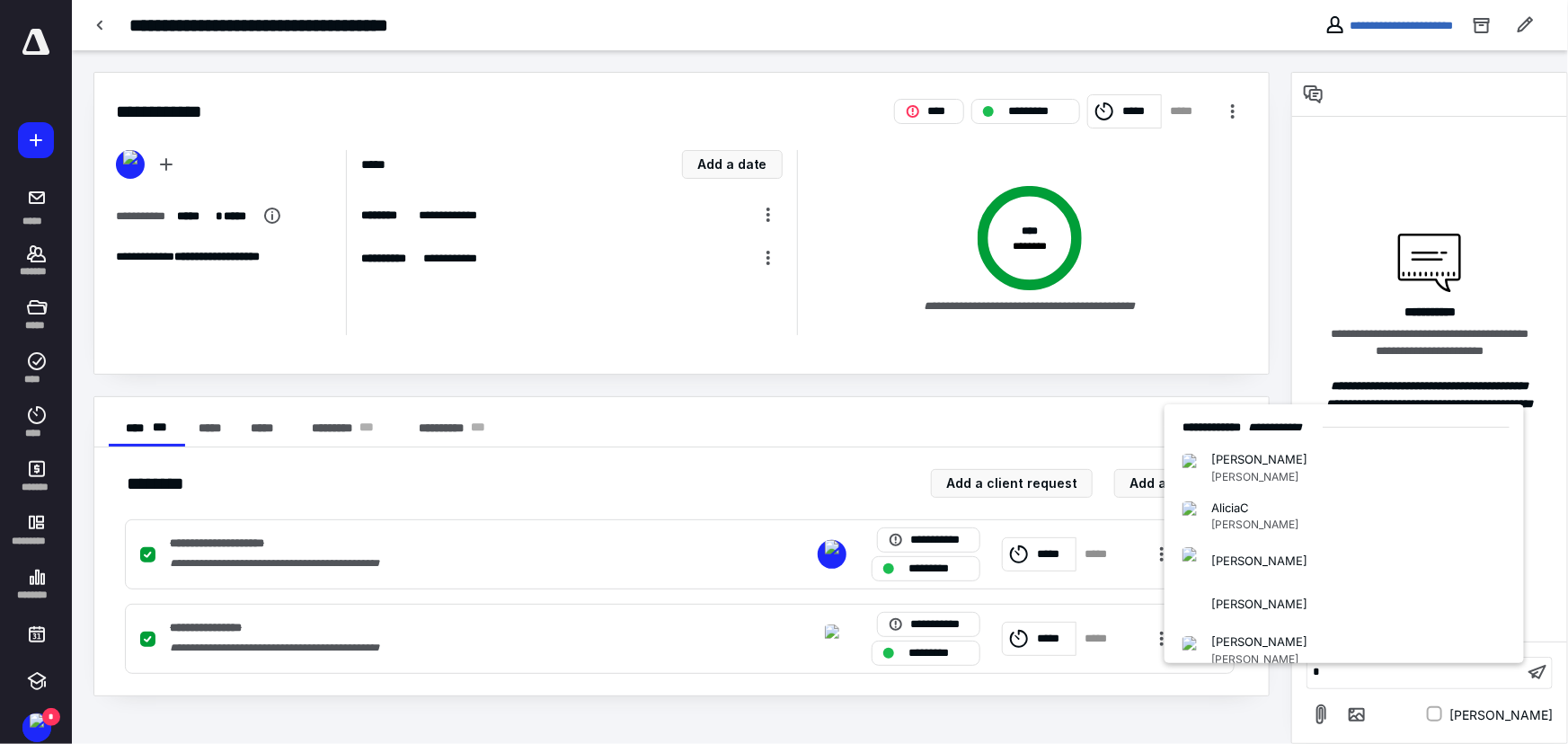 type 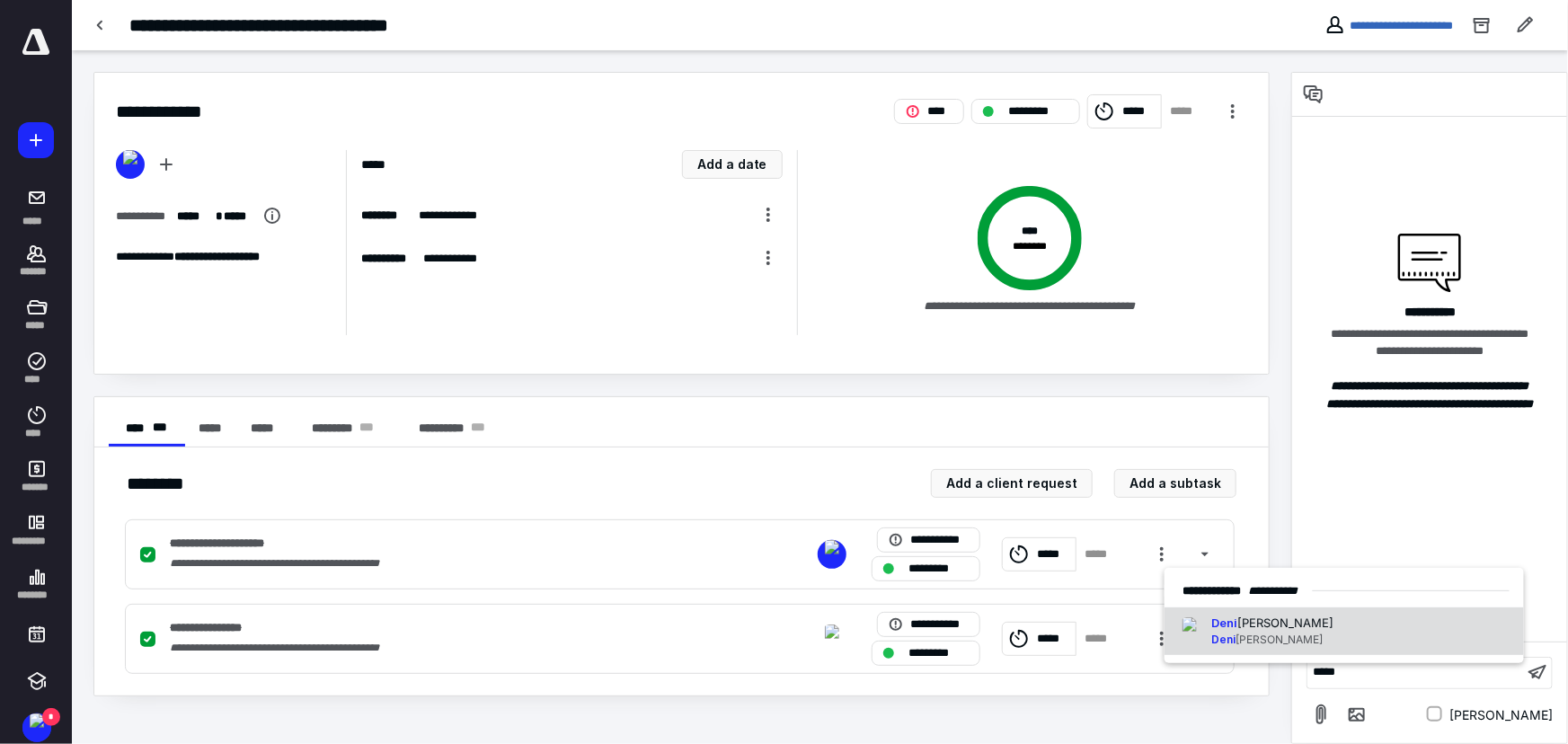 click on "Deni se [PERSON_NAME] [PERSON_NAME]" at bounding box center [1344, 632] 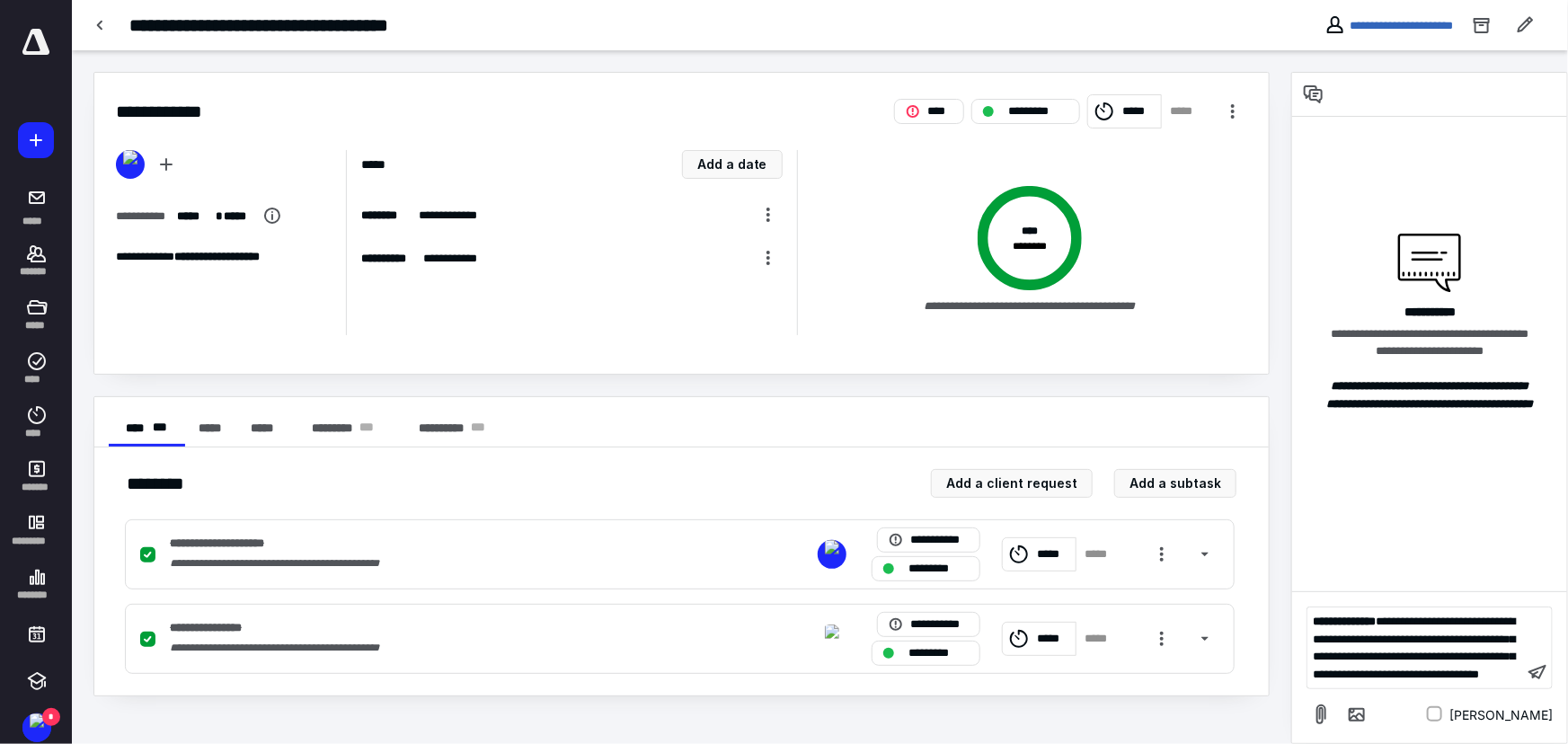 click on "**********" at bounding box center (1413, 648) 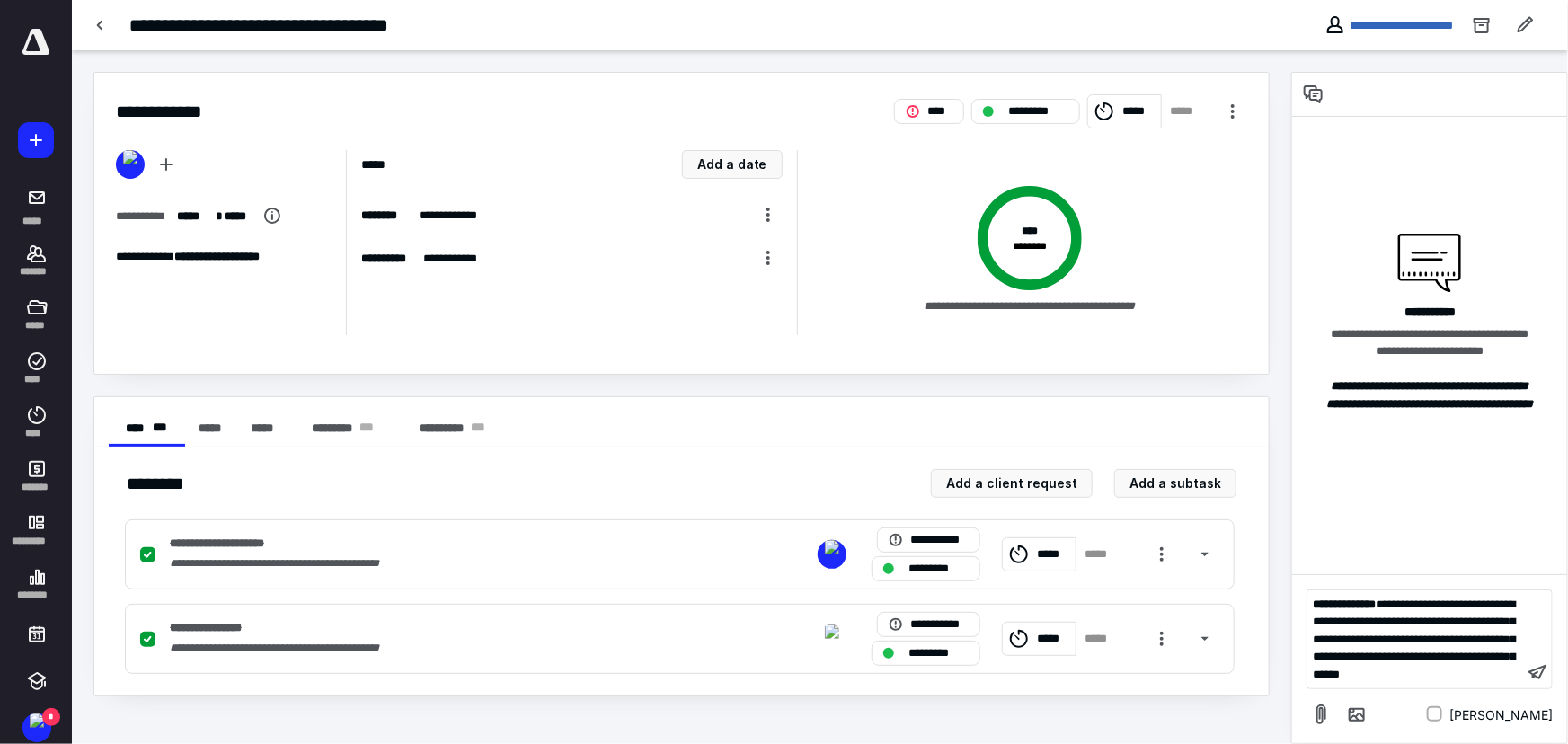 click on "**********" at bounding box center (1413, 639) 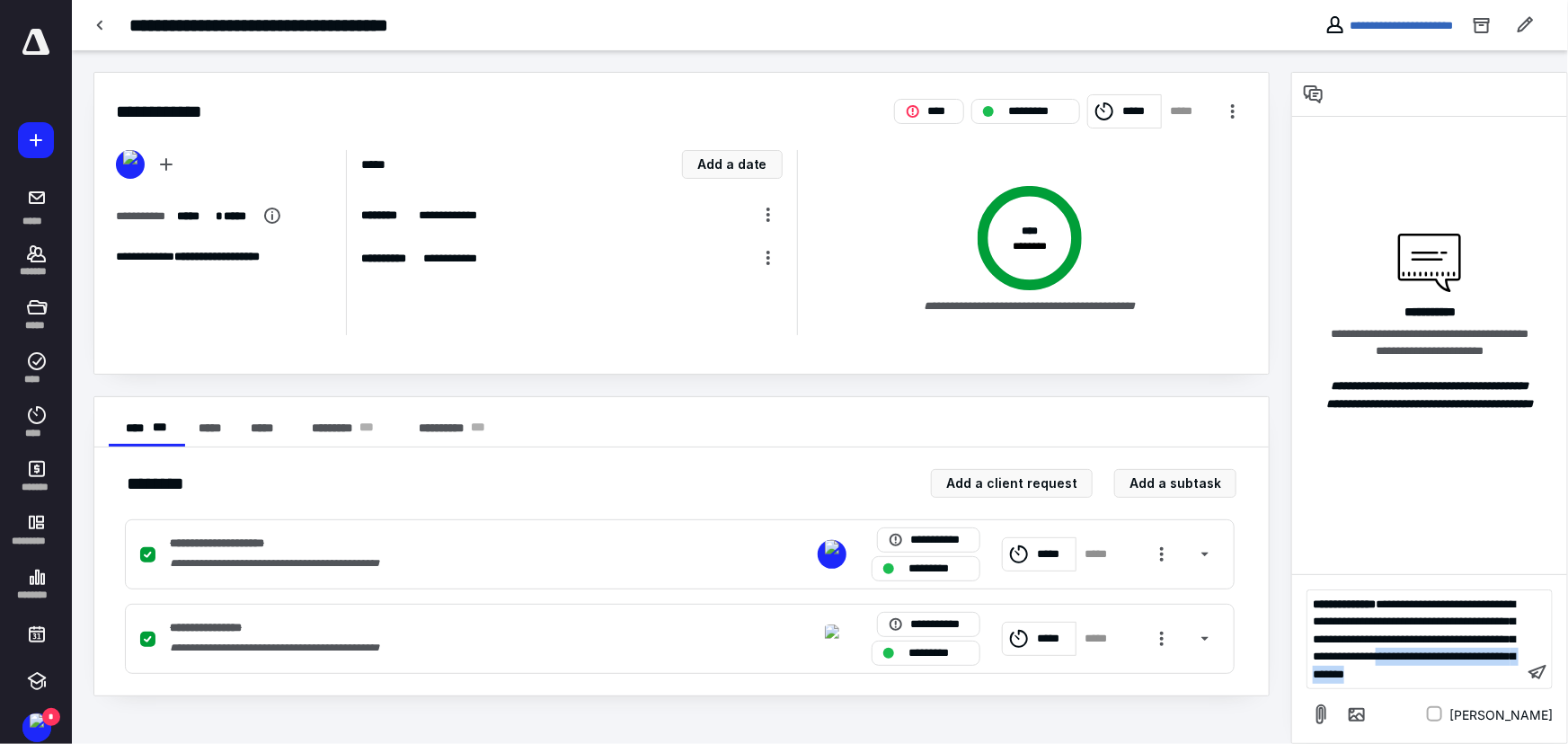 drag, startPoint x: 1420, startPoint y: 660, endPoint x: 1505, endPoint y: 681, distance: 87.555697 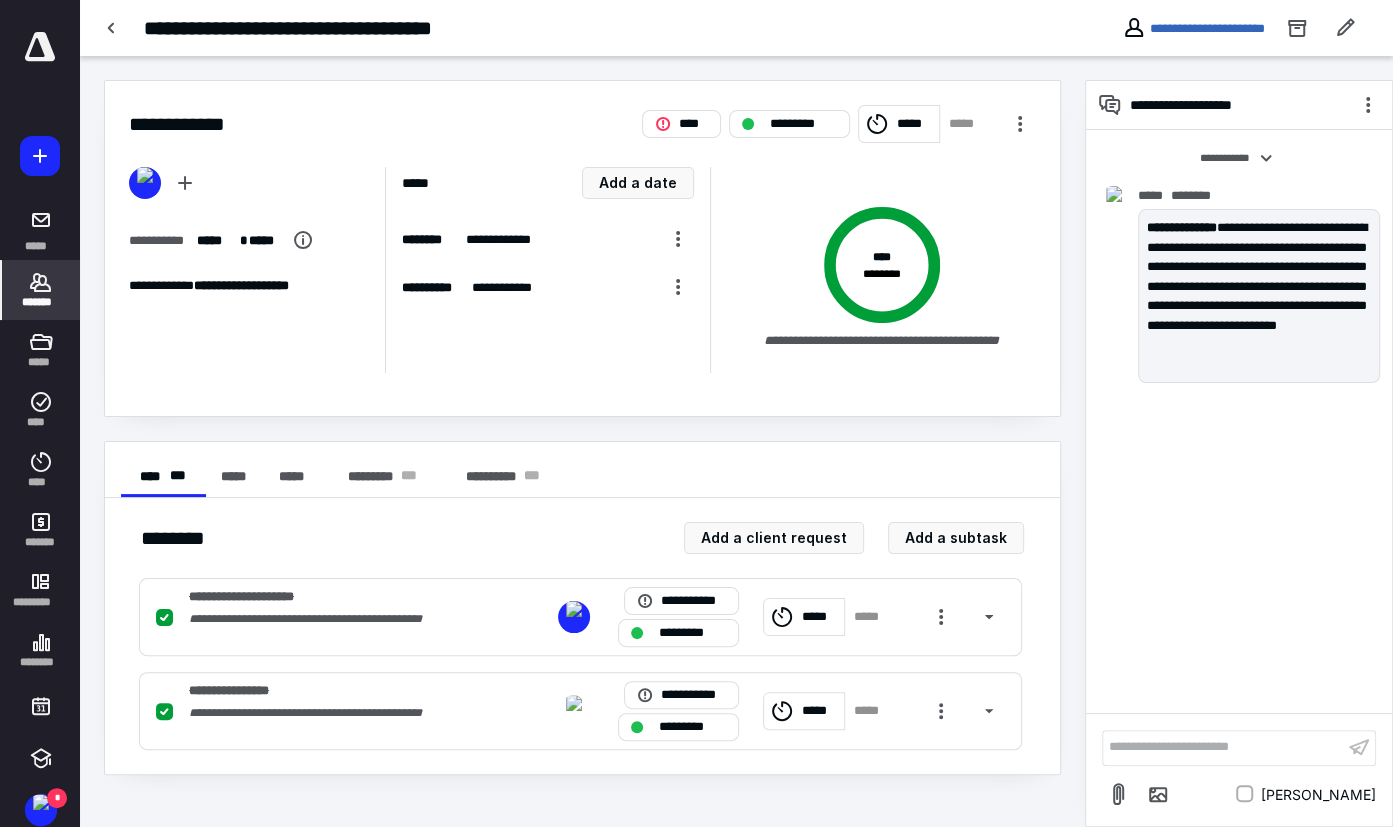click on "*******" at bounding box center (41, 290) 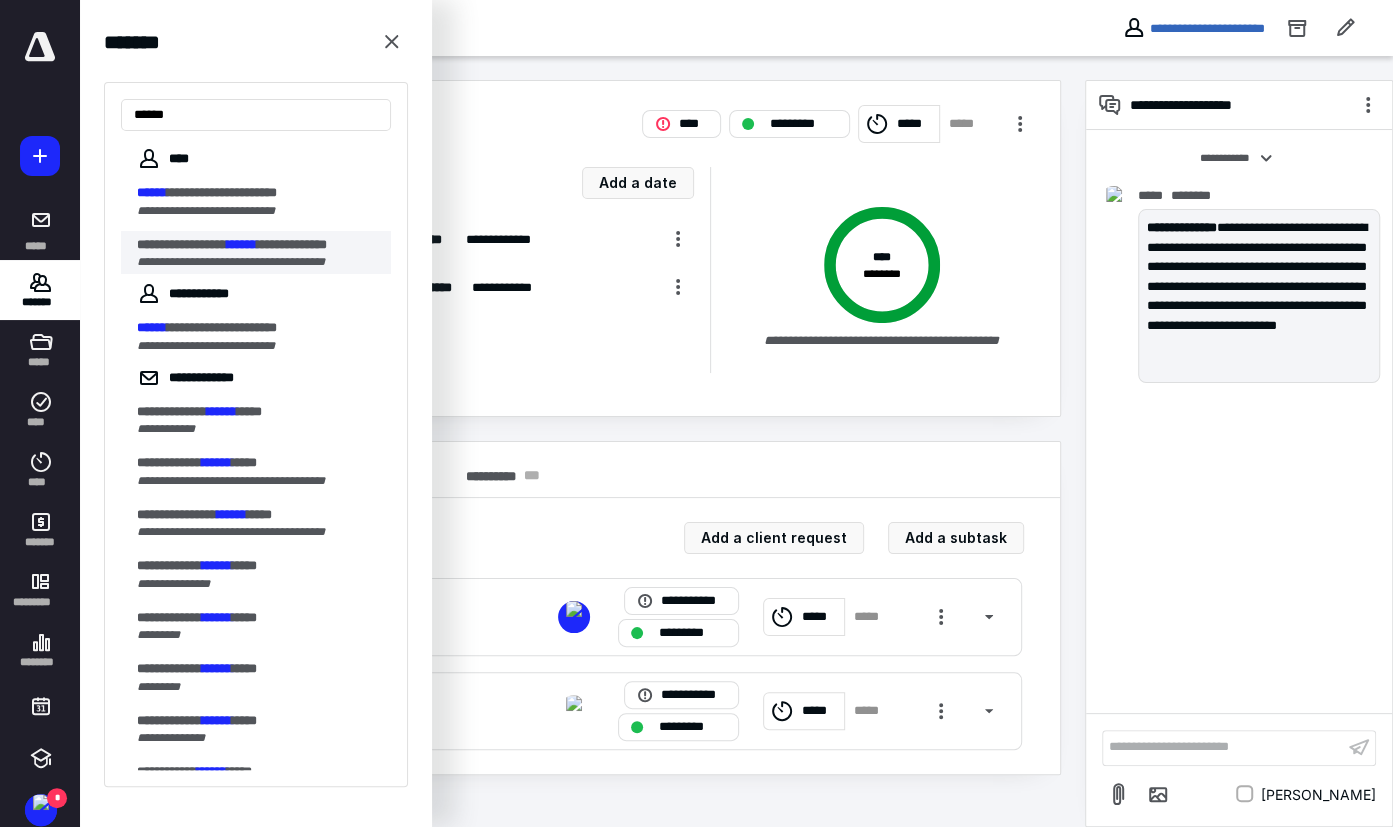 type on "******" 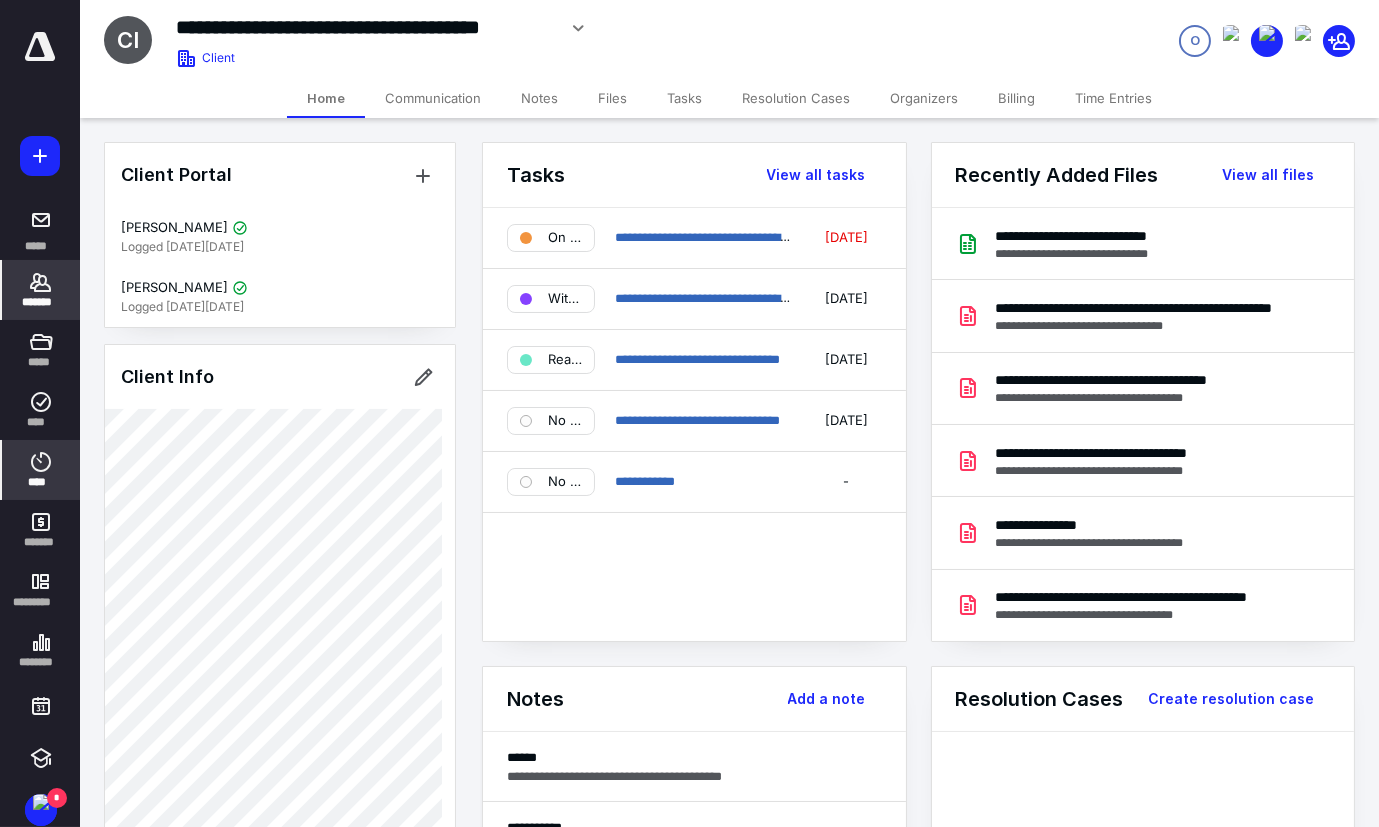 click 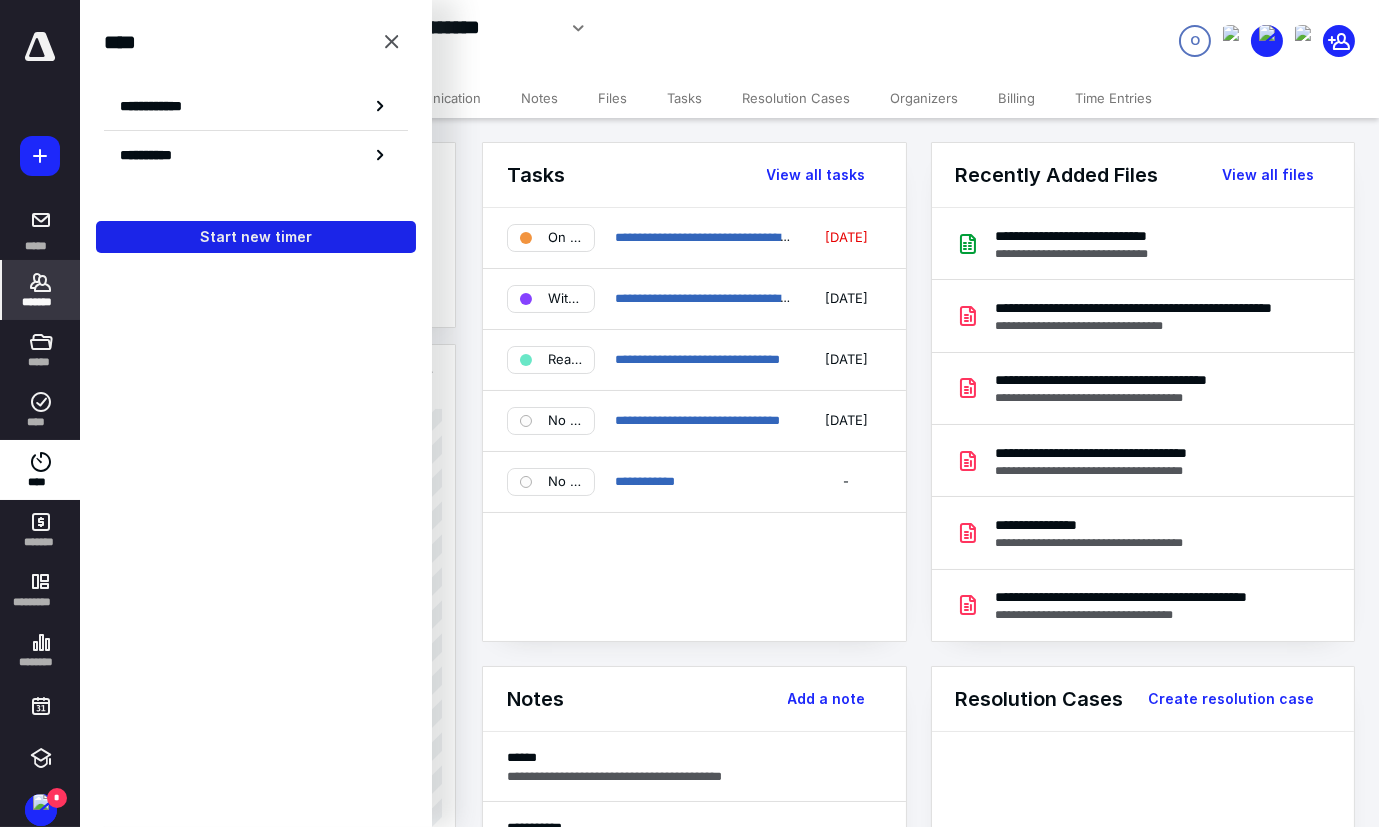 click on "Start new timer" at bounding box center [256, 237] 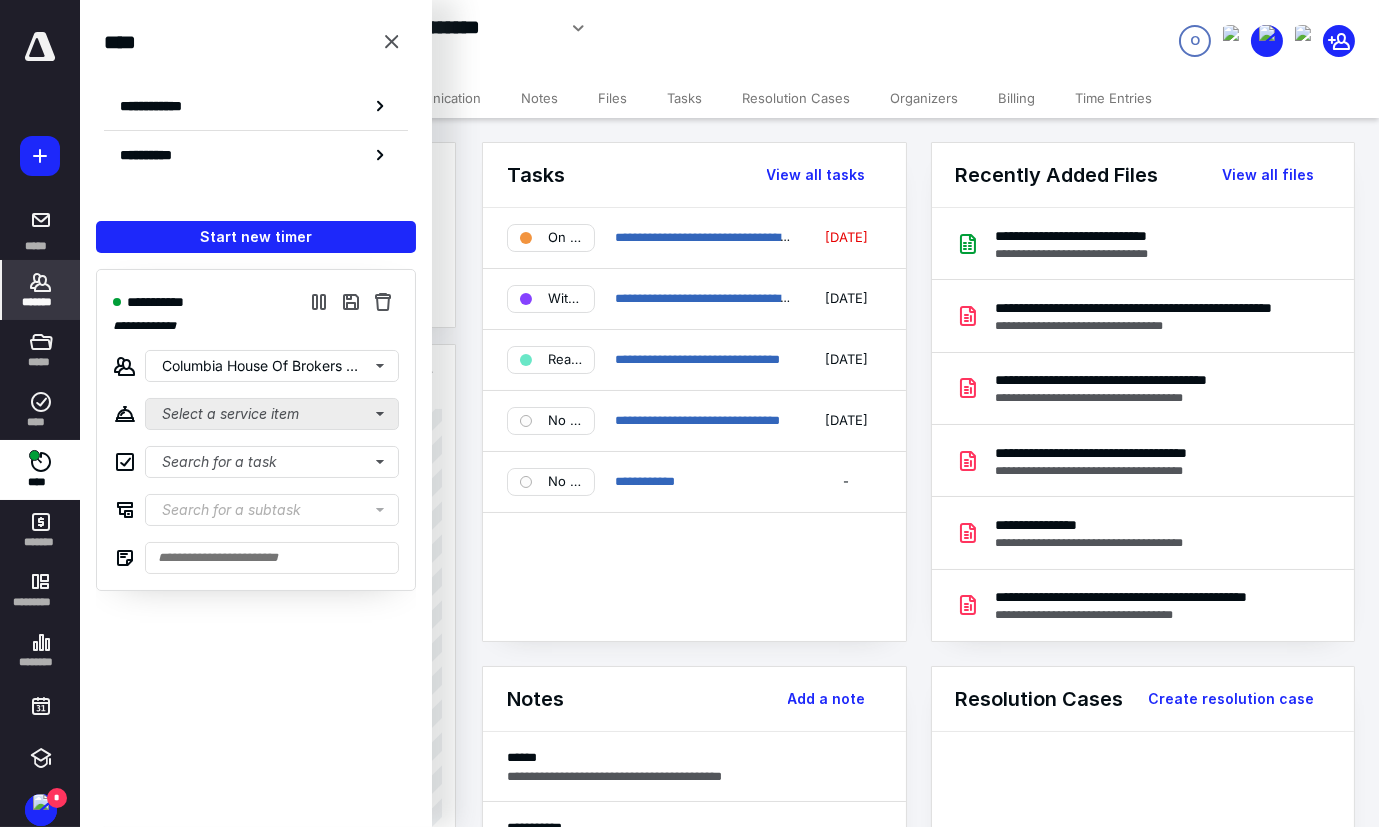 click on "**********" at bounding box center [256, 430] 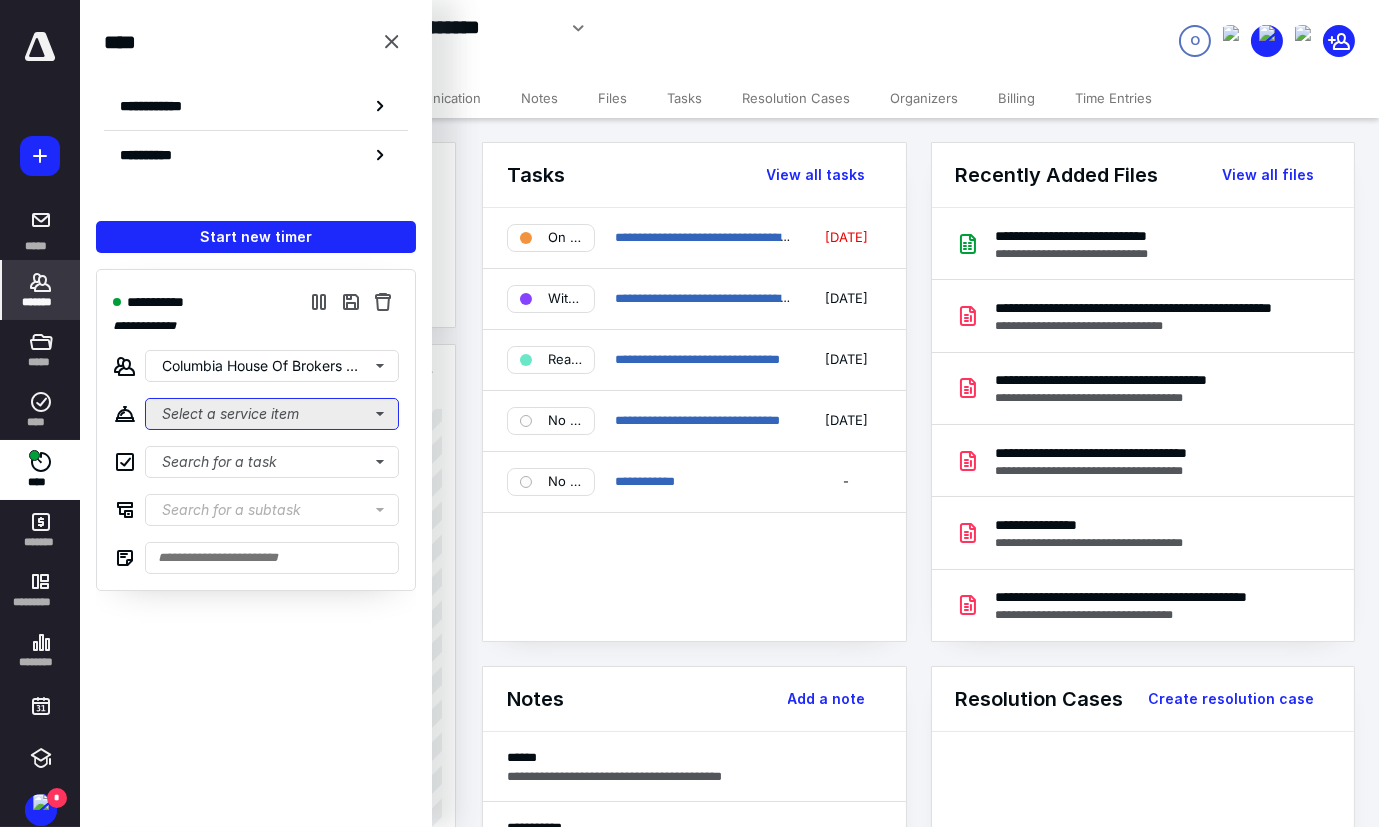 click on "Select a service item" at bounding box center [272, 414] 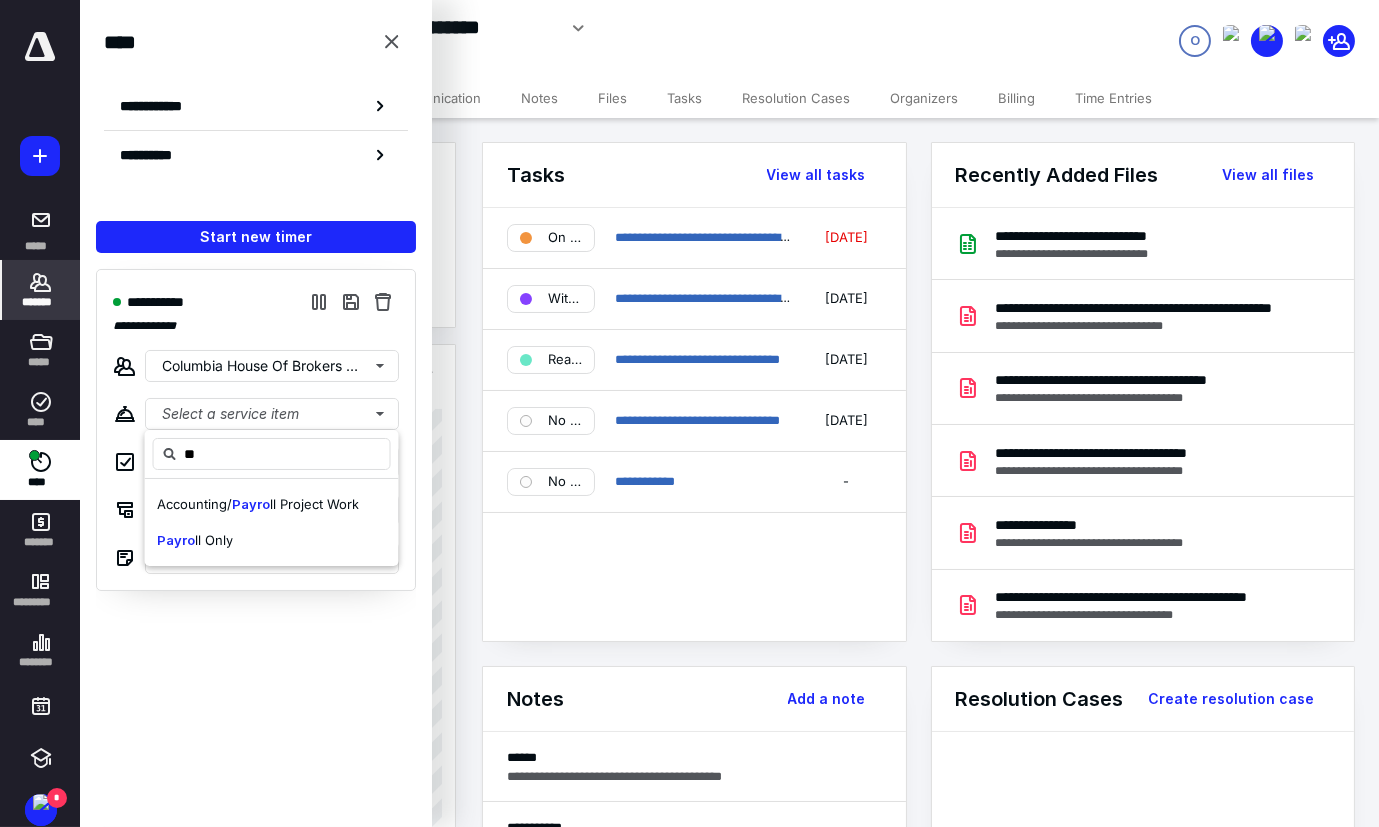 type on "*" 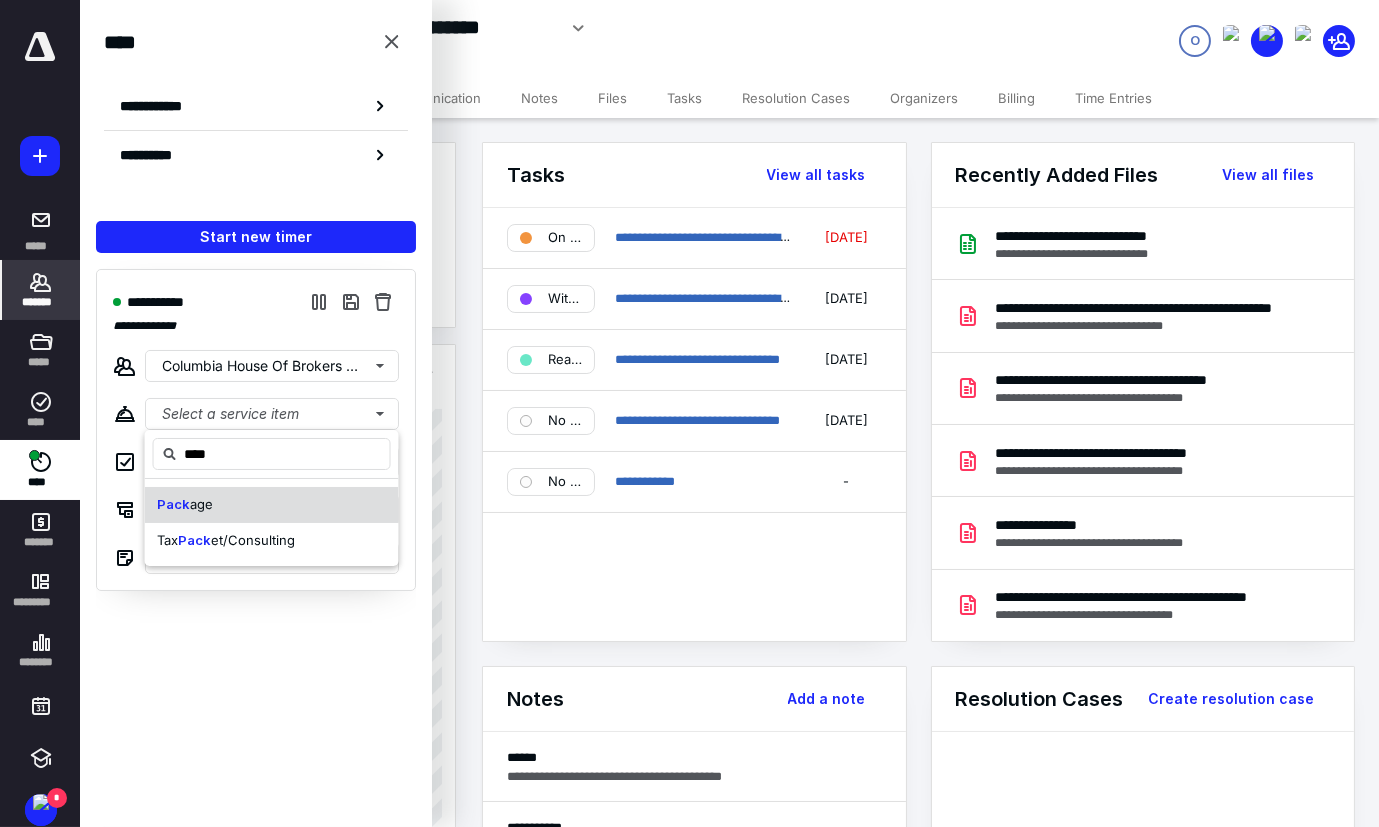click on "age" at bounding box center [201, 504] 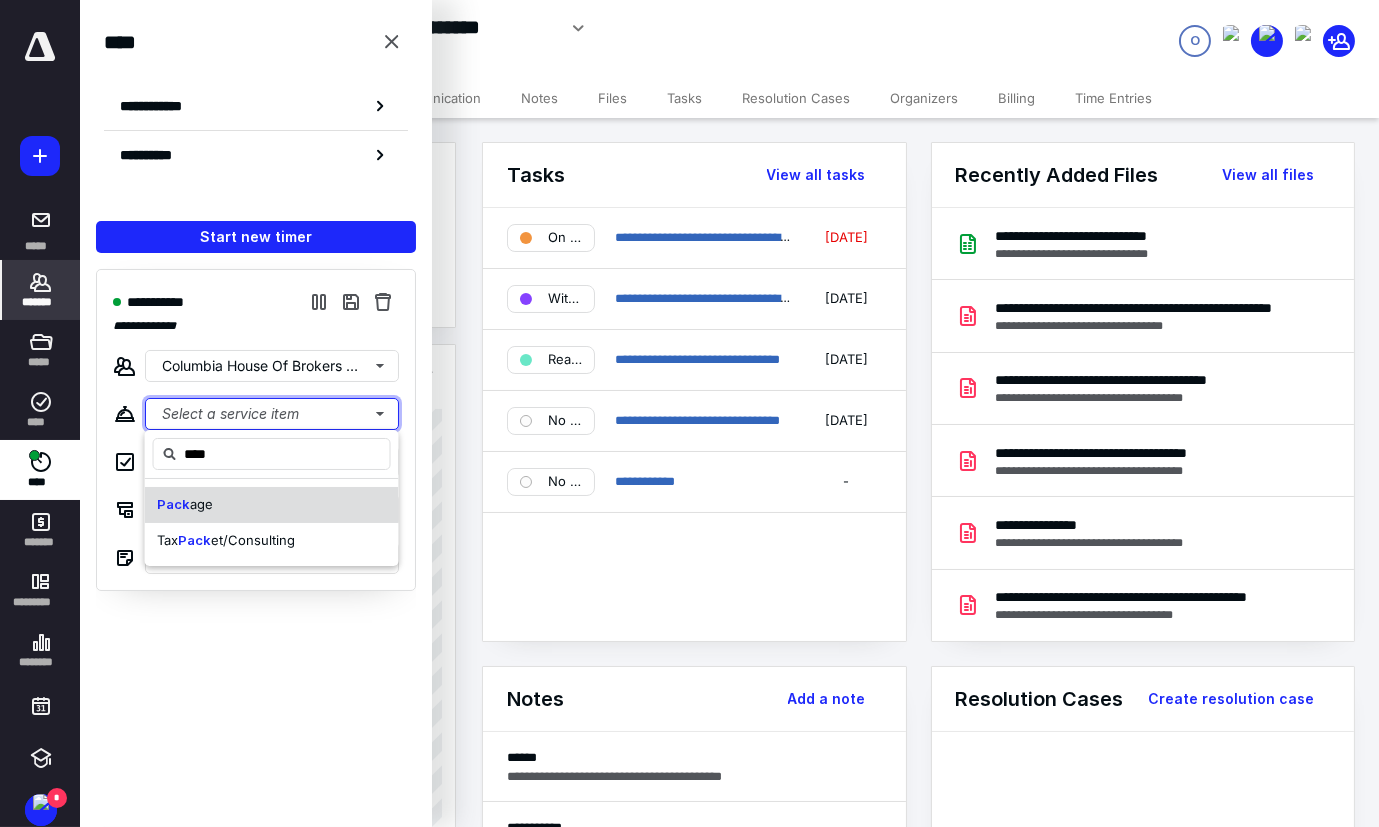 type 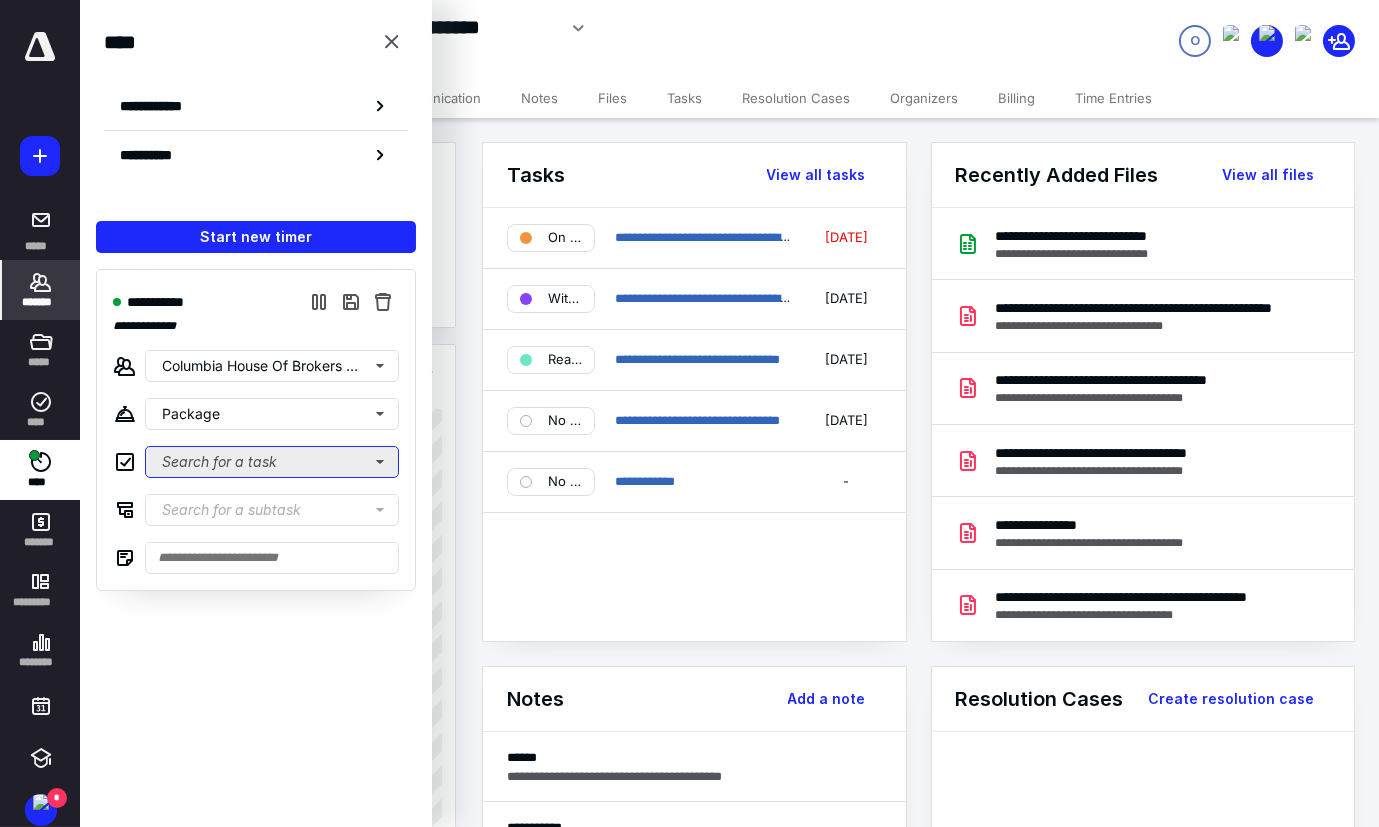 click on "Search for a task" at bounding box center (272, 462) 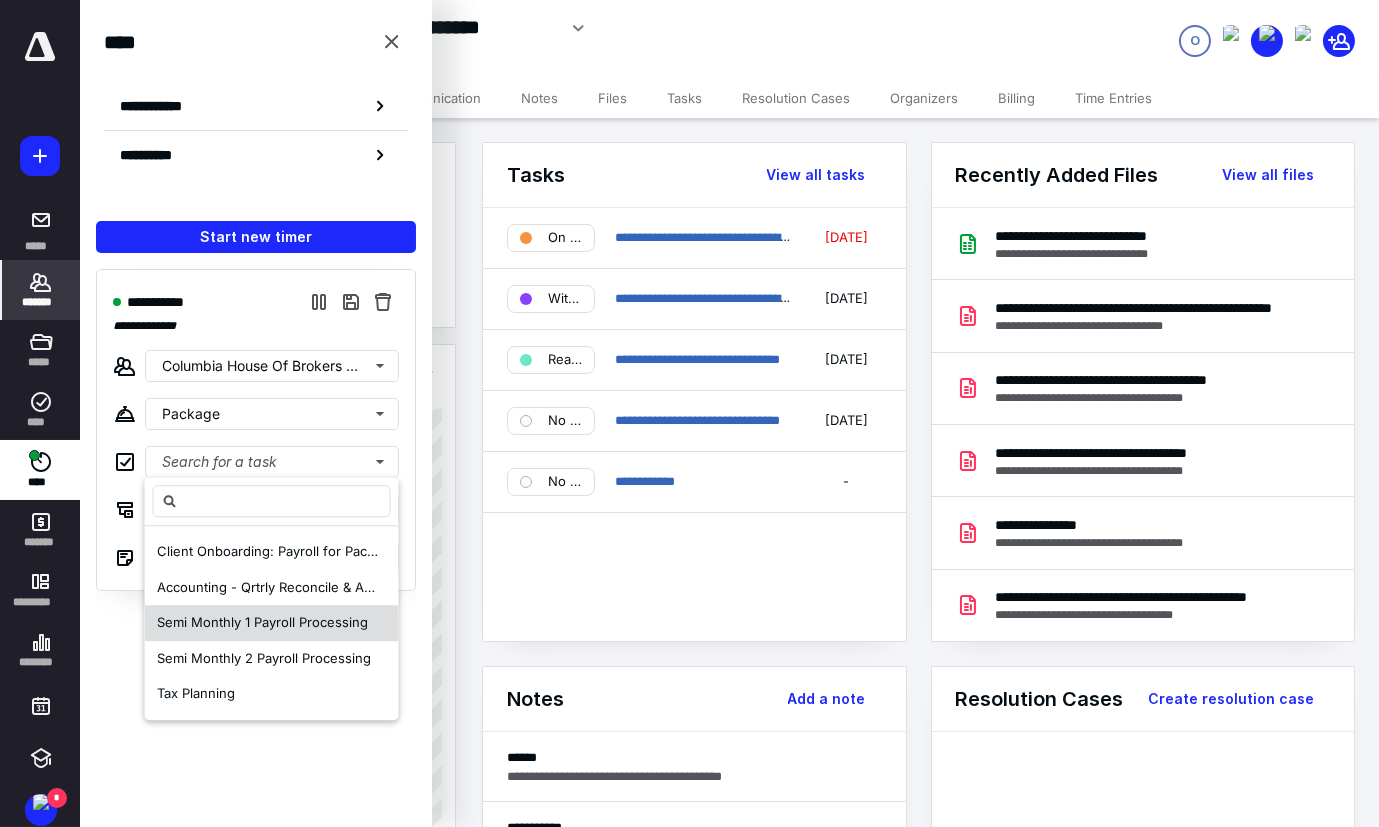 click on "Semi Monthly 1 Payroll Processing" at bounding box center [262, 622] 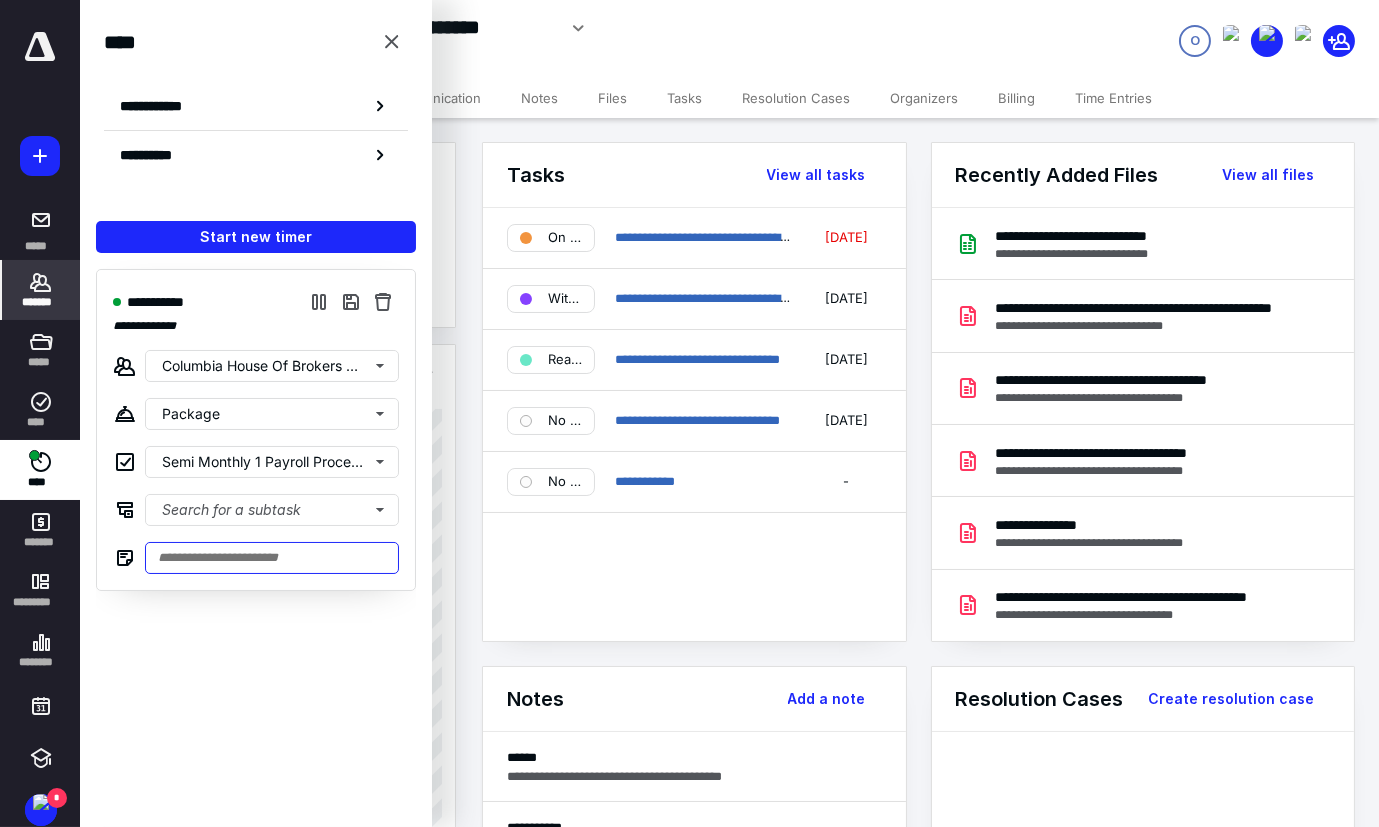 click at bounding box center [272, 558] 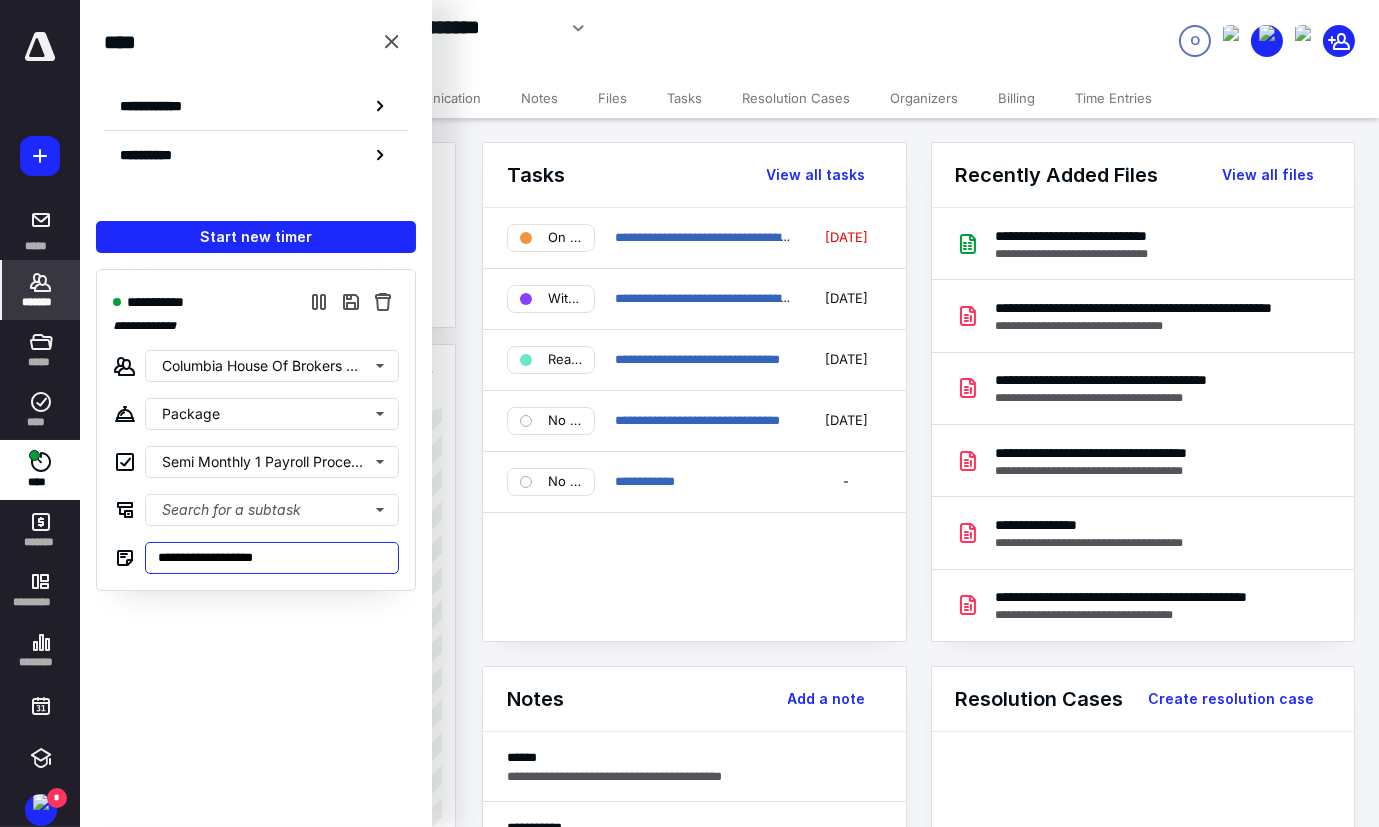 type on "**********" 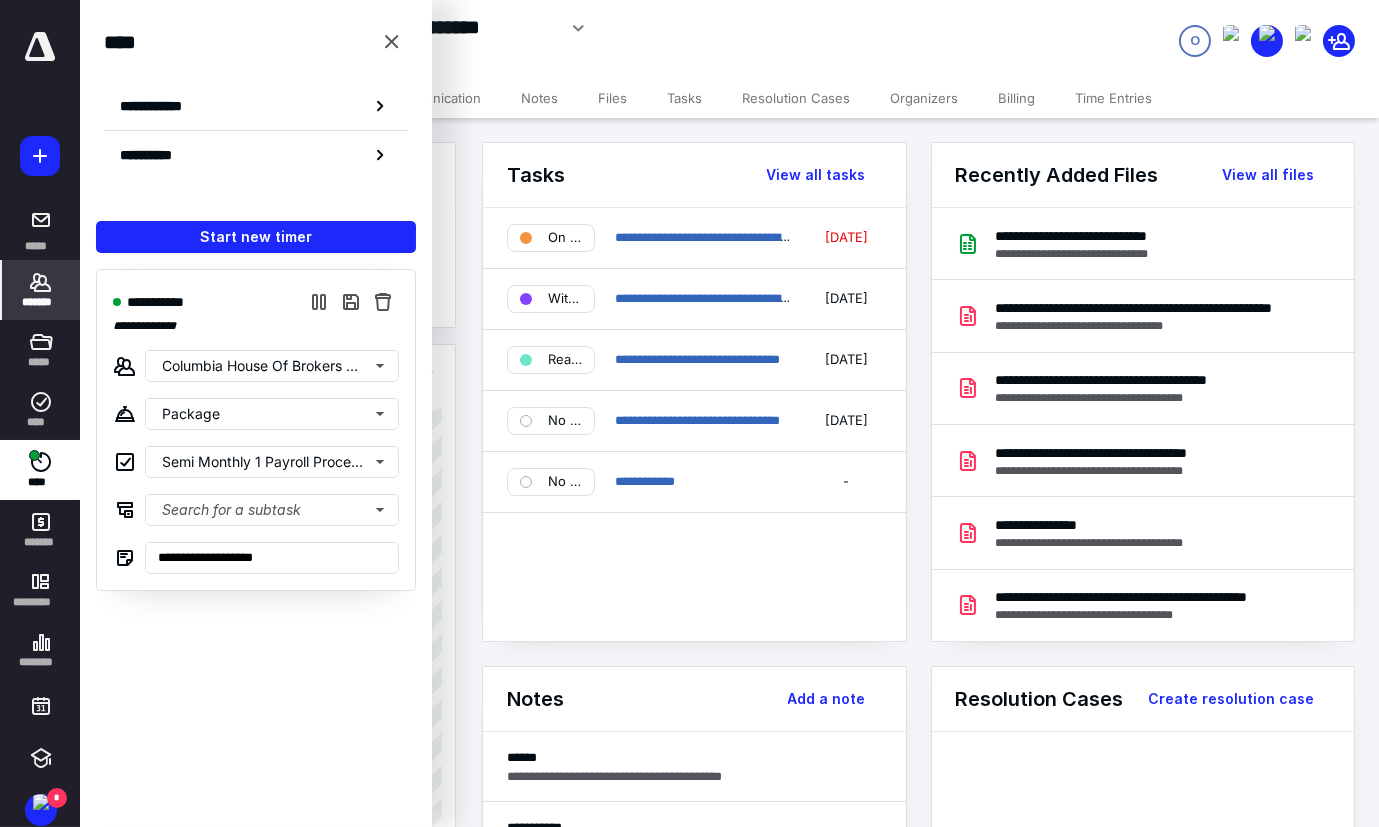 click on "Notes" at bounding box center (539, 98) 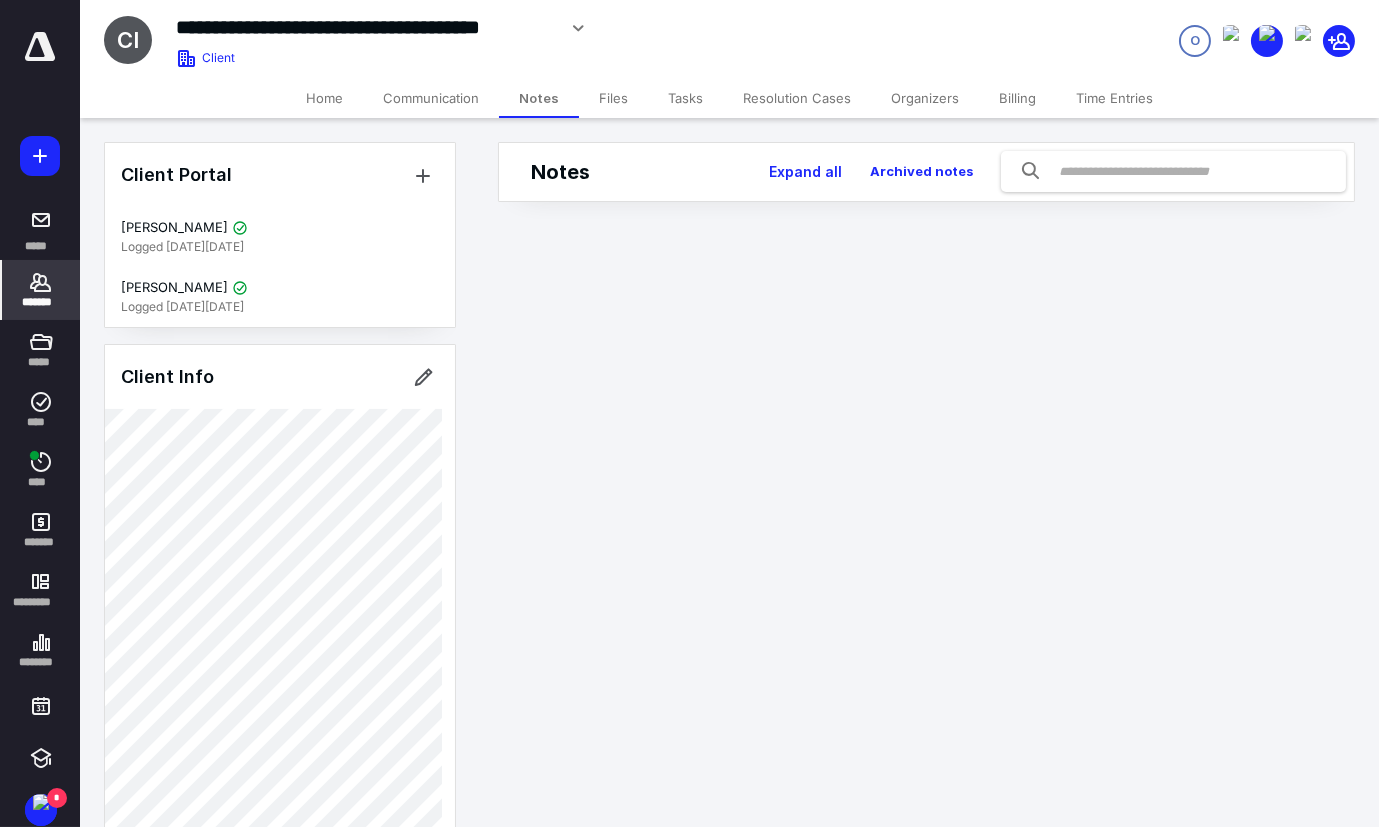 click on "Files" at bounding box center [613, 98] 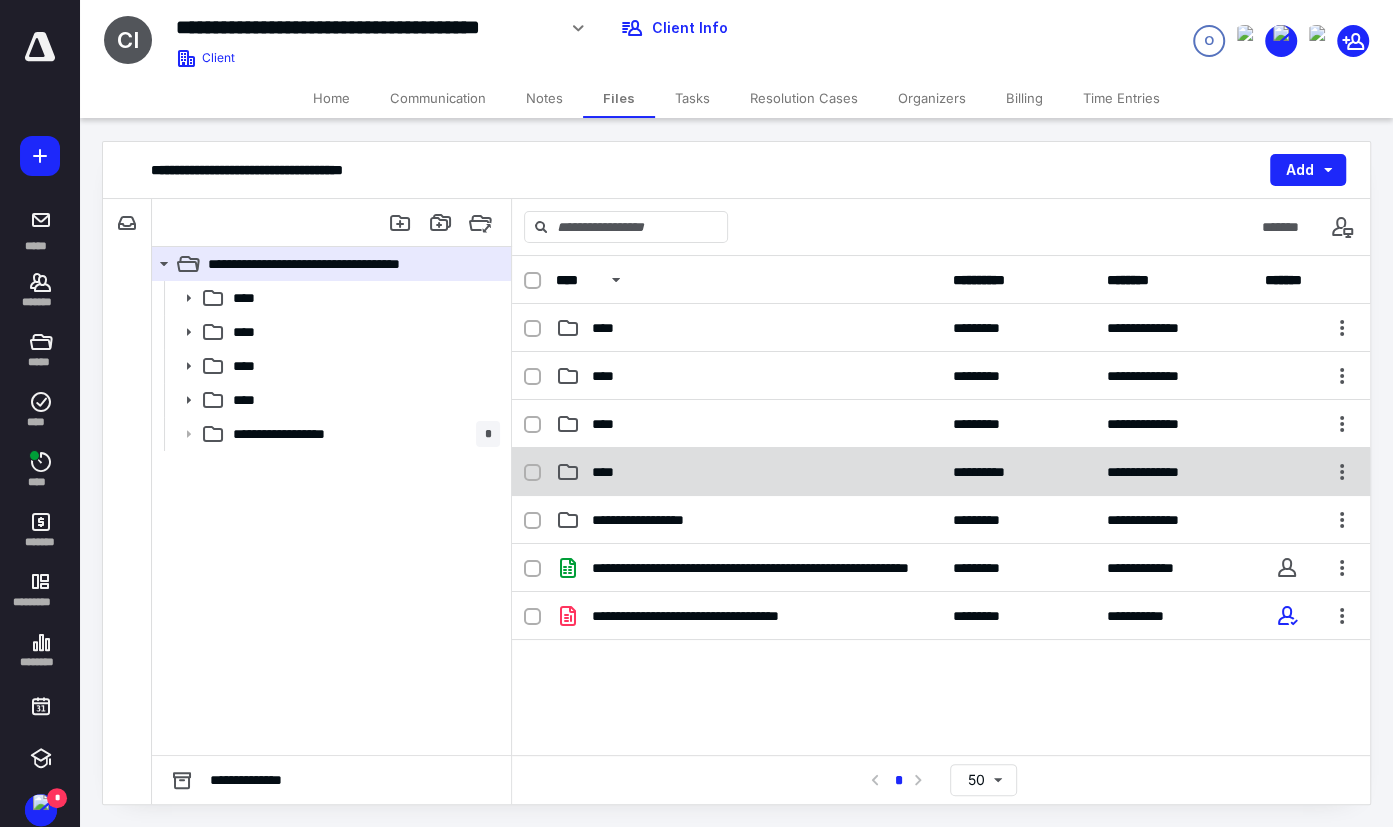 click on "****" at bounding box center [609, 472] 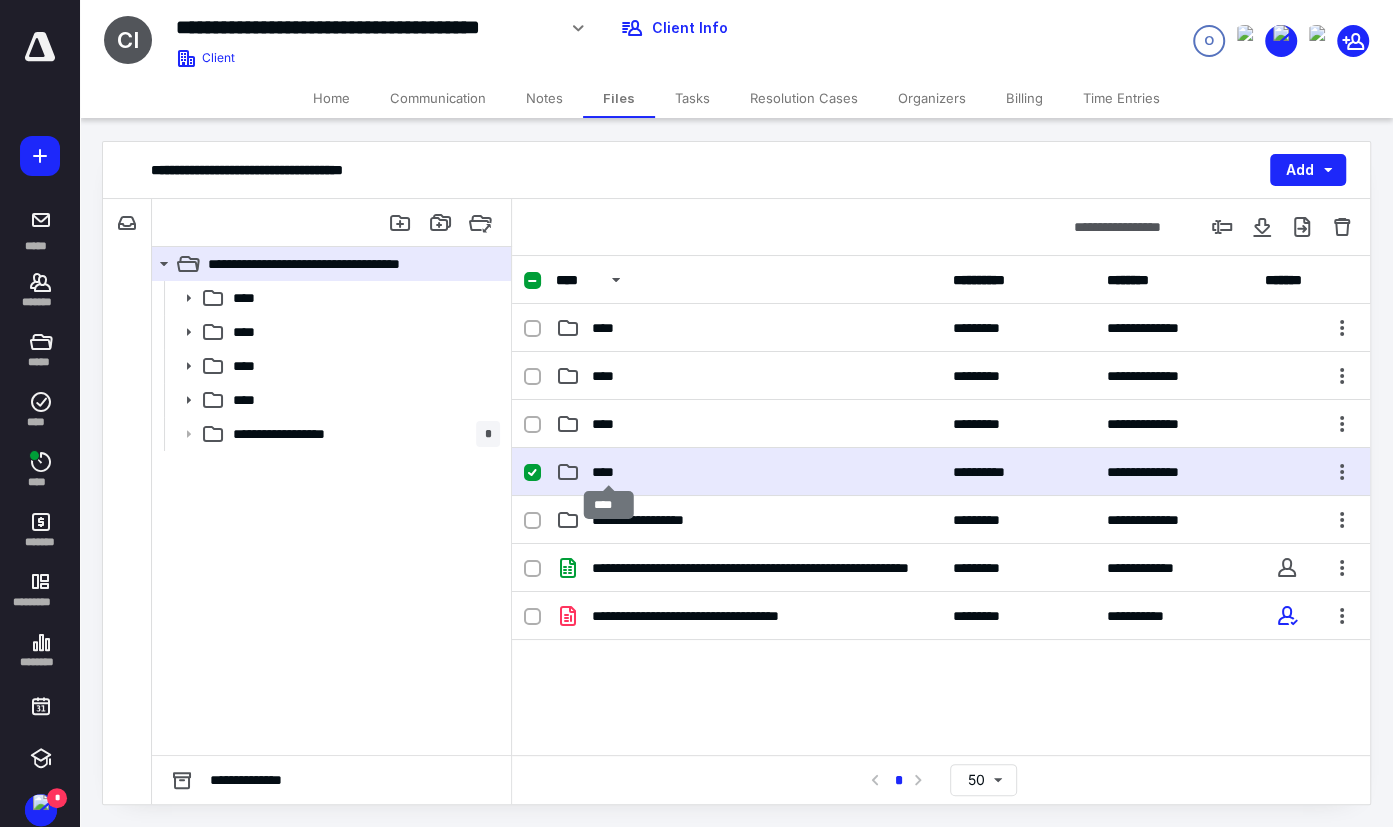click on "****" at bounding box center [609, 472] 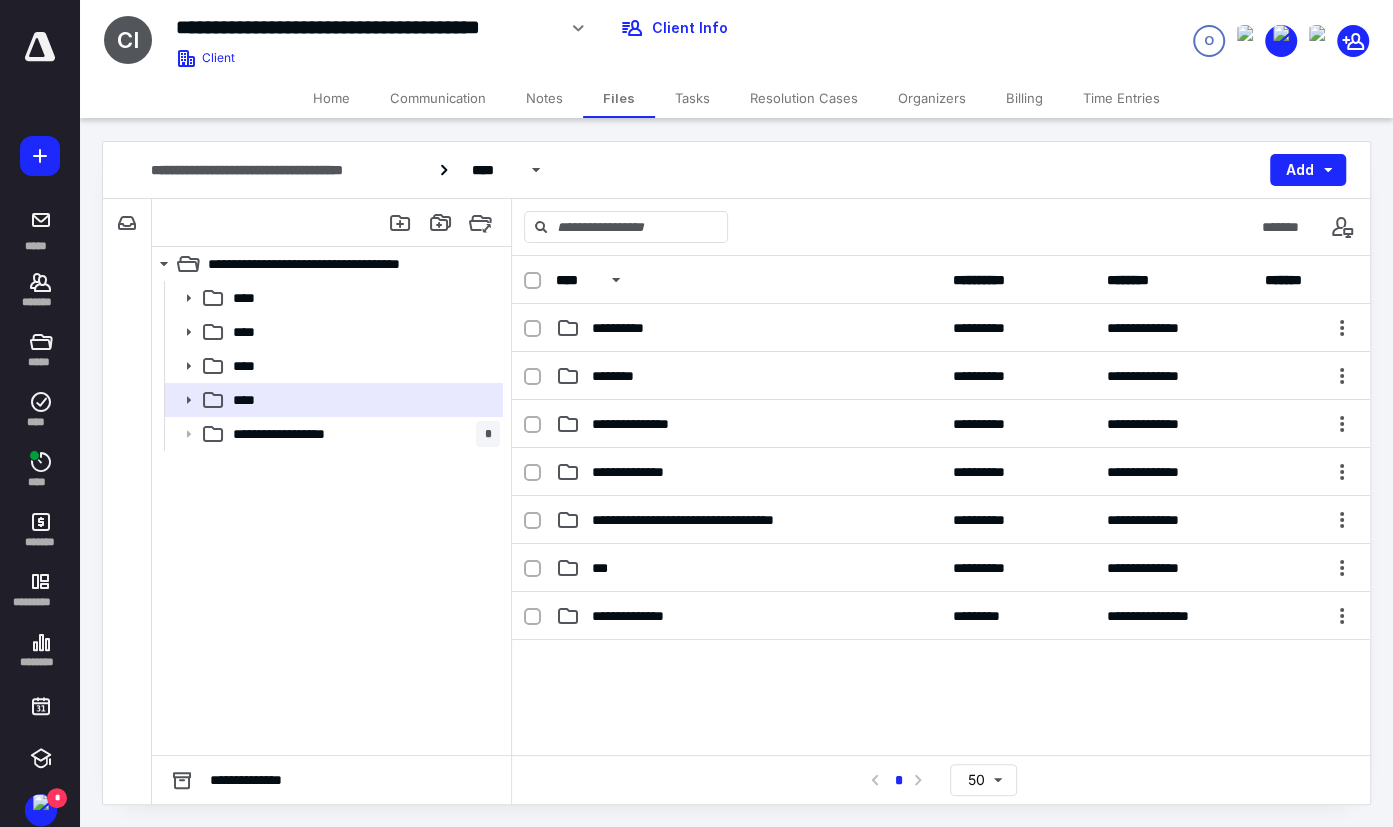 click on "Home" at bounding box center [331, 98] 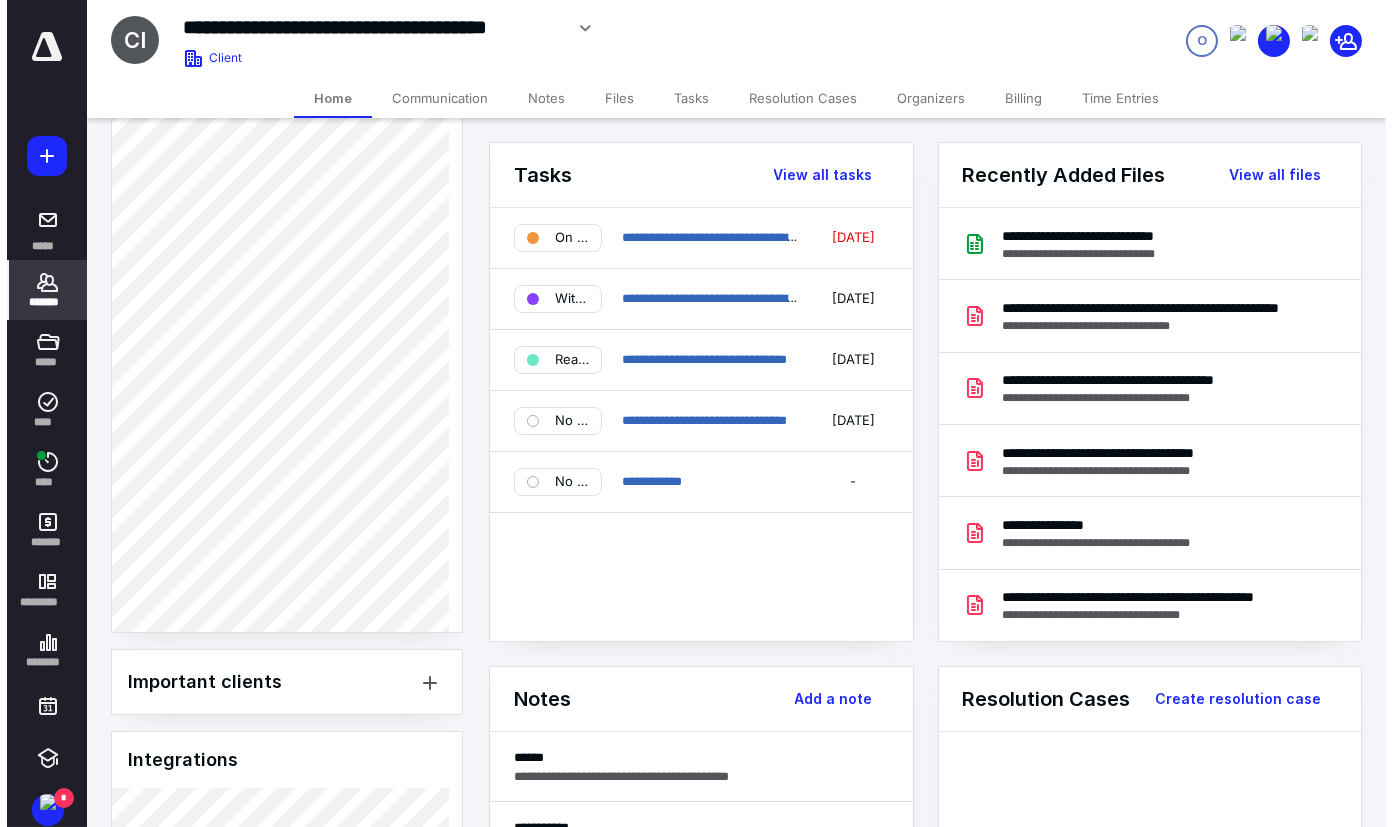 scroll, scrollTop: 1262, scrollLeft: 0, axis: vertical 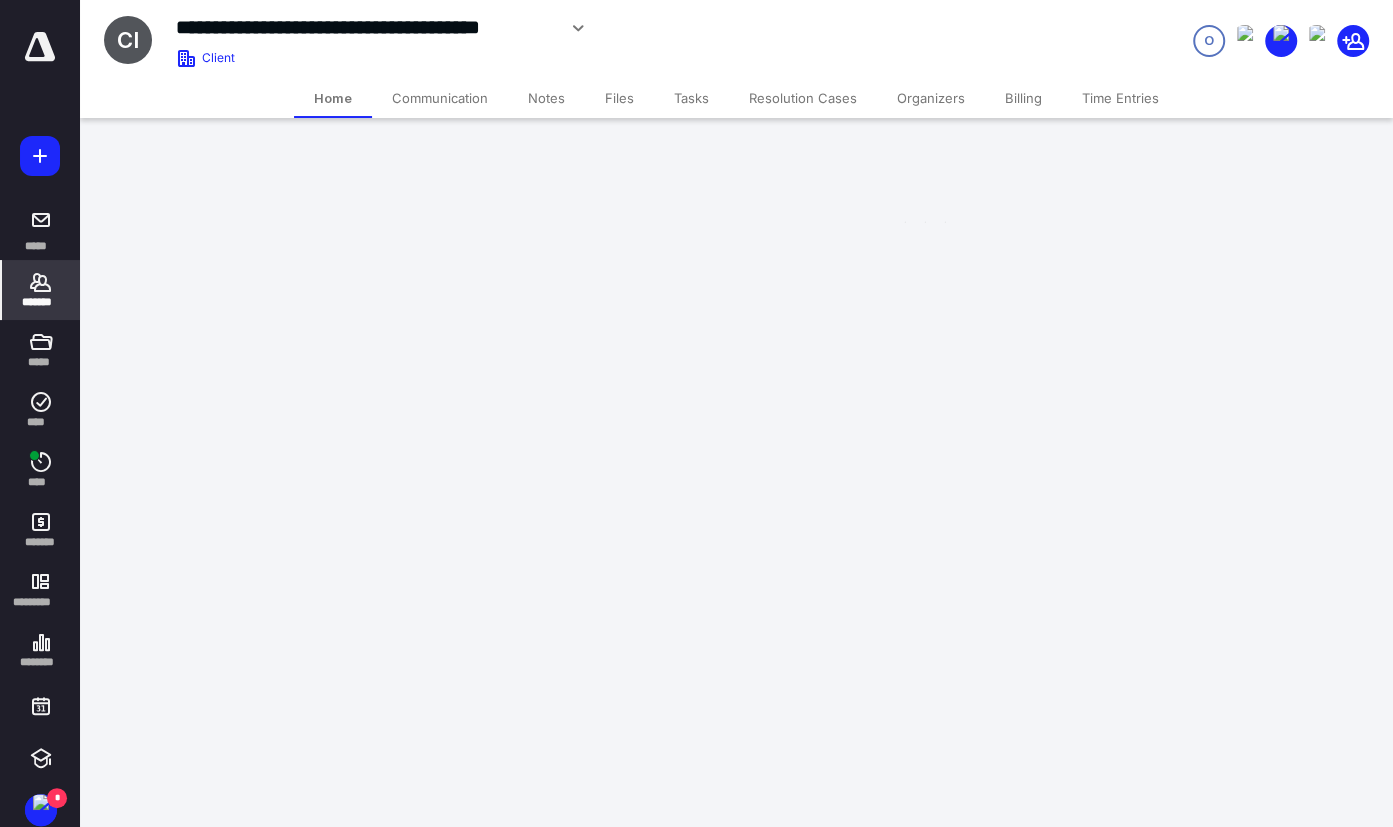 drag, startPoint x: 248, startPoint y: 647, endPoint x: 321, endPoint y: 587, distance: 94.493385 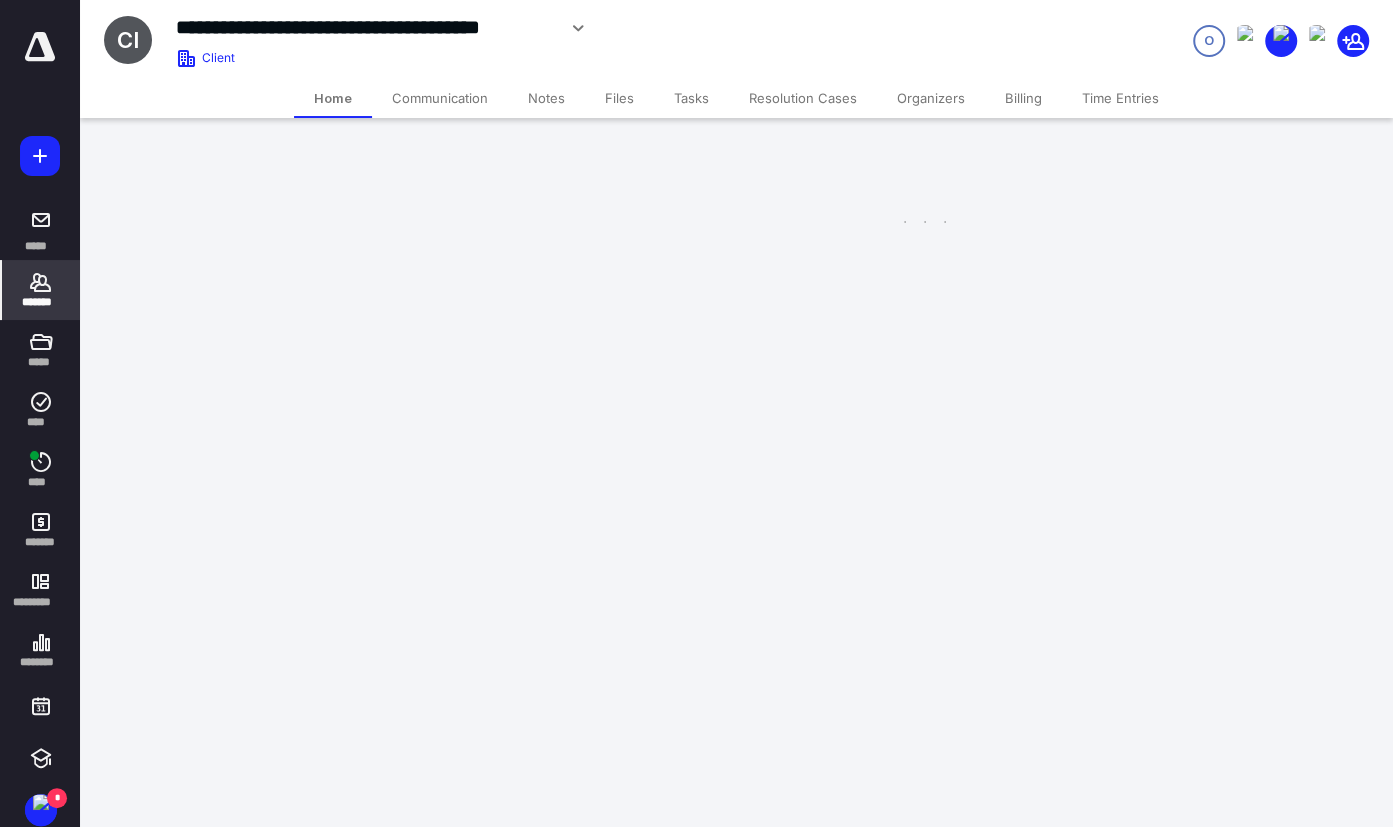 click on "**********" at bounding box center [696, 413] 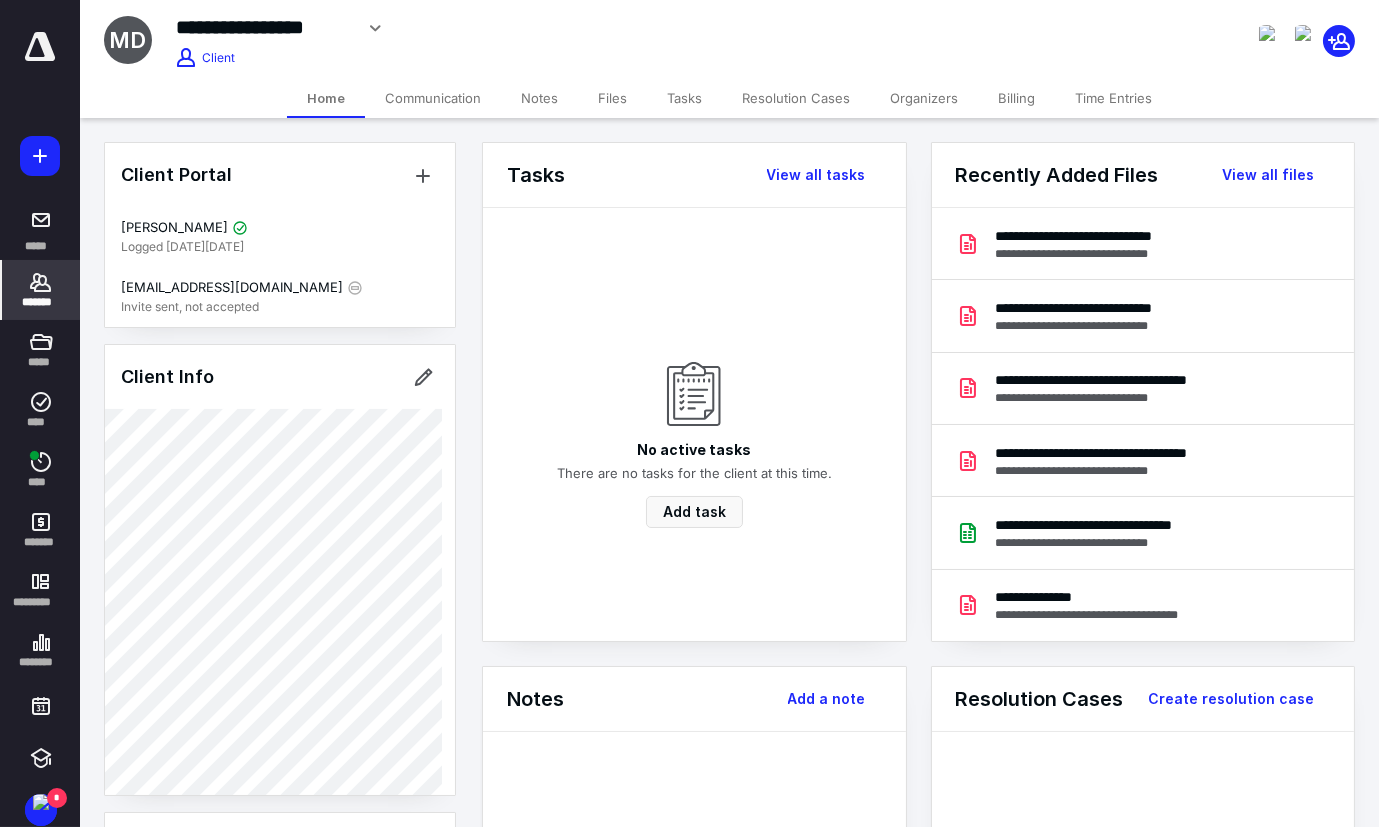 click on "Files" at bounding box center (612, 98) 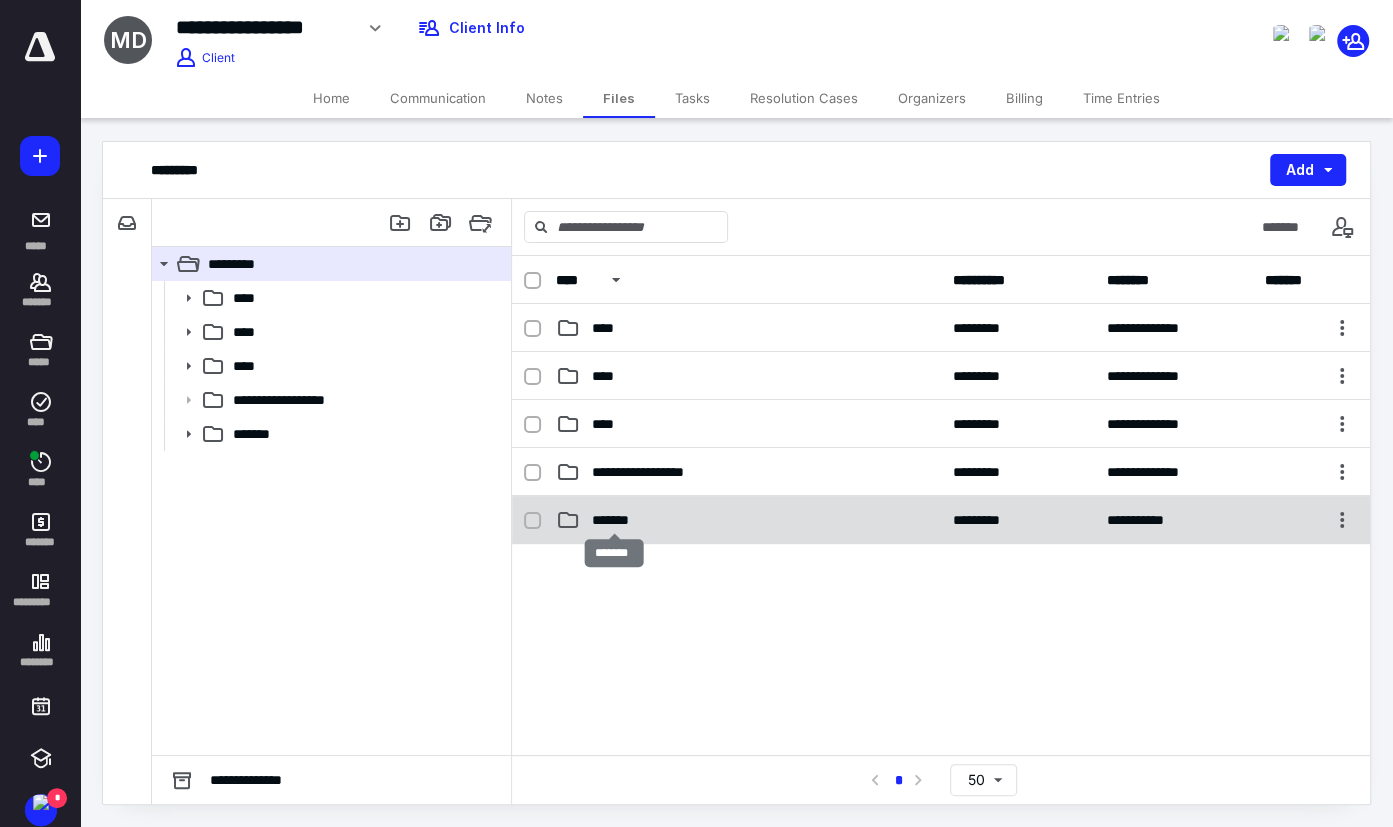 click on "*******" at bounding box center (614, 520) 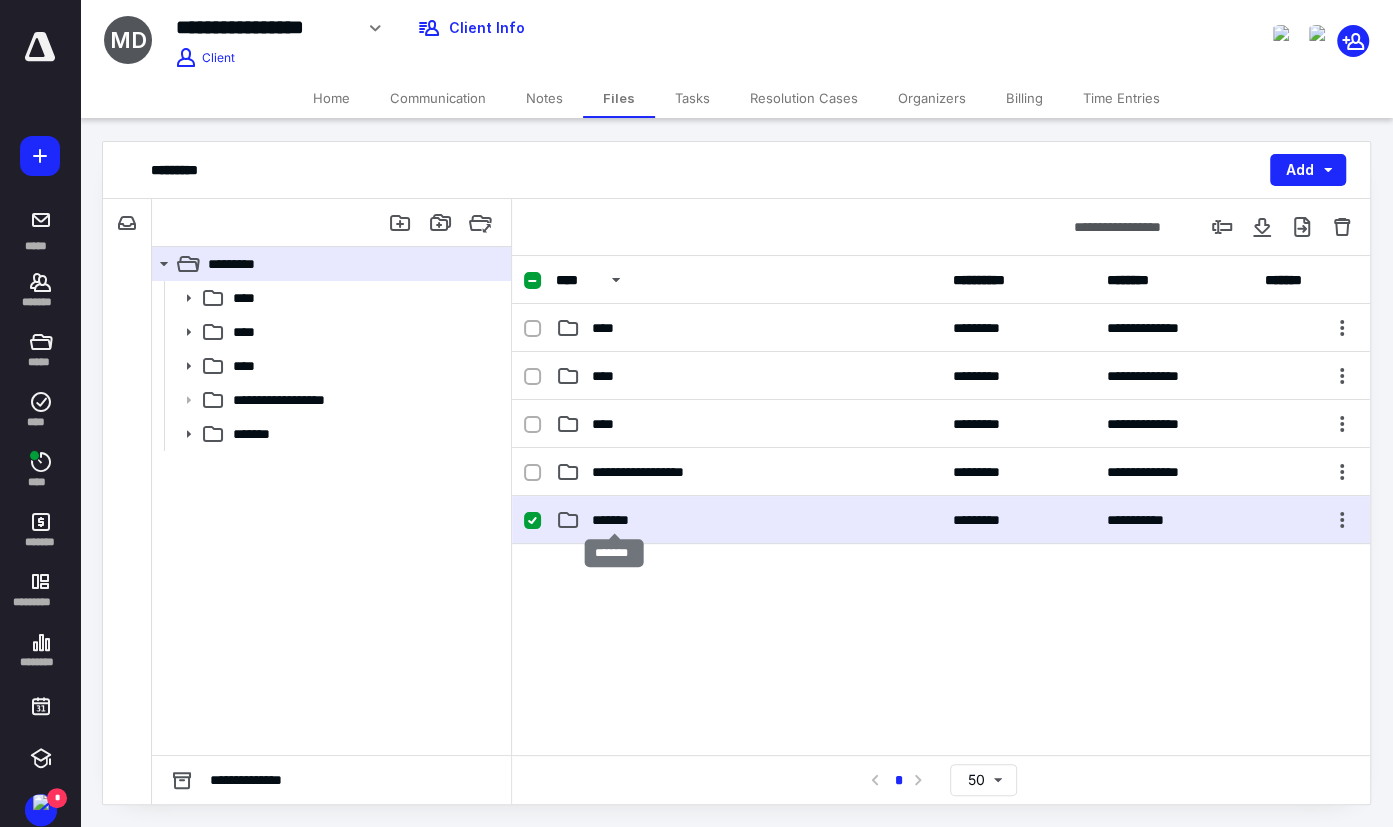 click on "*******" at bounding box center (614, 520) 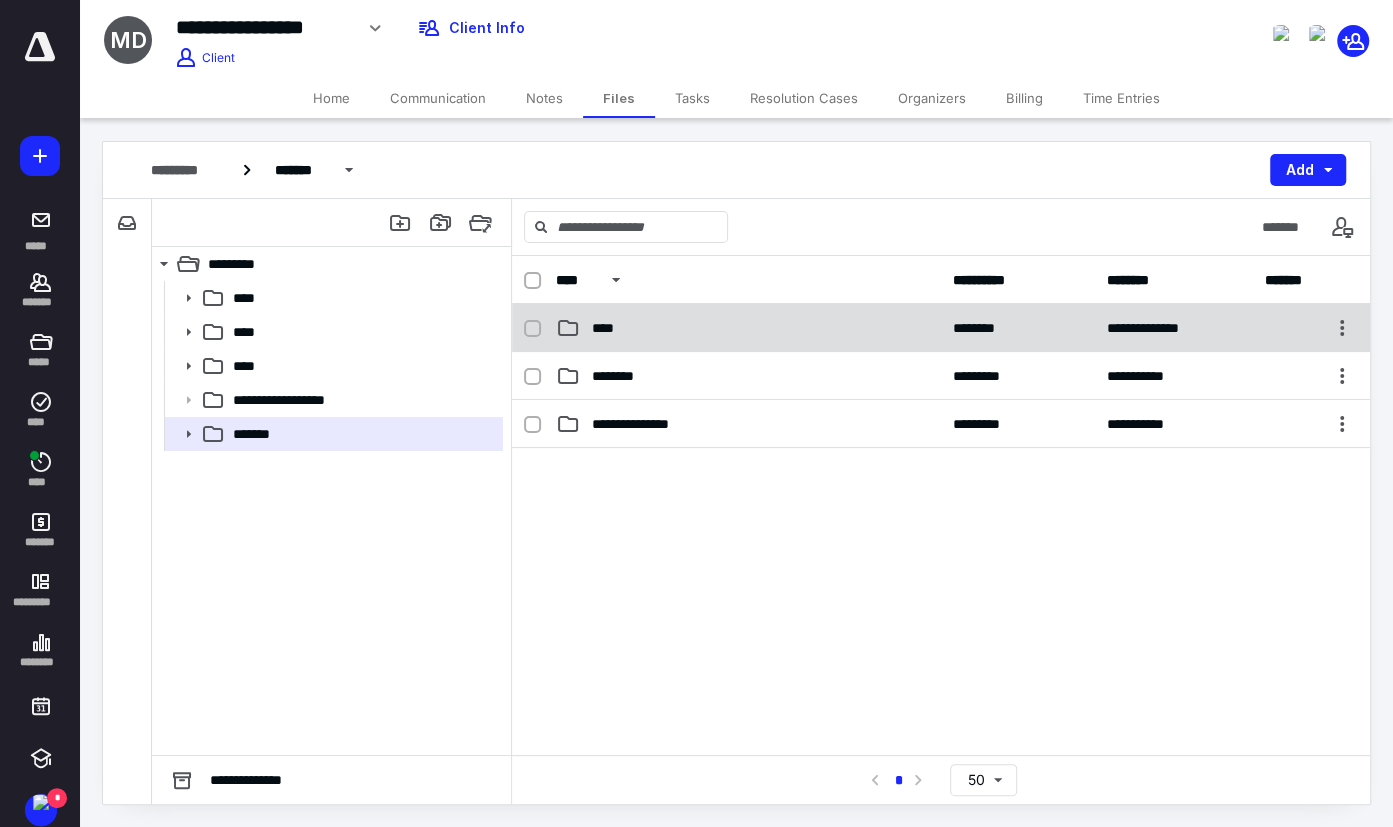 click on "****" at bounding box center [748, 328] 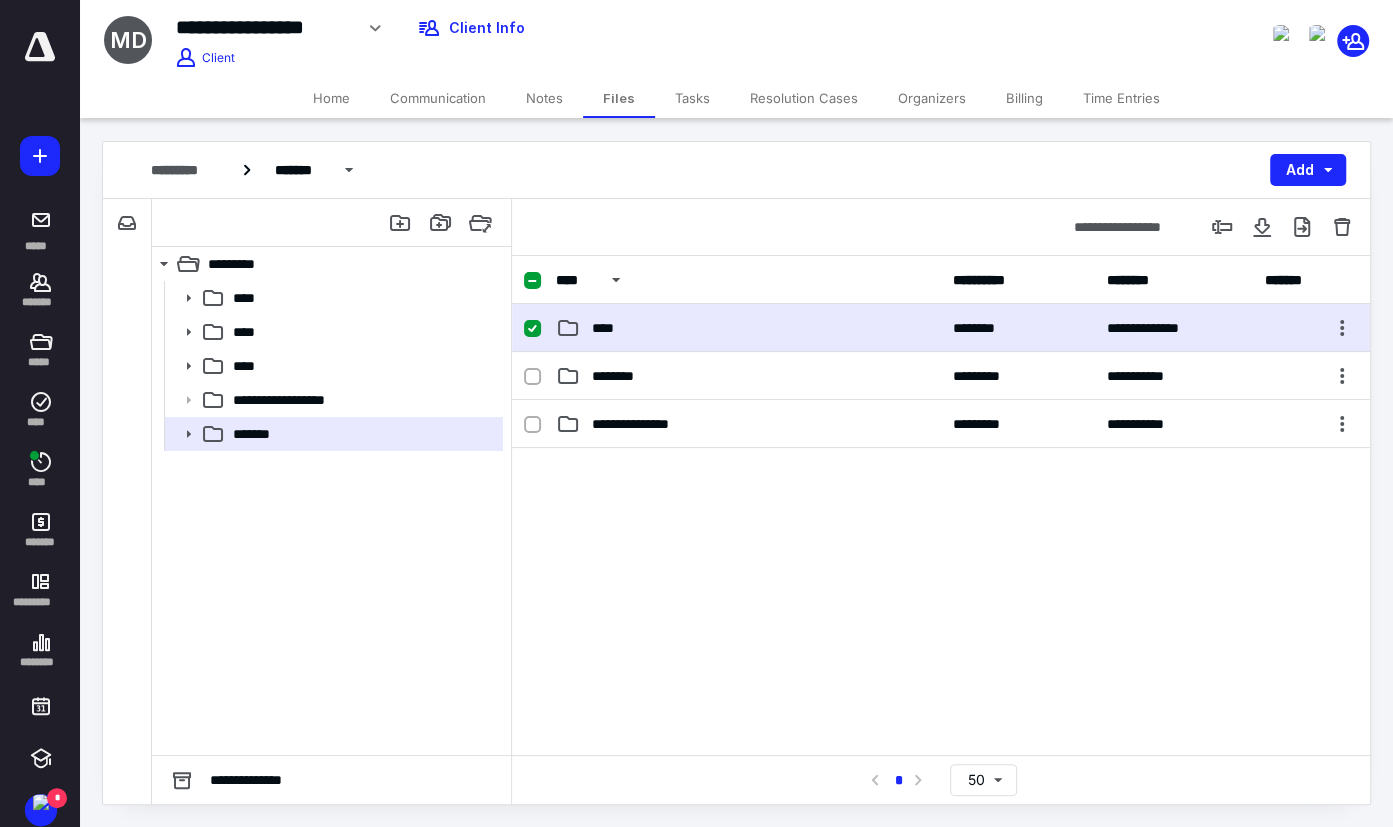 click on "****" at bounding box center [748, 328] 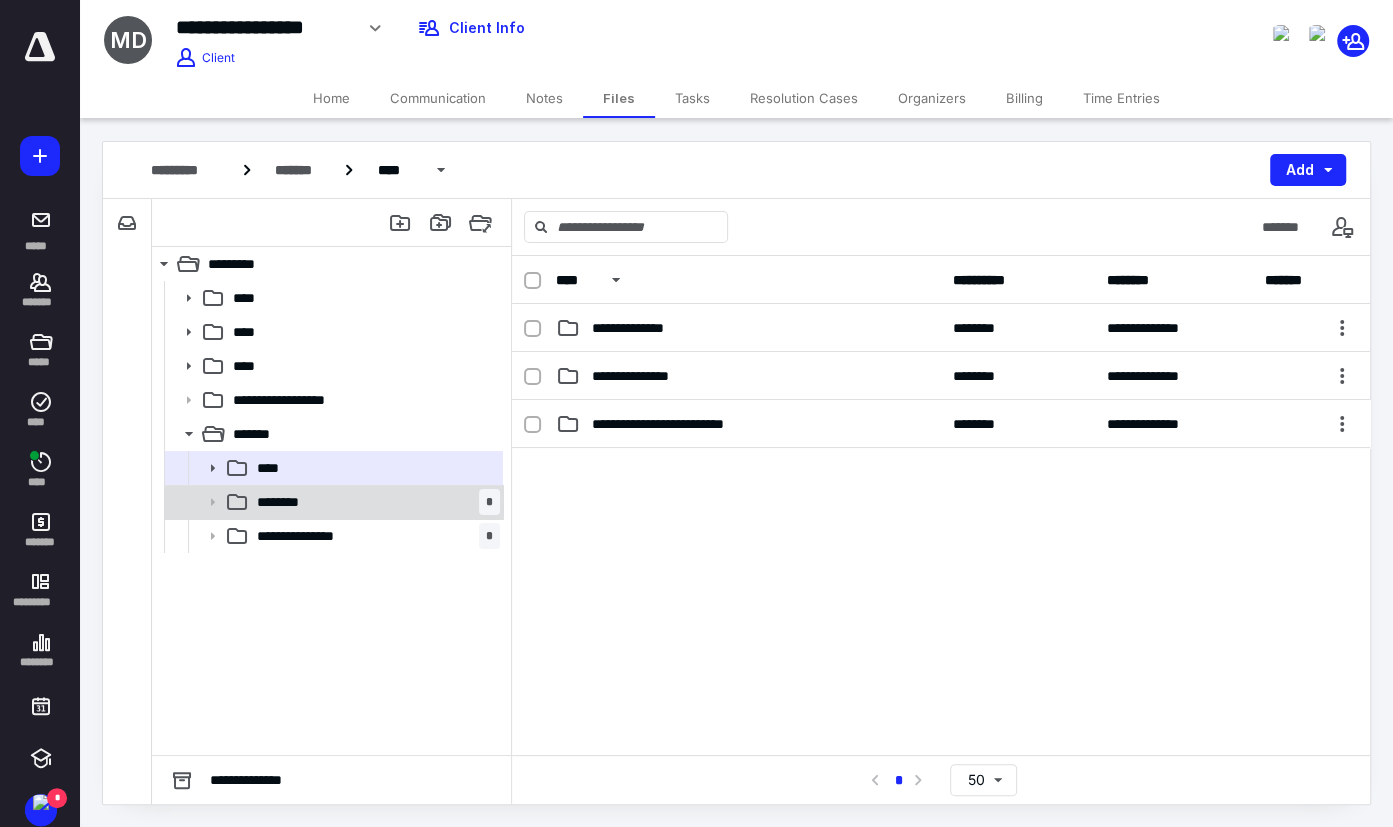 click on "******** *" at bounding box center [374, 502] 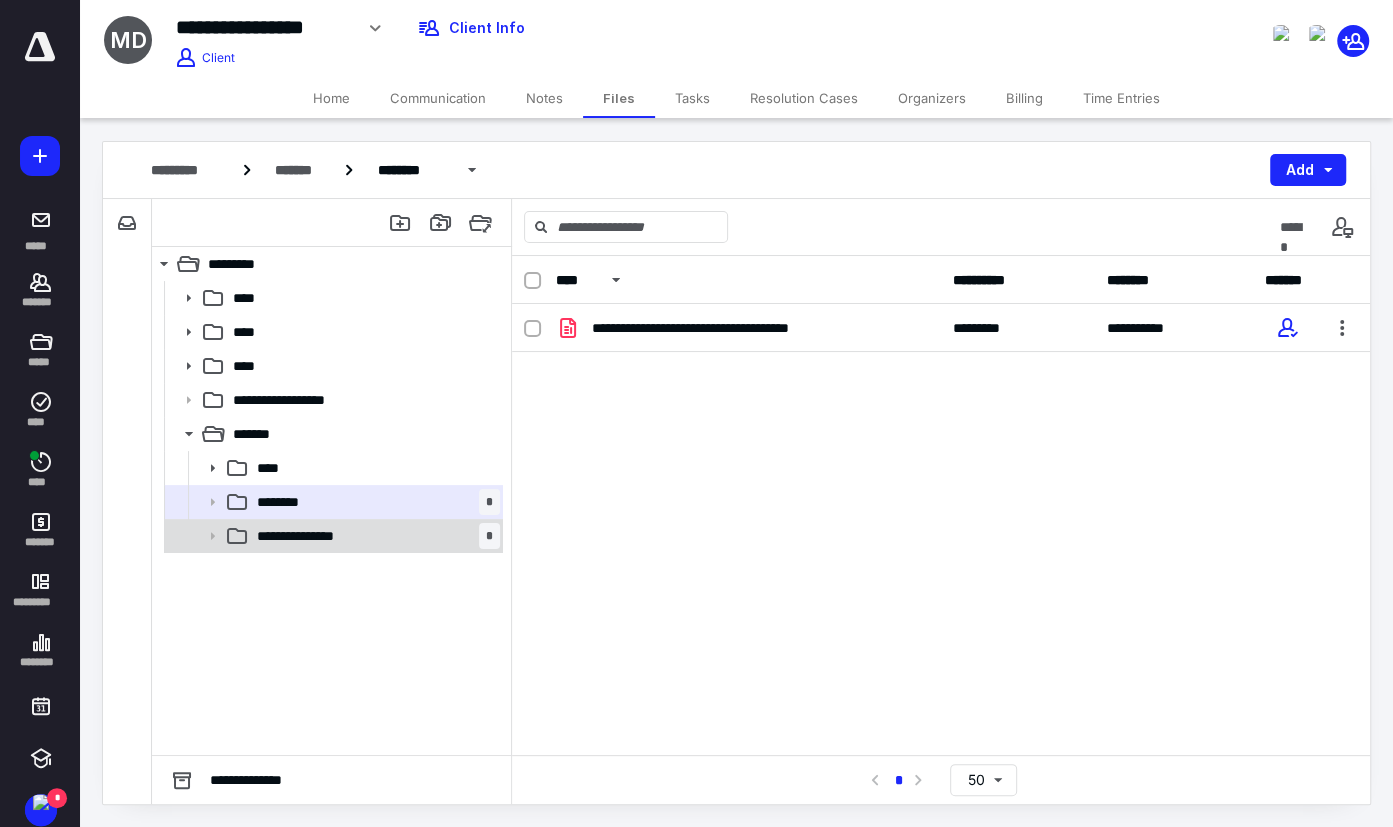click on "**********" at bounding box center [374, 536] 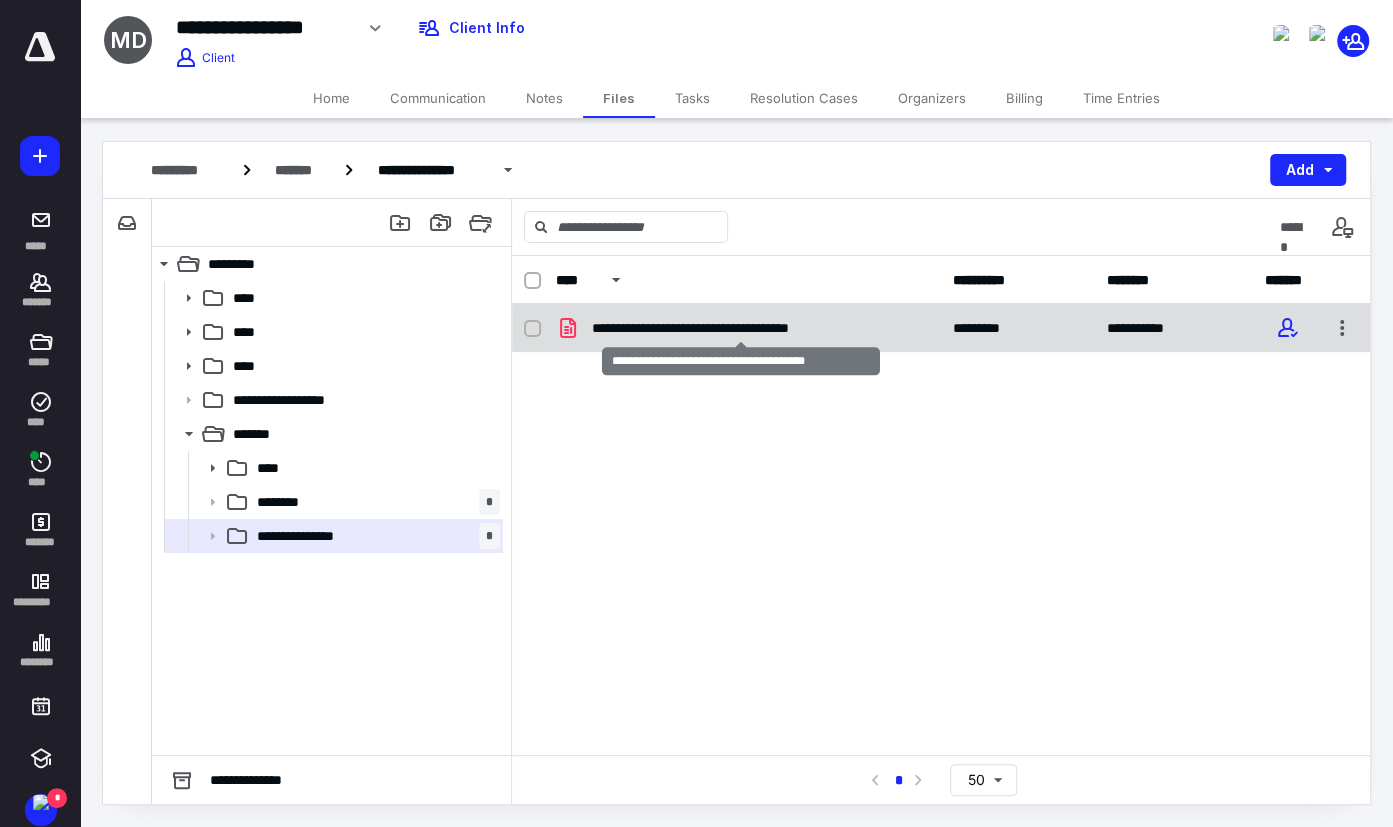 click on "**********" at bounding box center (740, 328) 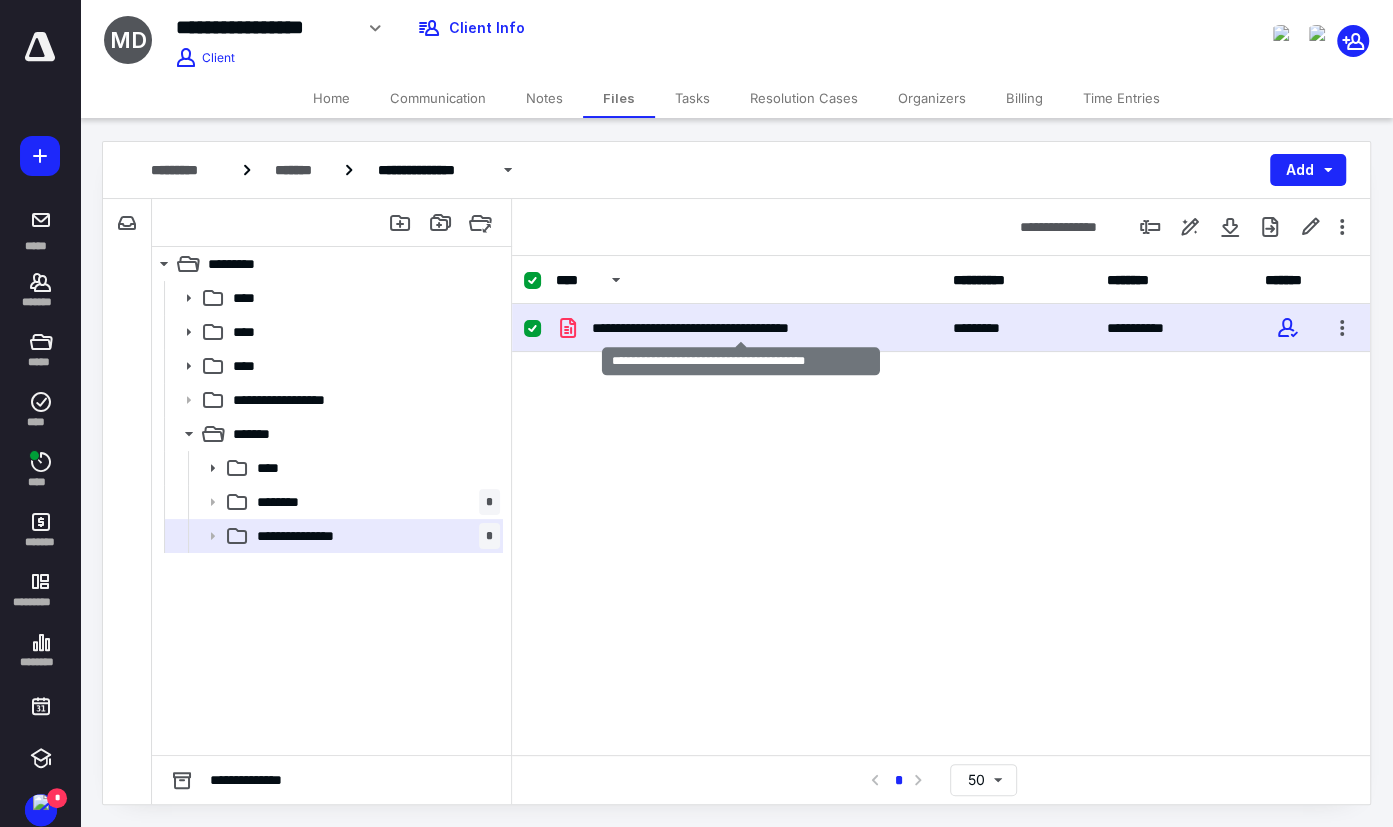 click on "**********" at bounding box center (740, 328) 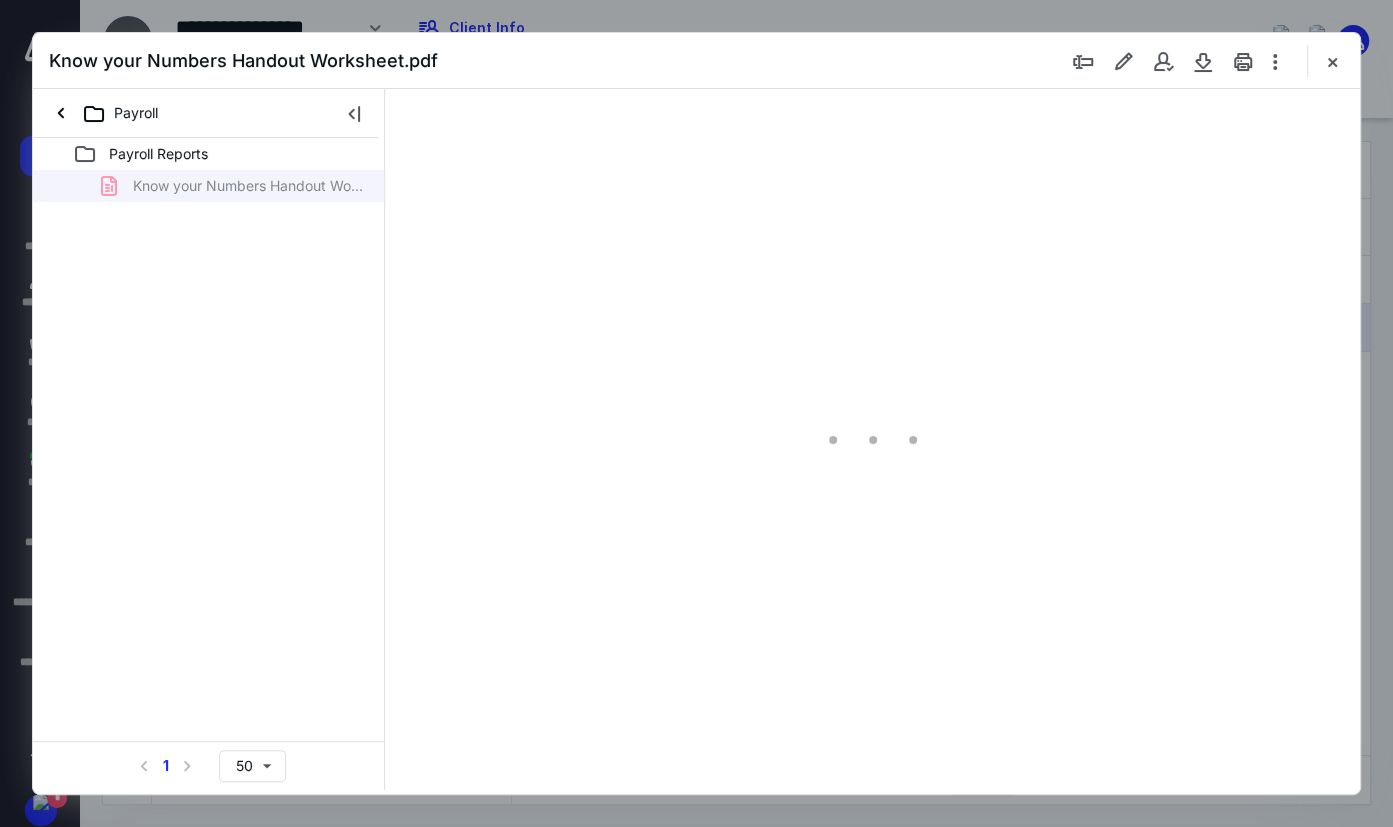 scroll, scrollTop: 0, scrollLeft: 0, axis: both 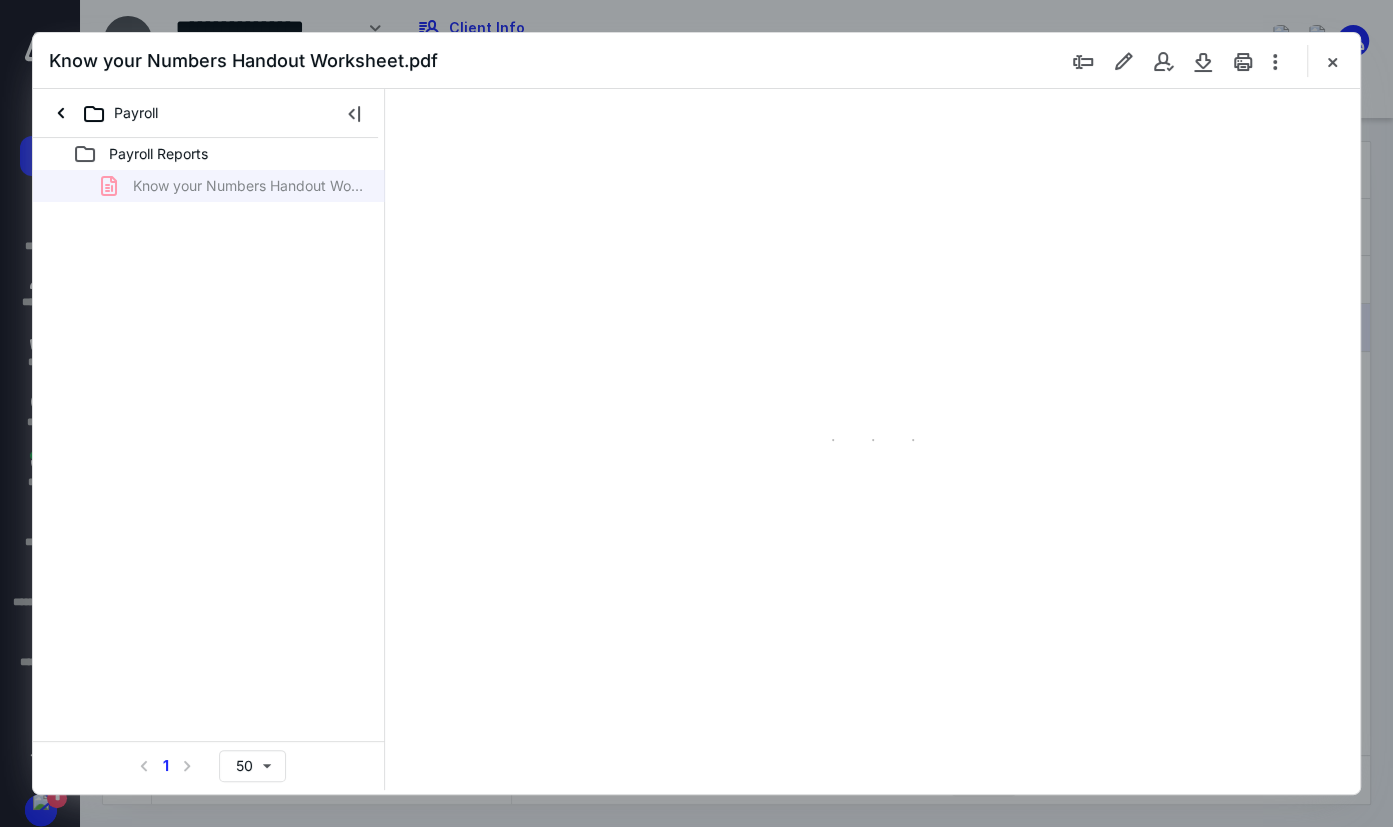 type on "79" 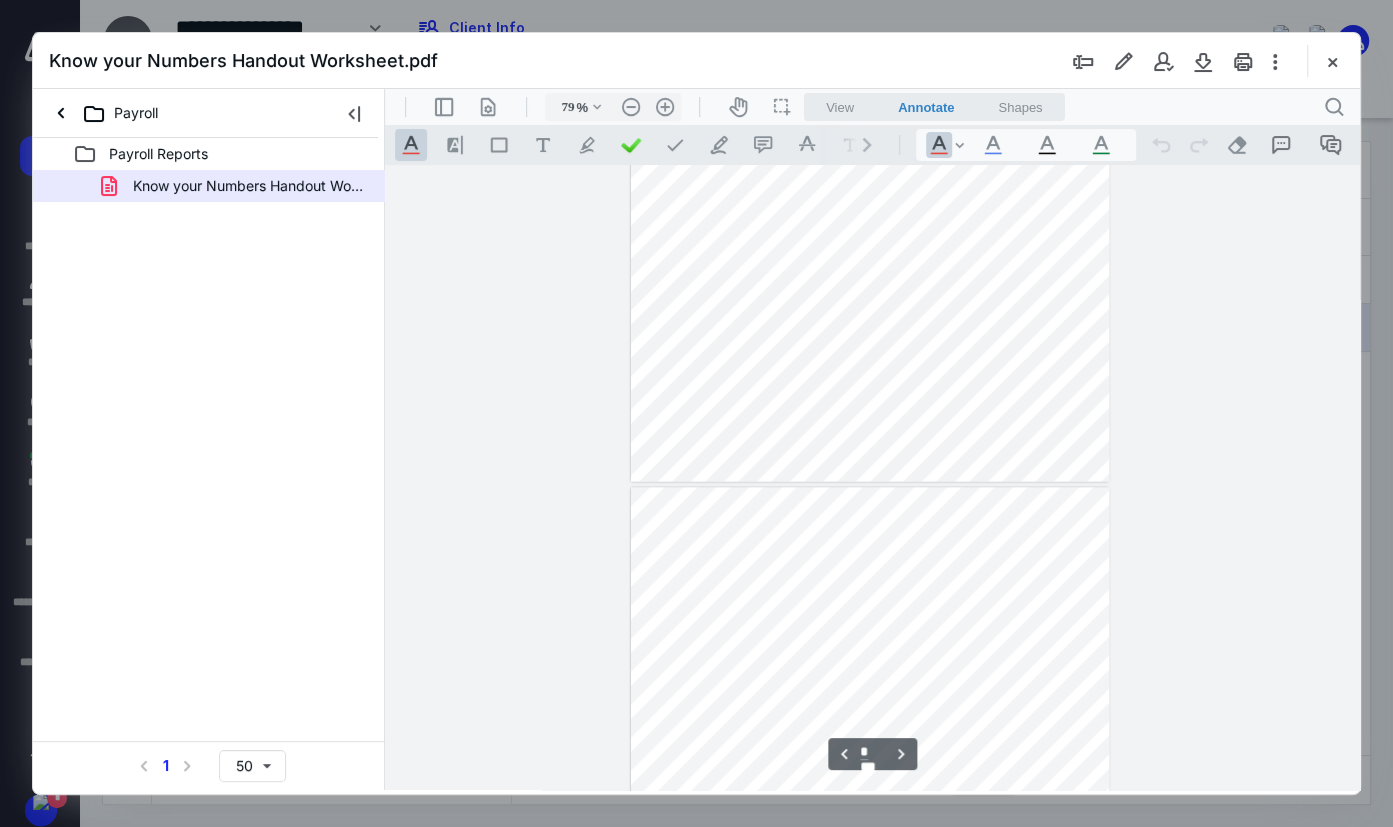 scroll, scrollTop: 2909, scrollLeft: 0, axis: vertical 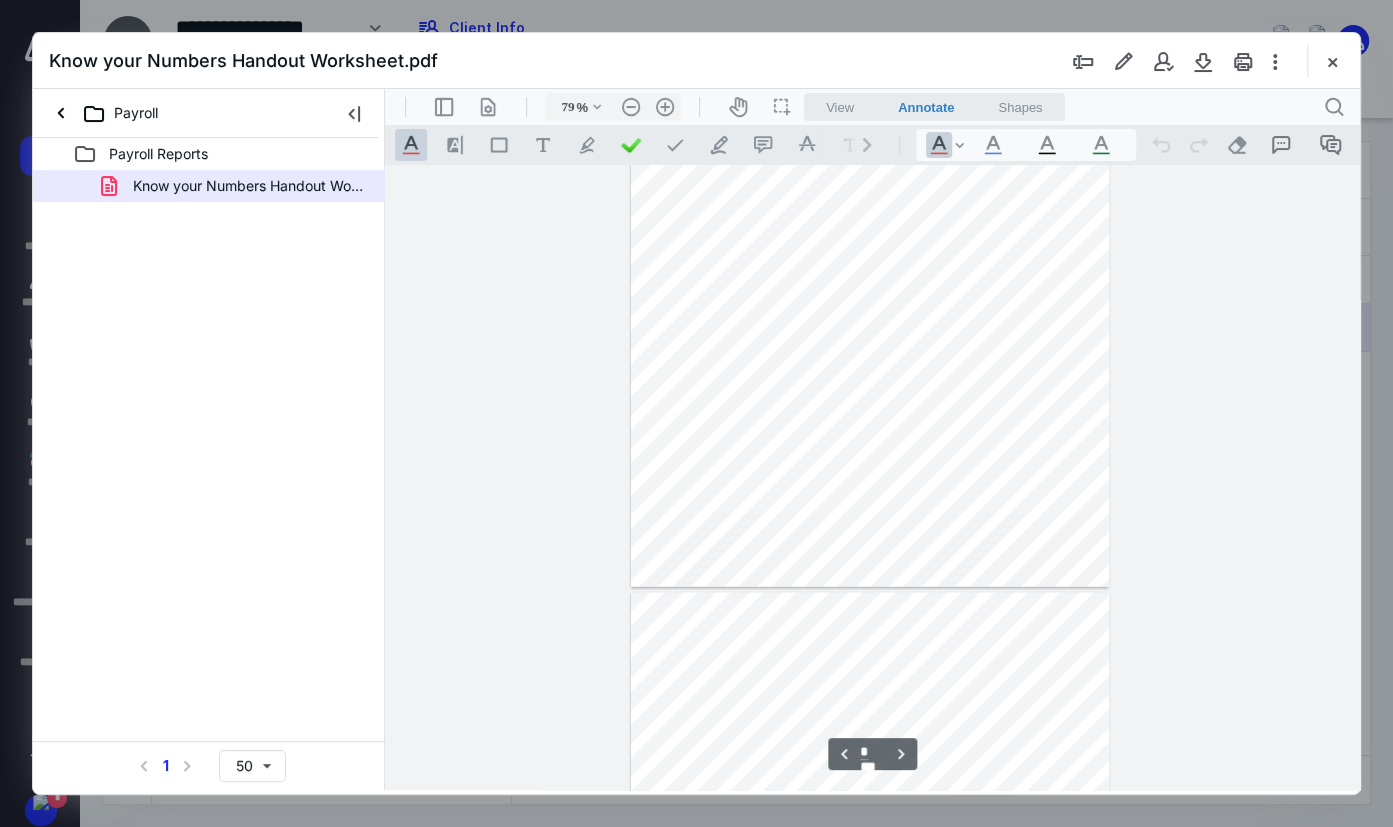 type on "*" 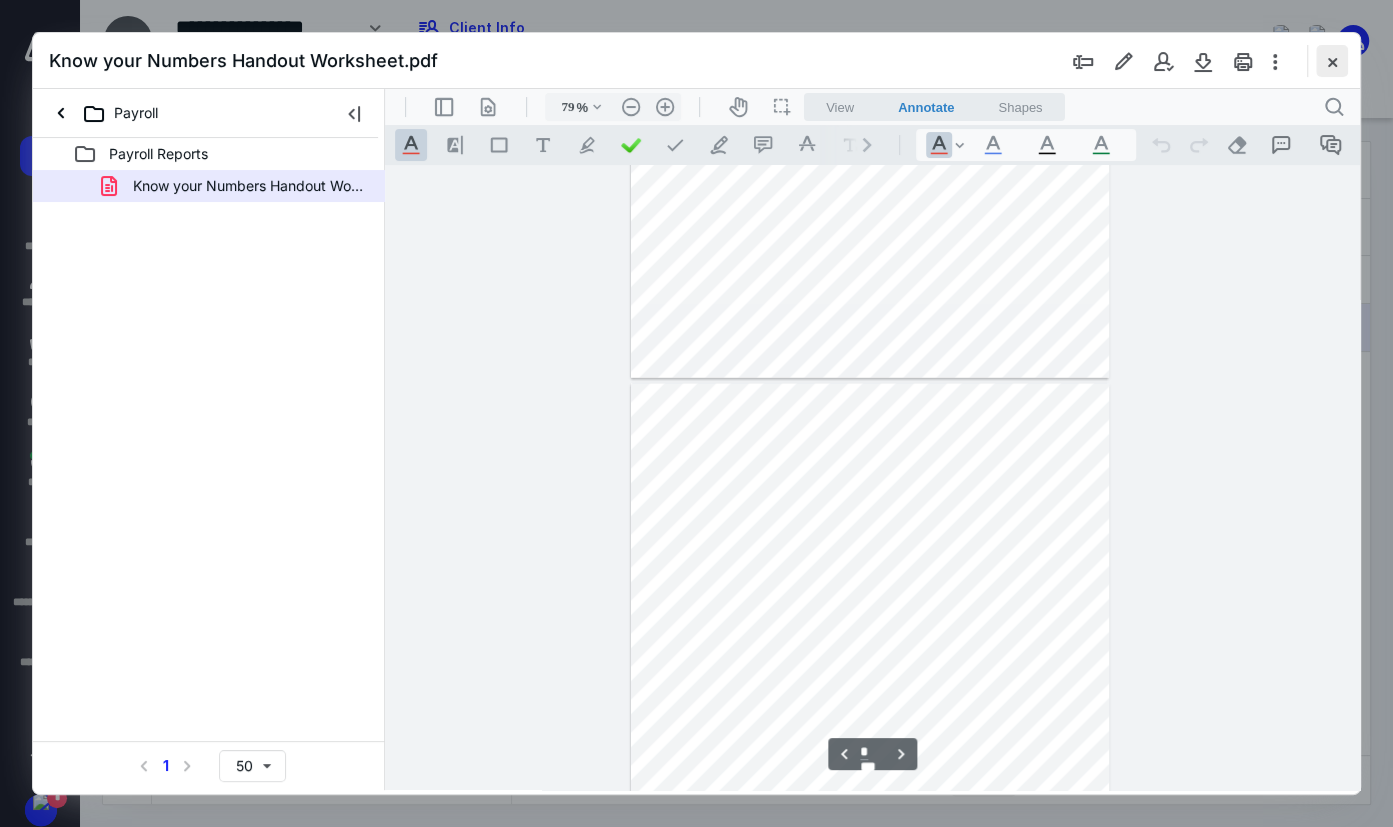 click at bounding box center (1332, 61) 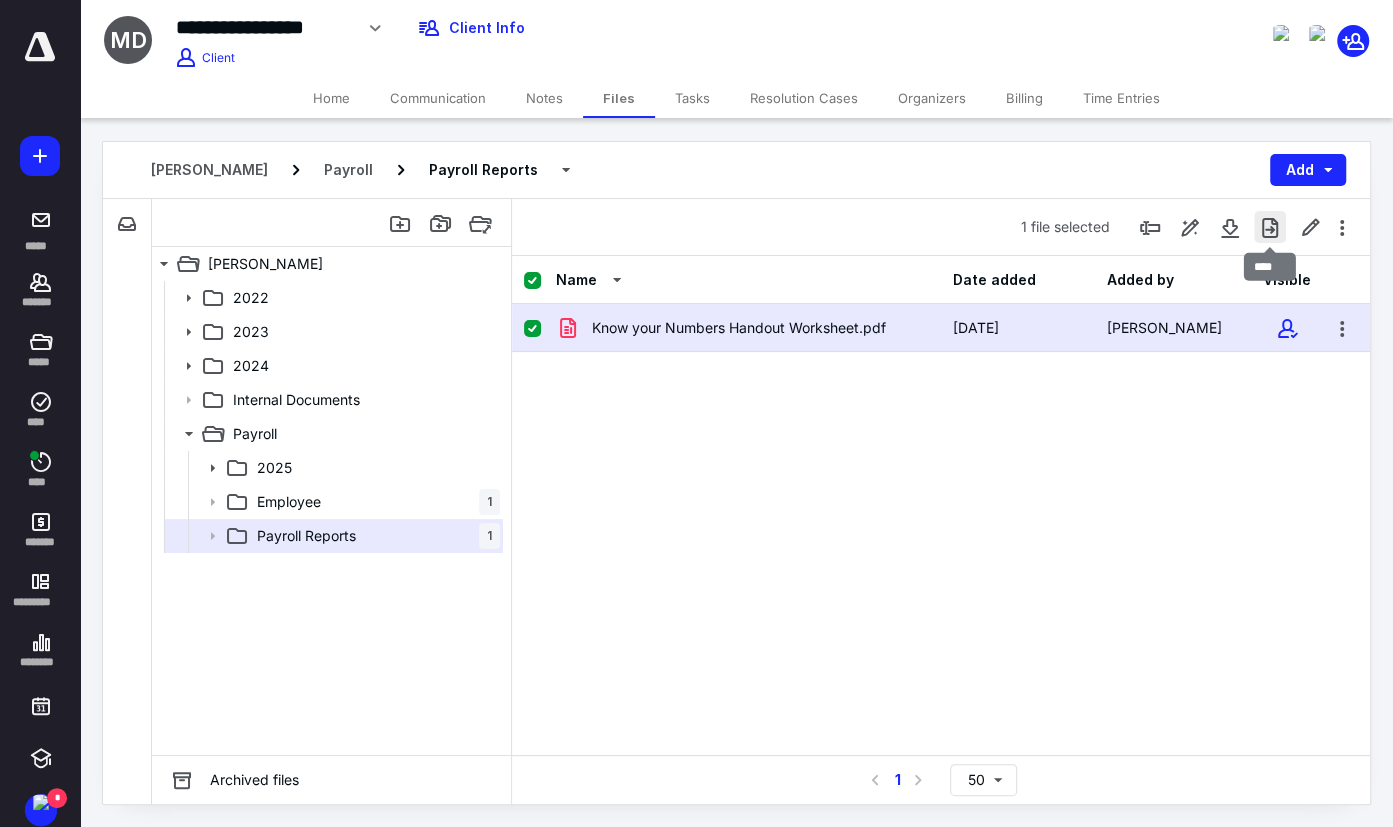 click at bounding box center (1270, 227) 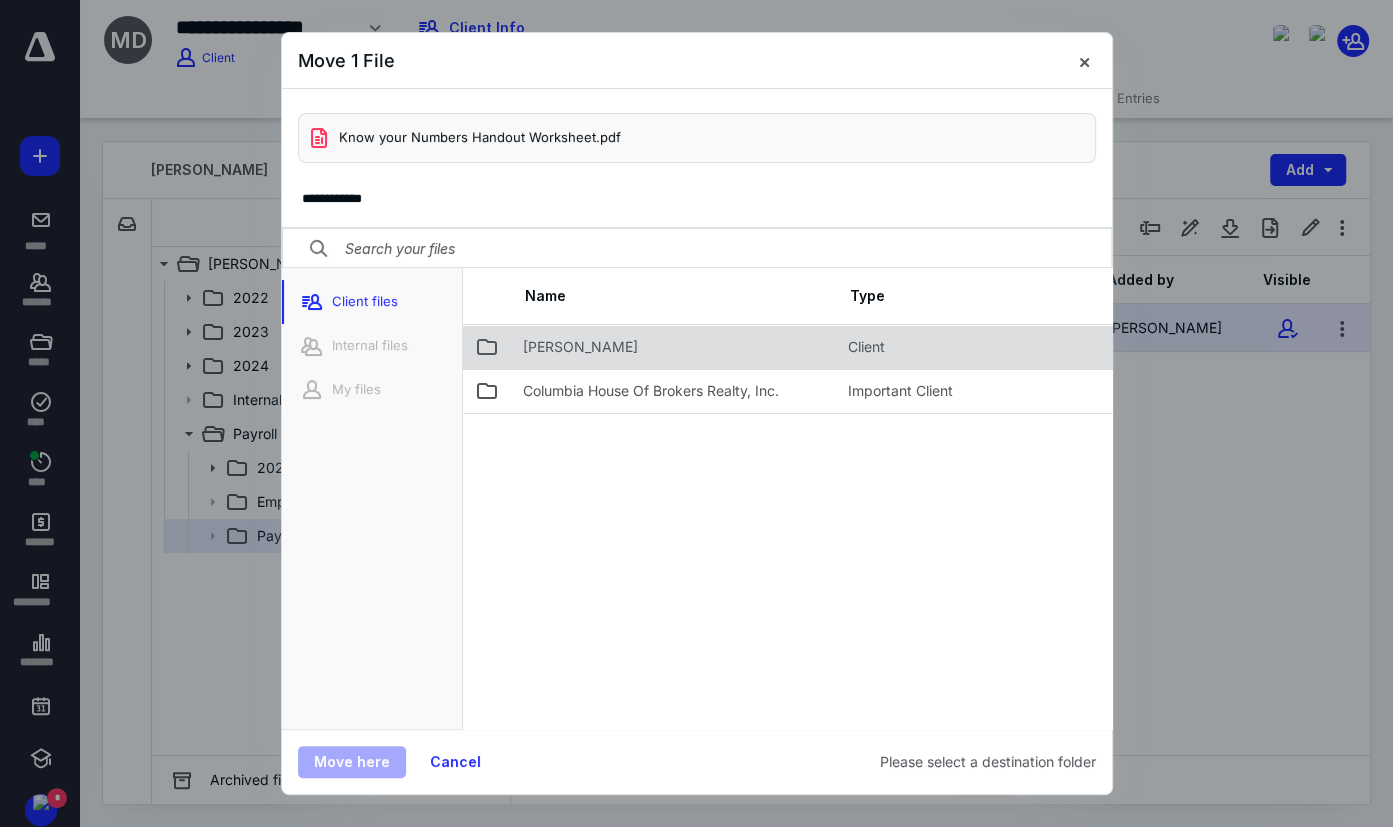 click on "[PERSON_NAME]" at bounding box center [673, 347] 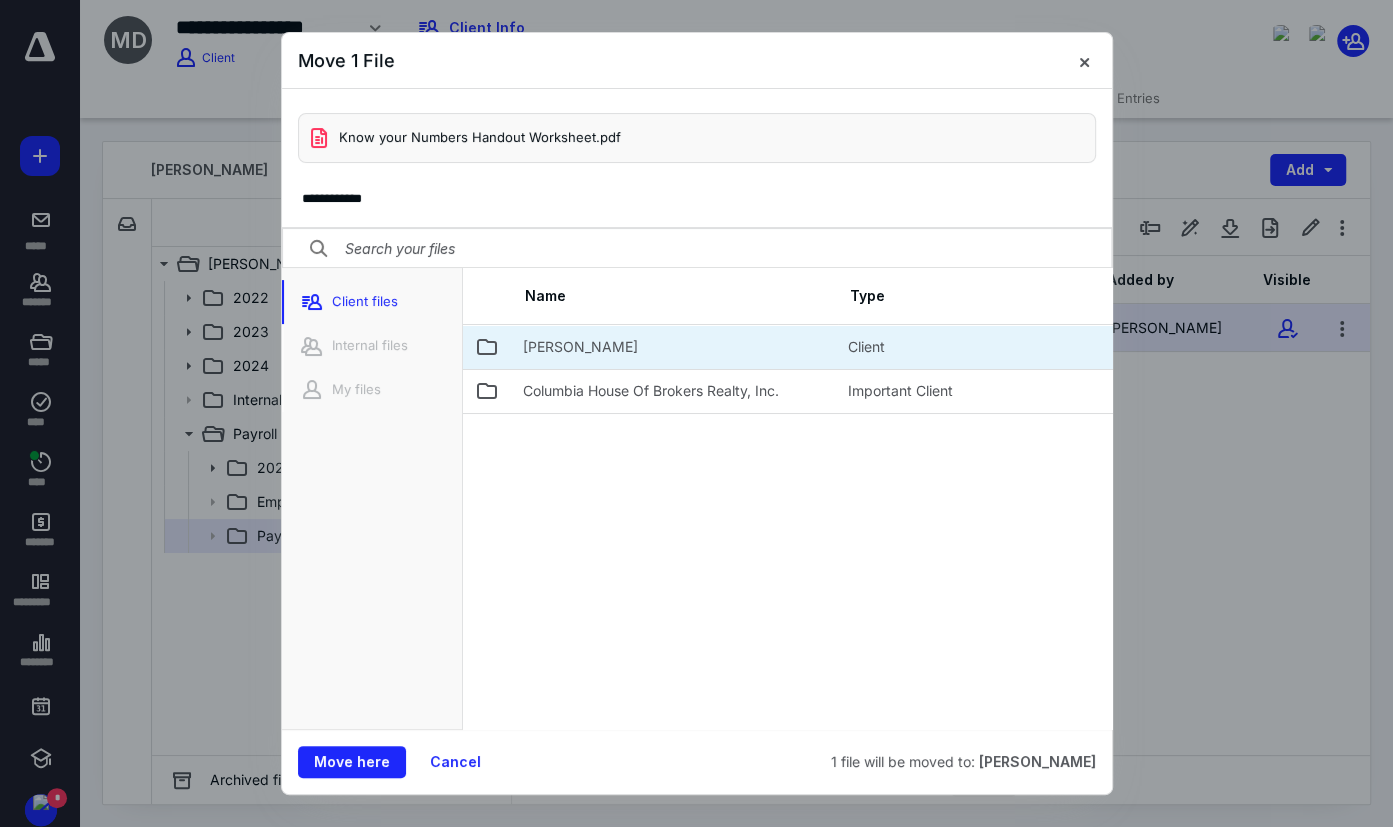 click on "[PERSON_NAME]" at bounding box center (673, 347) 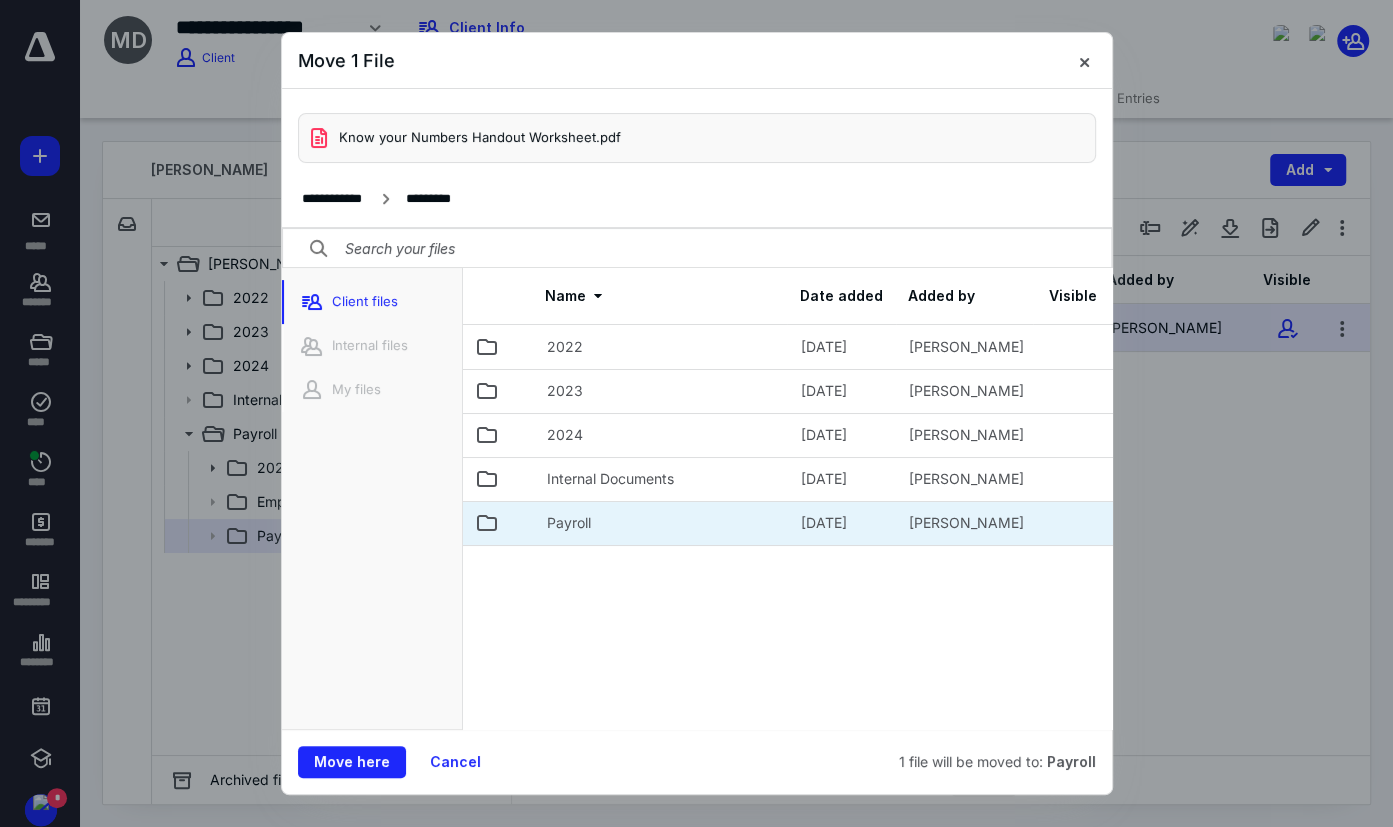 click on "Payroll" at bounding box center (662, 523) 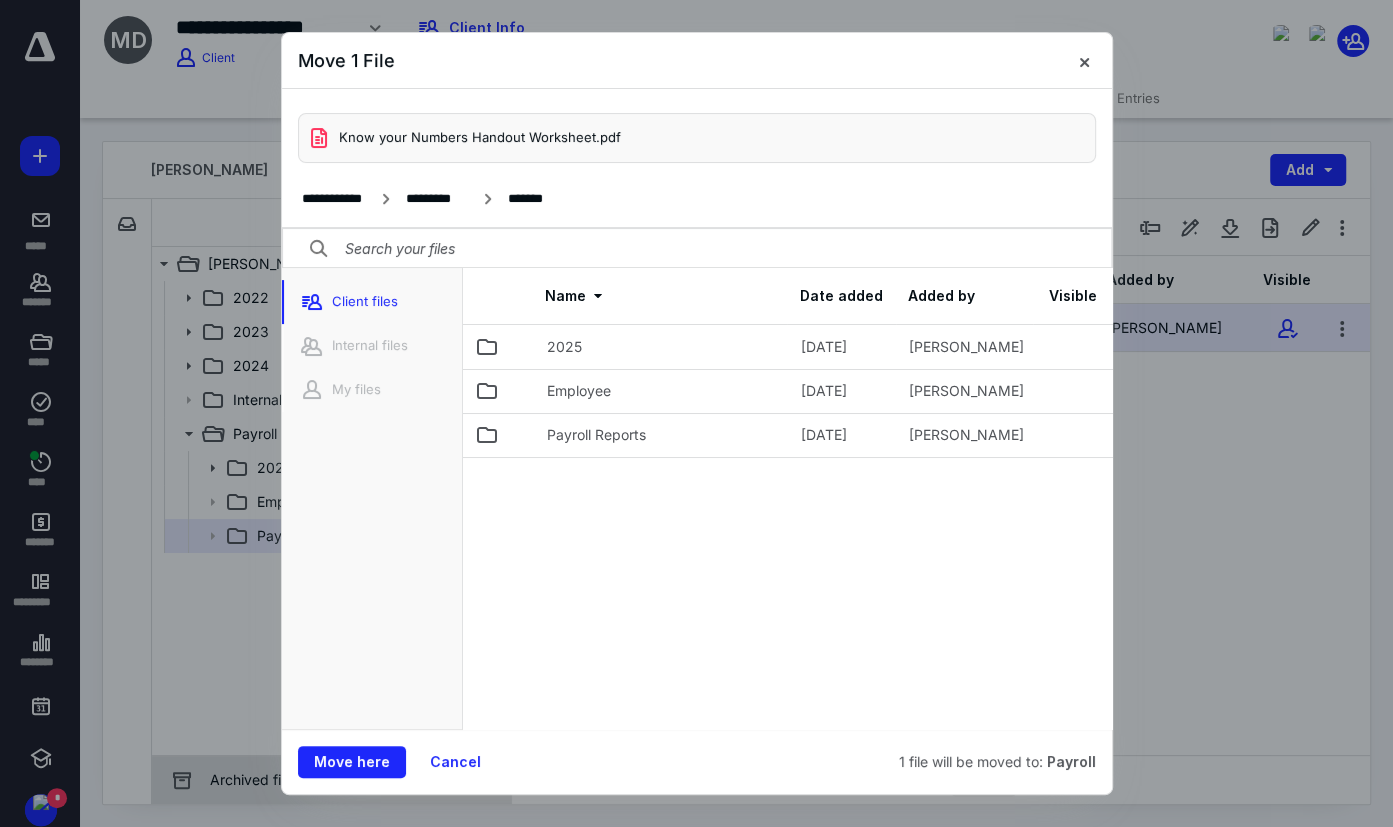 click on "Move here" at bounding box center [352, 762] 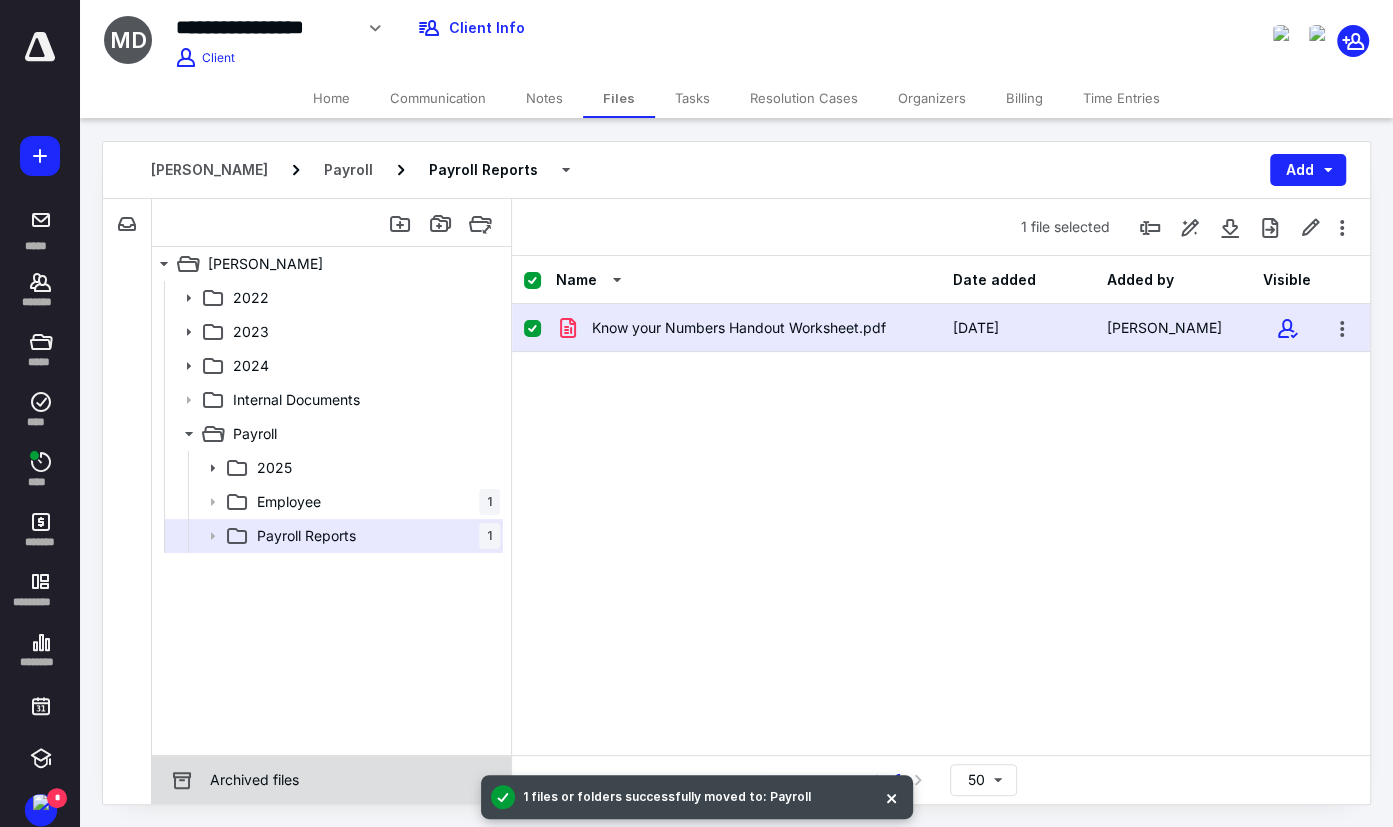 checkbox on "false" 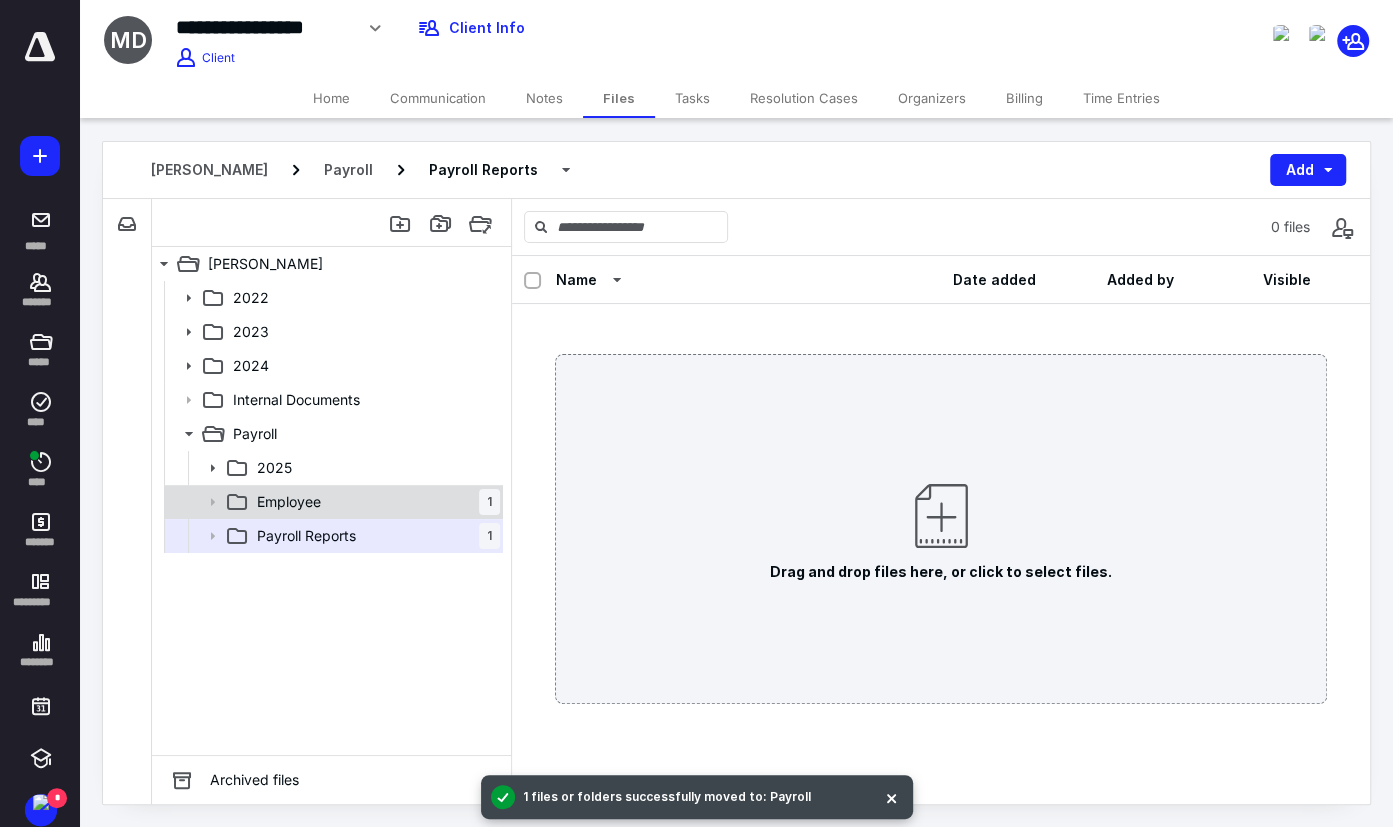 click on "Employee 1" at bounding box center [374, 502] 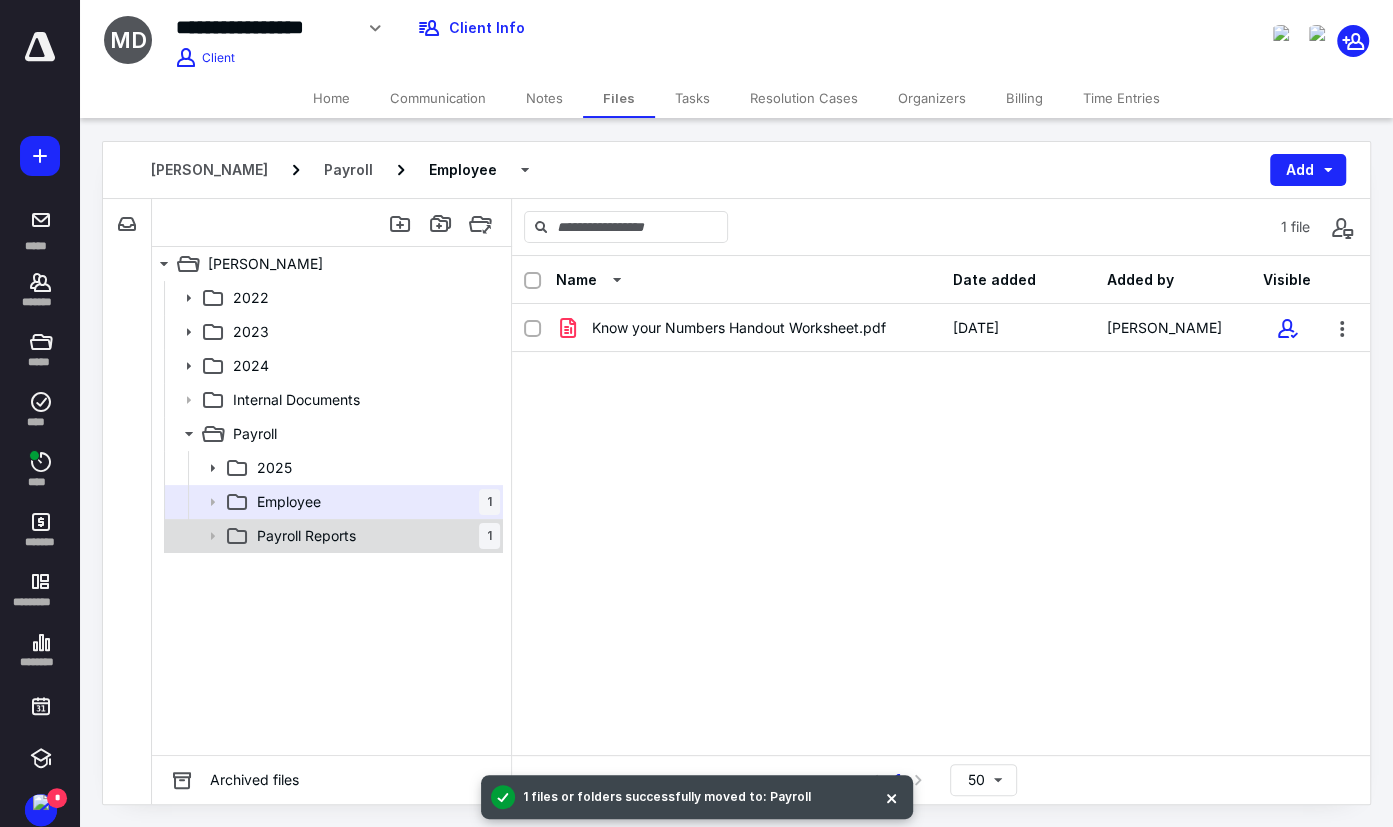 click on "Payroll Reports 1" at bounding box center (374, 536) 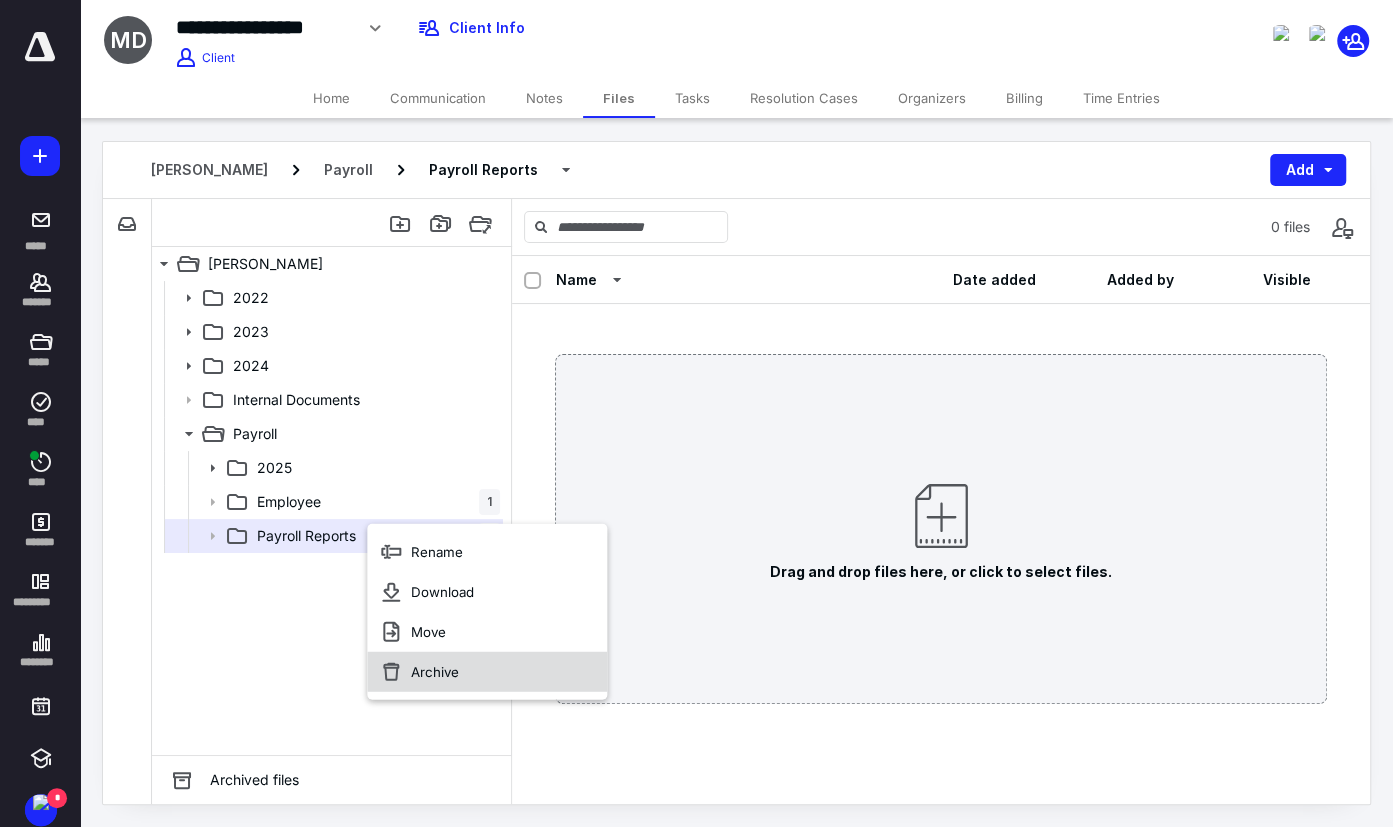 click on "Archive" at bounding box center [435, 672] 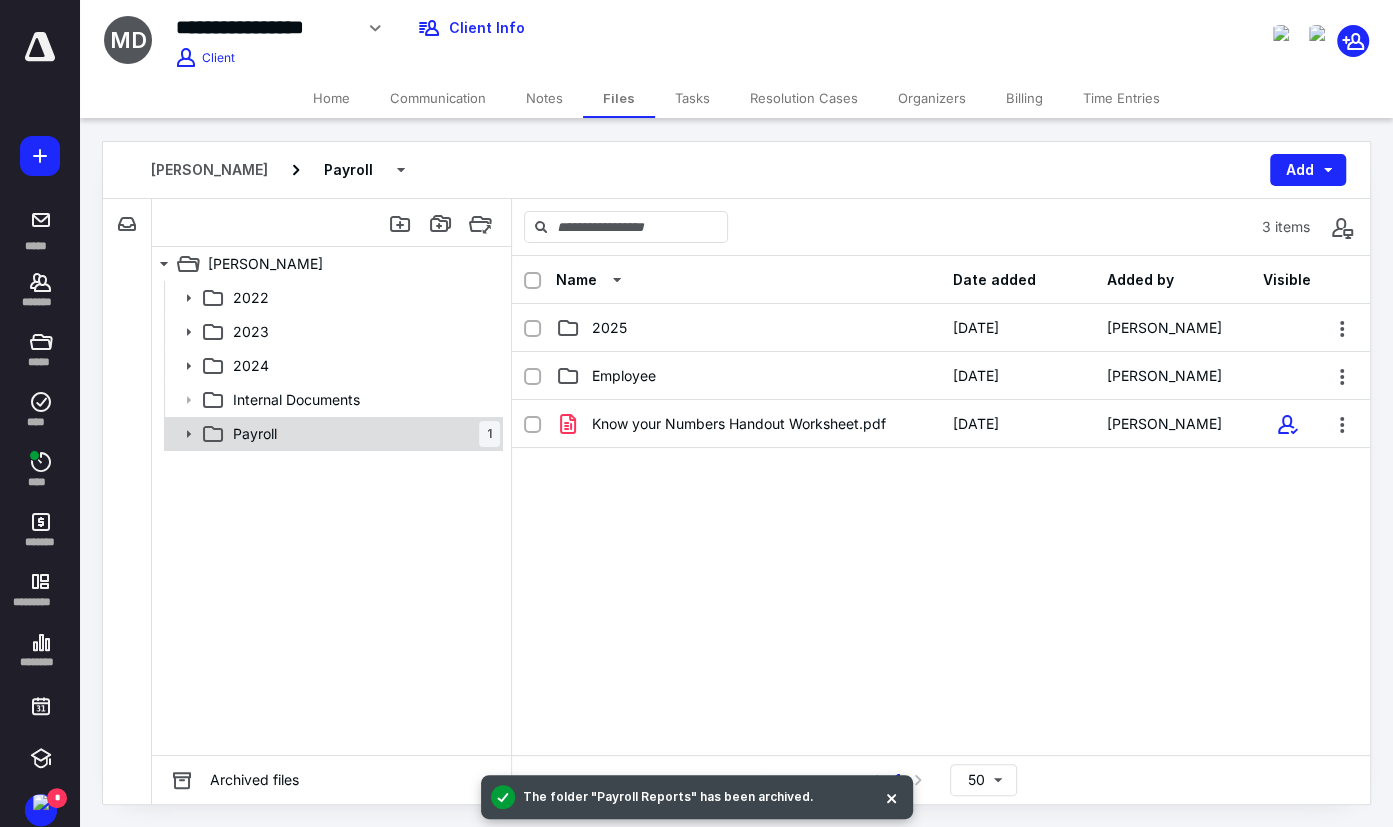 click 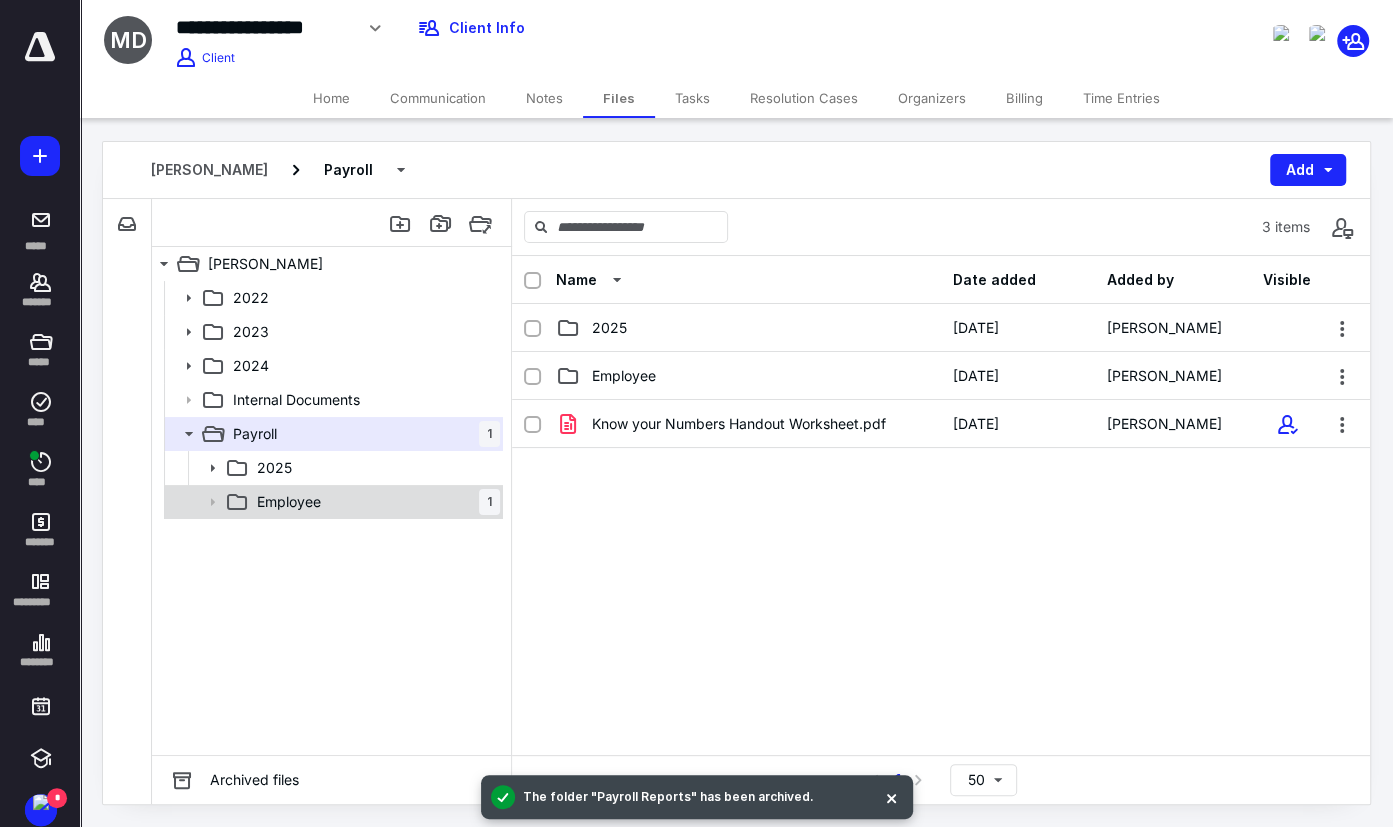 click on "Employee 1" at bounding box center (374, 502) 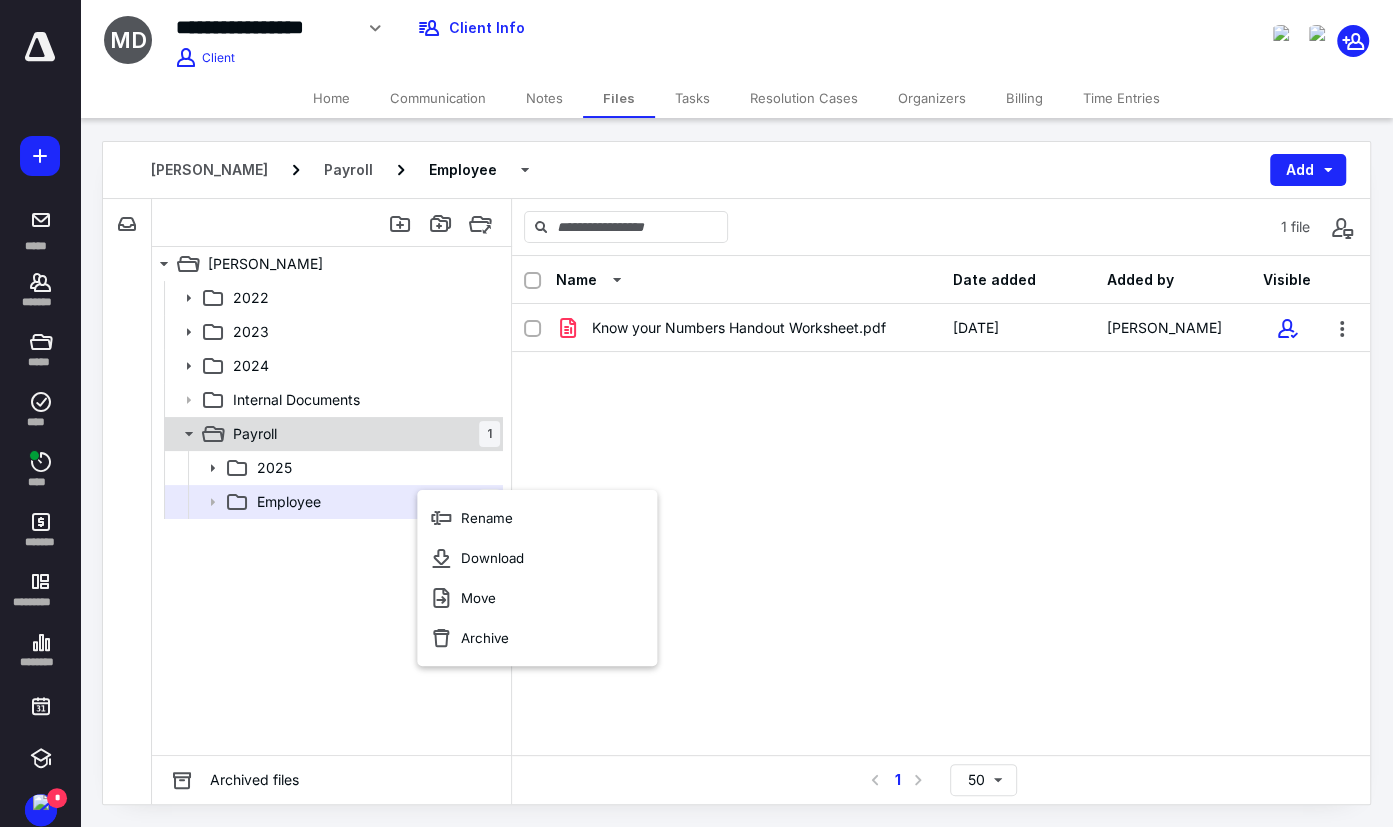 click 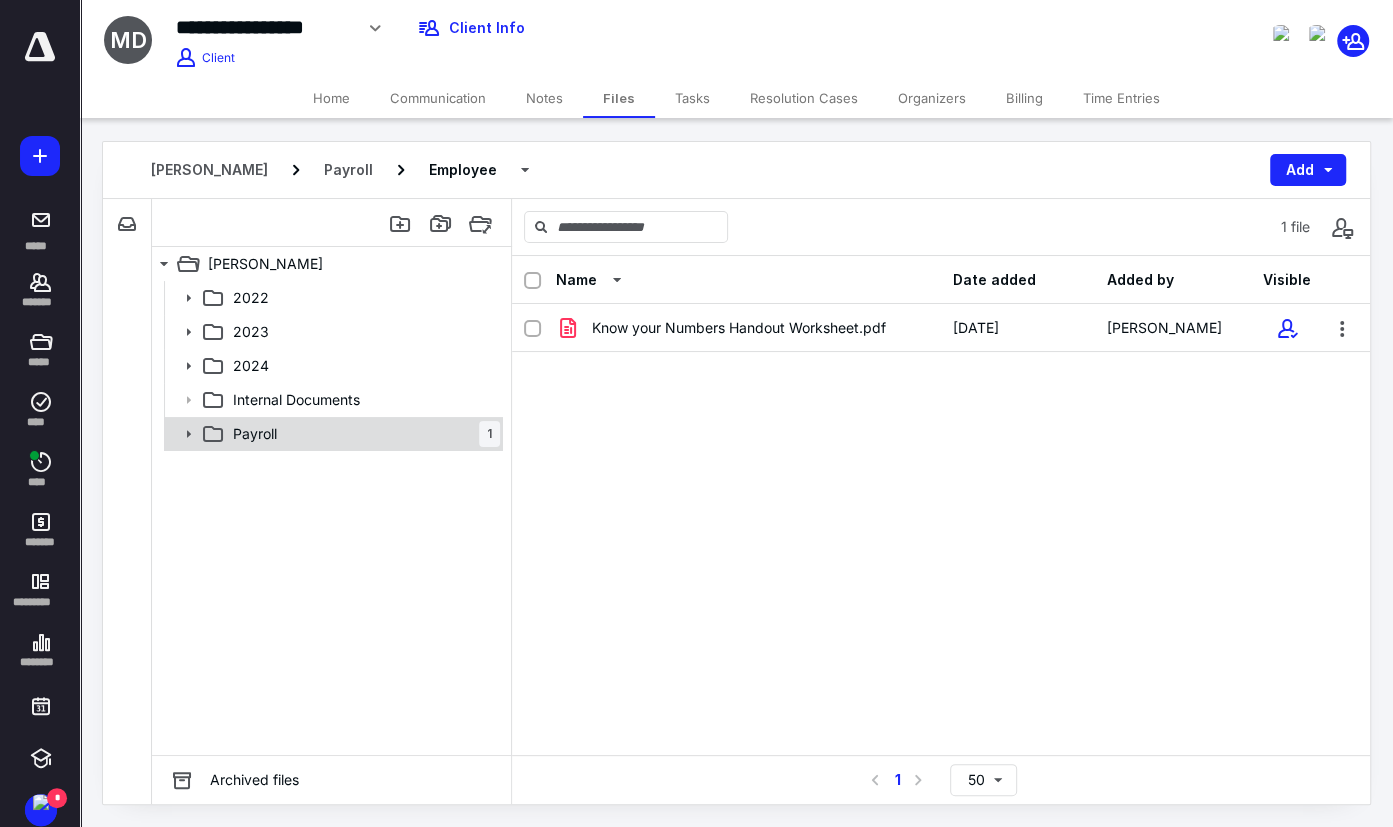 click on "Payroll 1" at bounding box center (362, 434) 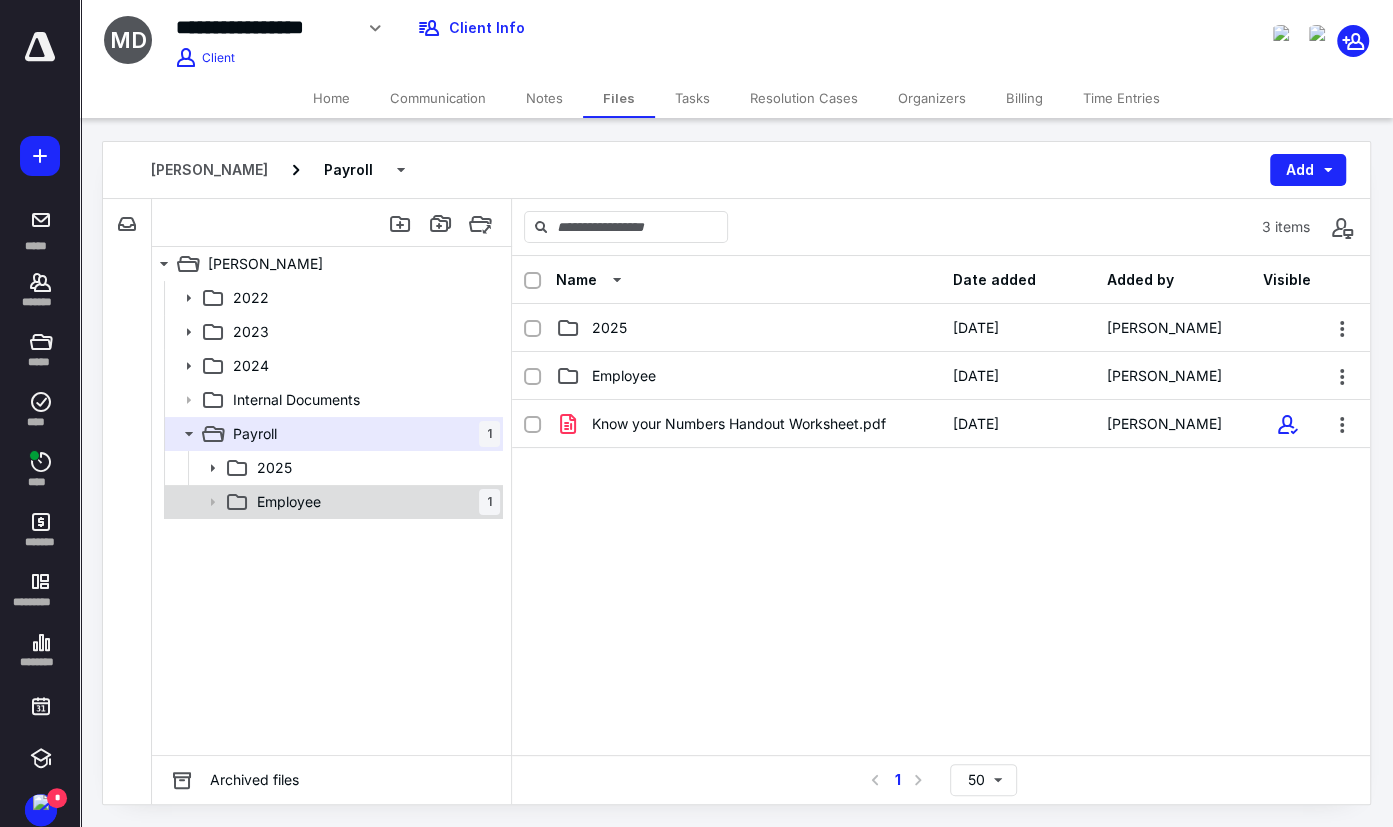 click on "Employee 1" at bounding box center (374, 502) 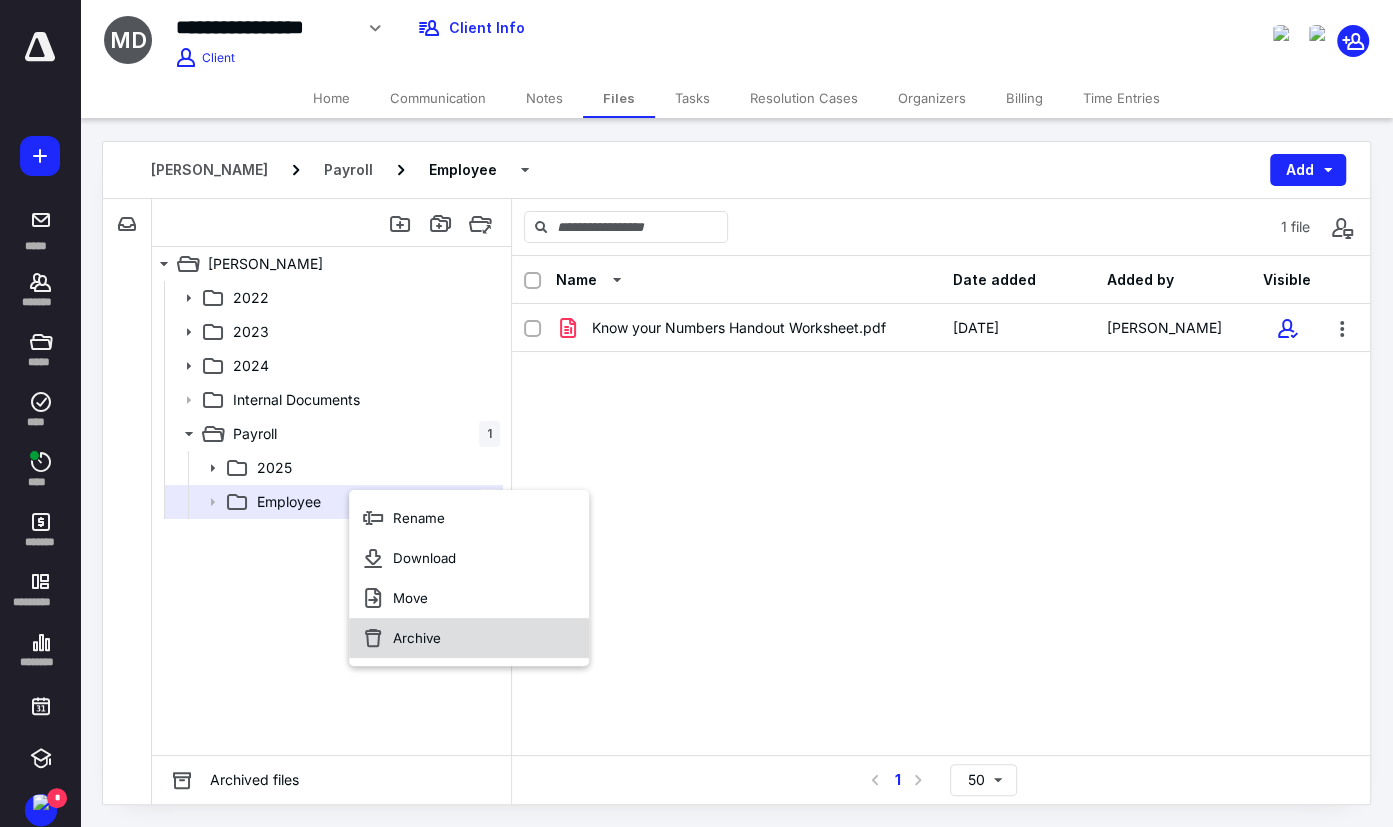 click on "Archive" at bounding box center [417, 638] 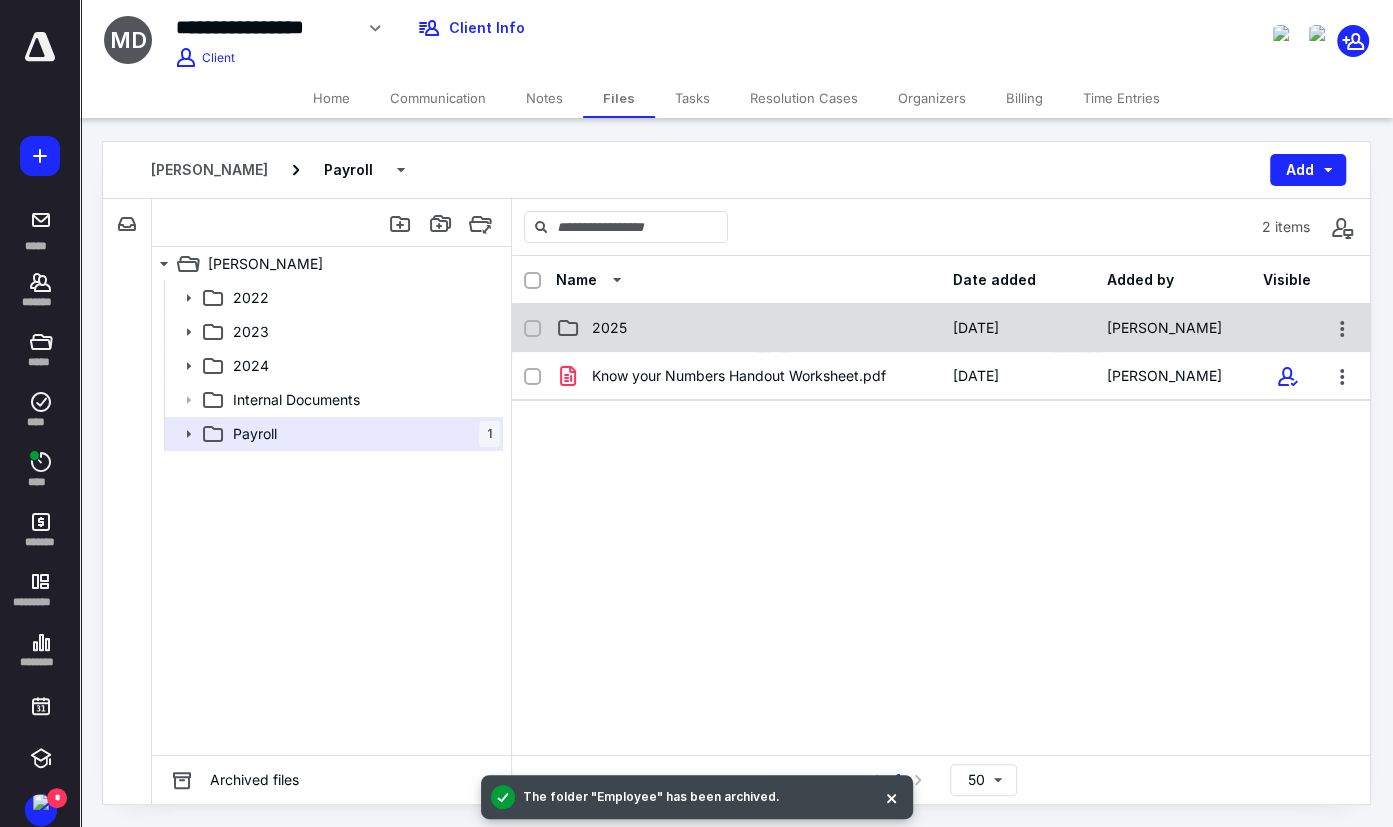 click on "2025" at bounding box center (748, 328) 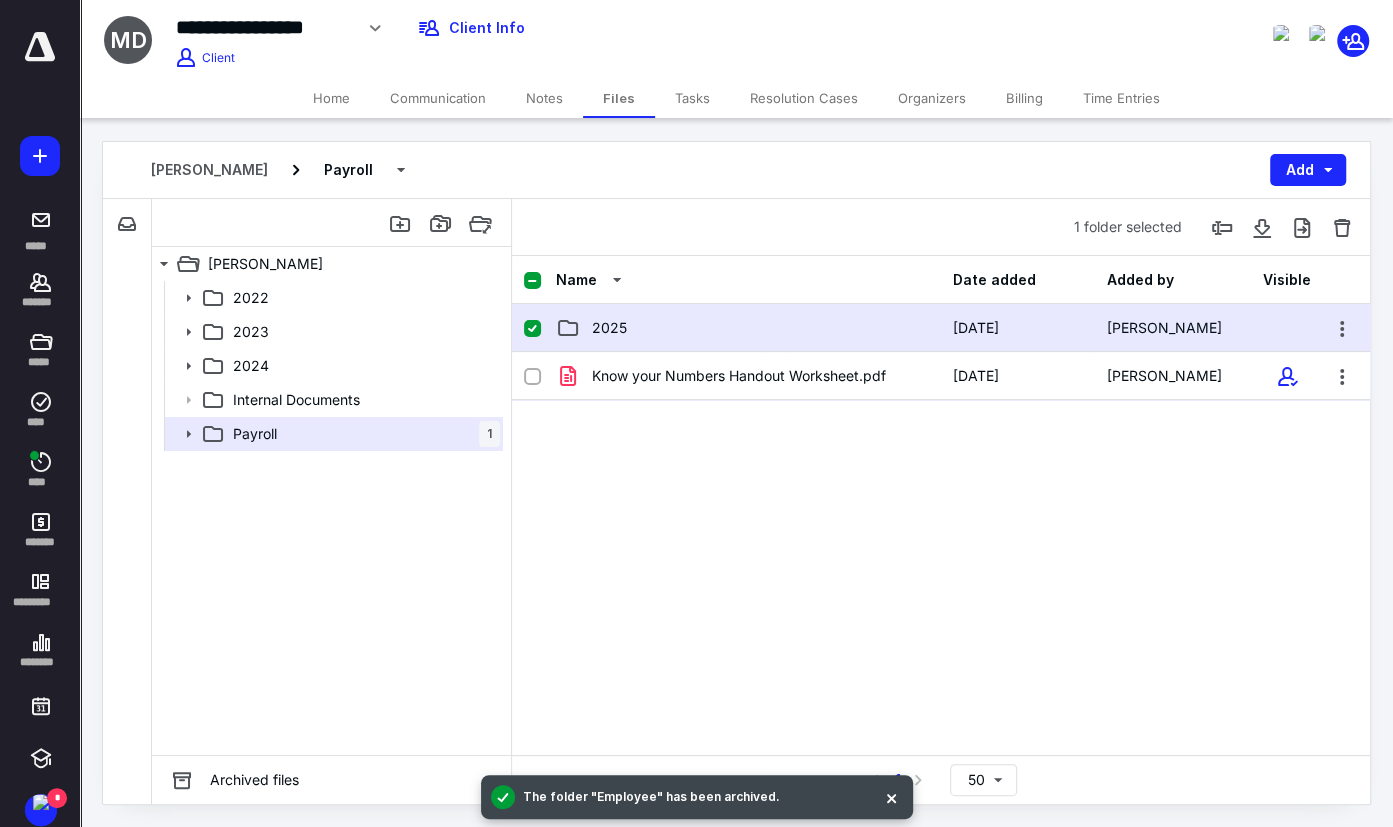 click on "2025" at bounding box center [748, 328] 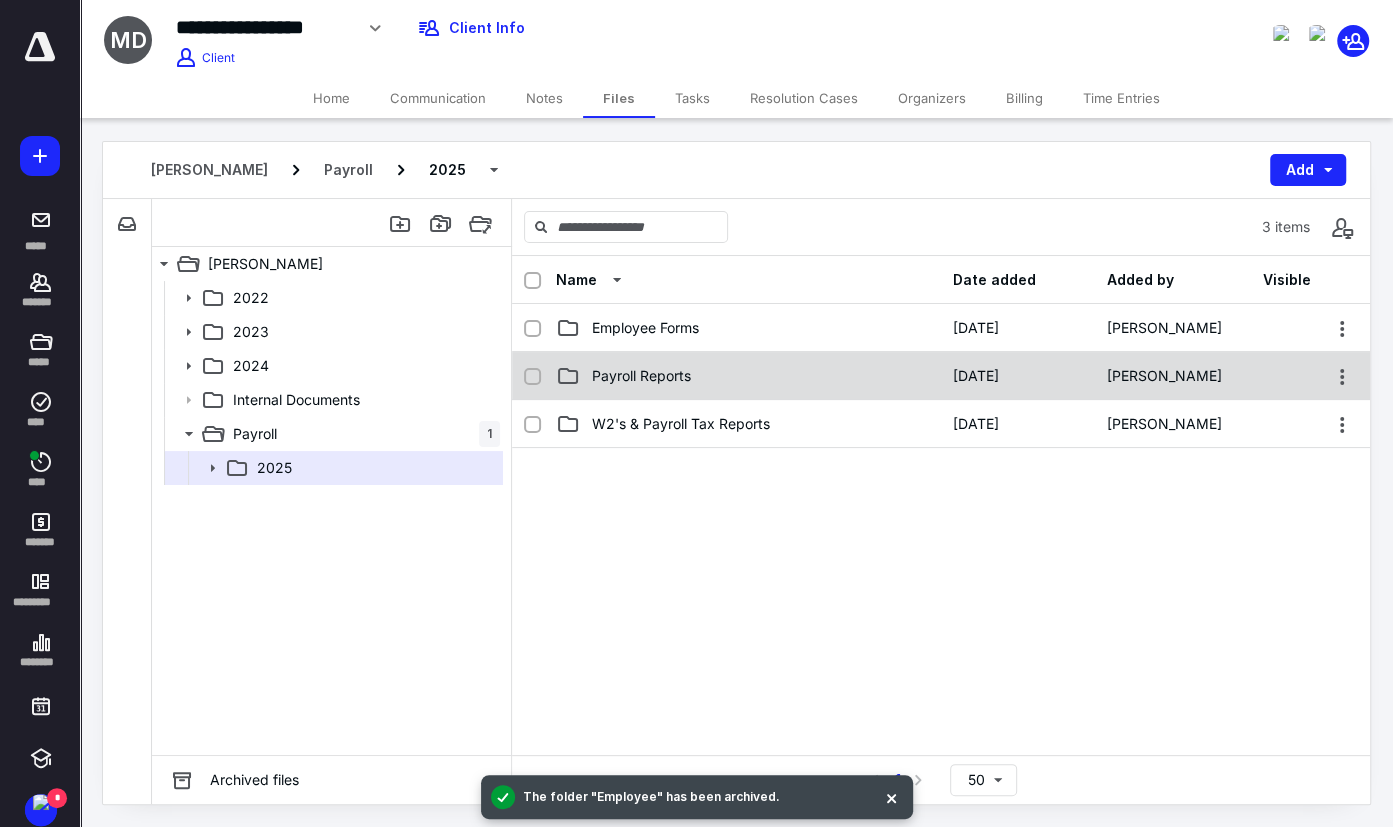 click on "Payroll Reports [DATE] [PERSON_NAME]" at bounding box center (941, 376) 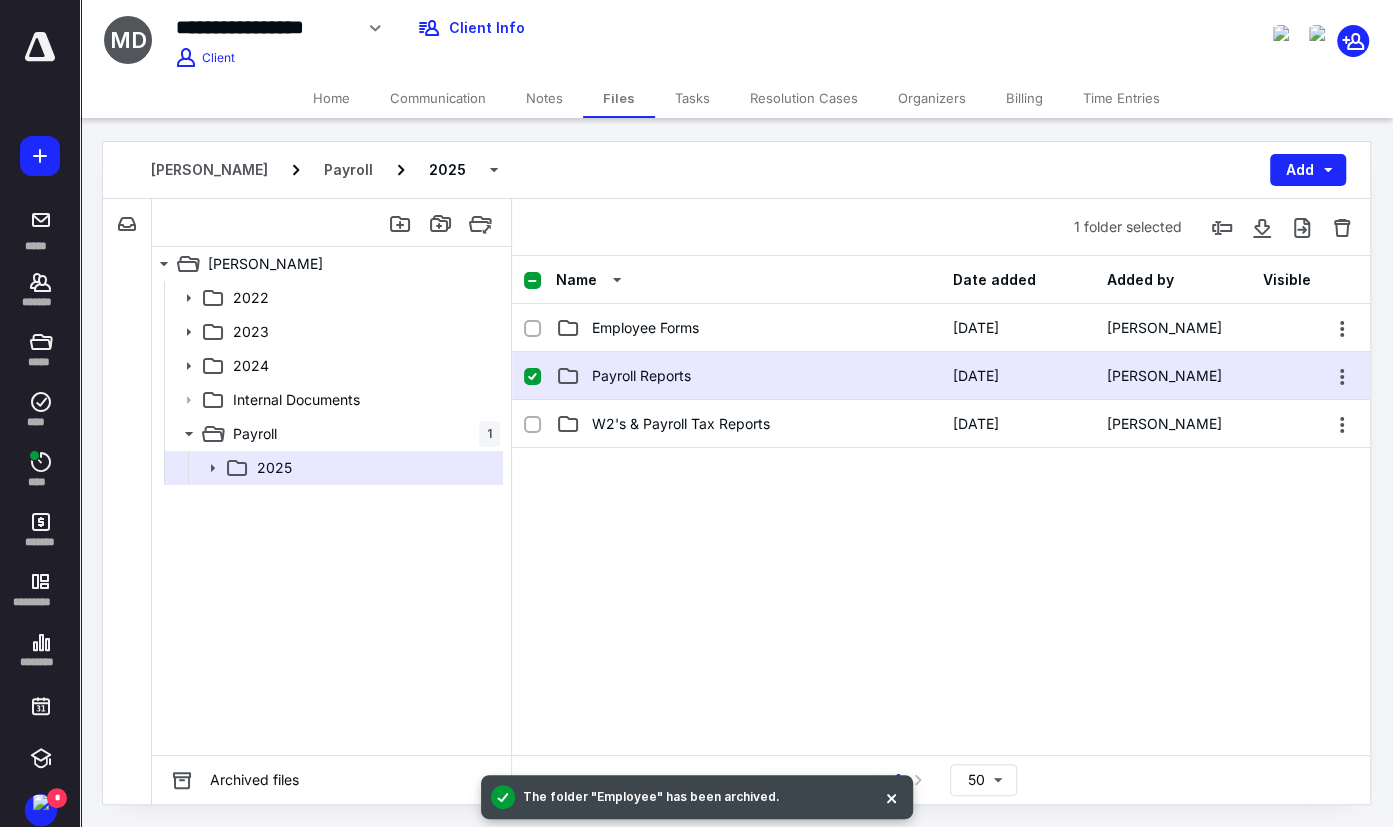 click on "Payroll Reports [DATE] [PERSON_NAME]" at bounding box center (941, 376) 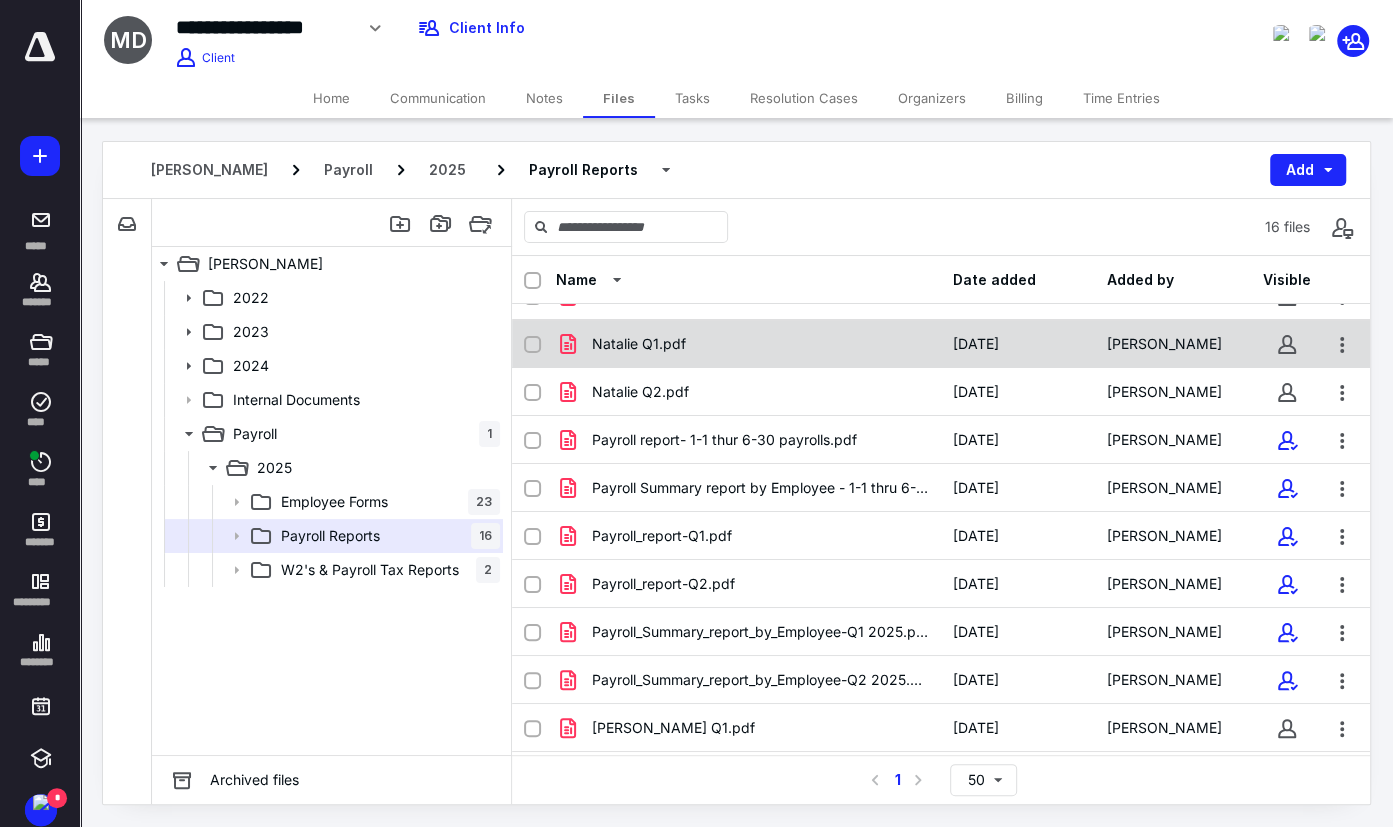 scroll, scrollTop: 314, scrollLeft: 0, axis: vertical 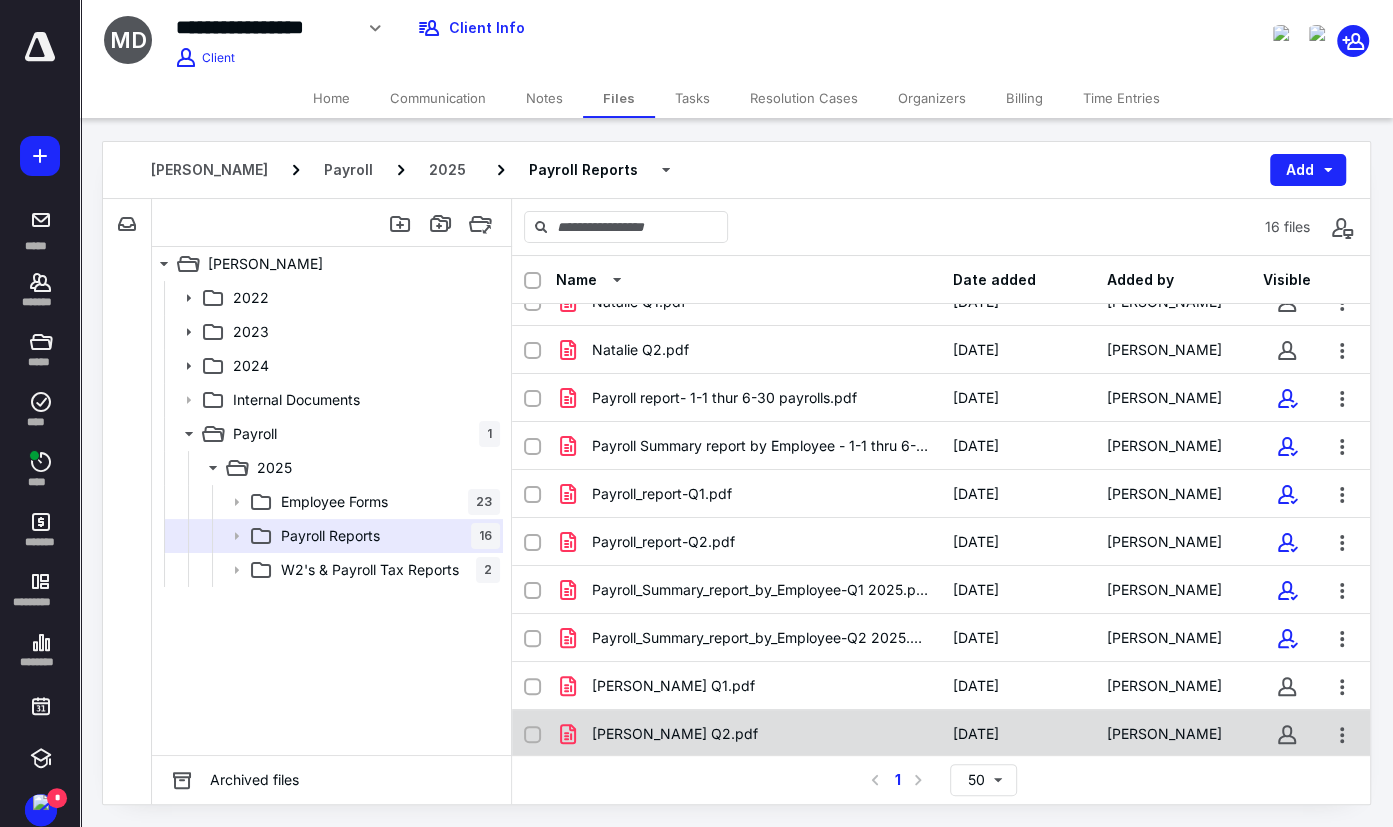 click on "[PERSON_NAME] Q2.pdf" at bounding box center [748, 734] 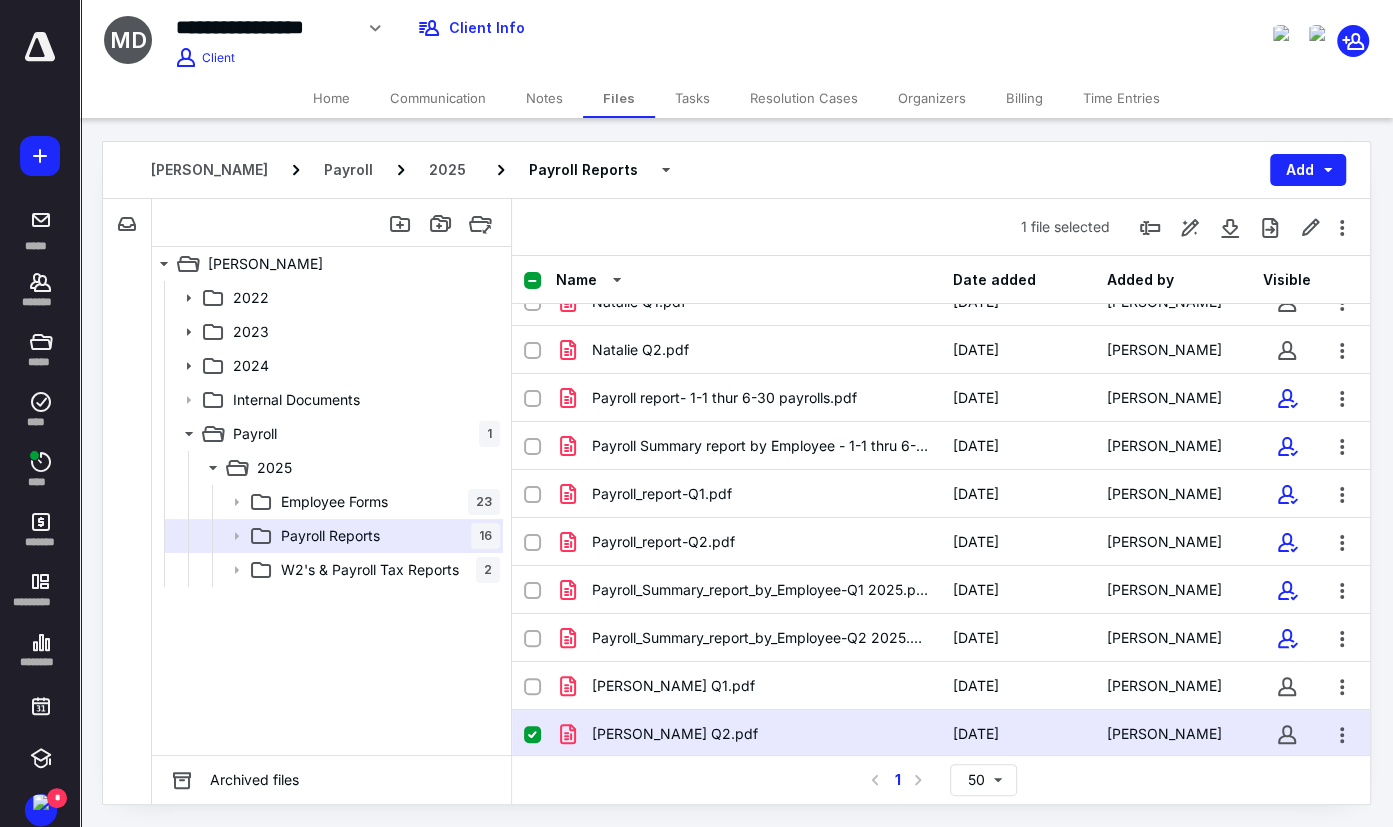 click on "[PERSON_NAME] Q2.pdf" at bounding box center (748, 734) 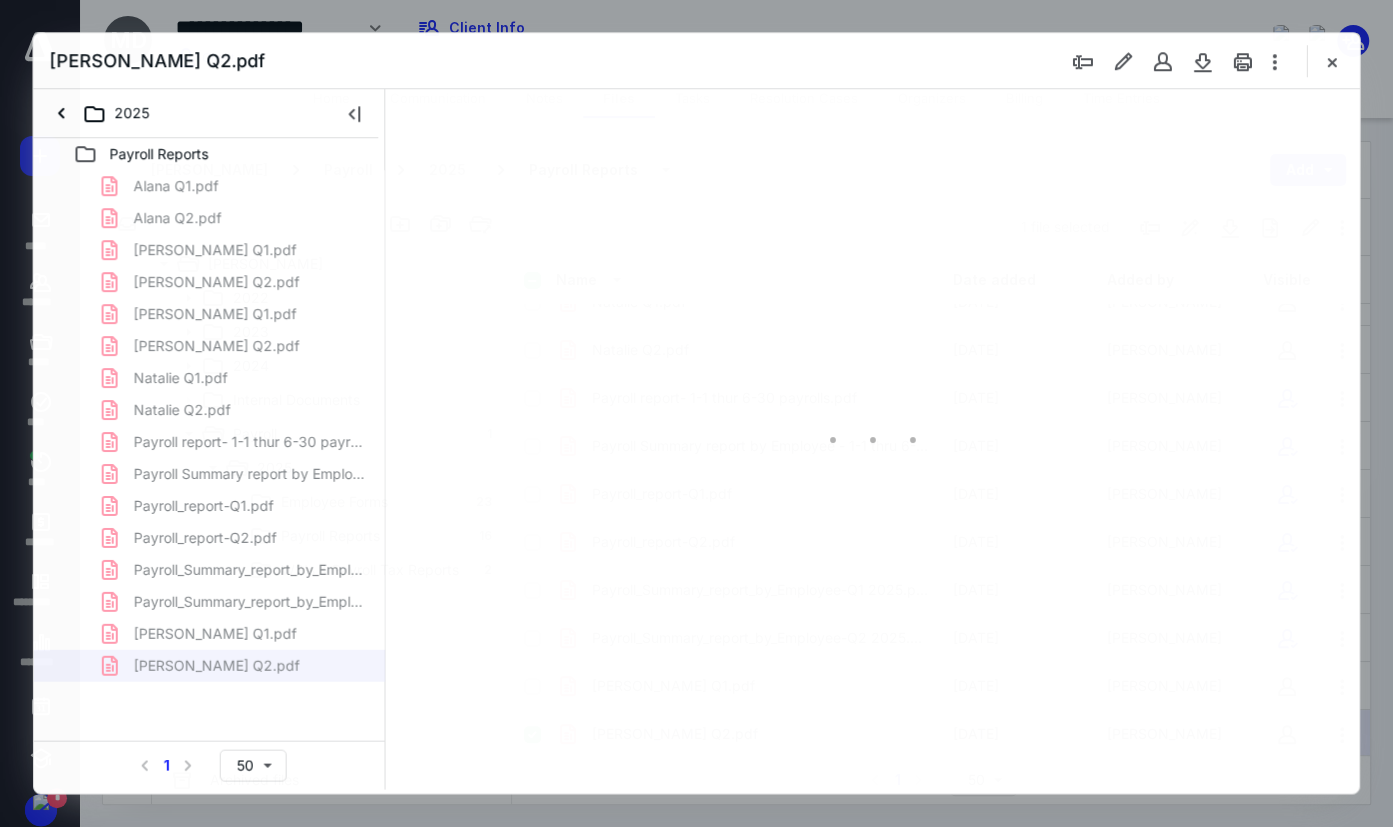 scroll, scrollTop: 0, scrollLeft: 0, axis: both 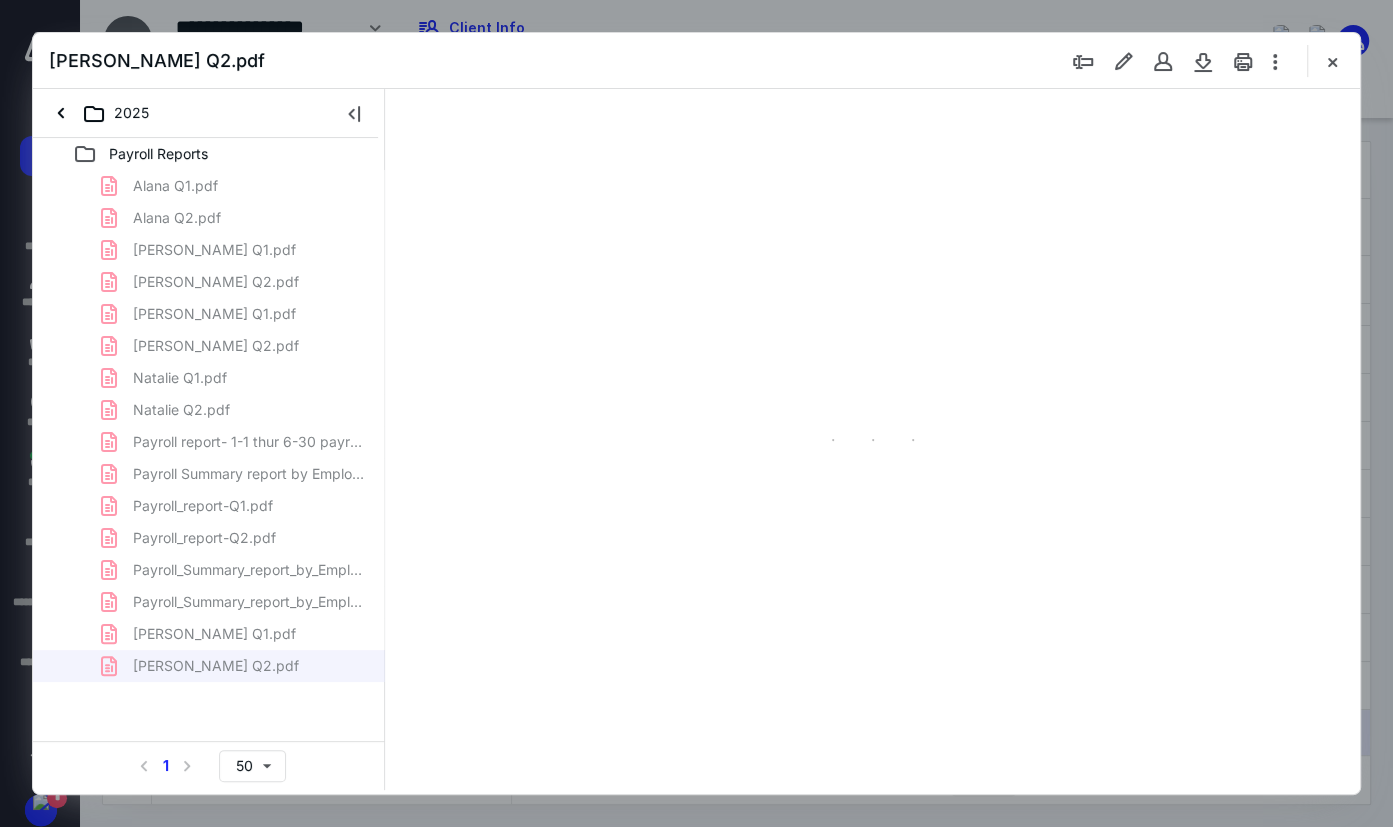 type on "79" 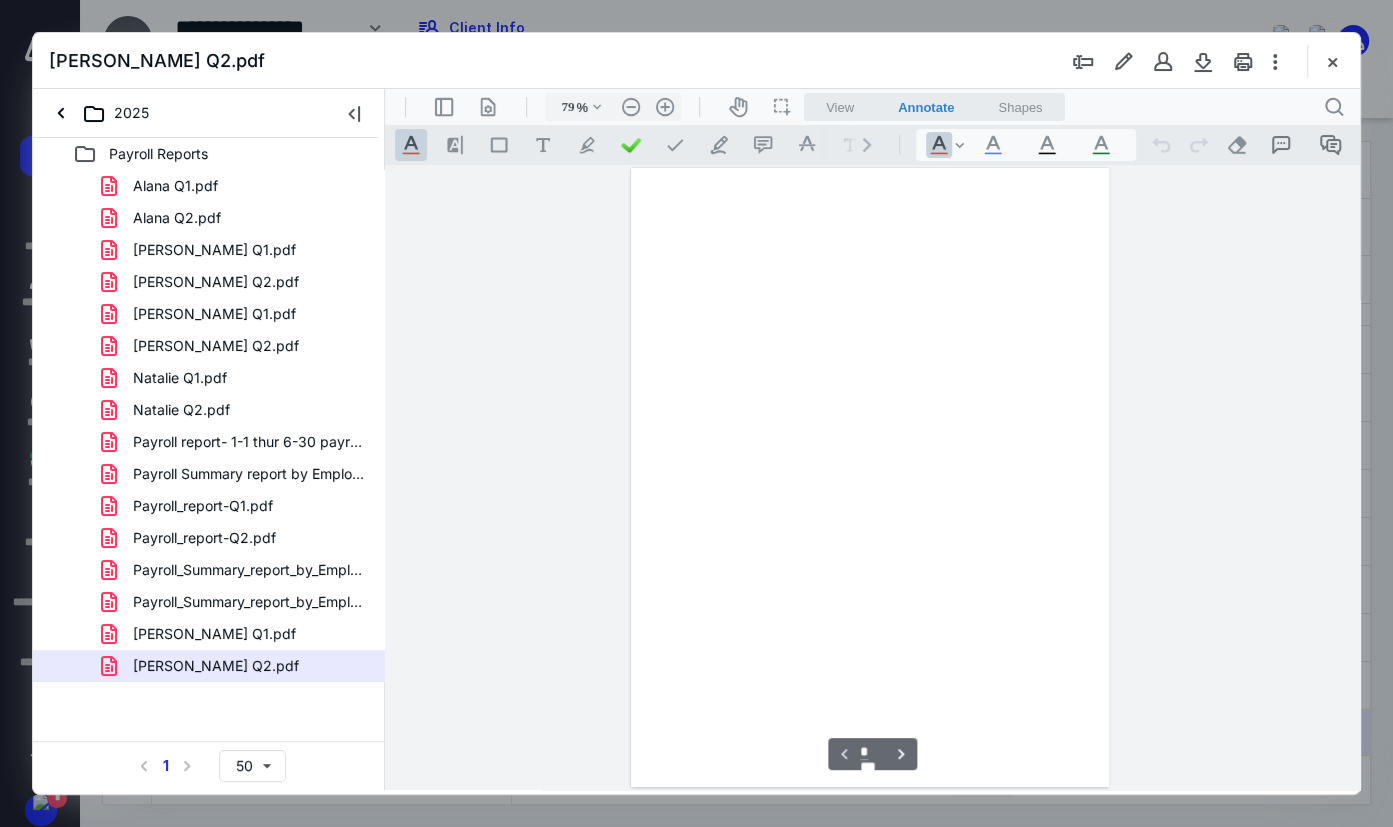scroll, scrollTop: 79, scrollLeft: 0, axis: vertical 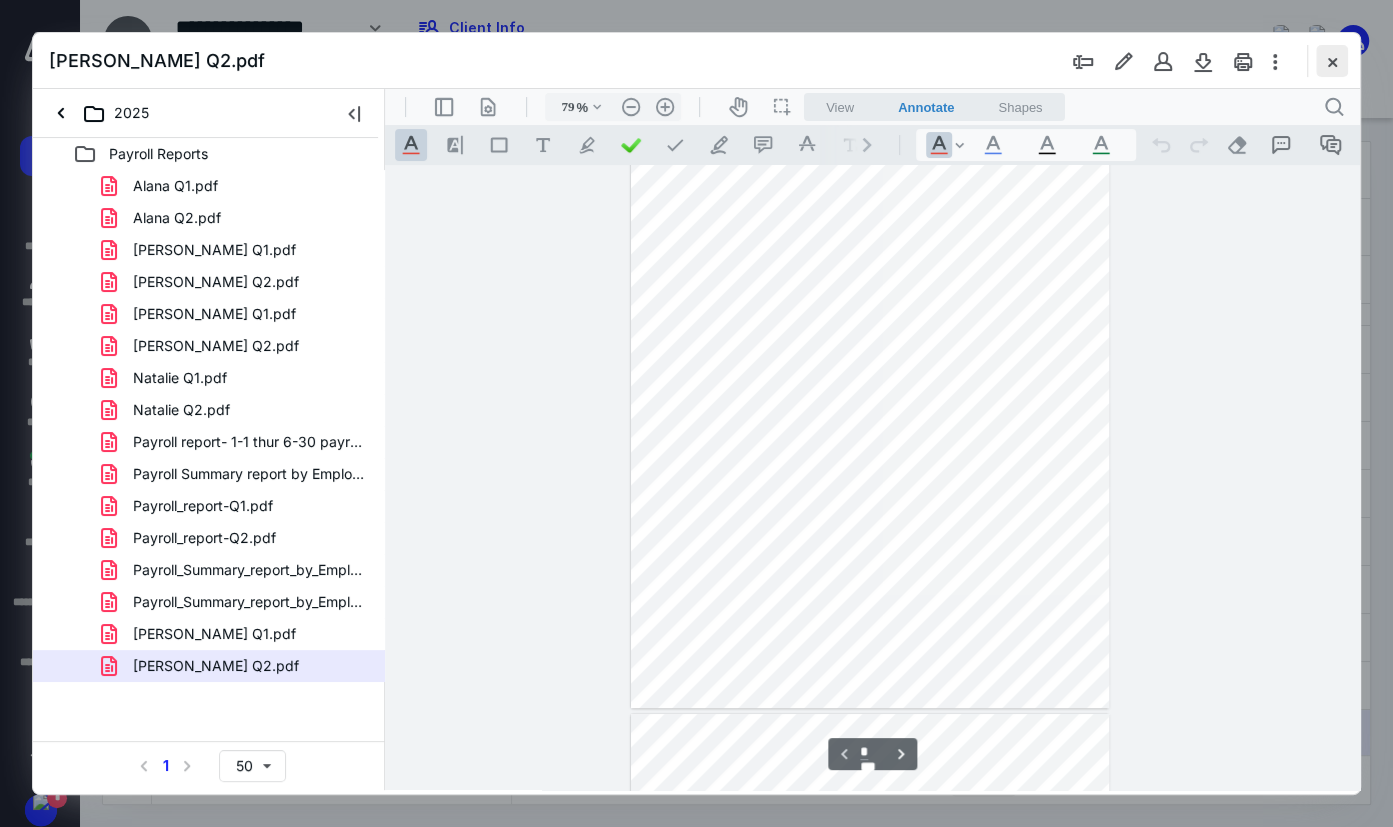 click at bounding box center (1332, 61) 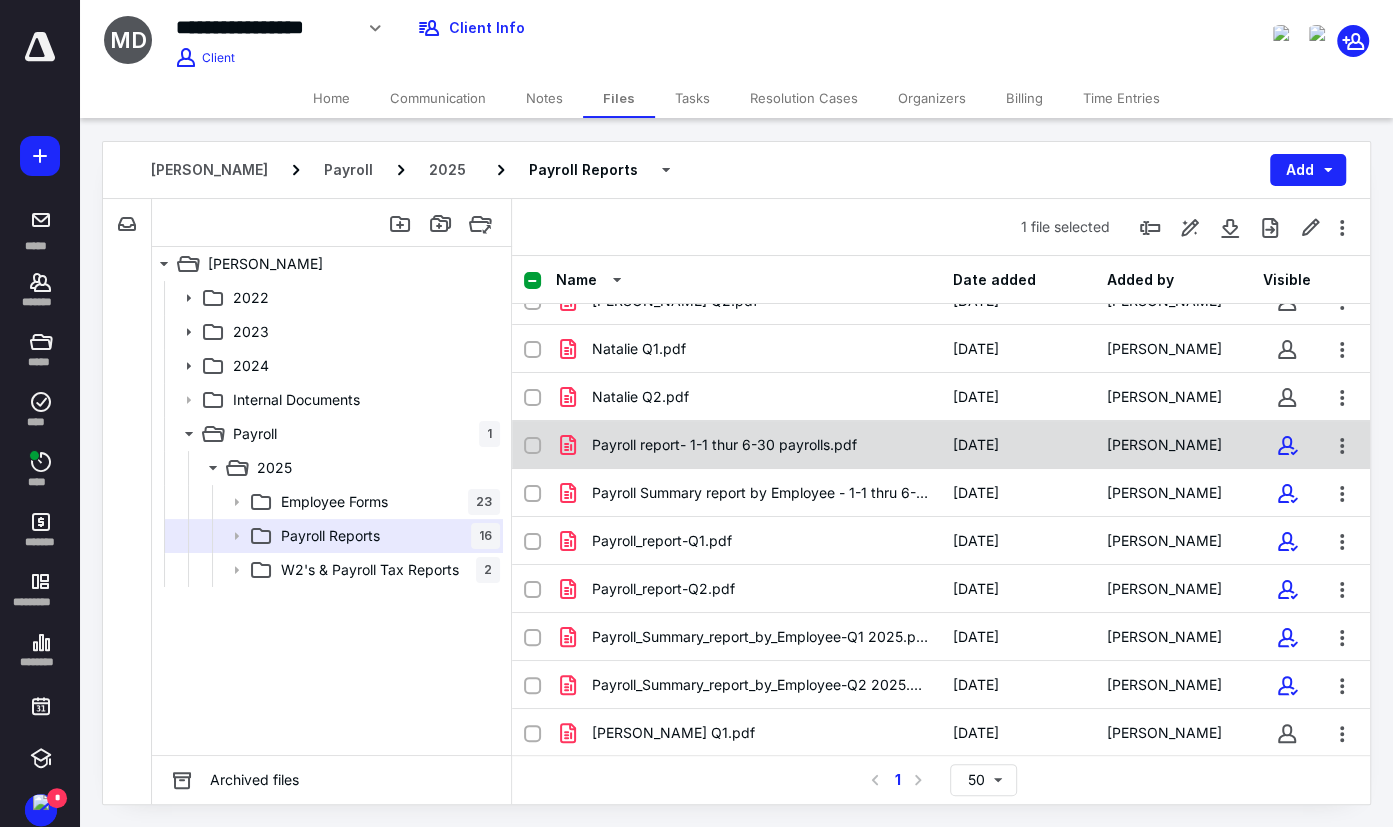 scroll, scrollTop: 361, scrollLeft: 0, axis: vertical 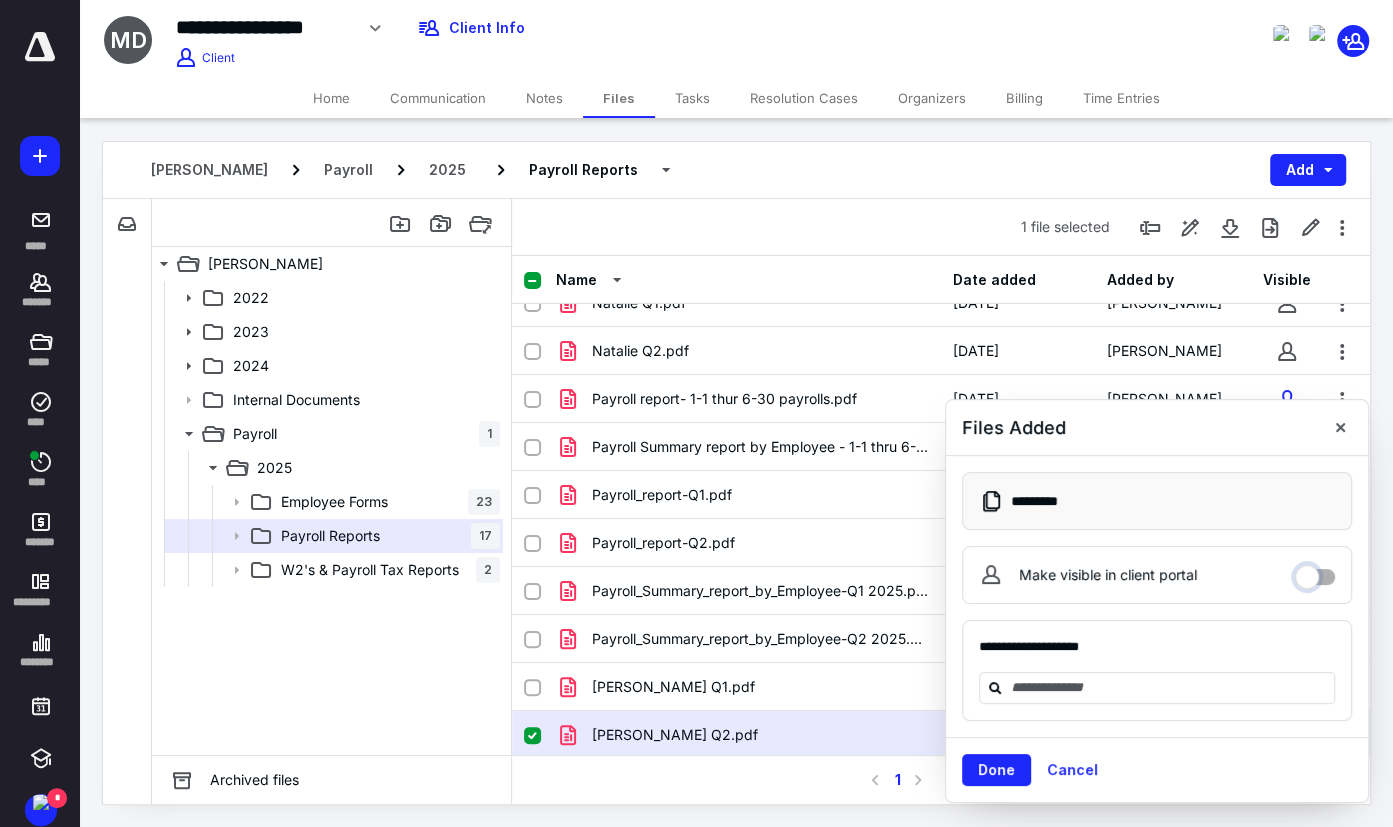 drag, startPoint x: 1306, startPoint y: 566, endPoint x: 1328, endPoint y: 510, distance: 60.166435 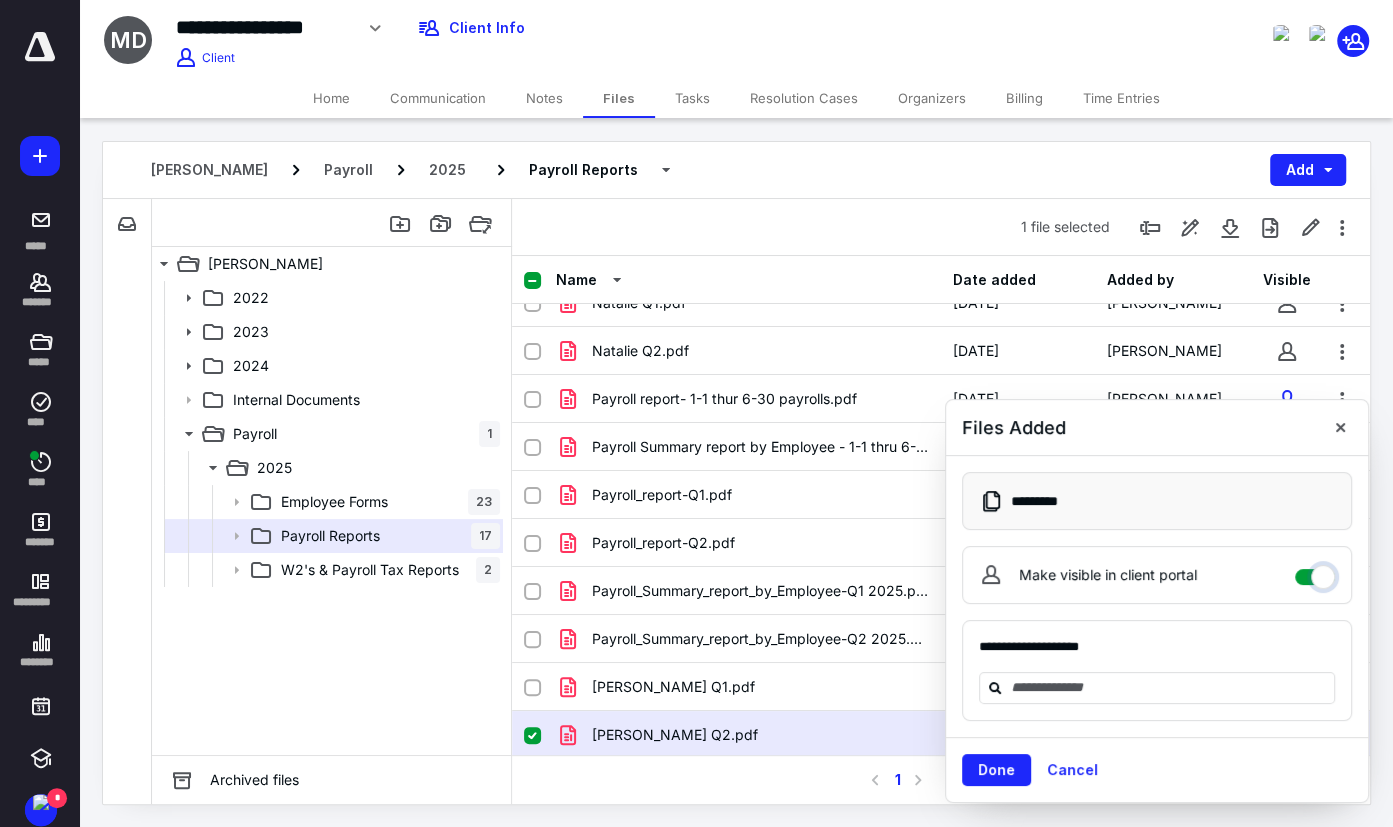 checkbox on "****" 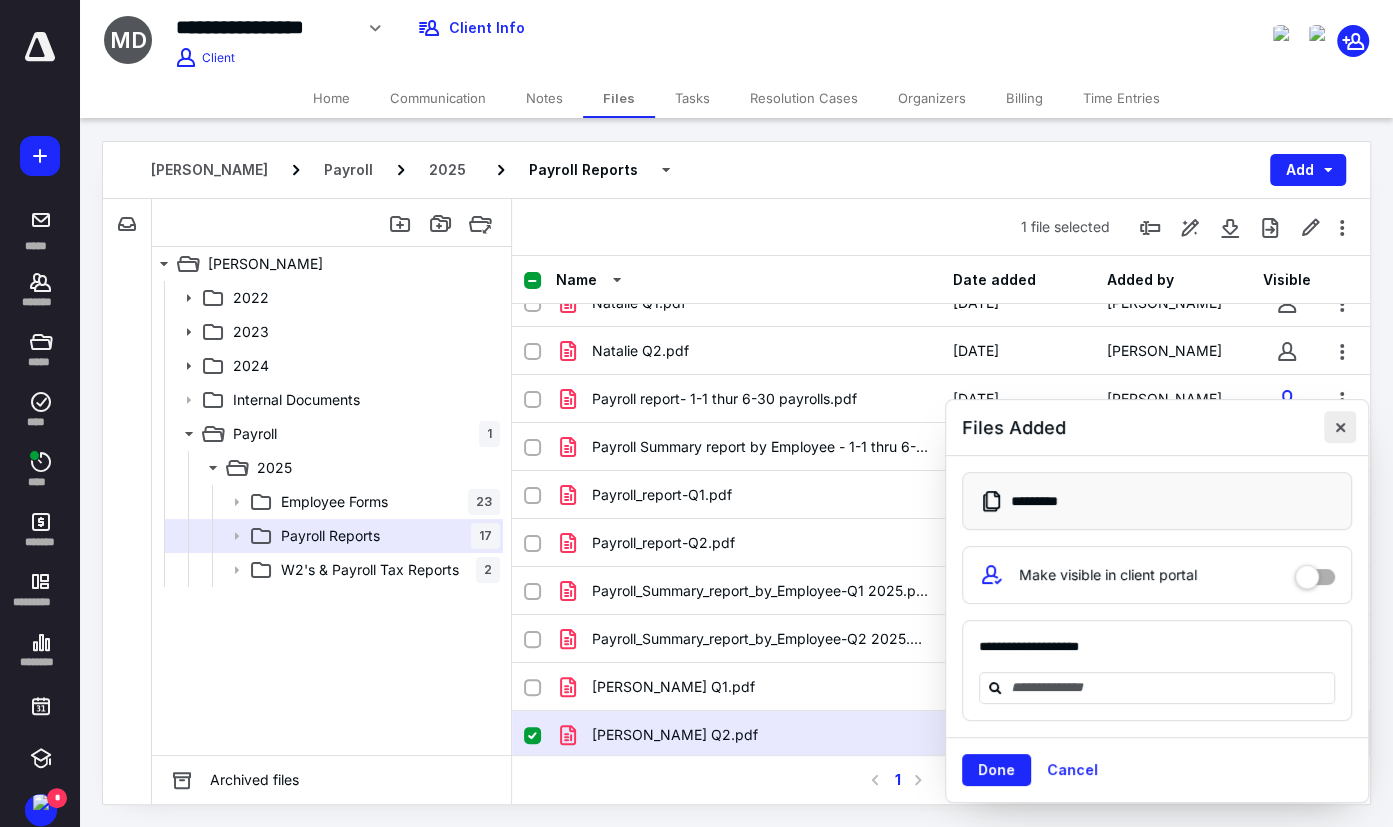 click at bounding box center [1340, 427] 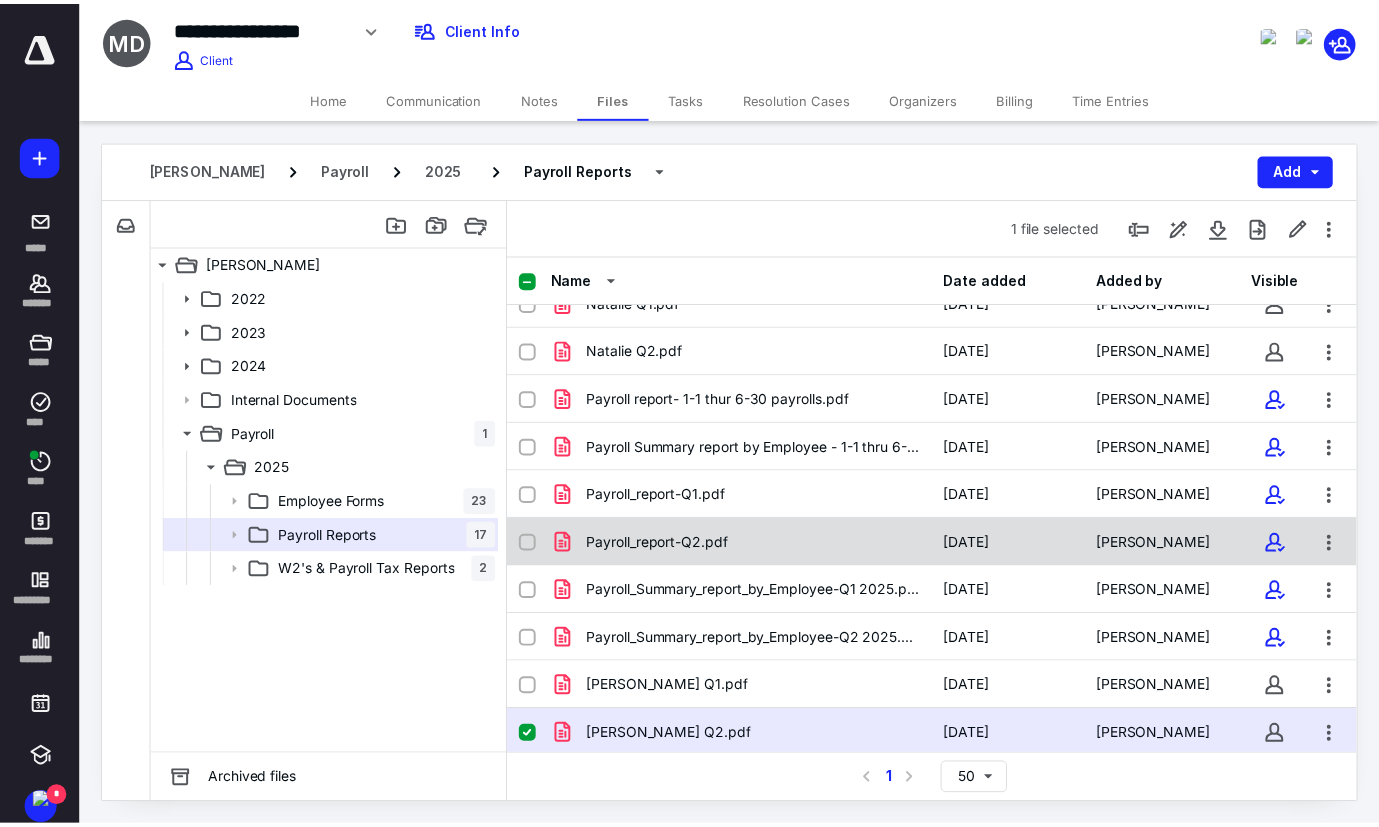 scroll, scrollTop: 0, scrollLeft: 0, axis: both 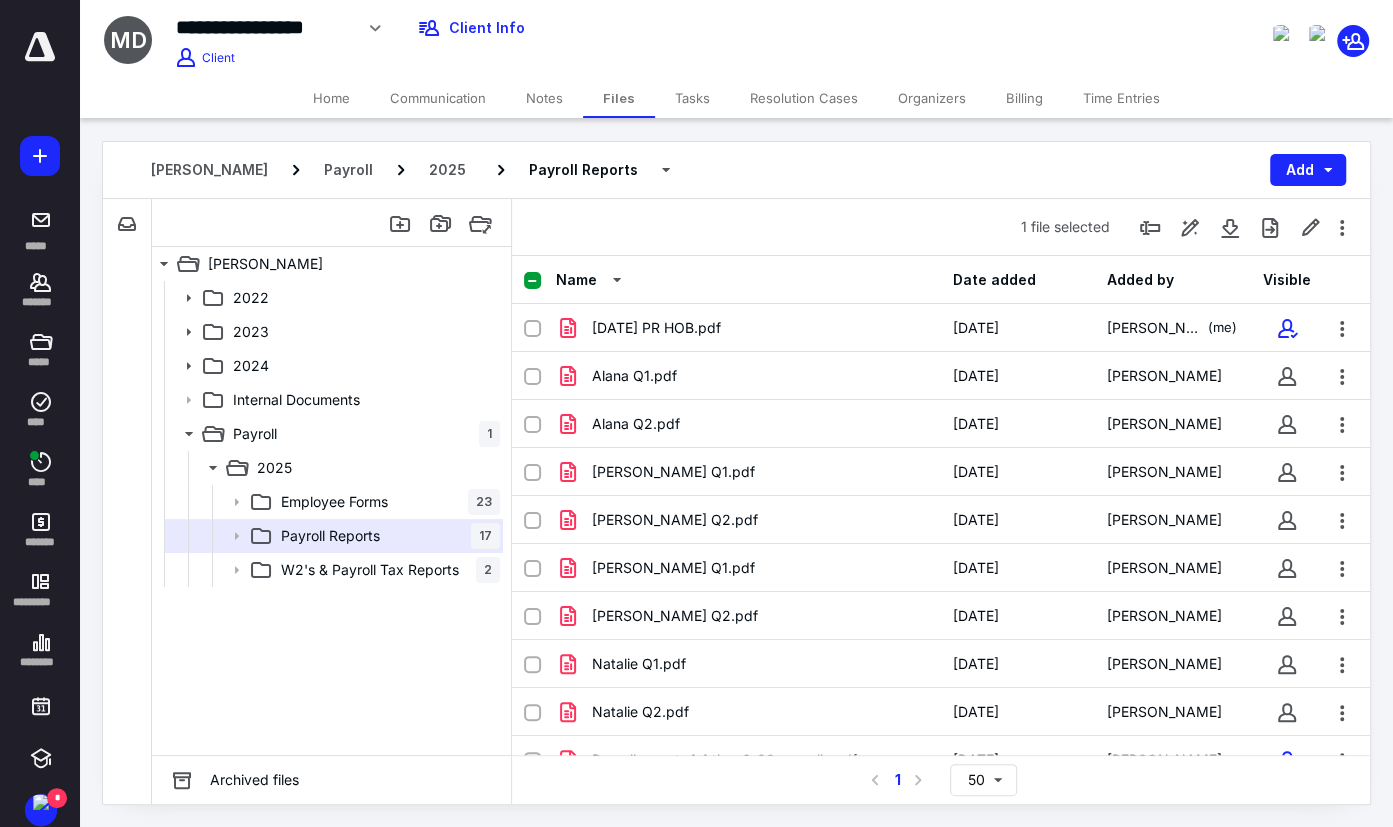 click on "Home" at bounding box center (331, 98) 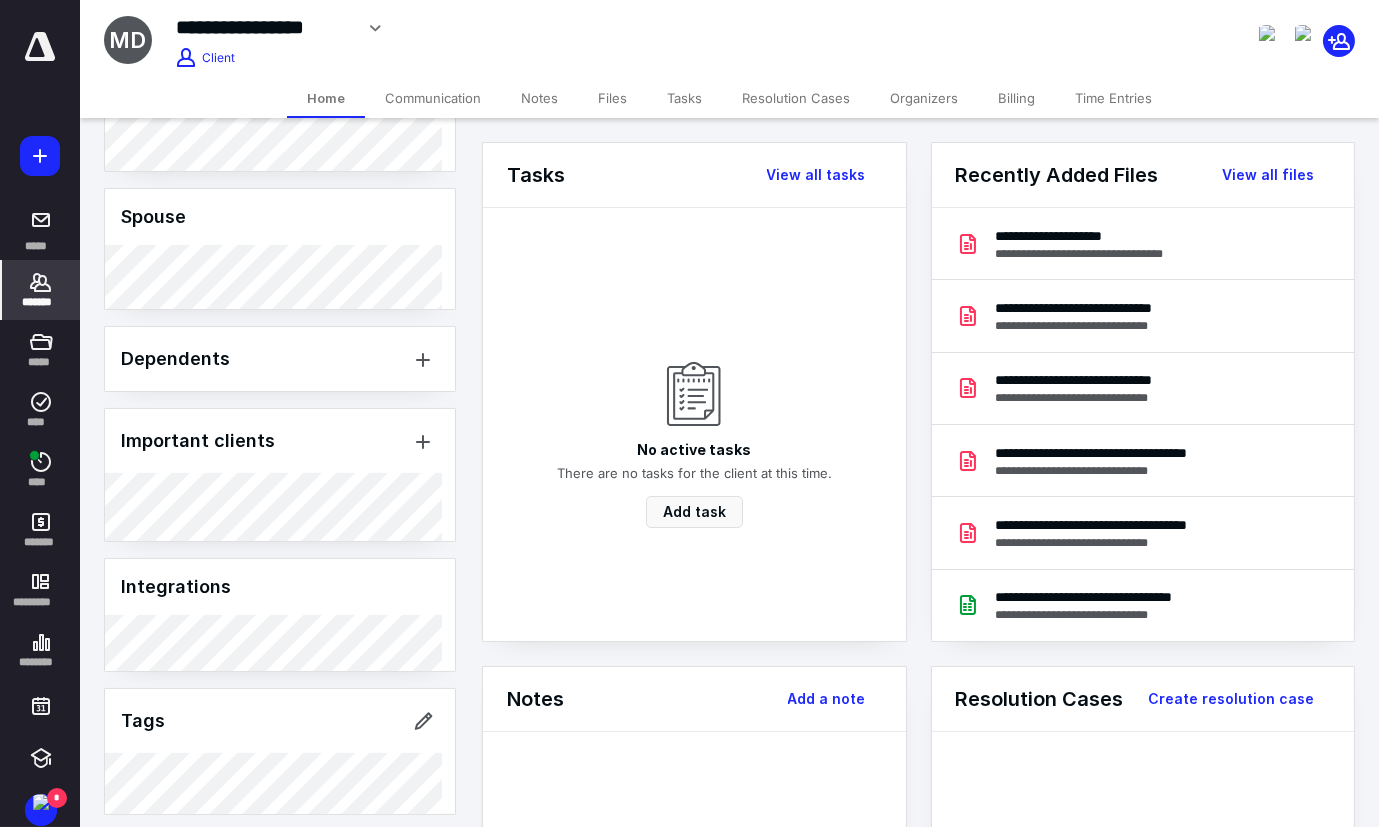 scroll, scrollTop: 919, scrollLeft: 0, axis: vertical 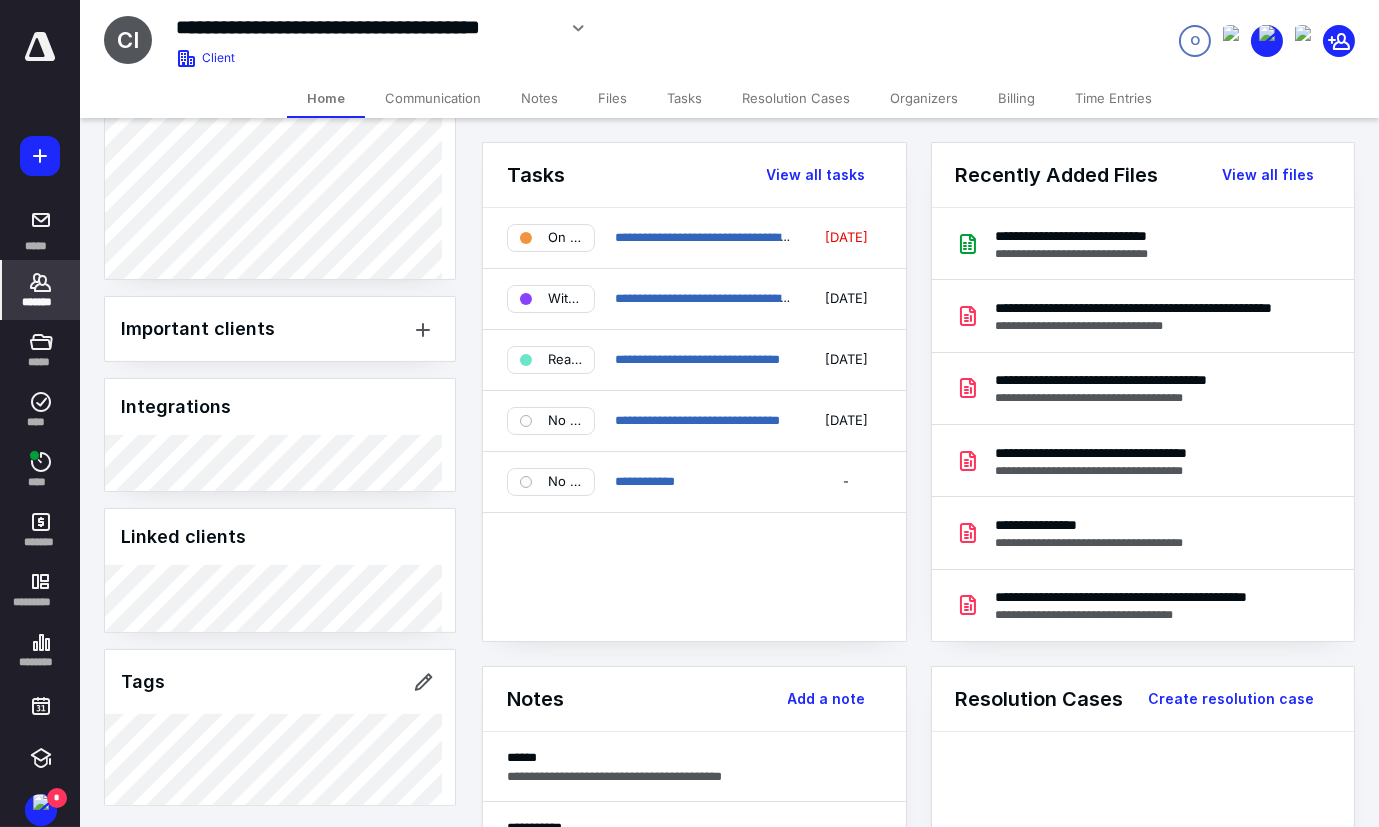 click on "Files" at bounding box center (612, 98) 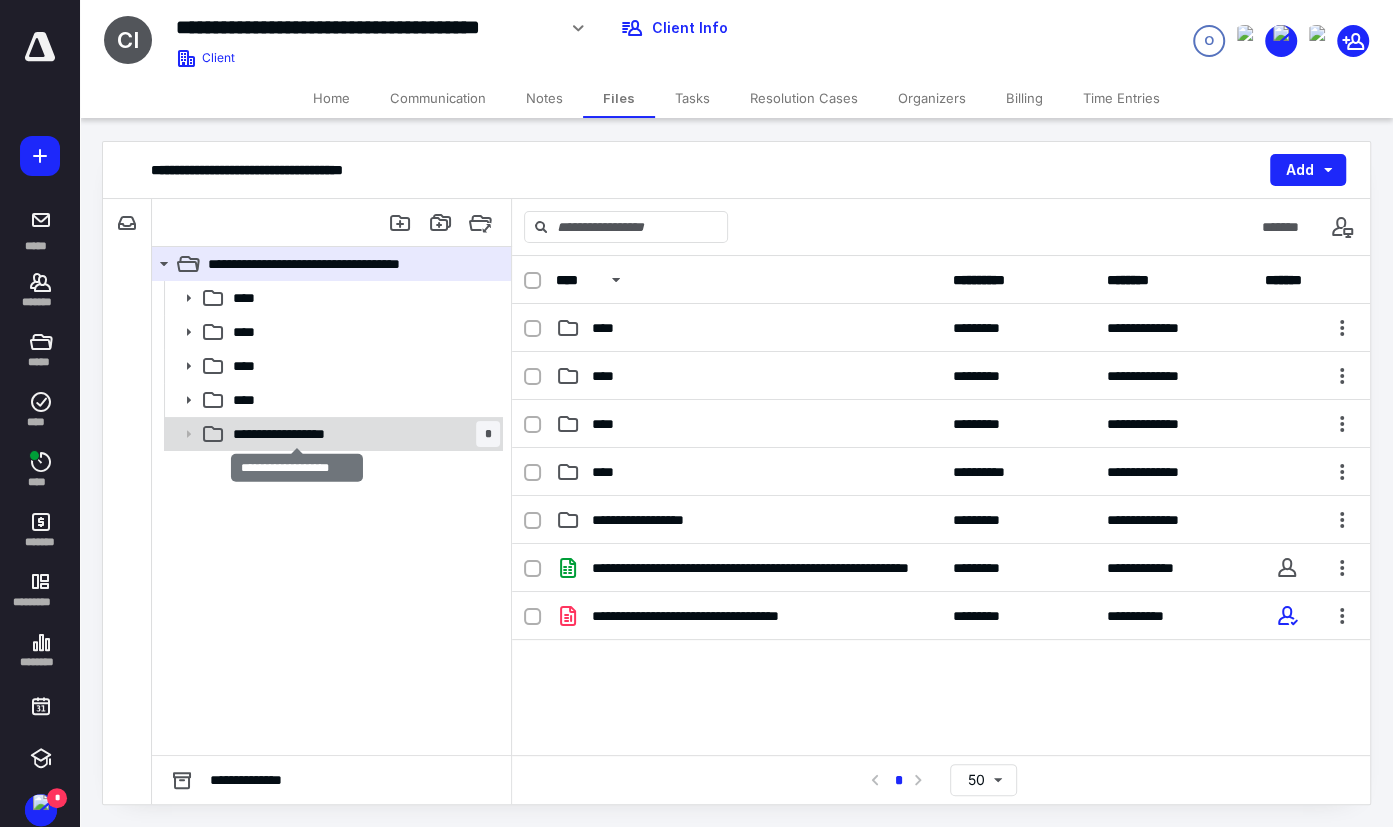 click on "**********" at bounding box center [297, 434] 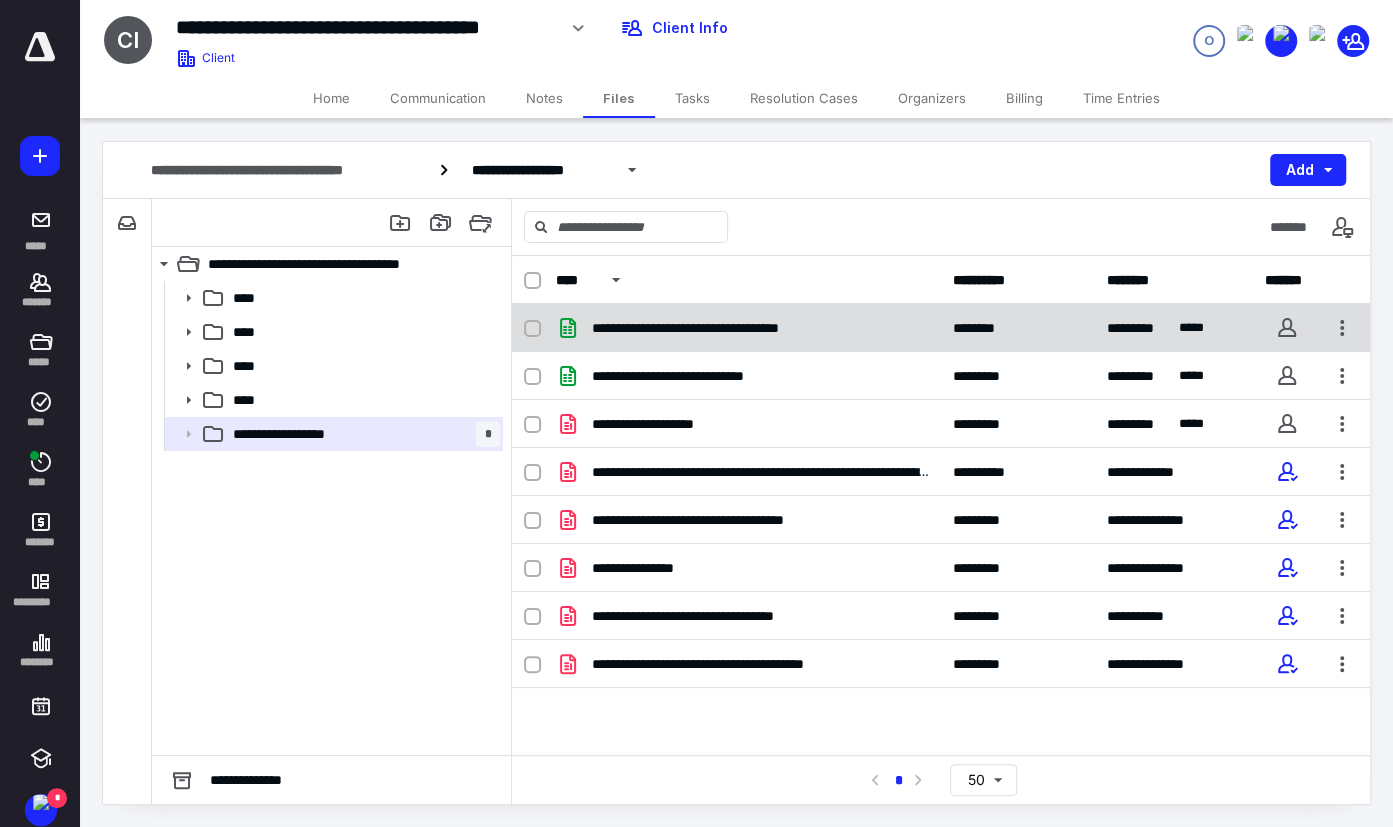 click on "**********" at bounding box center [748, 328] 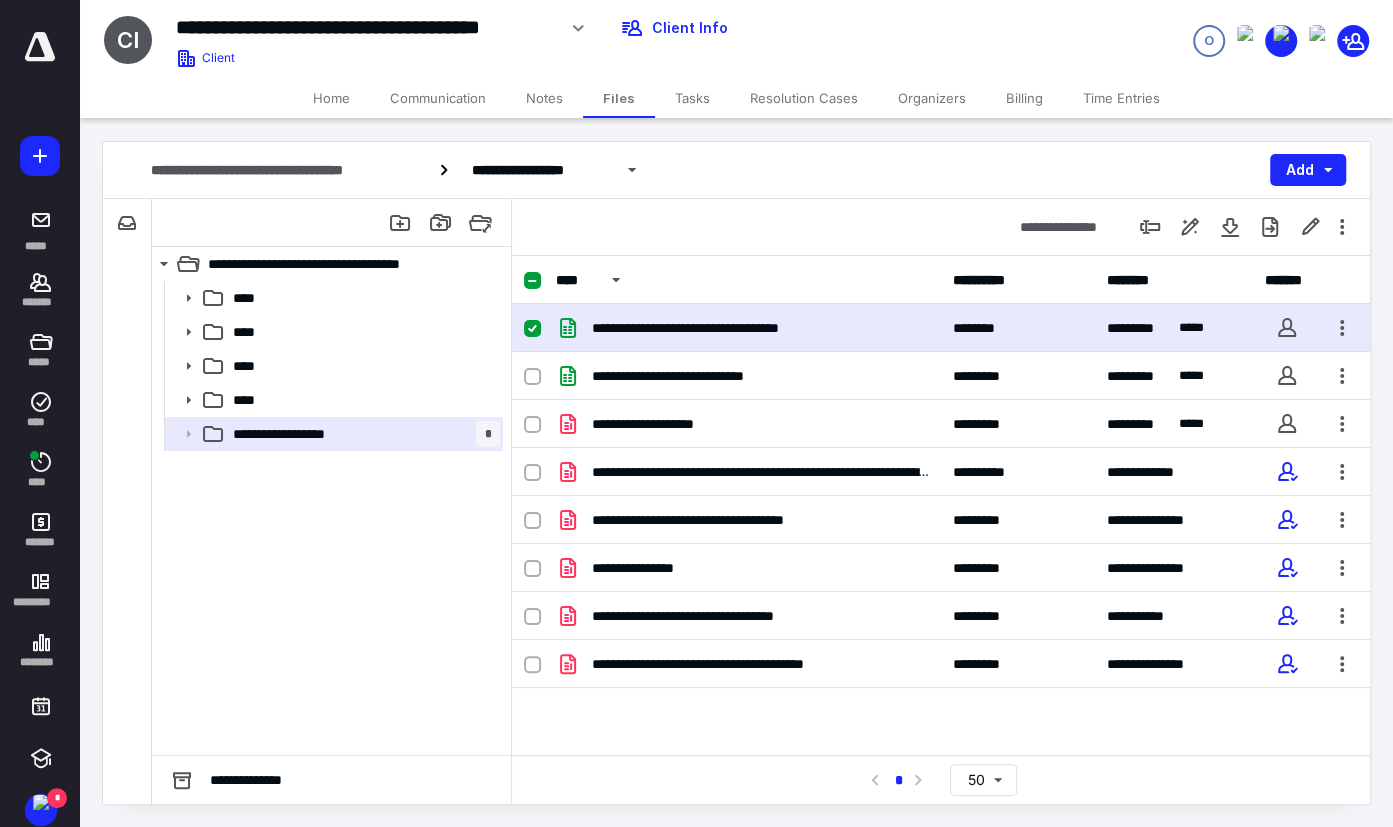 click on "**********" at bounding box center (748, 328) 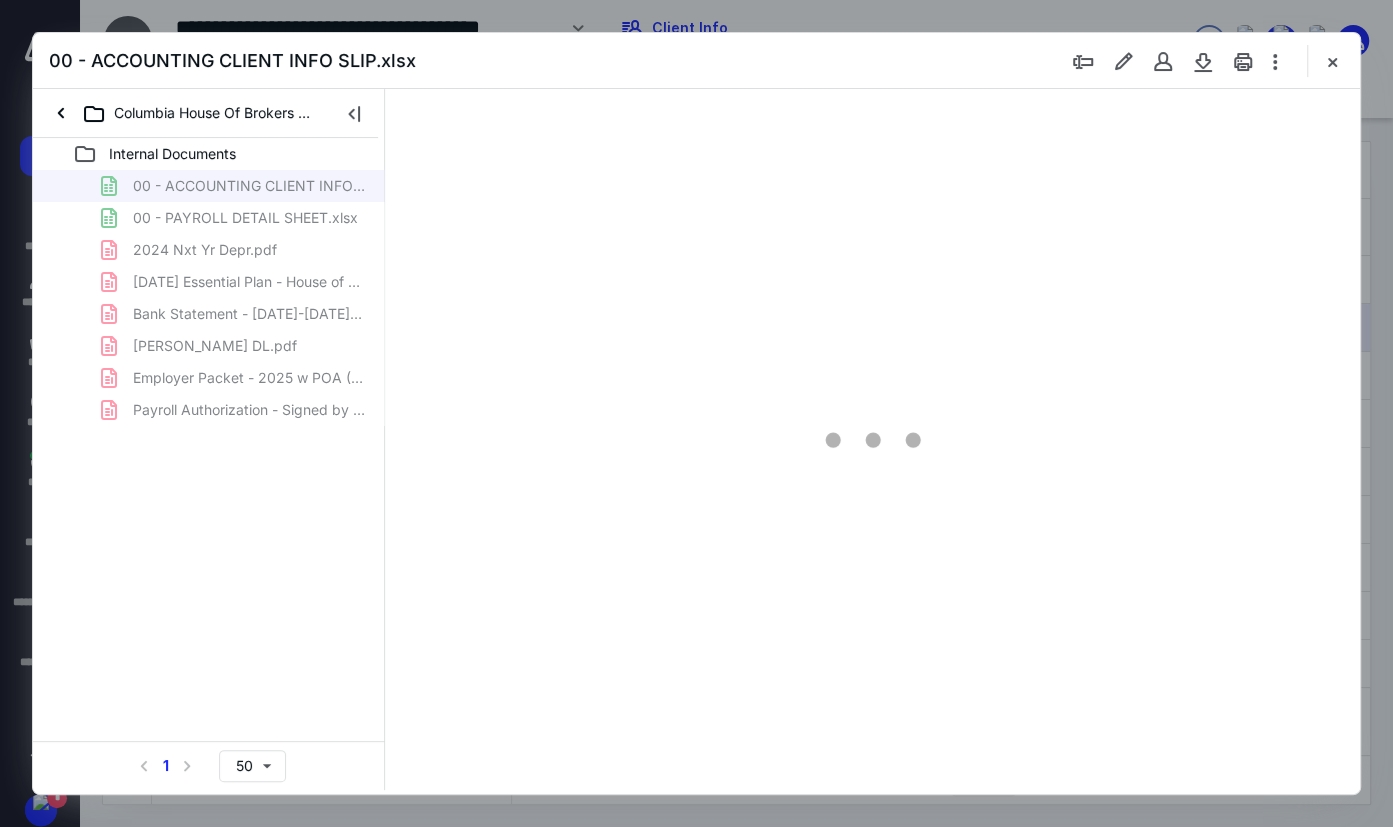 scroll, scrollTop: 0, scrollLeft: 0, axis: both 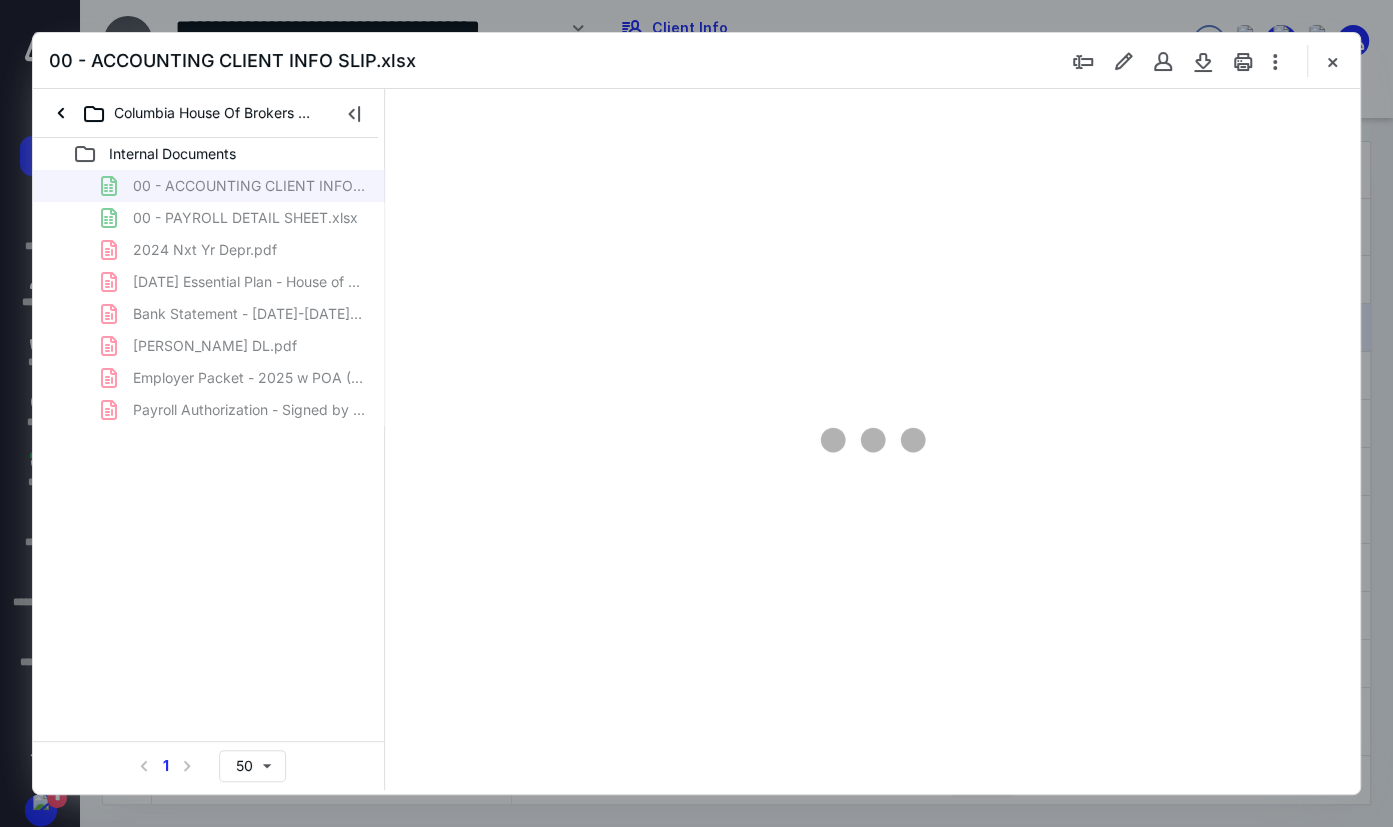 type on "79" 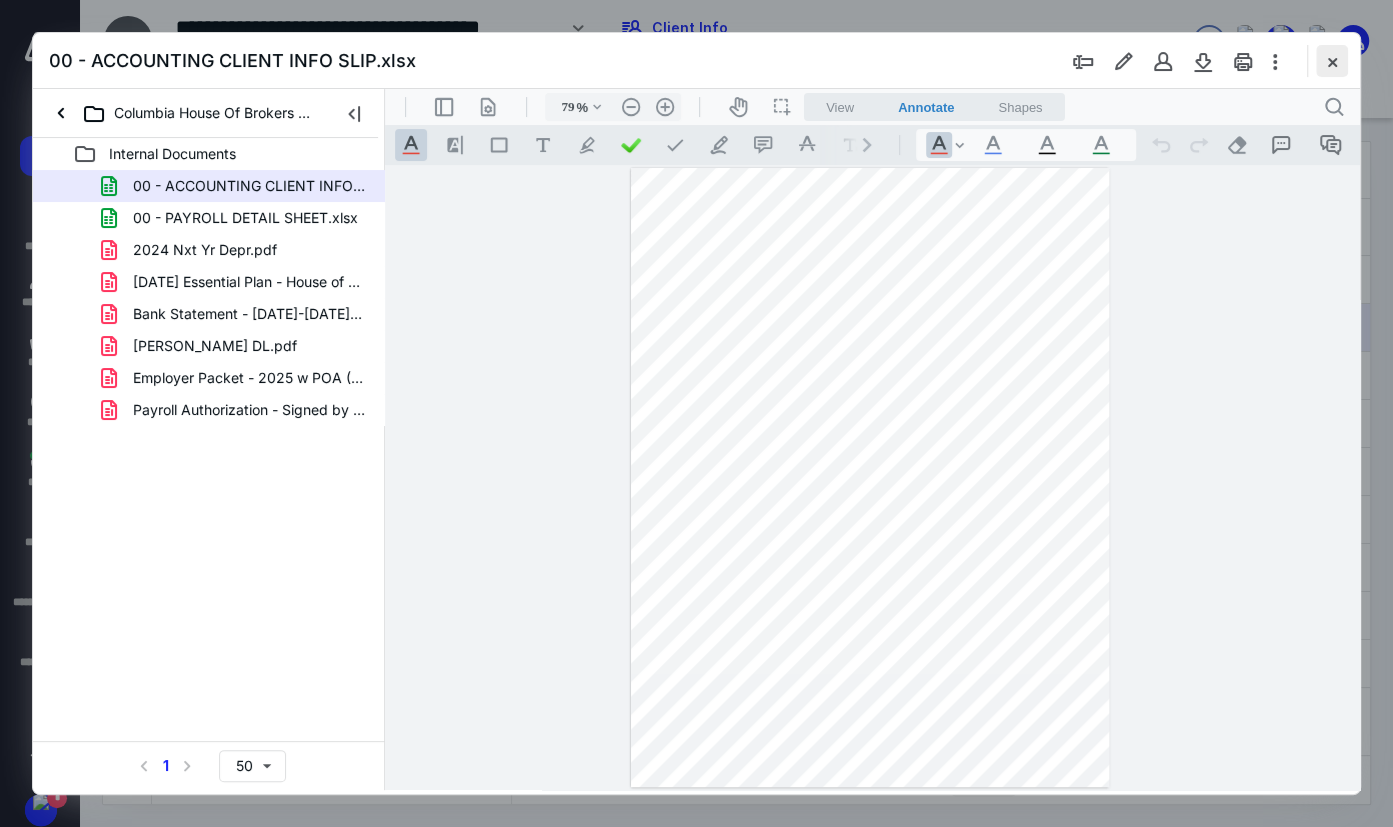 click at bounding box center [1332, 61] 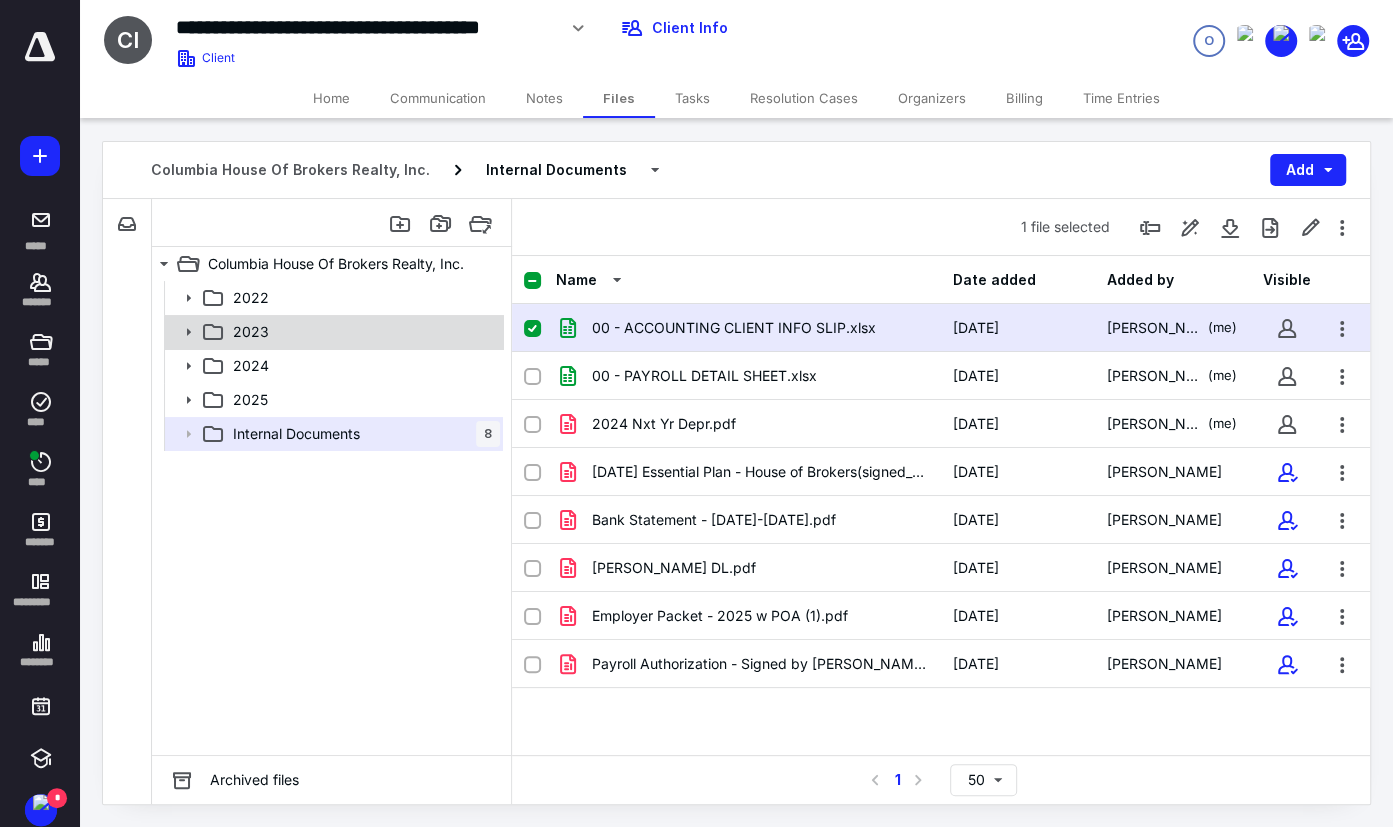 click on "2023" at bounding box center [332, 332] 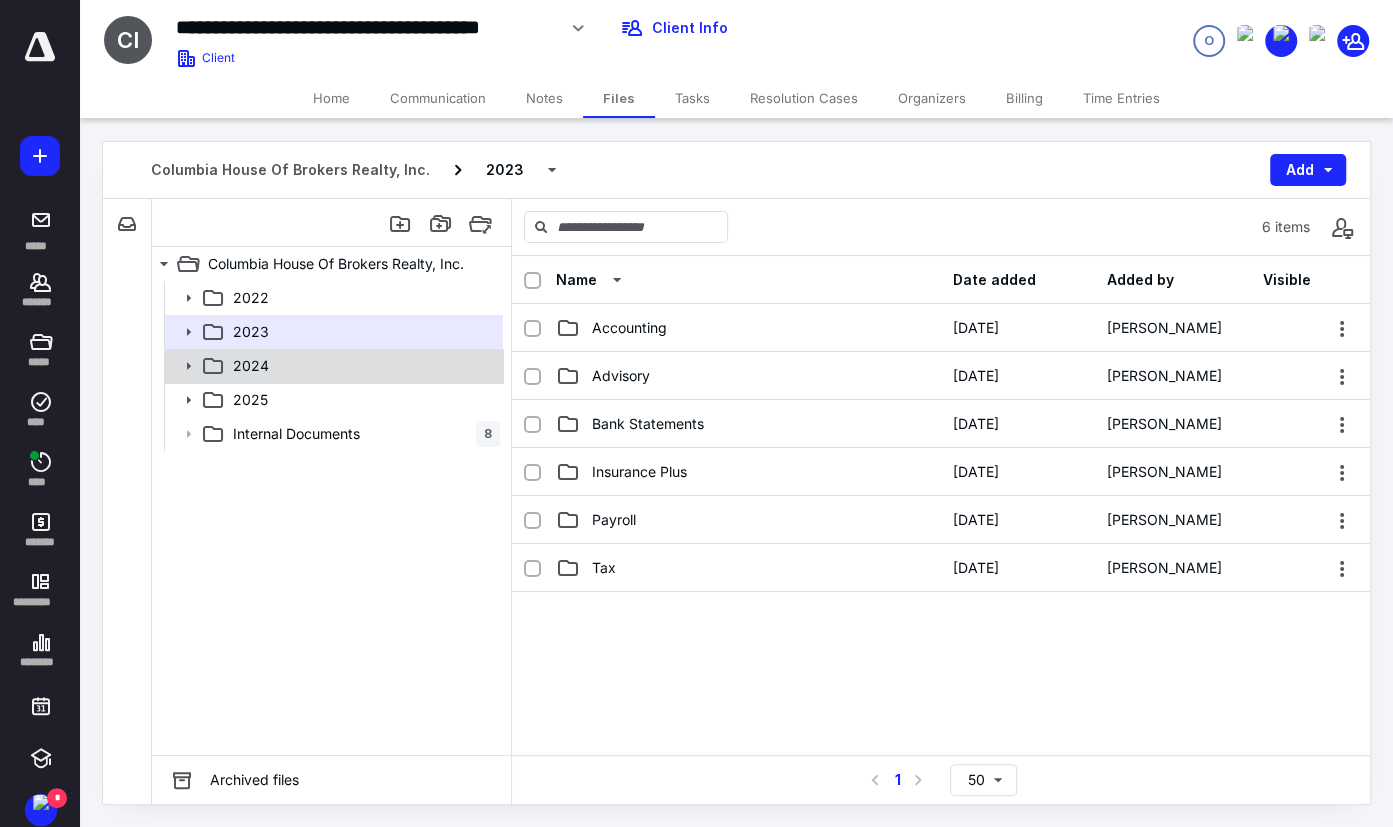 click on "2024" at bounding box center (362, 366) 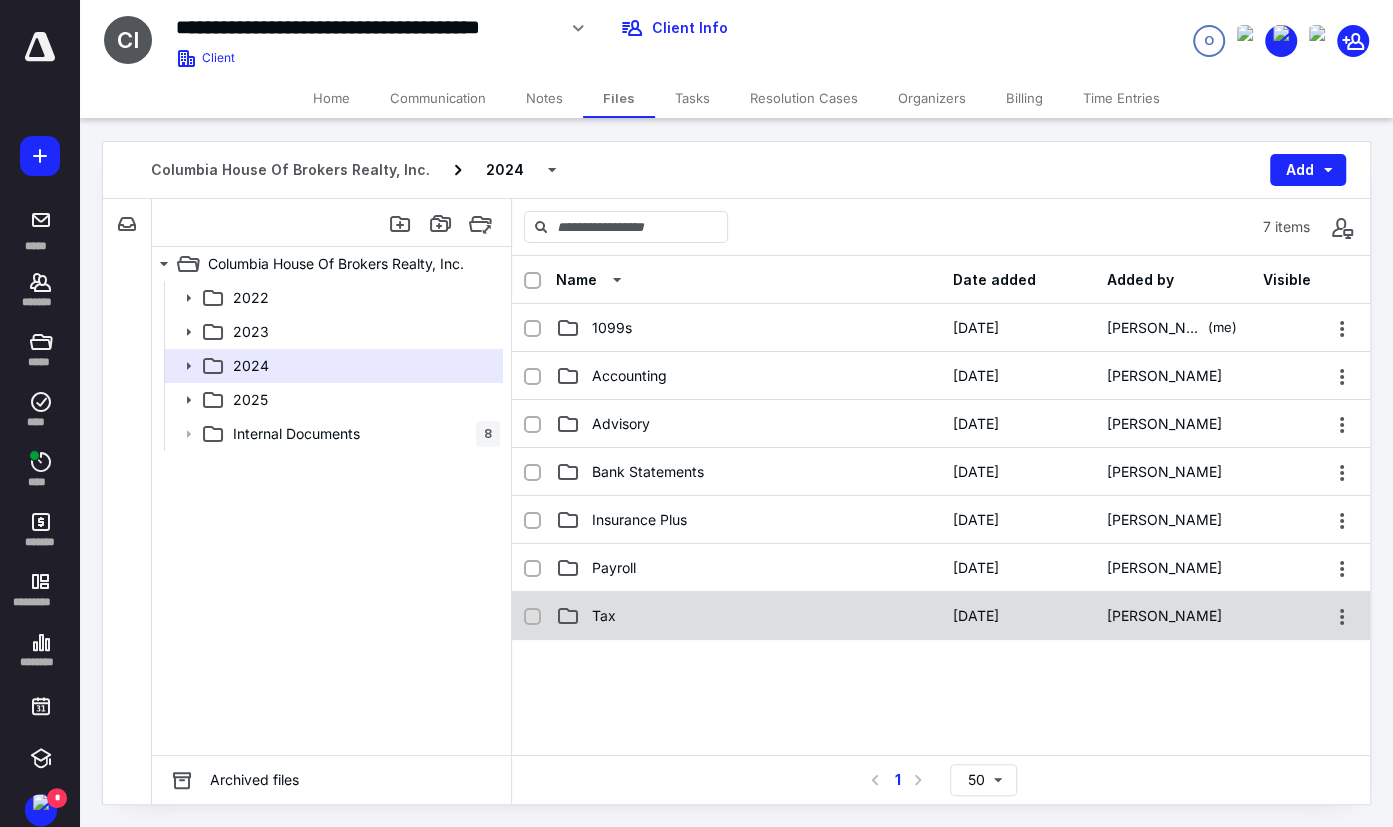 click on "Tax" at bounding box center (748, 616) 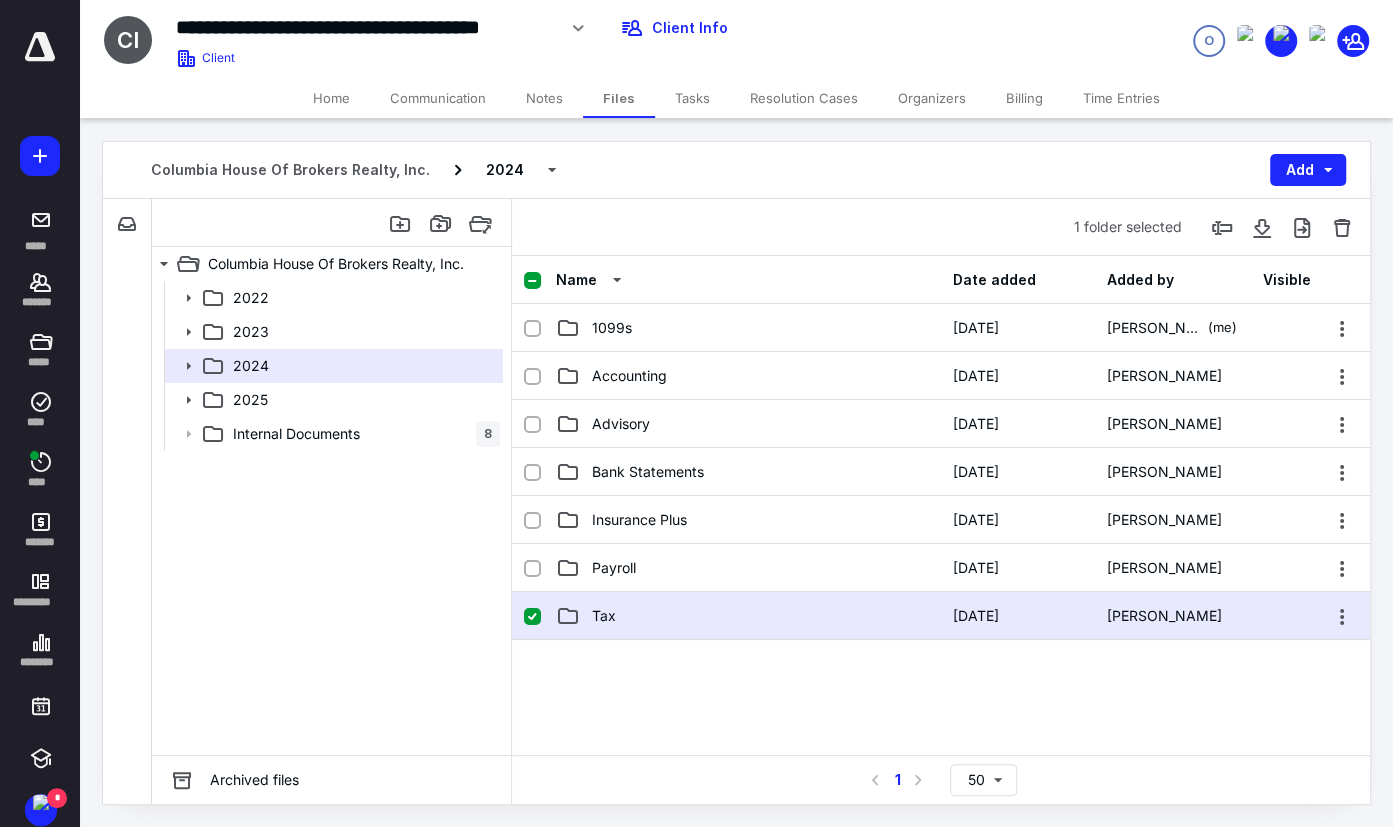 click on "Tax" at bounding box center [748, 616] 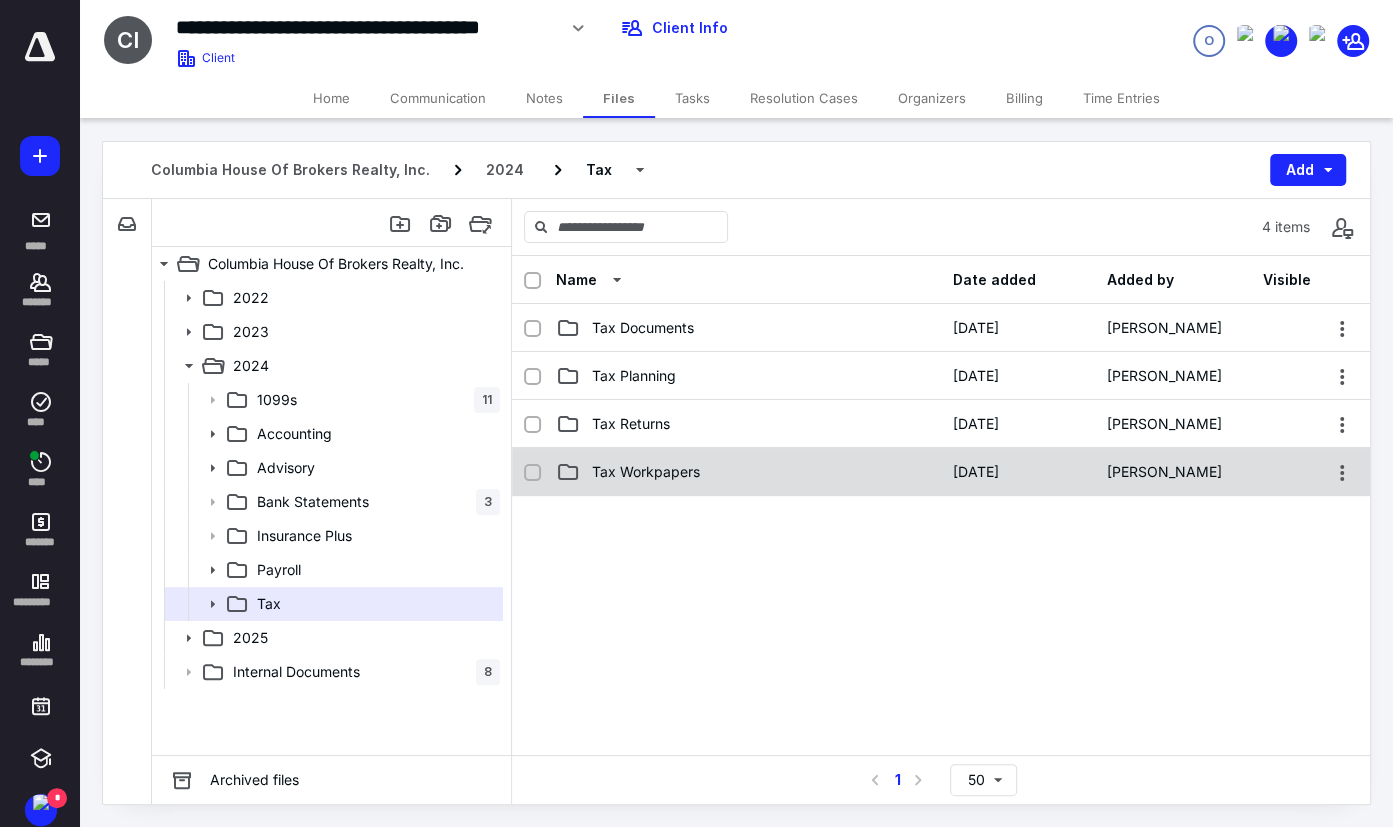 click on "Tax Workpapers" at bounding box center [646, 472] 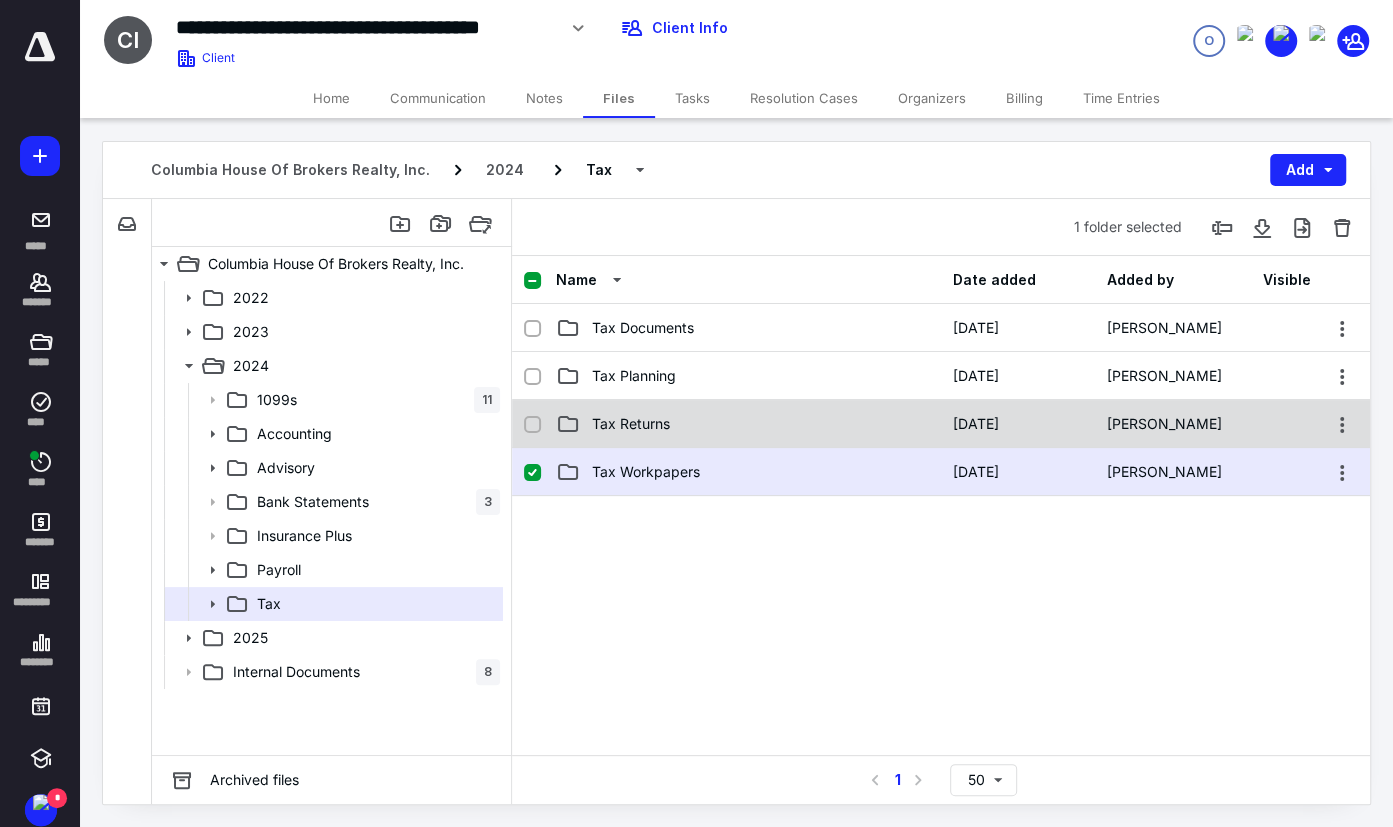 click on "Tax Returns" at bounding box center [748, 424] 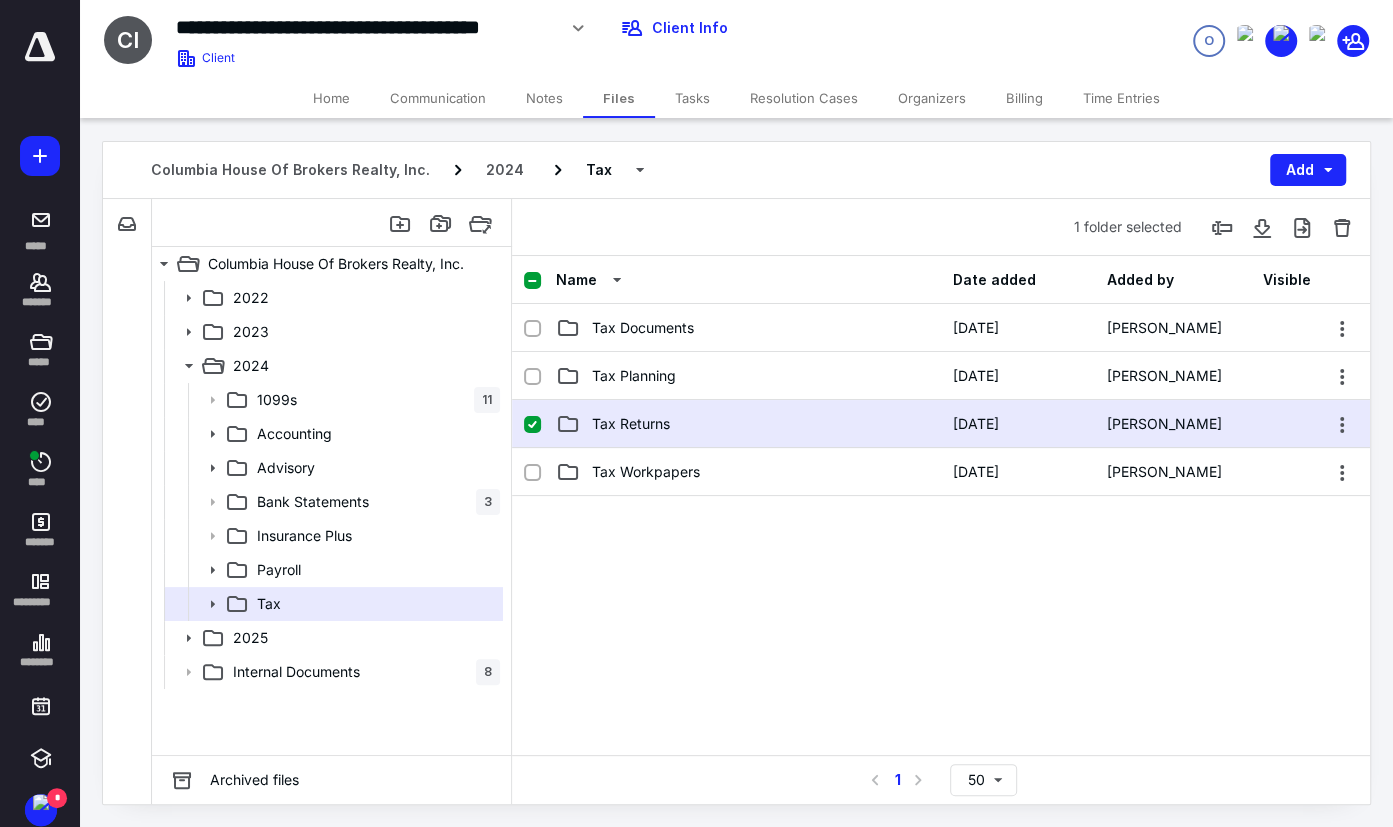 checkbox on "true" 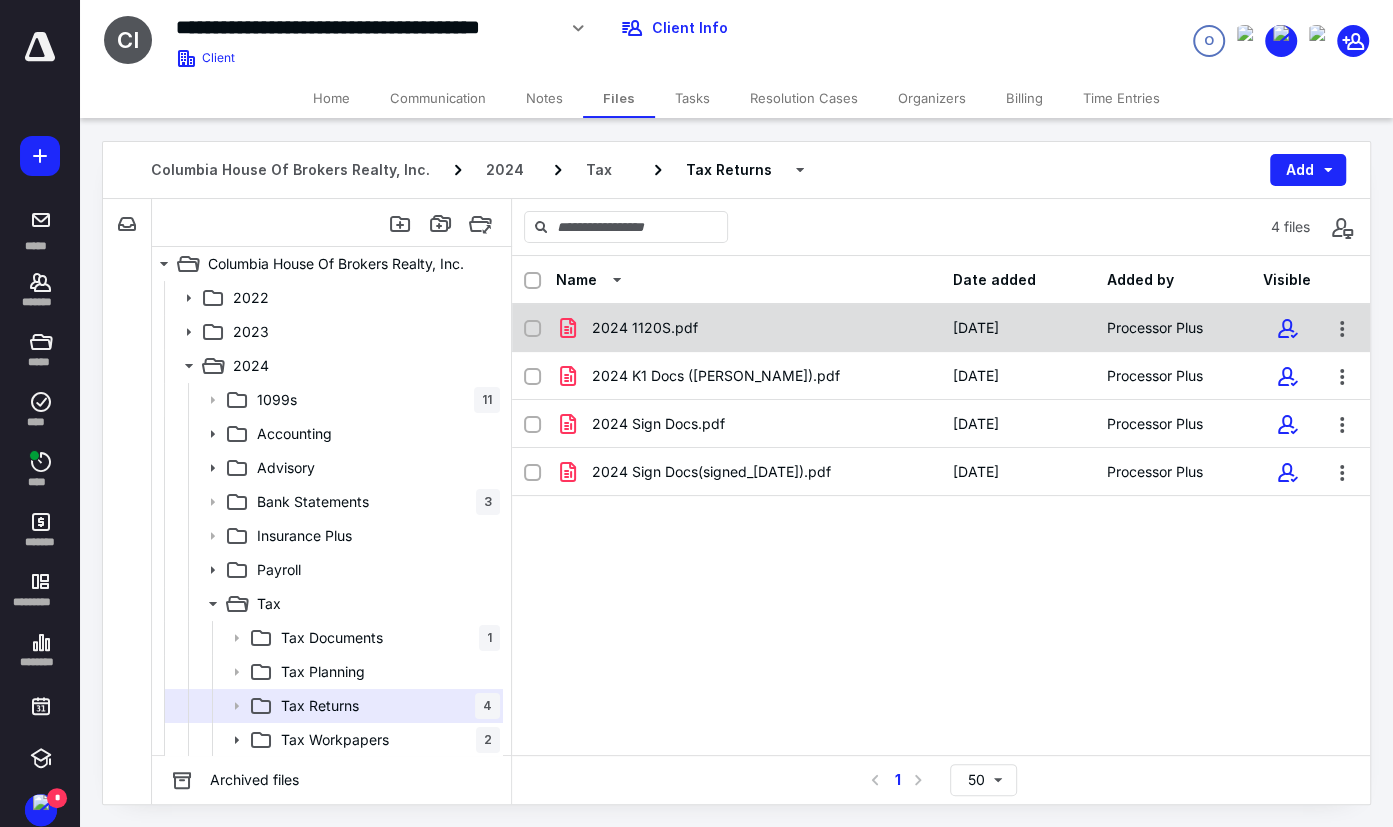 click on "2024 1120S.pdf" at bounding box center (748, 328) 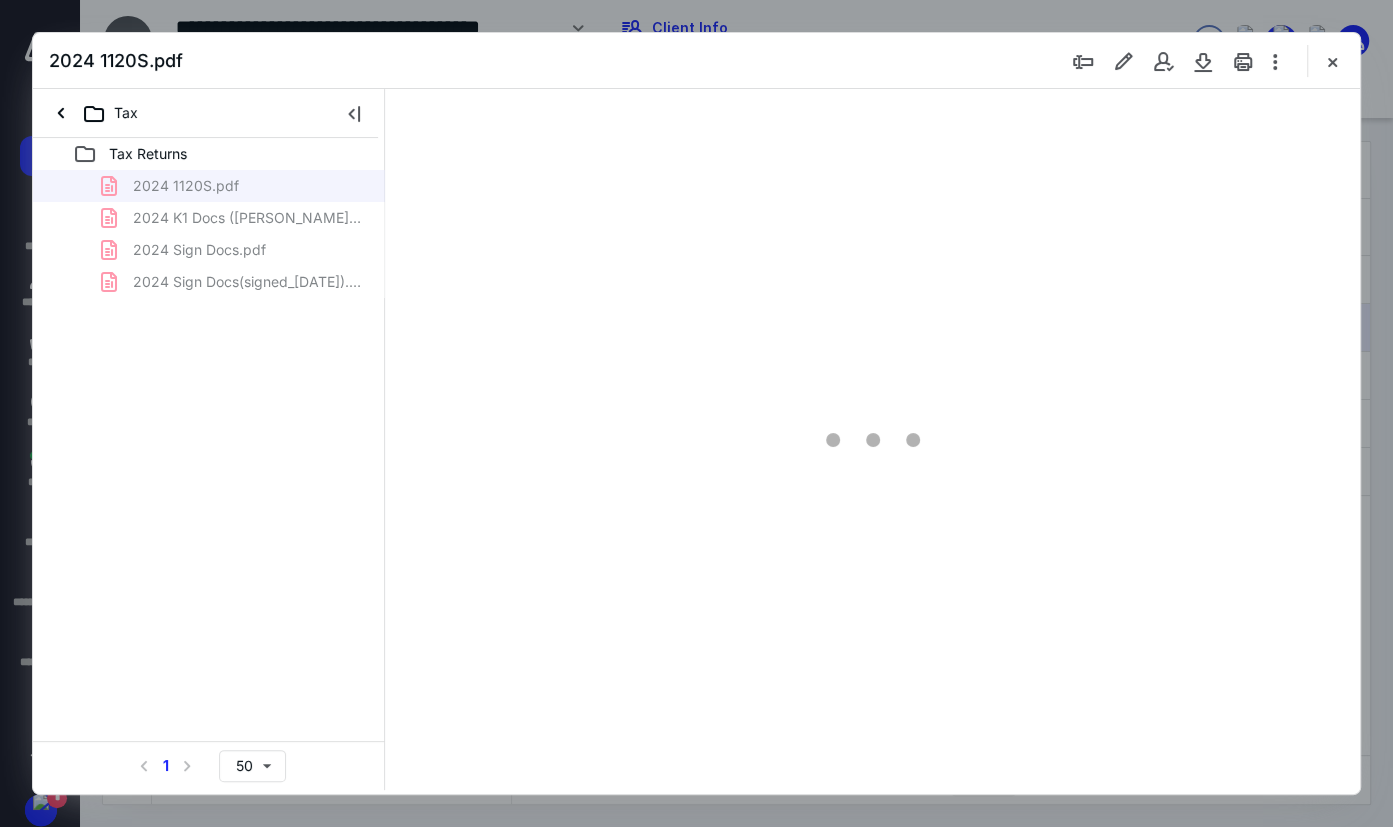 scroll, scrollTop: 0, scrollLeft: 0, axis: both 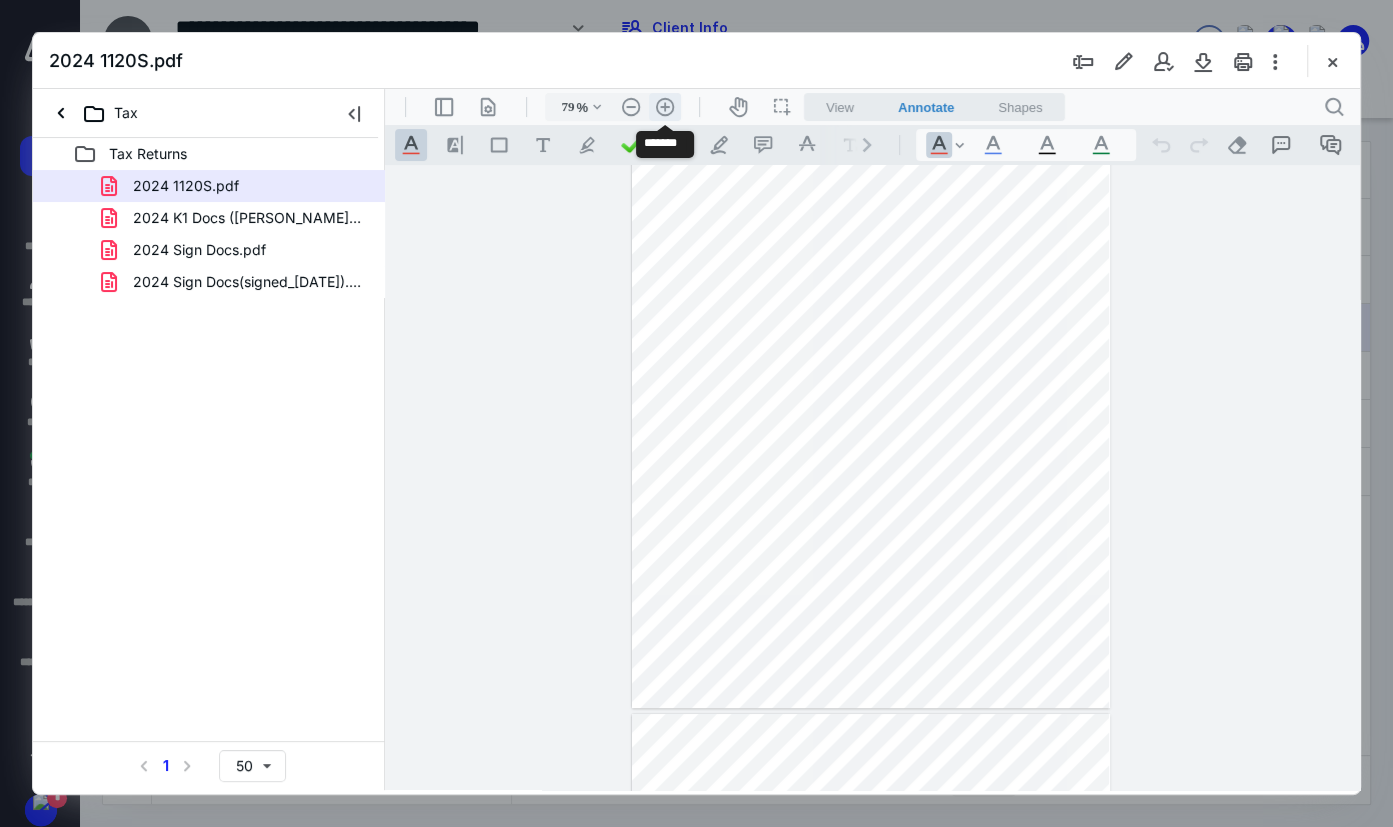 click on ".cls-1{fill:#abb0c4;} icon - header - zoom - in - line" at bounding box center [665, 107] 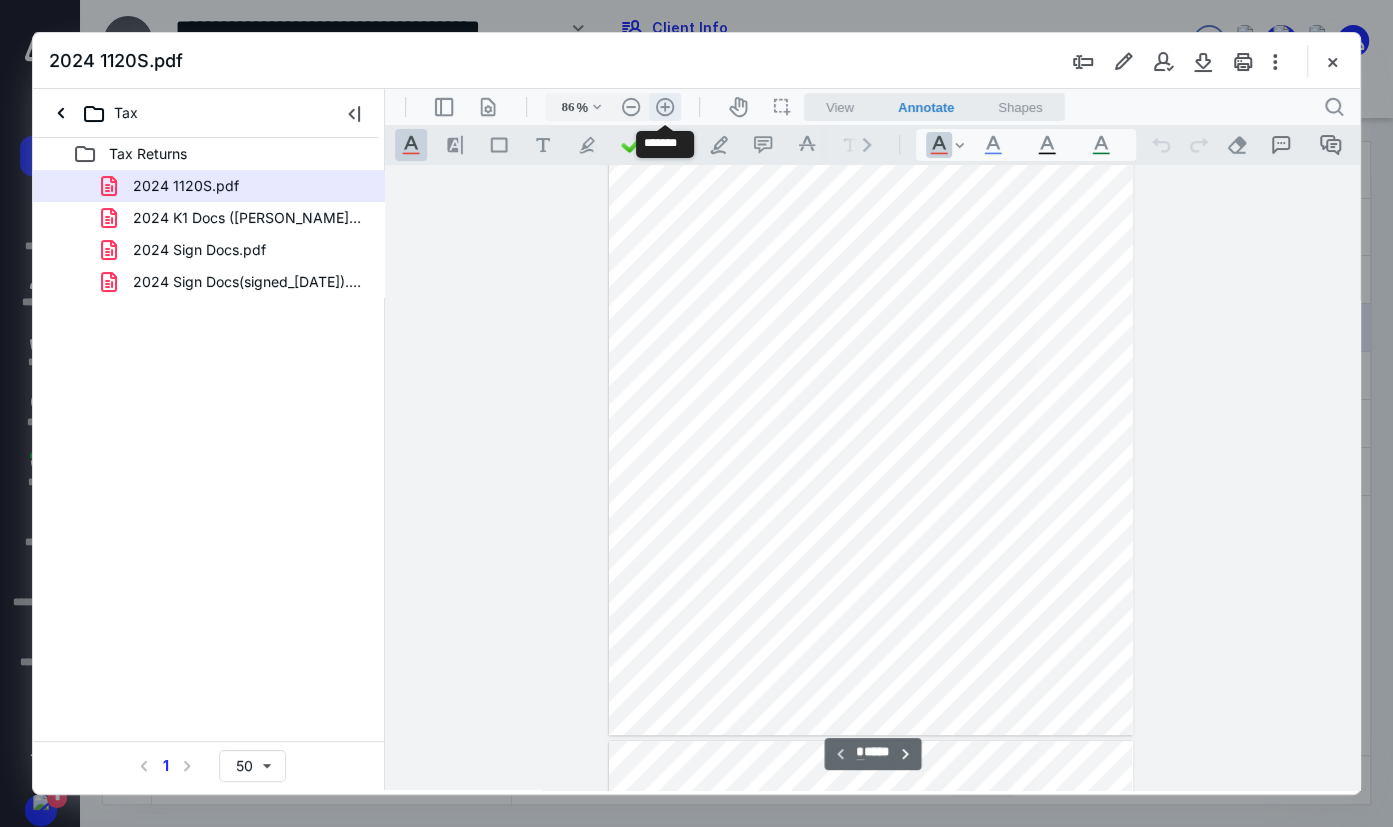 click on ".cls-1{fill:#abb0c4;} icon - header - zoom - in - line" at bounding box center (665, 107) 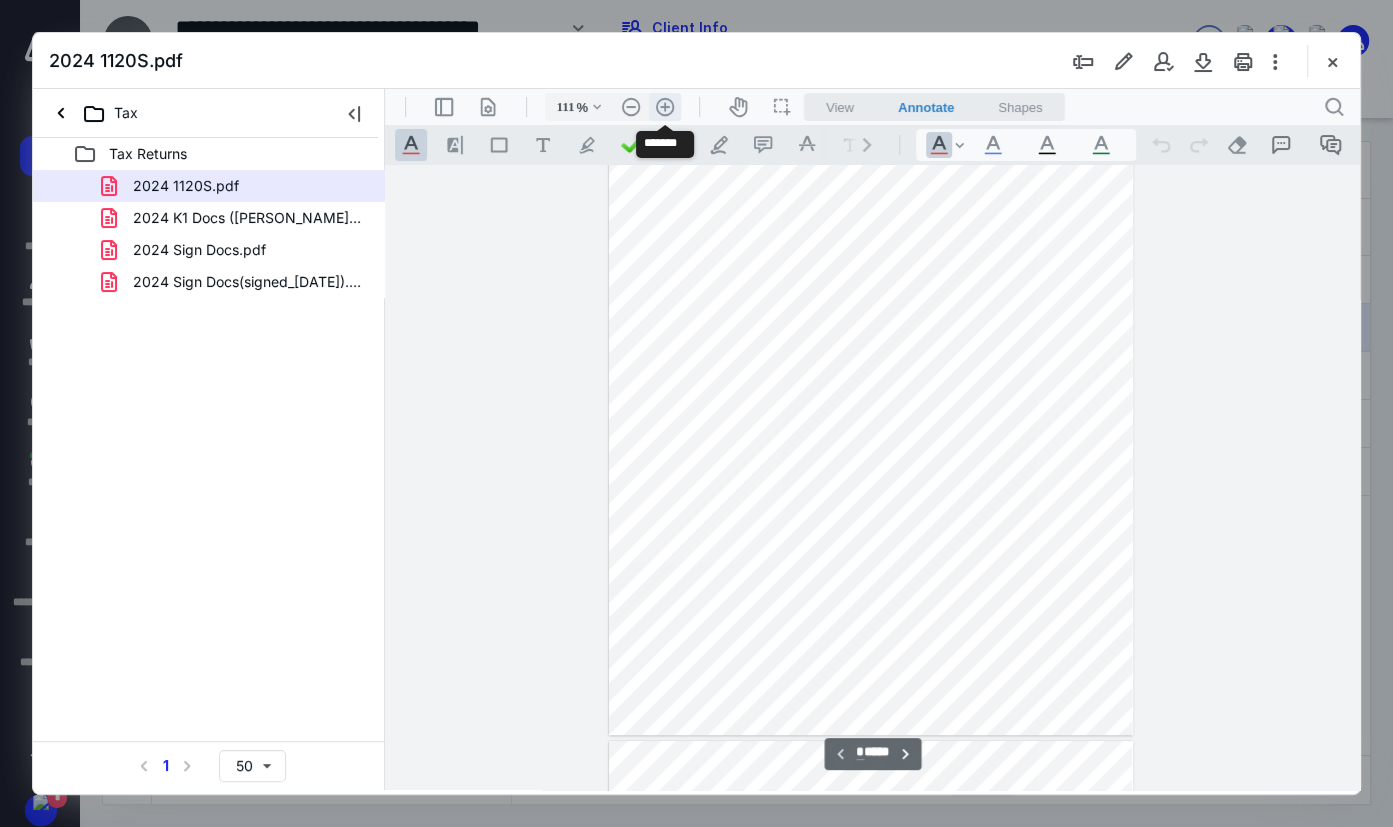 scroll, scrollTop: 225, scrollLeft: 0, axis: vertical 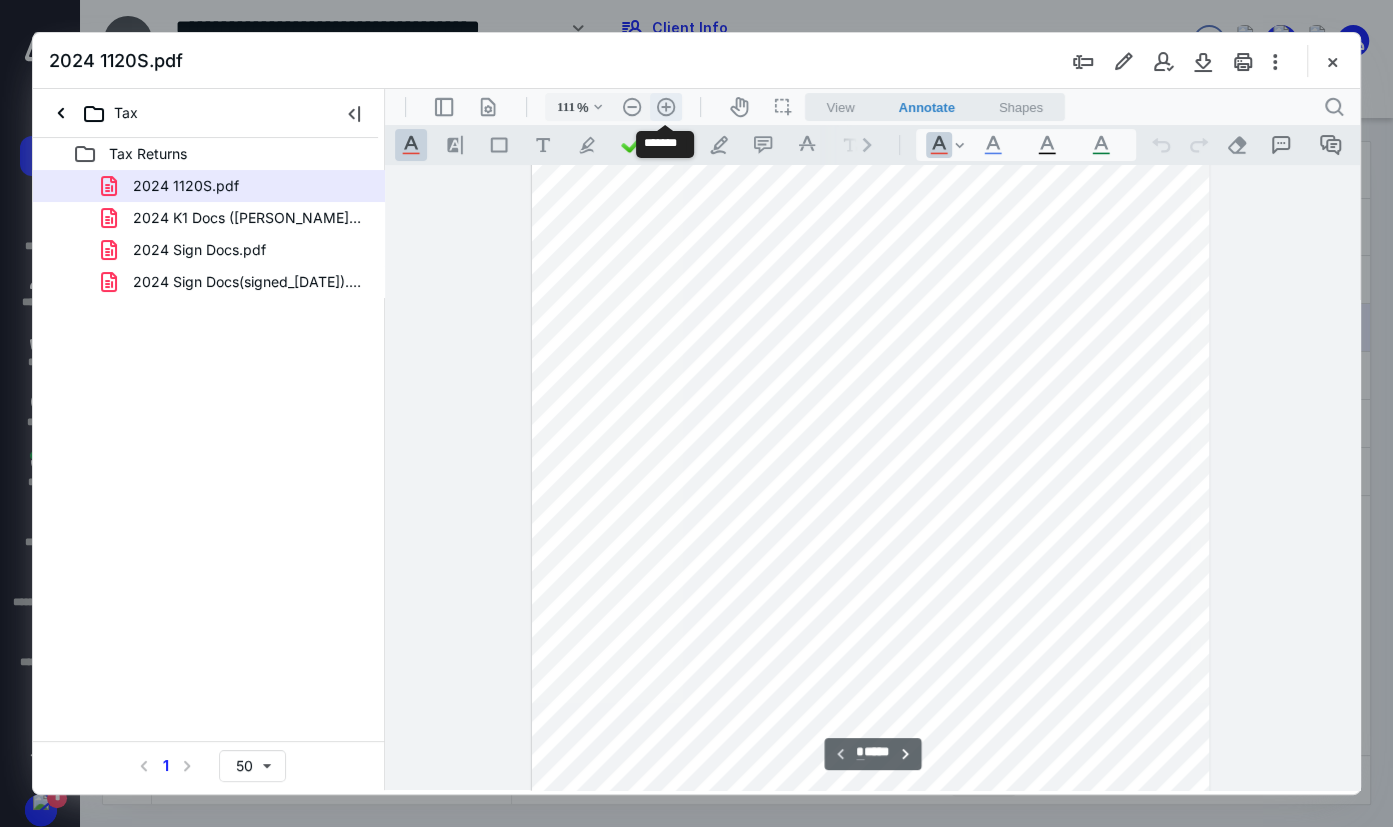 click on ".cls-1{fill:#abb0c4;} icon - header - zoom - in - line" at bounding box center [666, 107] 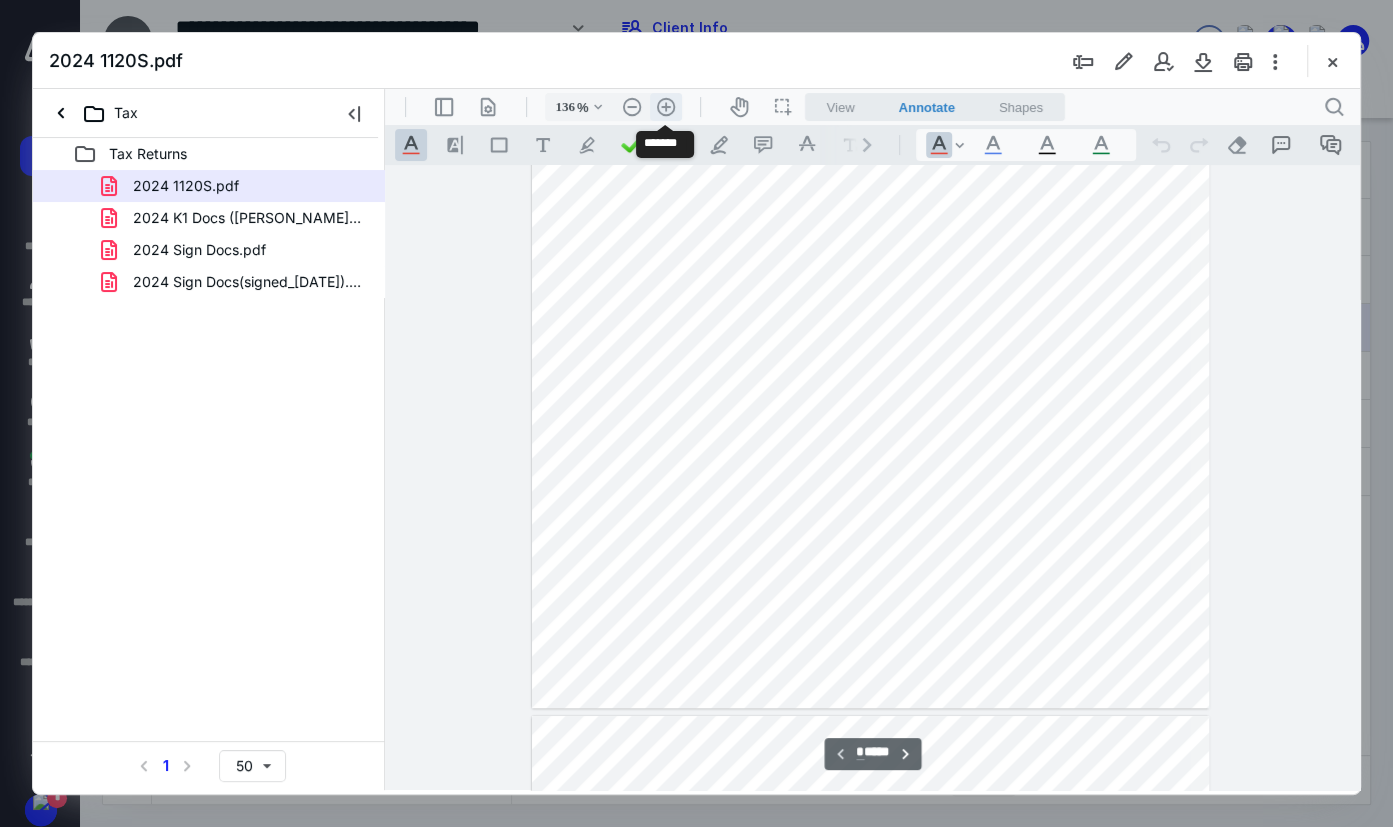 click on ".cls-1{fill:#abb0c4;} icon - header - zoom - in - line" at bounding box center [666, 107] 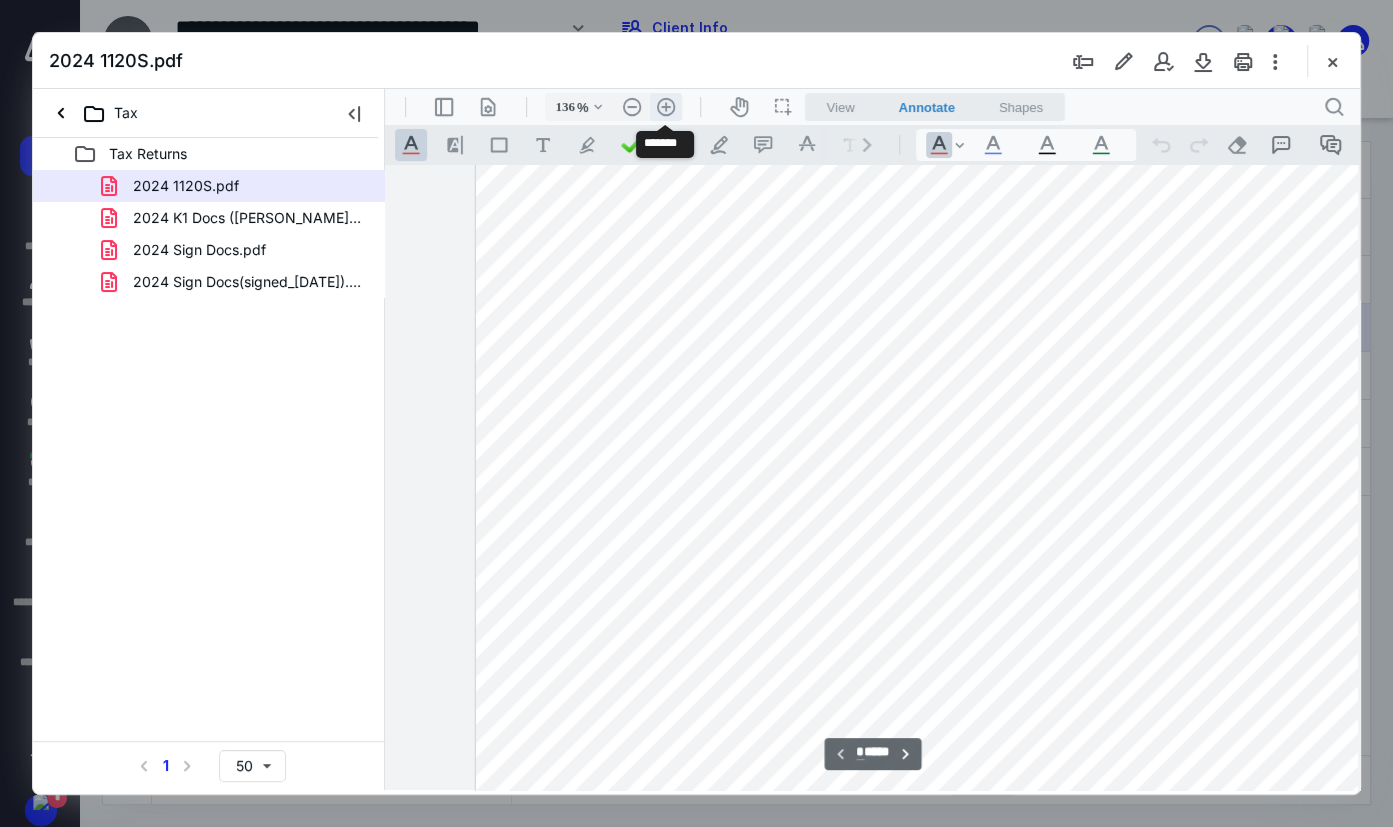type on "161" 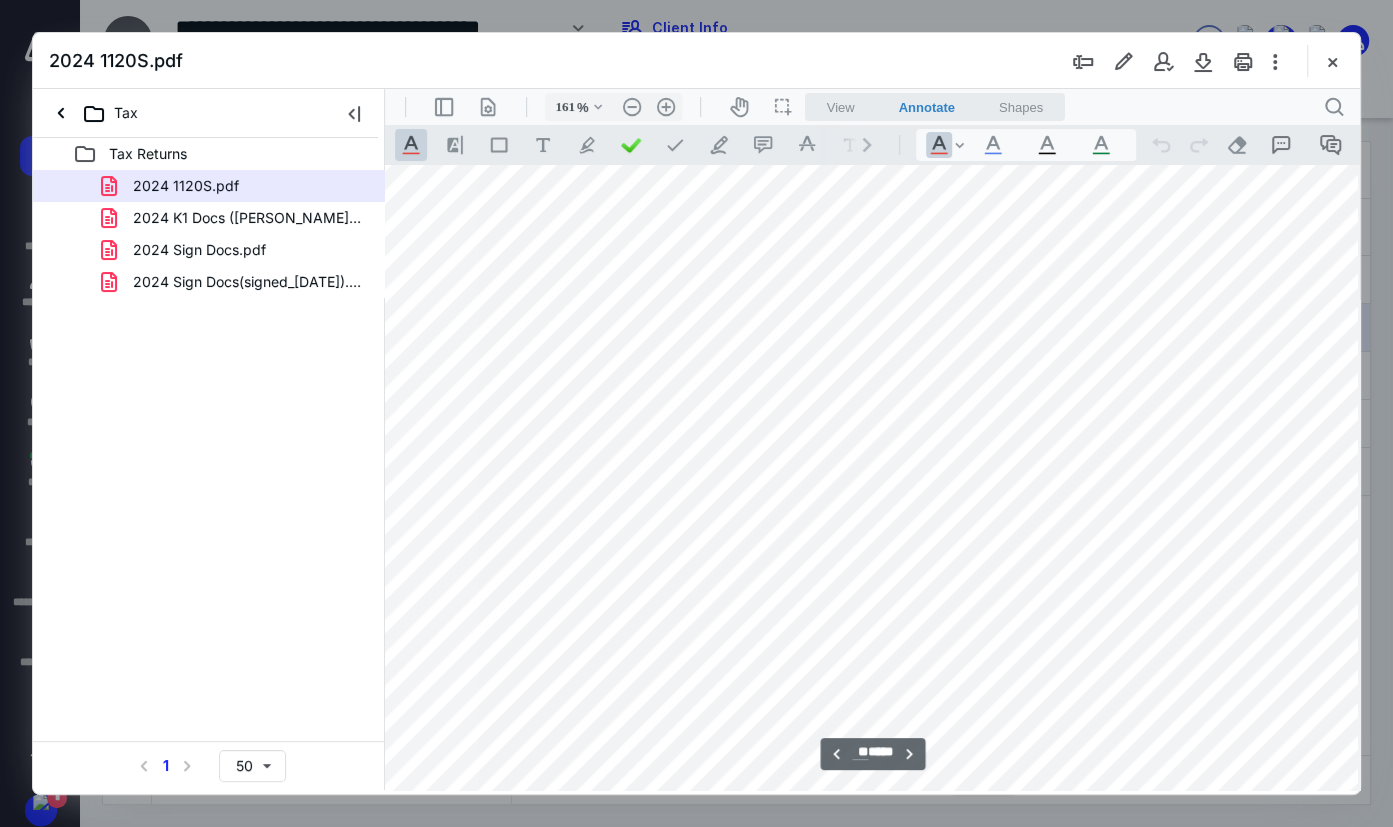scroll, scrollTop: 22279, scrollLeft: 161, axis: both 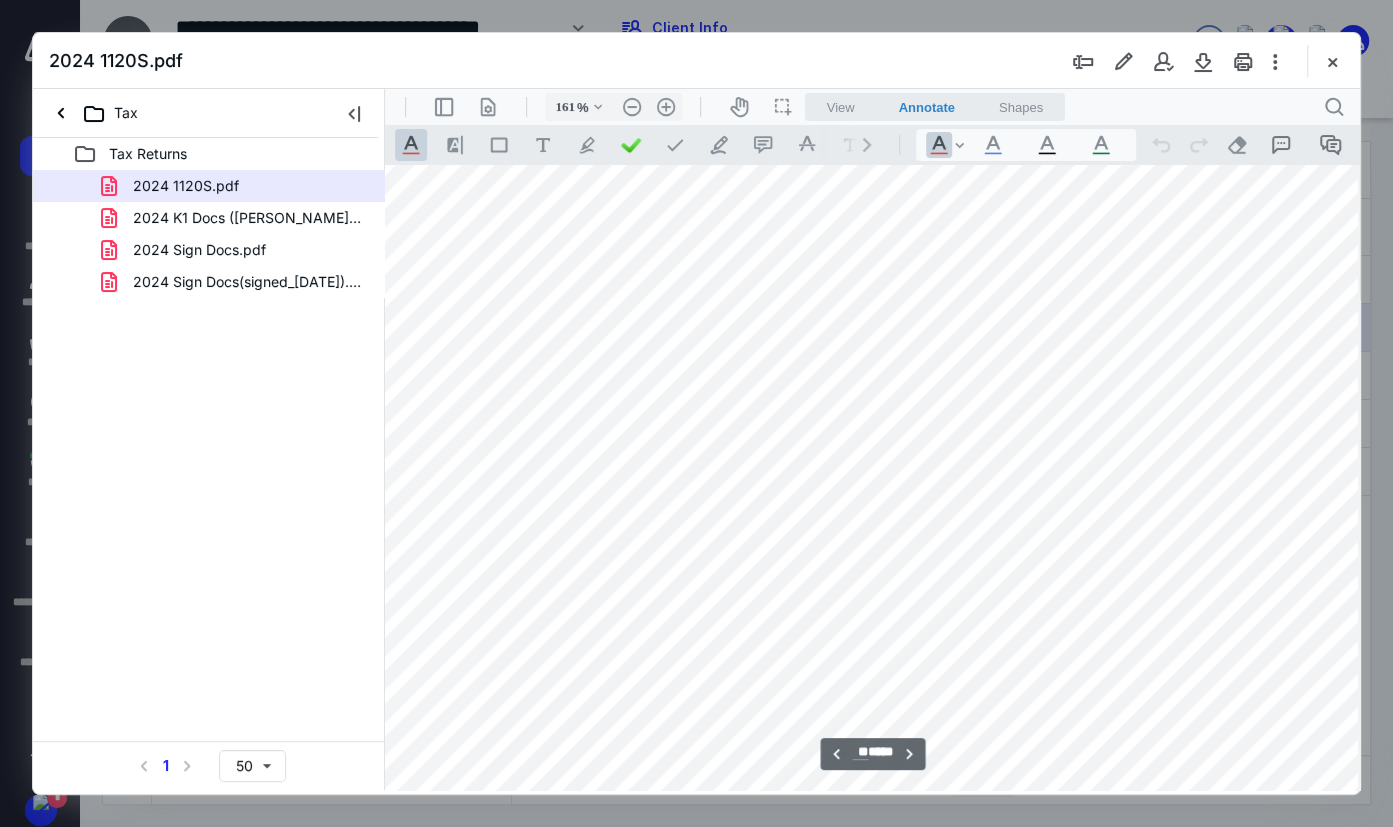 drag, startPoint x: 1349, startPoint y: 481, endPoint x: 1349, endPoint y: 598, distance: 117 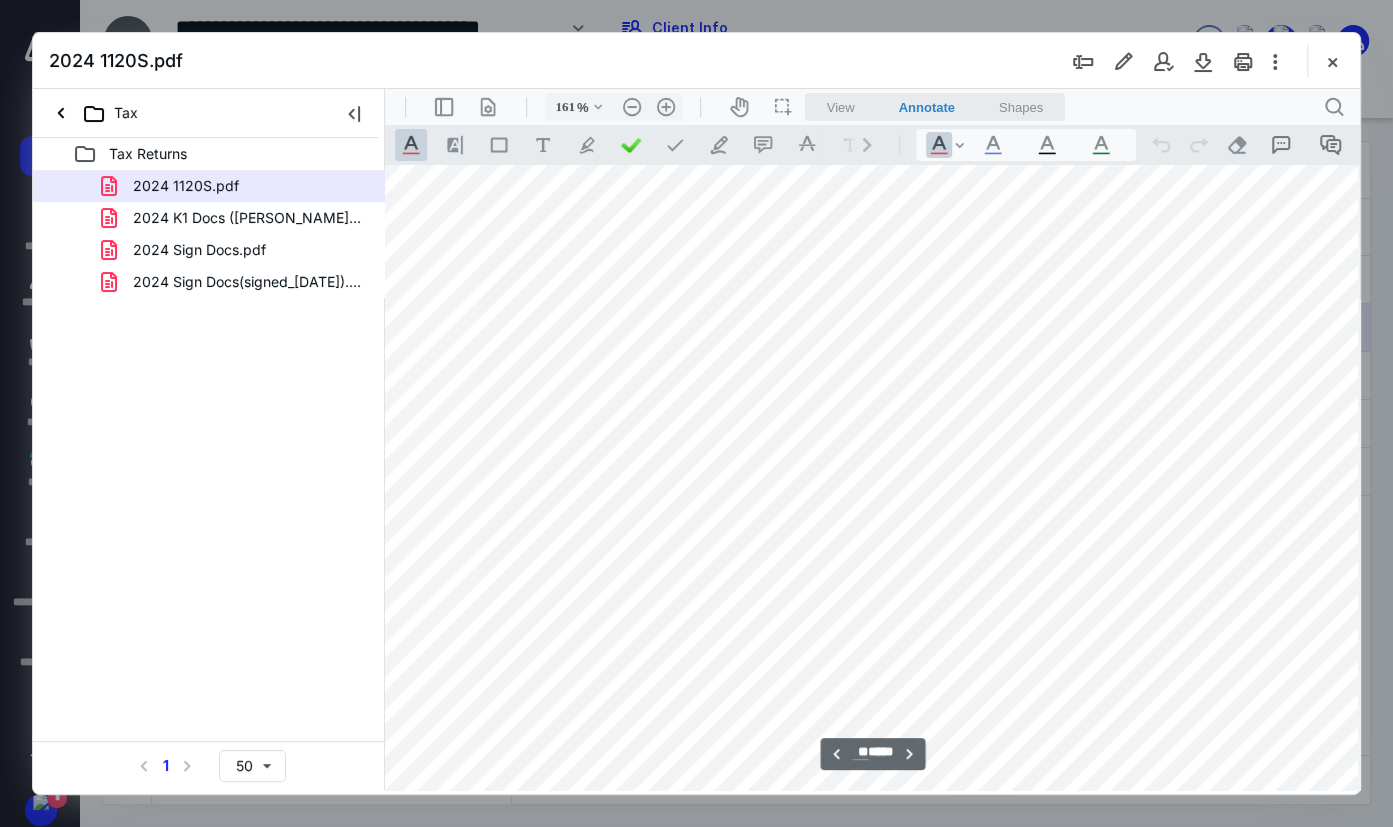 scroll, scrollTop: 28779, scrollLeft: 161, axis: both 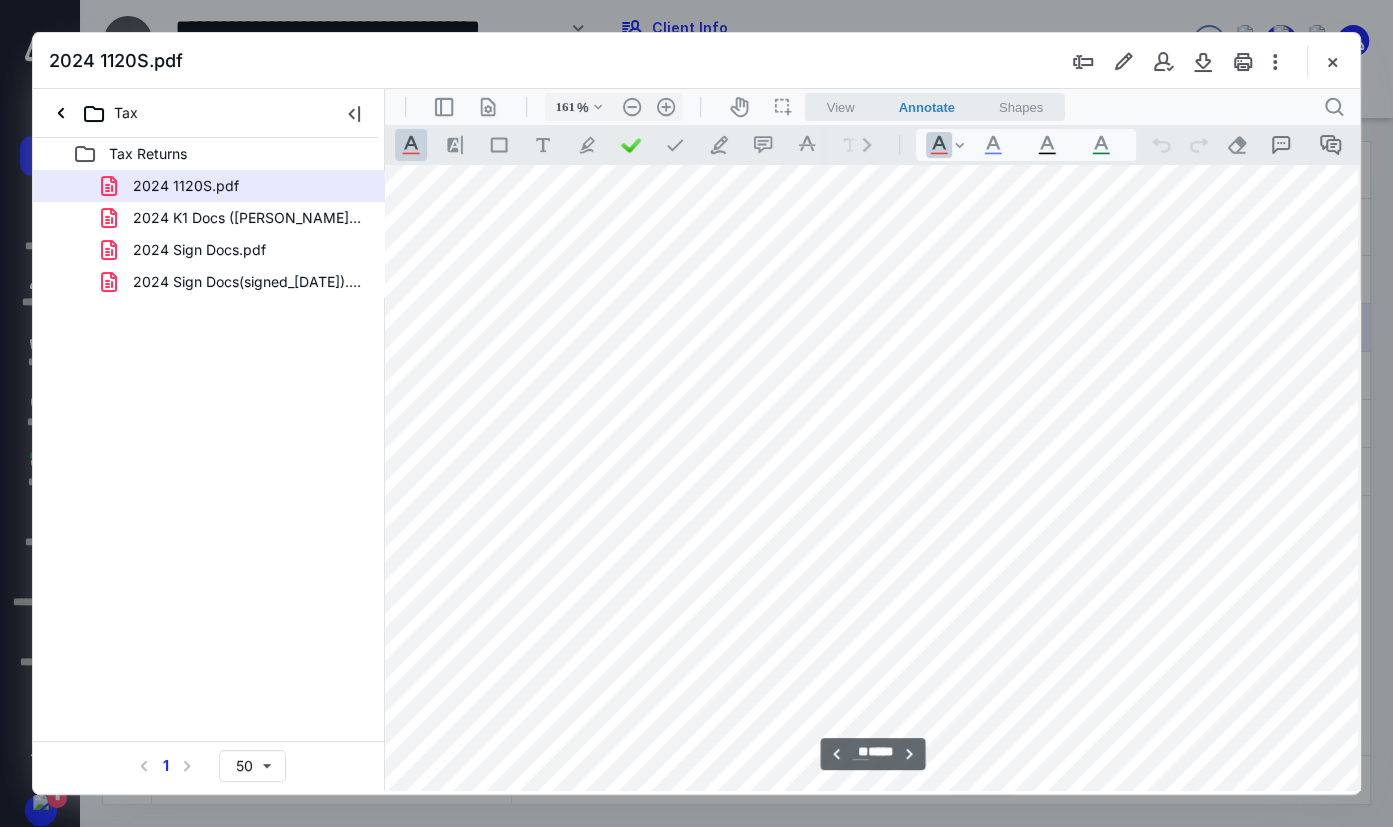 drag, startPoint x: 1745, startPoint y: 750, endPoint x: 1358, endPoint y: 672, distance: 394.78223 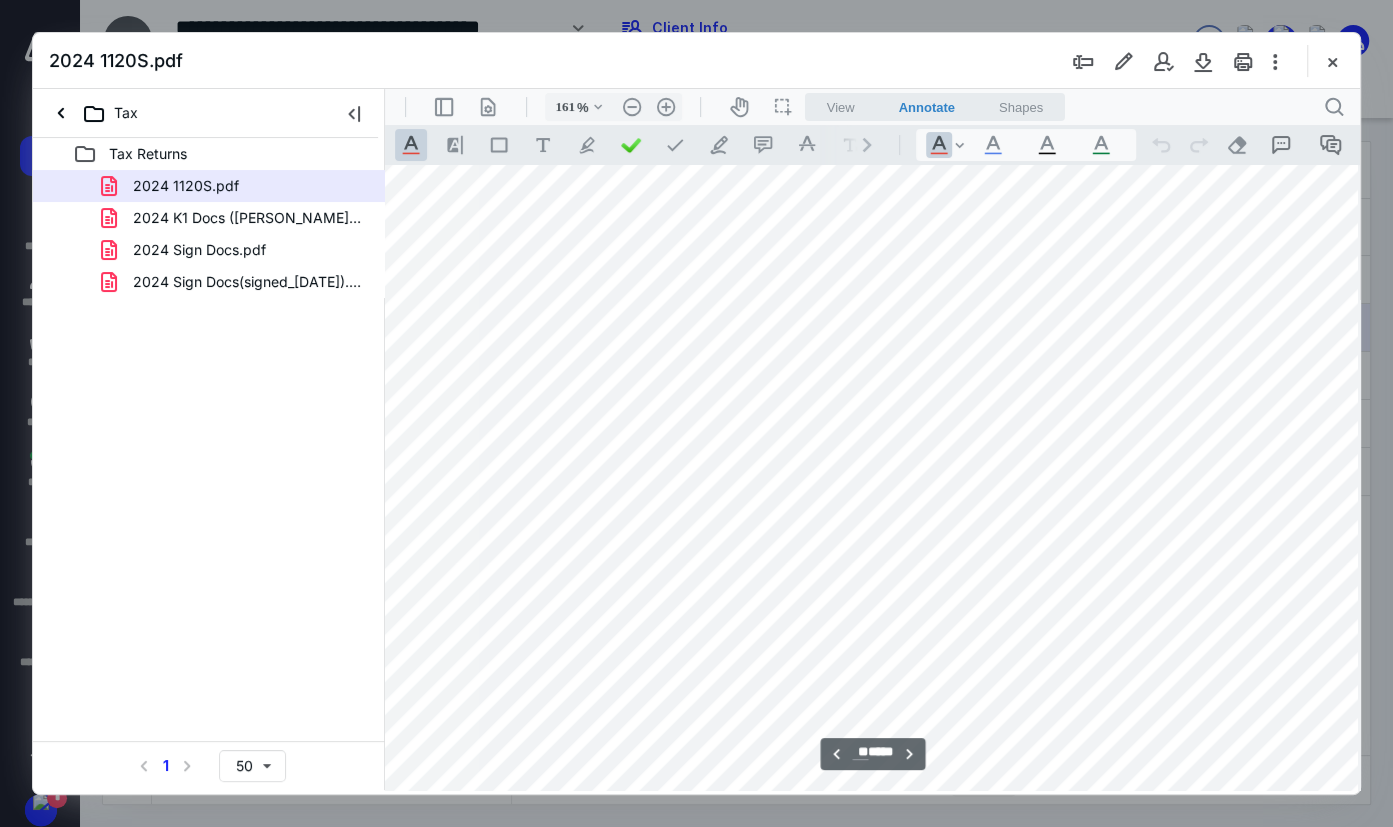 type on "**" 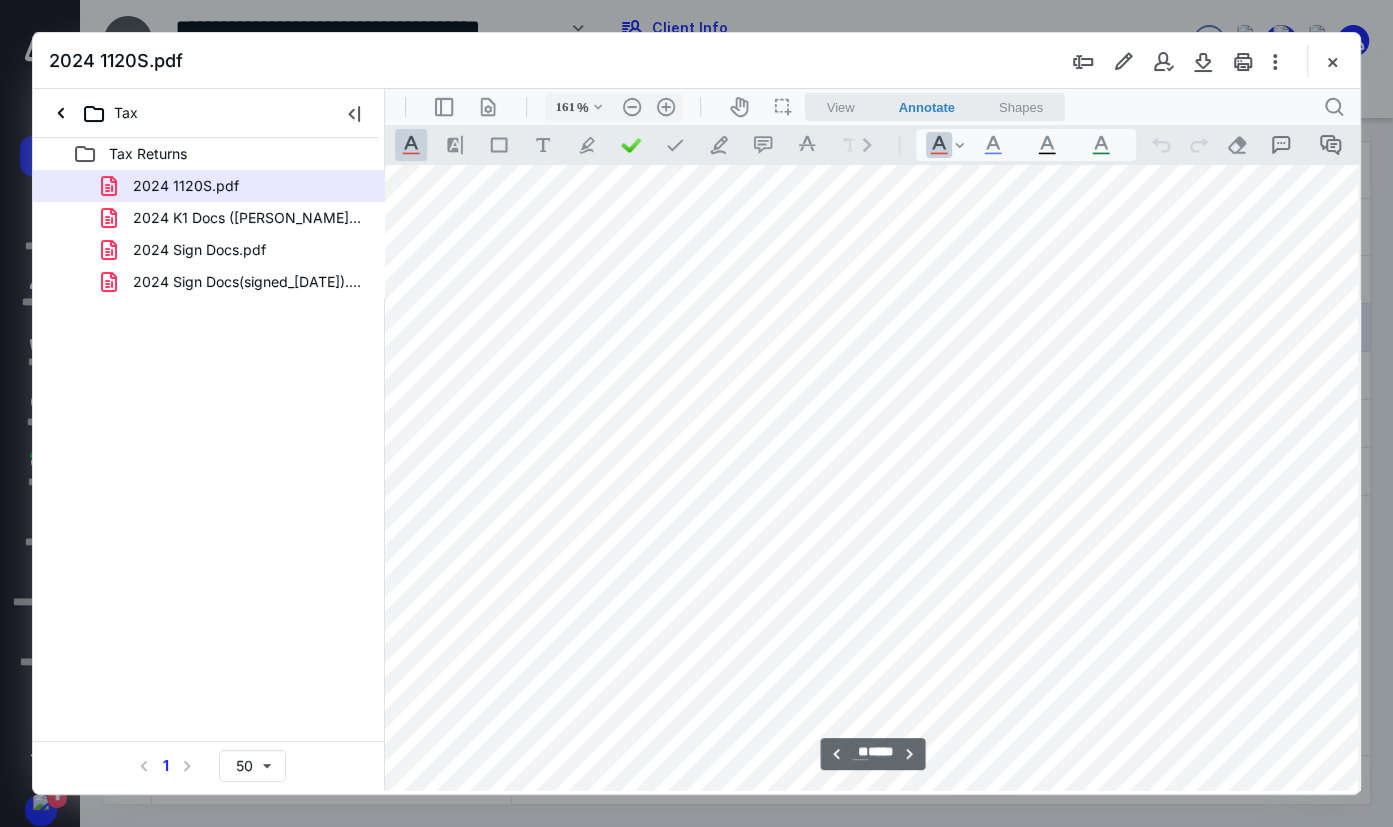 scroll, scrollTop: 39730, scrollLeft: 161, axis: both 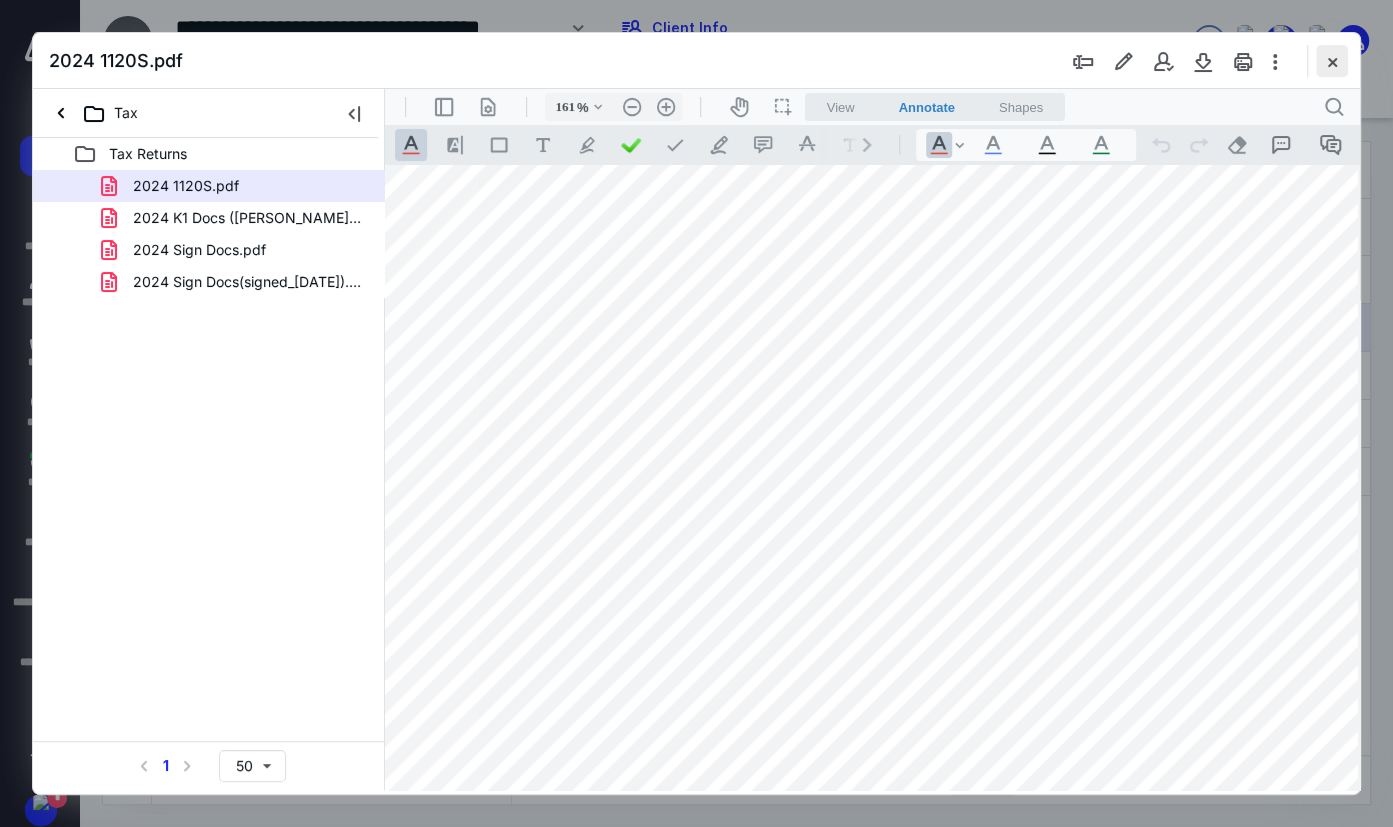 click at bounding box center [1332, 61] 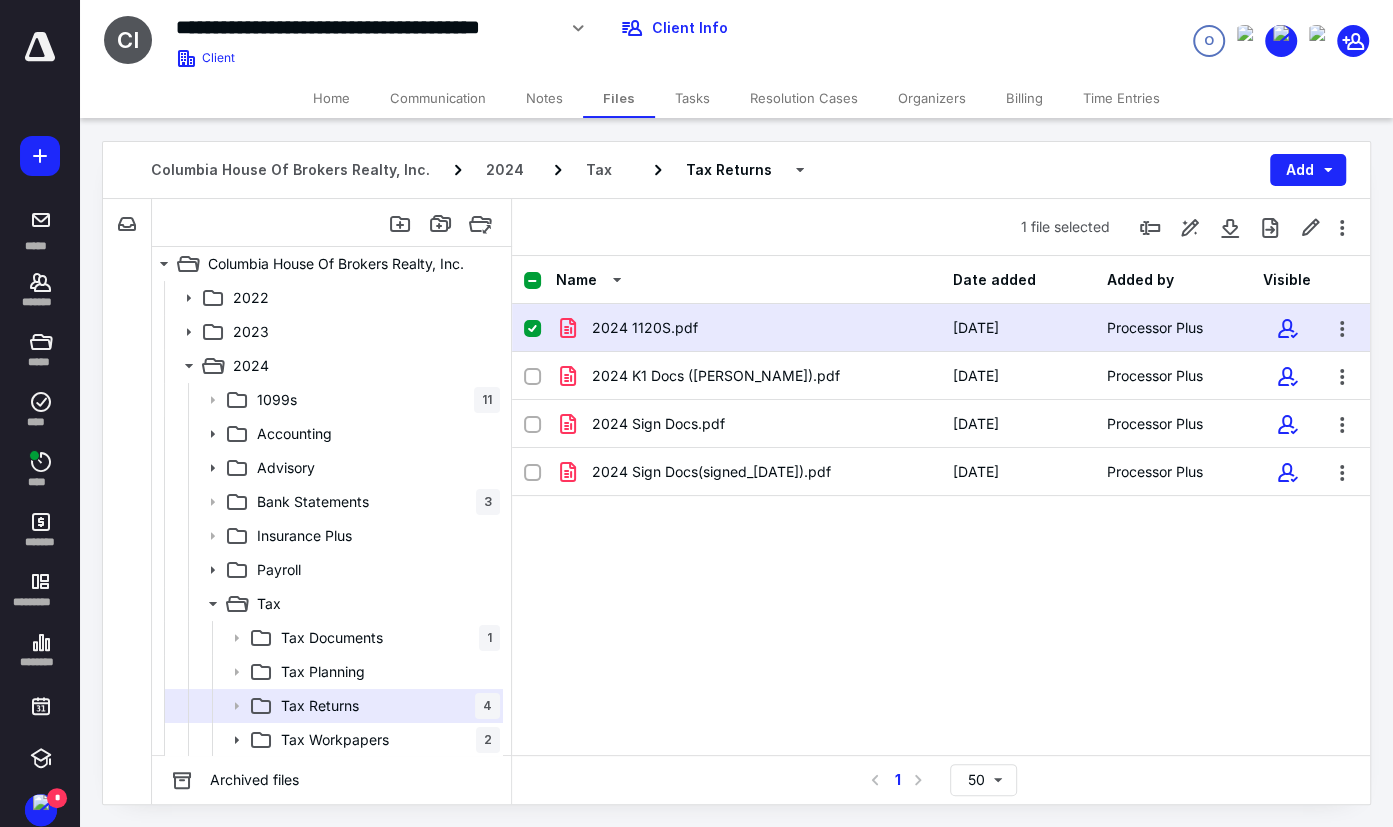 drag, startPoint x: 632, startPoint y: 609, endPoint x: 585, endPoint y: 587, distance: 51.894123 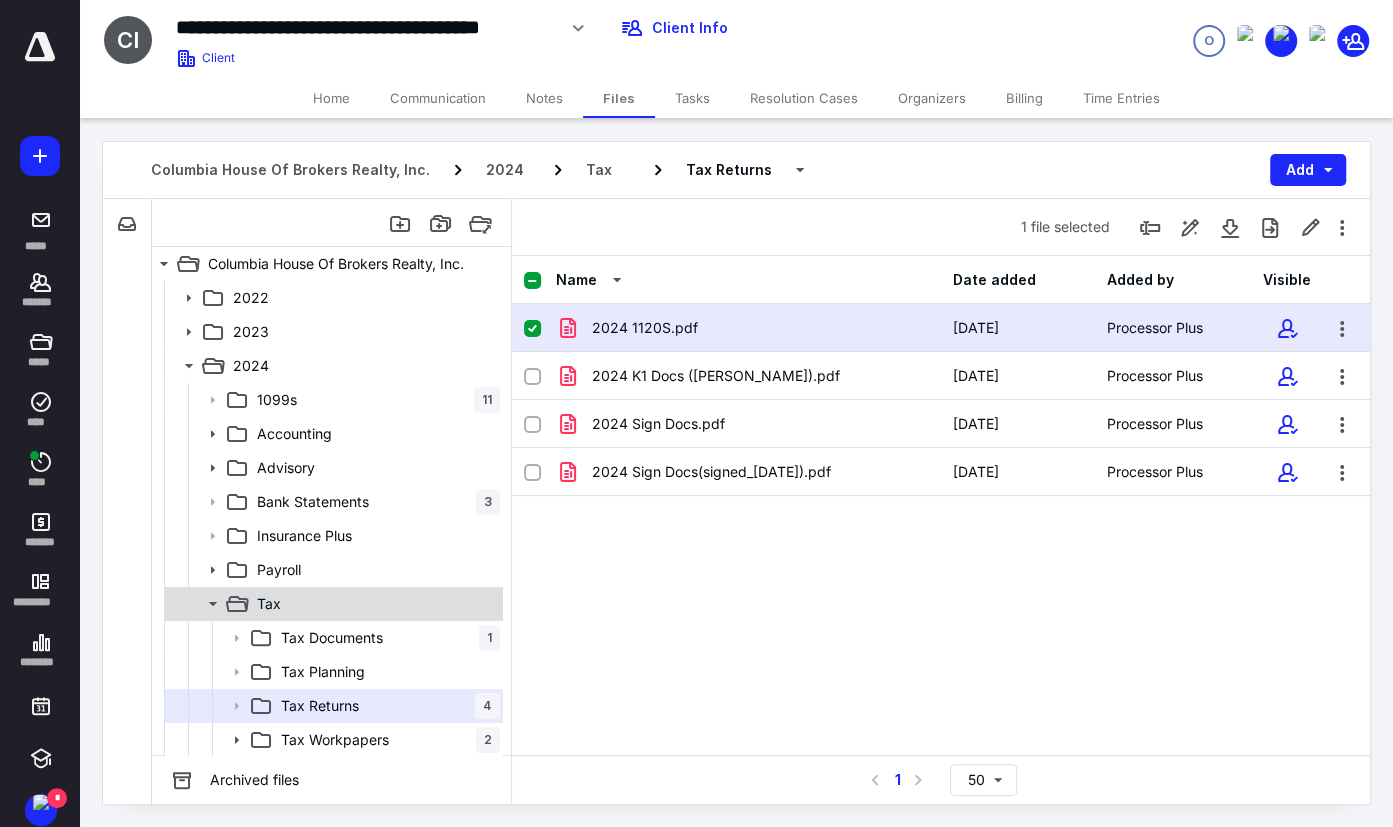 click 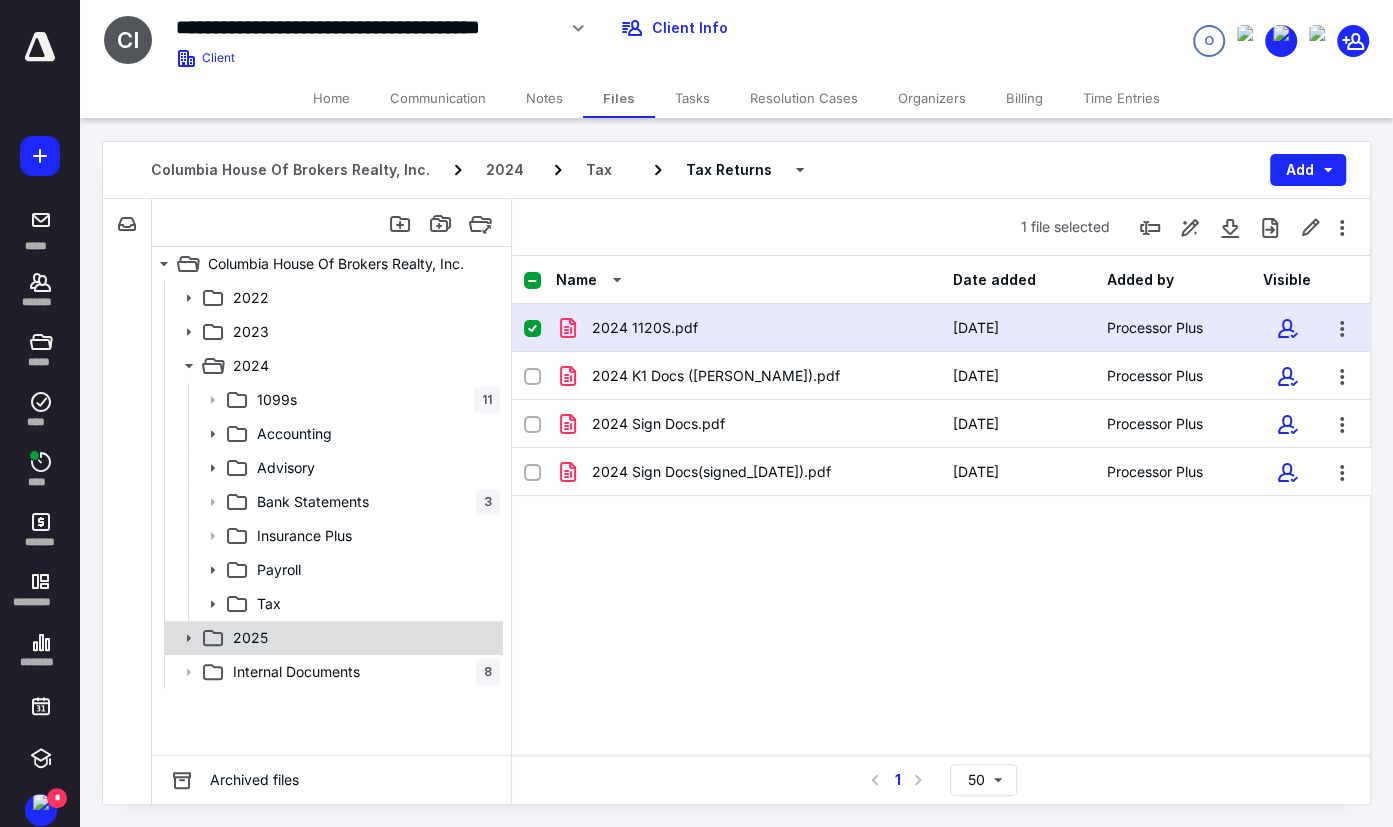 click on "2025" at bounding box center [362, 638] 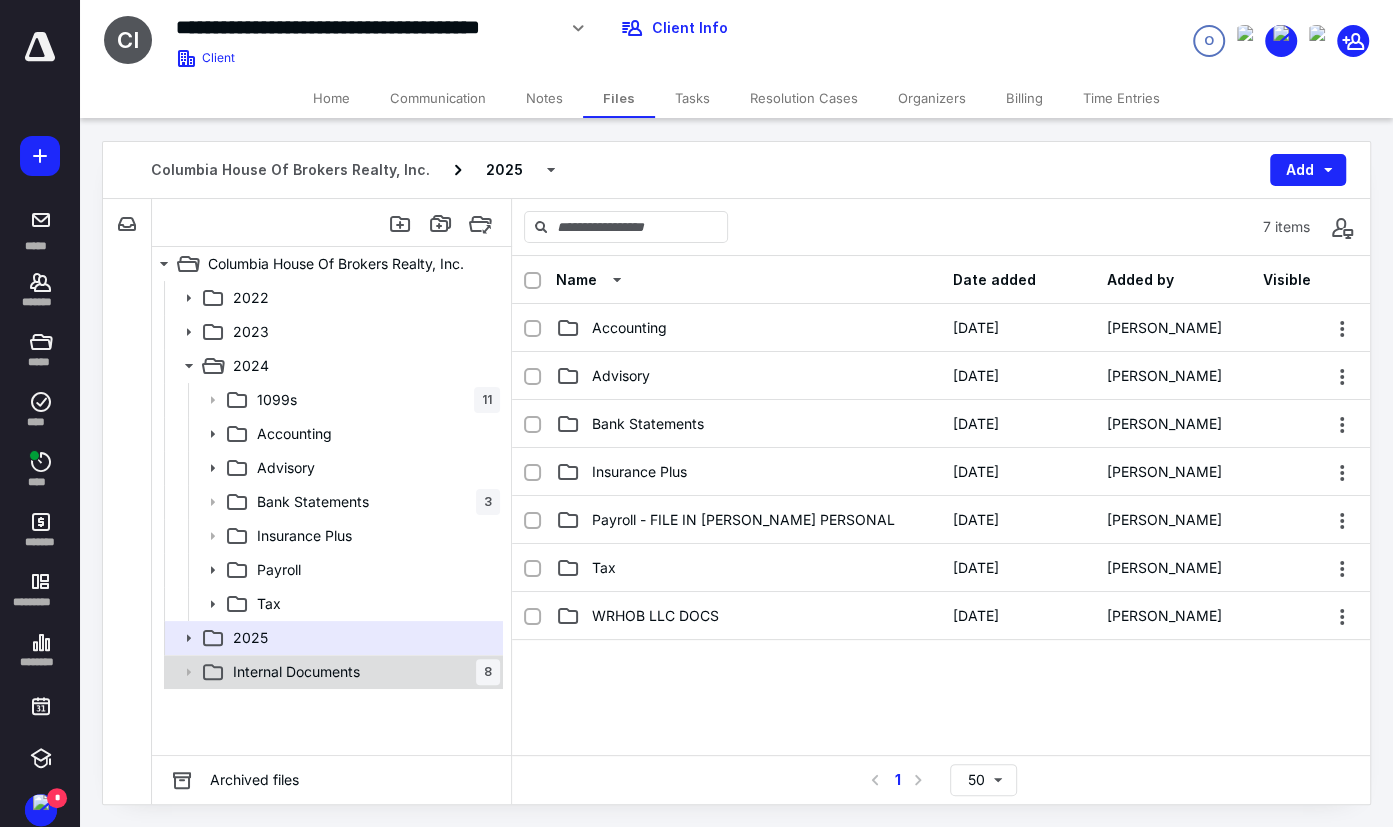 click on "Internal Documents 8" at bounding box center [362, 672] 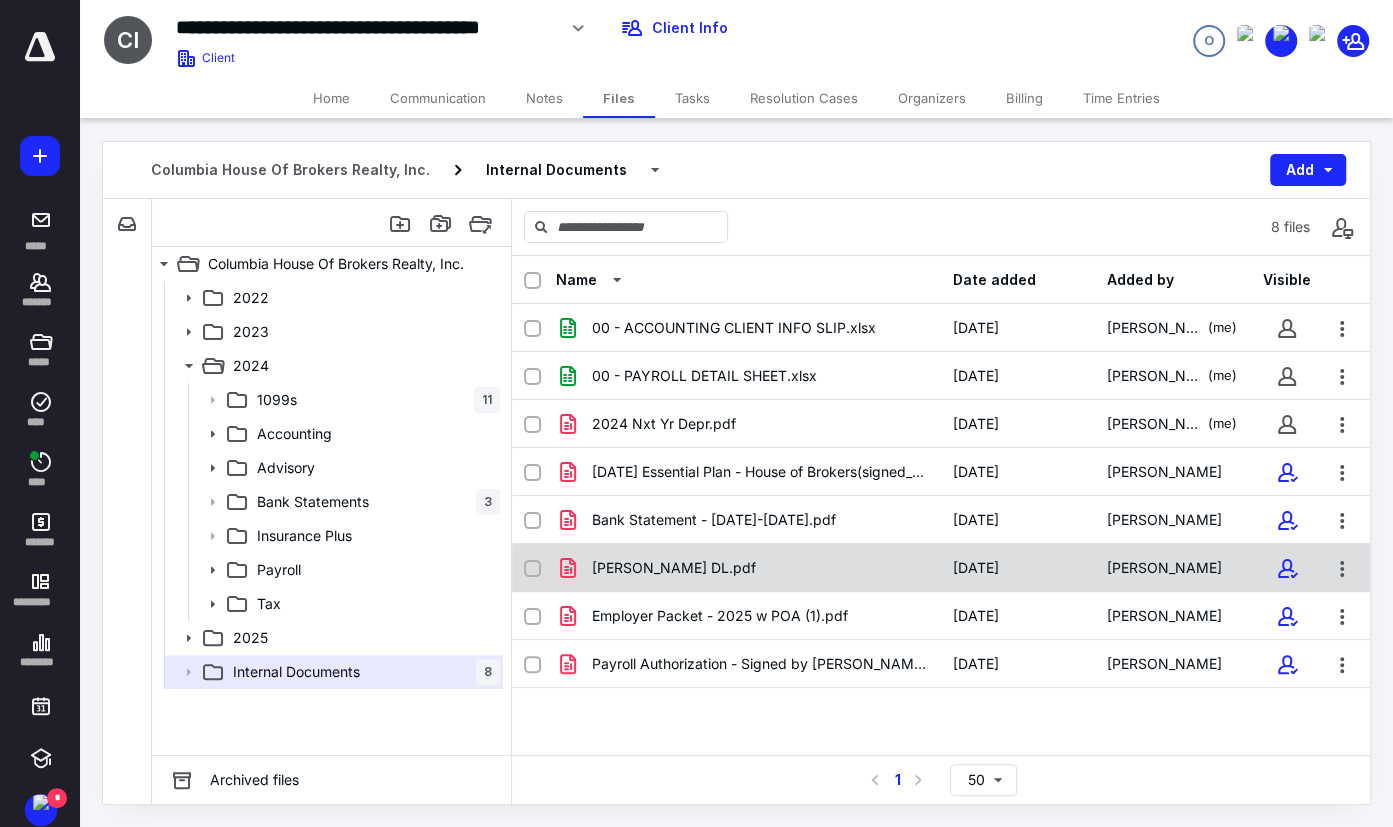 click on "[PERSON_NAME] DL.pdf" at bounding box center (748, 568) 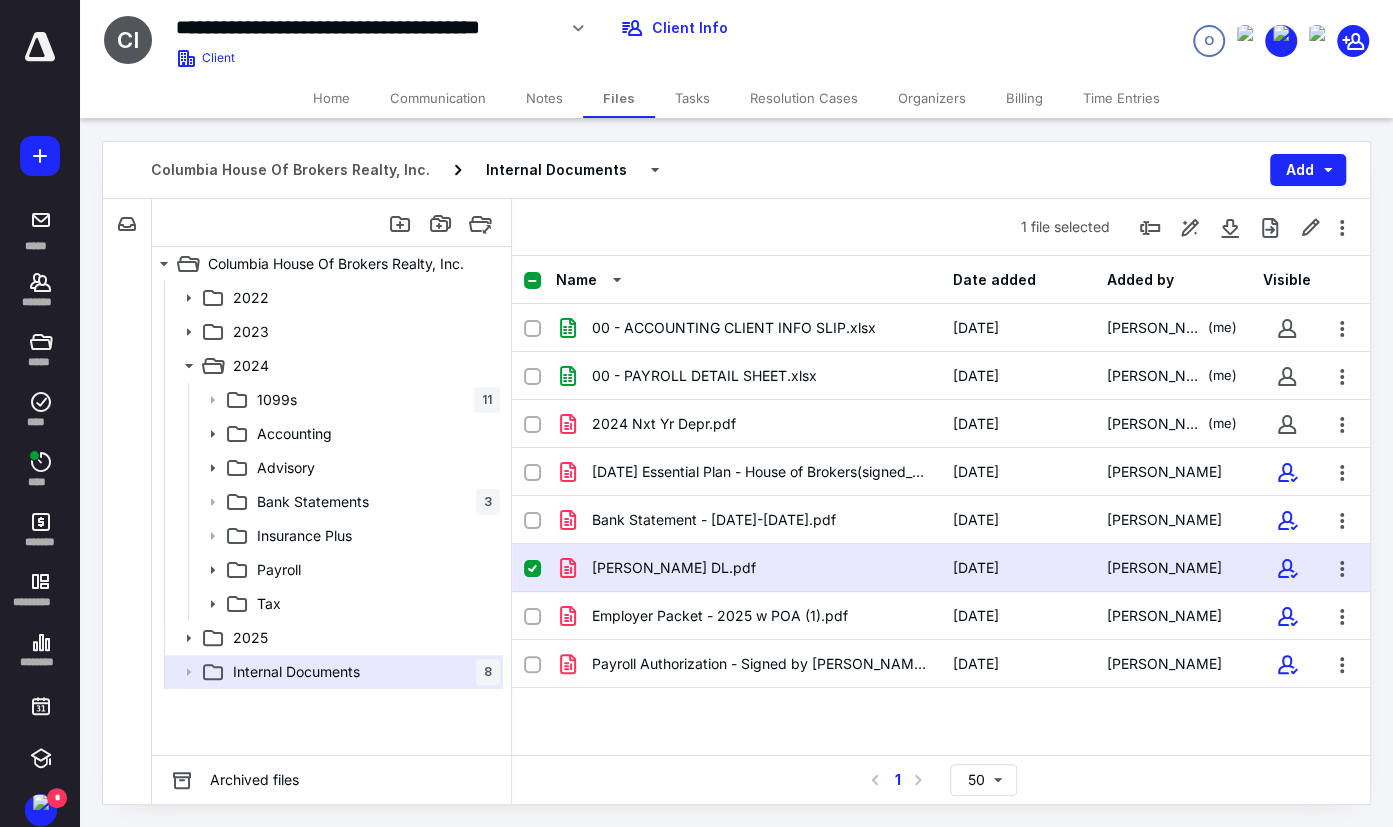 click on "[PERSON_NAME] DL.pdf" at bounding box center [748, 568] 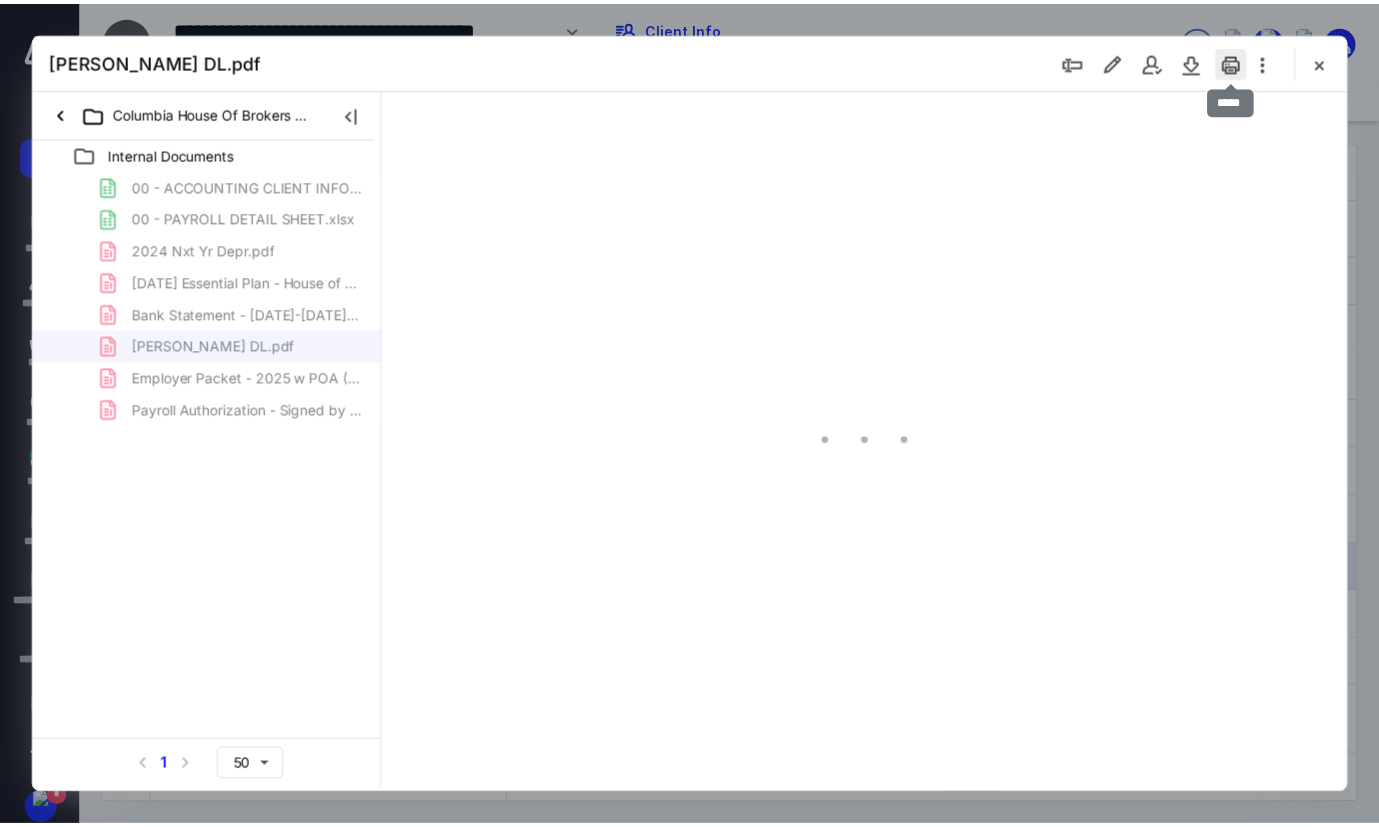 scroll, scrollTop: 0, scrollLeft: 0, axis: both 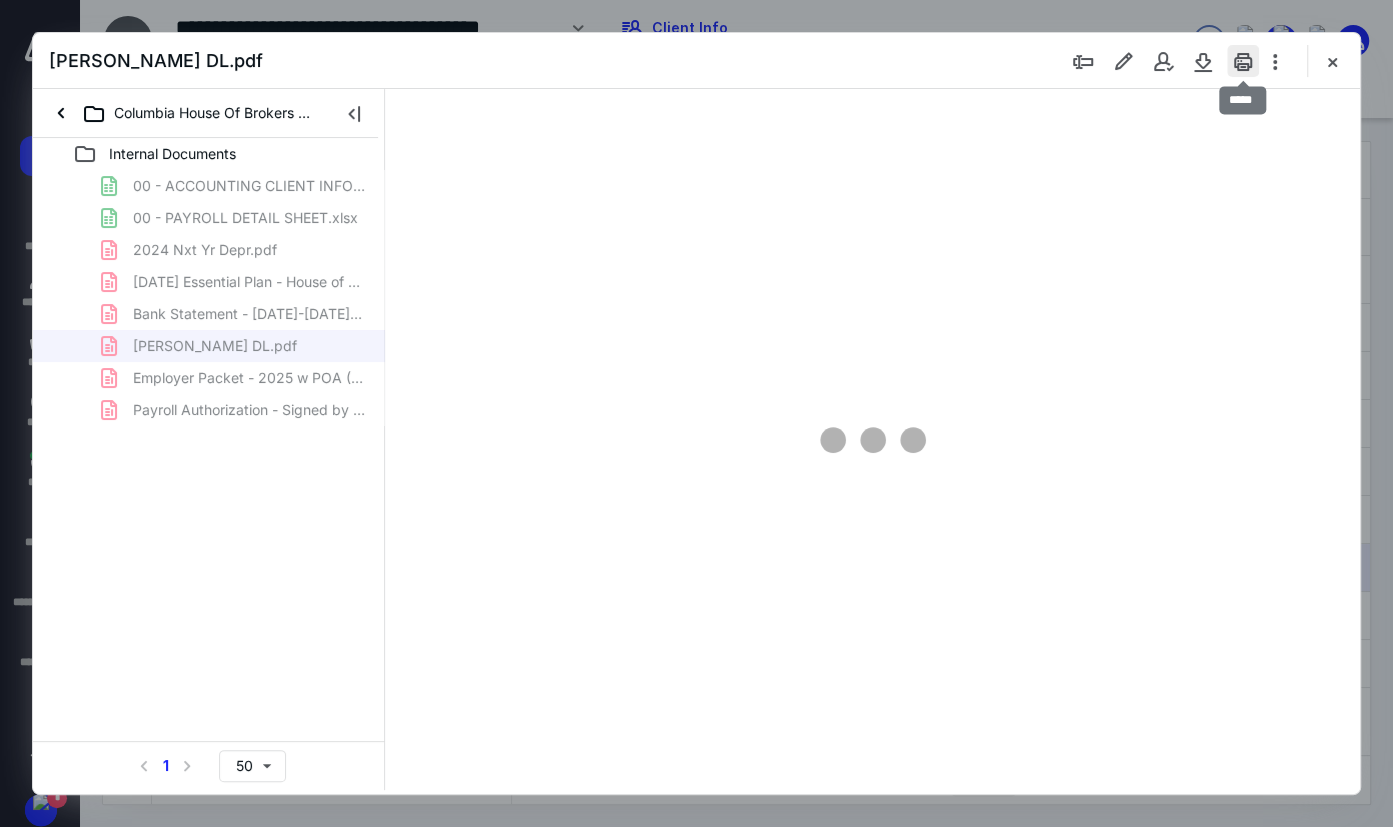 type on "79" 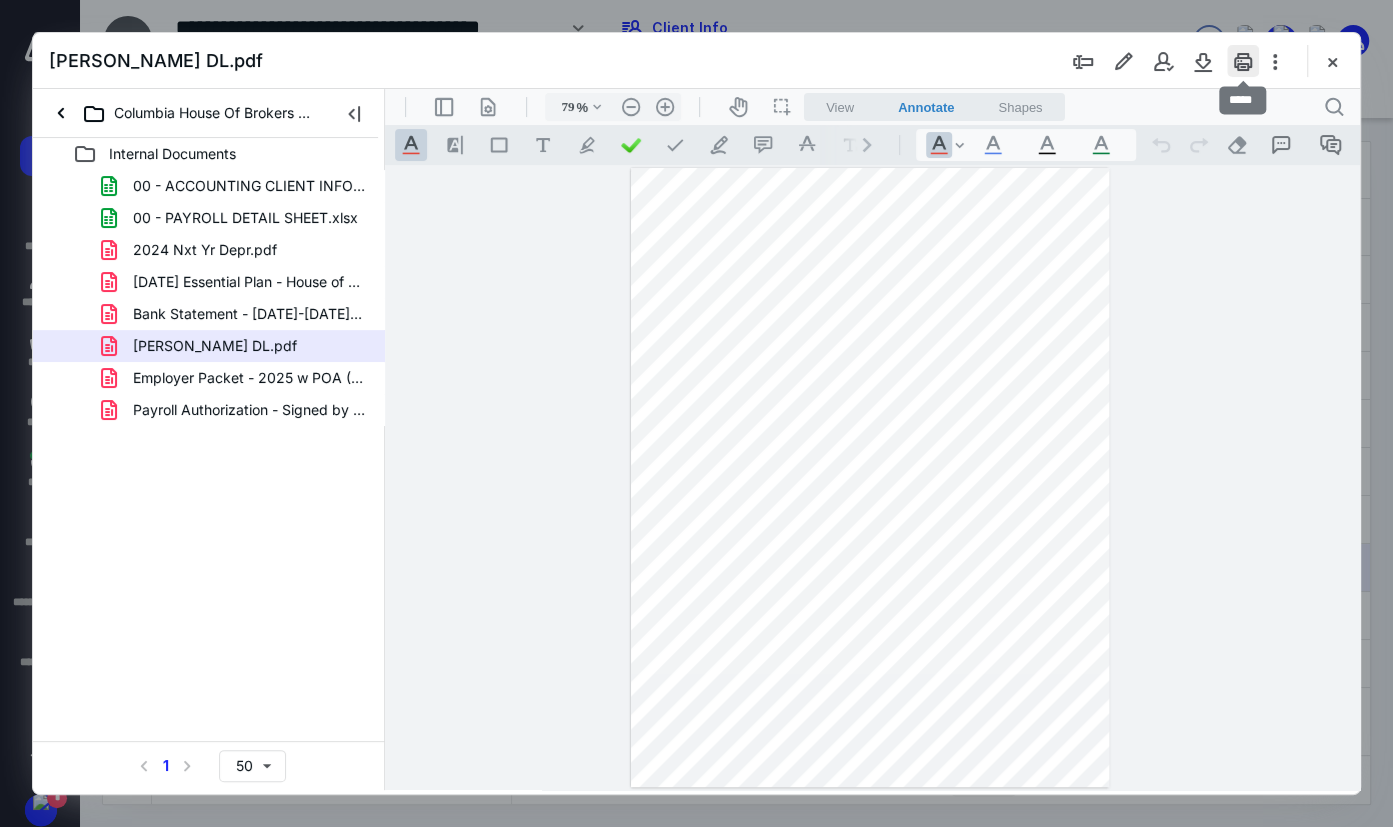 click at bounding box center [1243, 61] 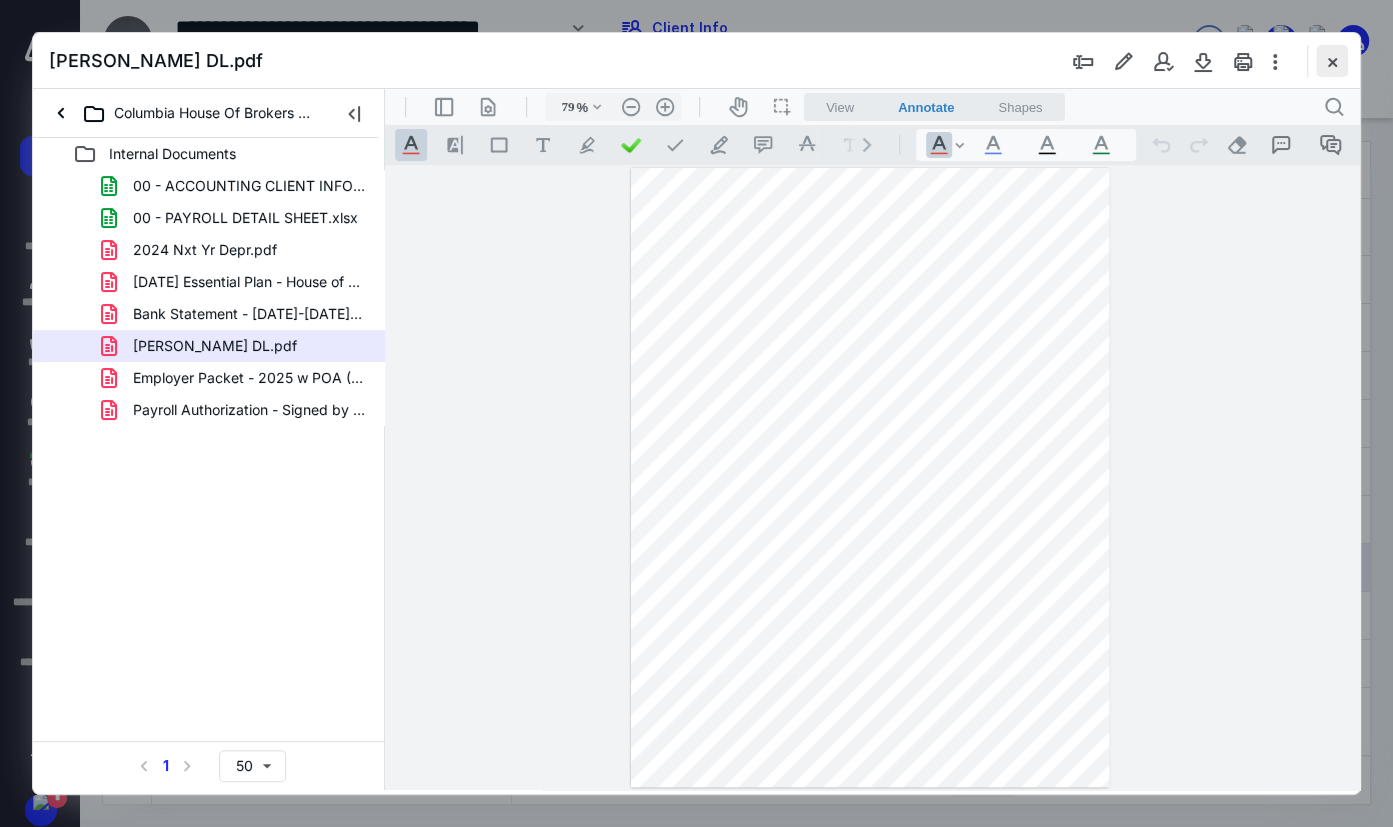 click at bounding box center [1332, 61] 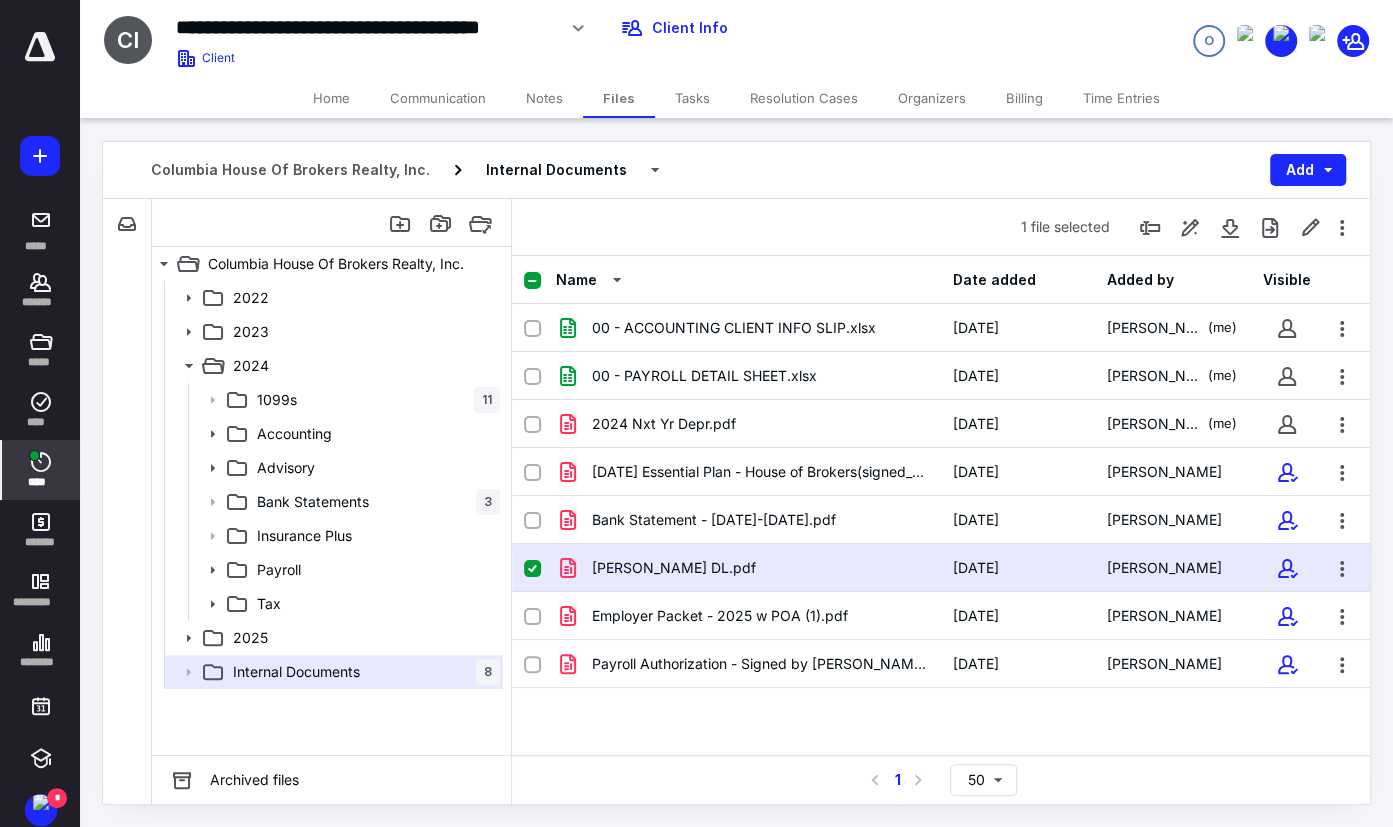 click on "****" at bounding box center (41, 470) 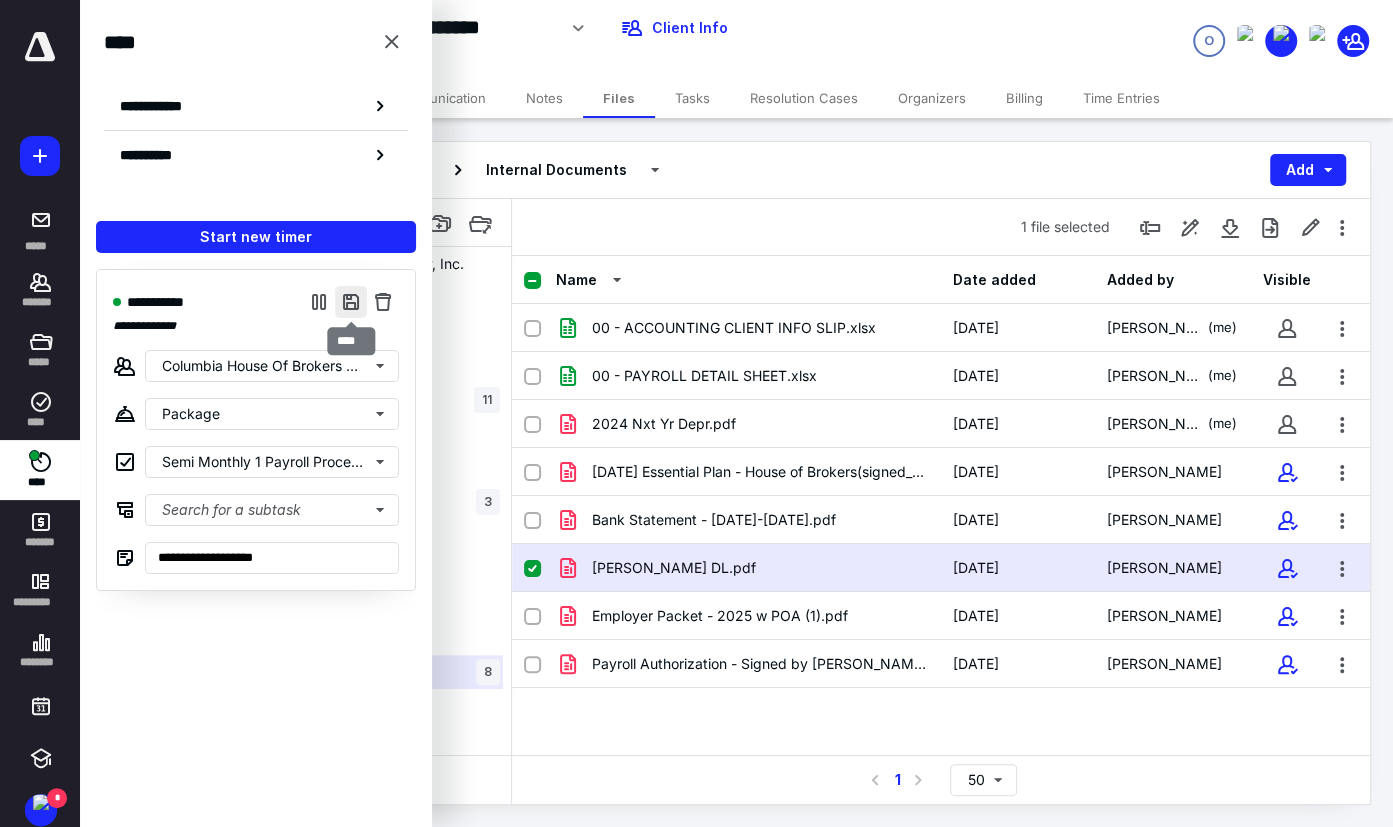 click at bounding box center [351, 302] 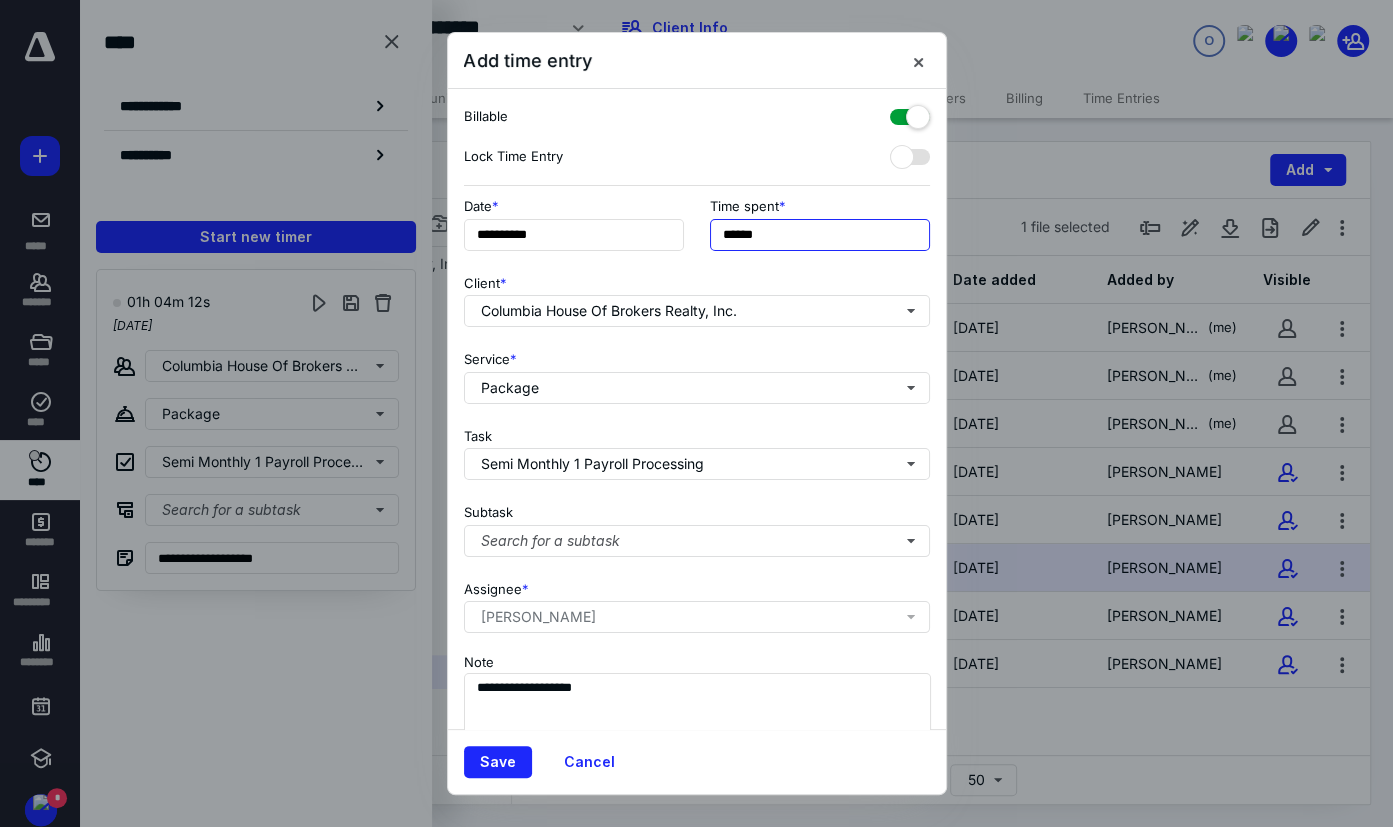drag, startPoint x: 740, startPoint y: 239, endPoint x: 849, endPoint y: 224, distance: 110.02727 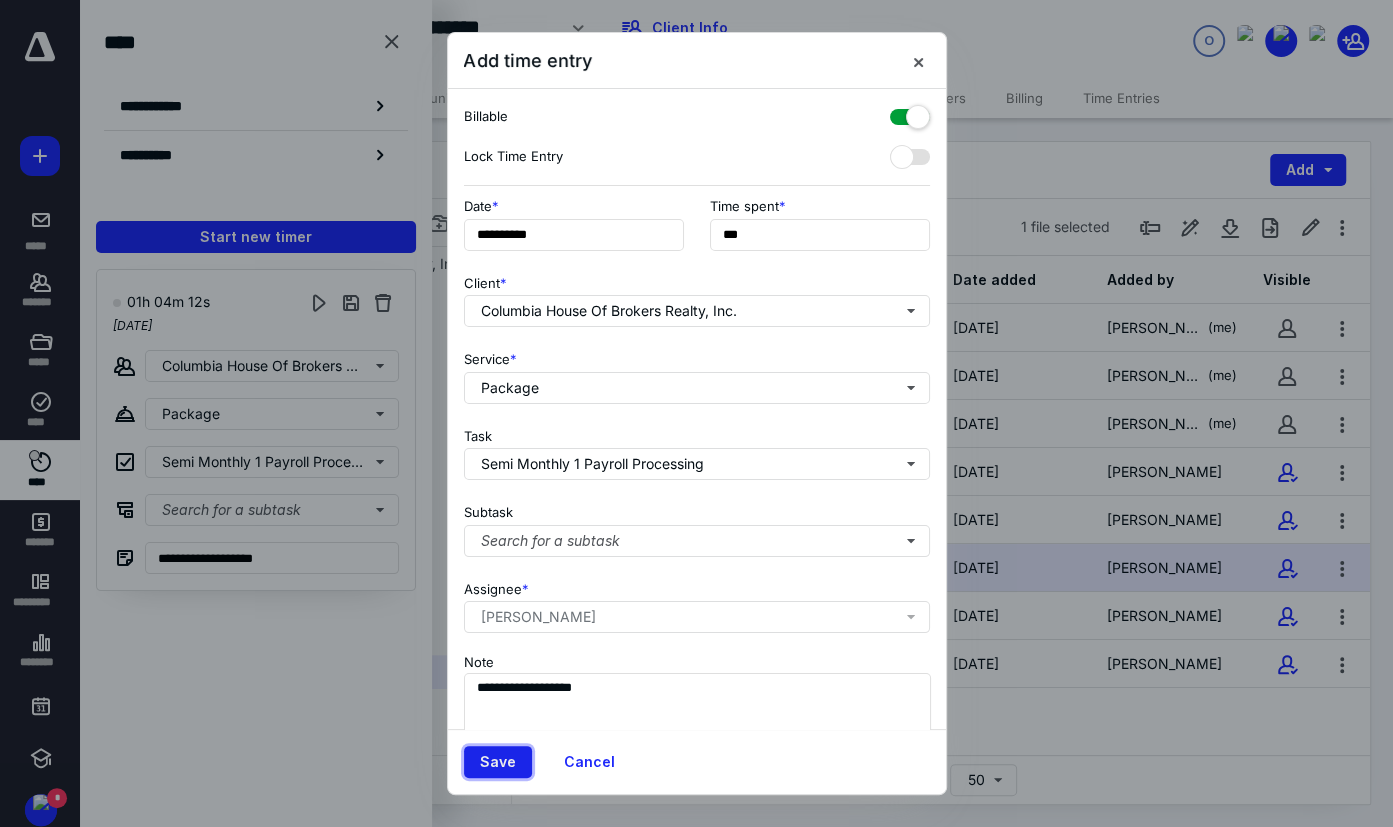 type on "**" 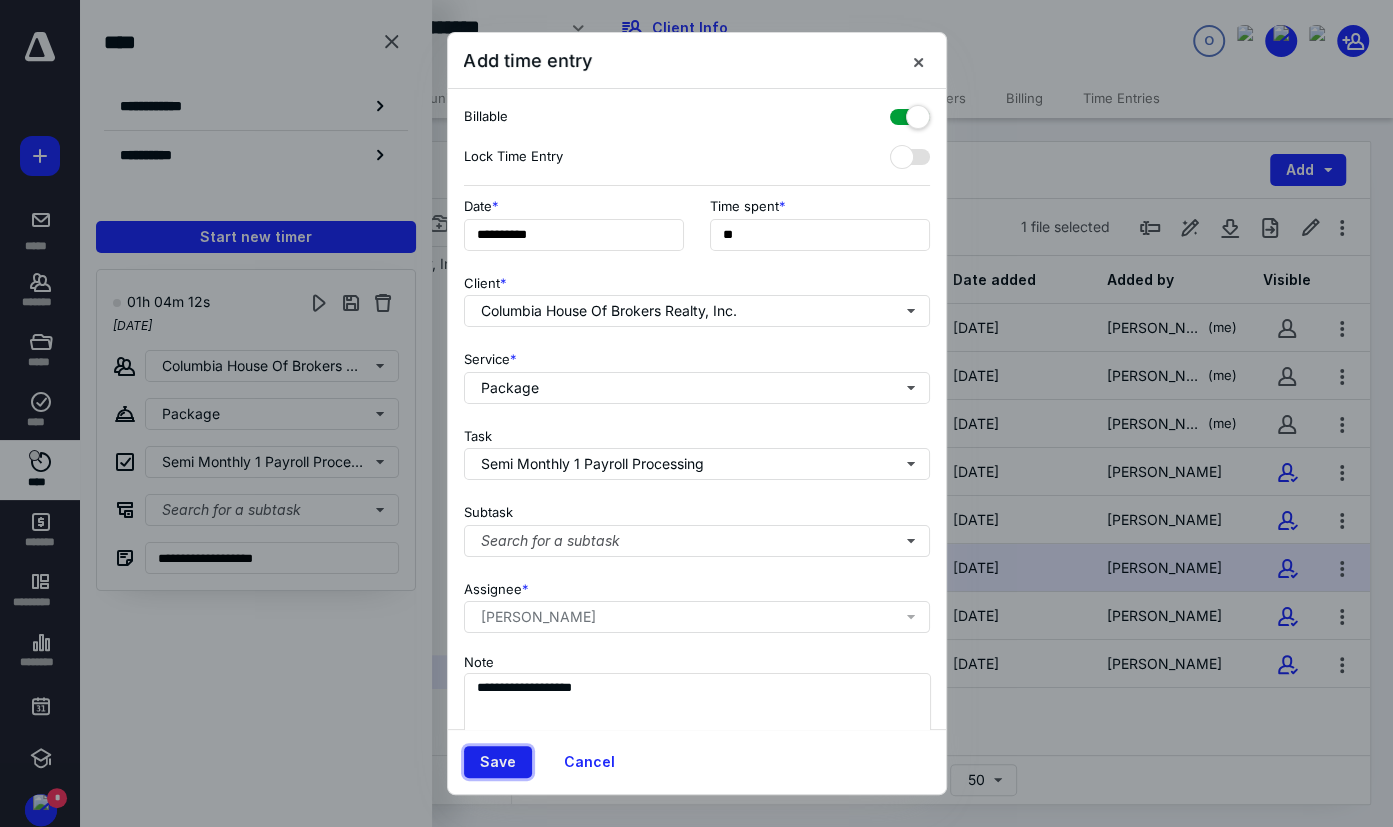 click on "Save" at bounding box center [498, 762] 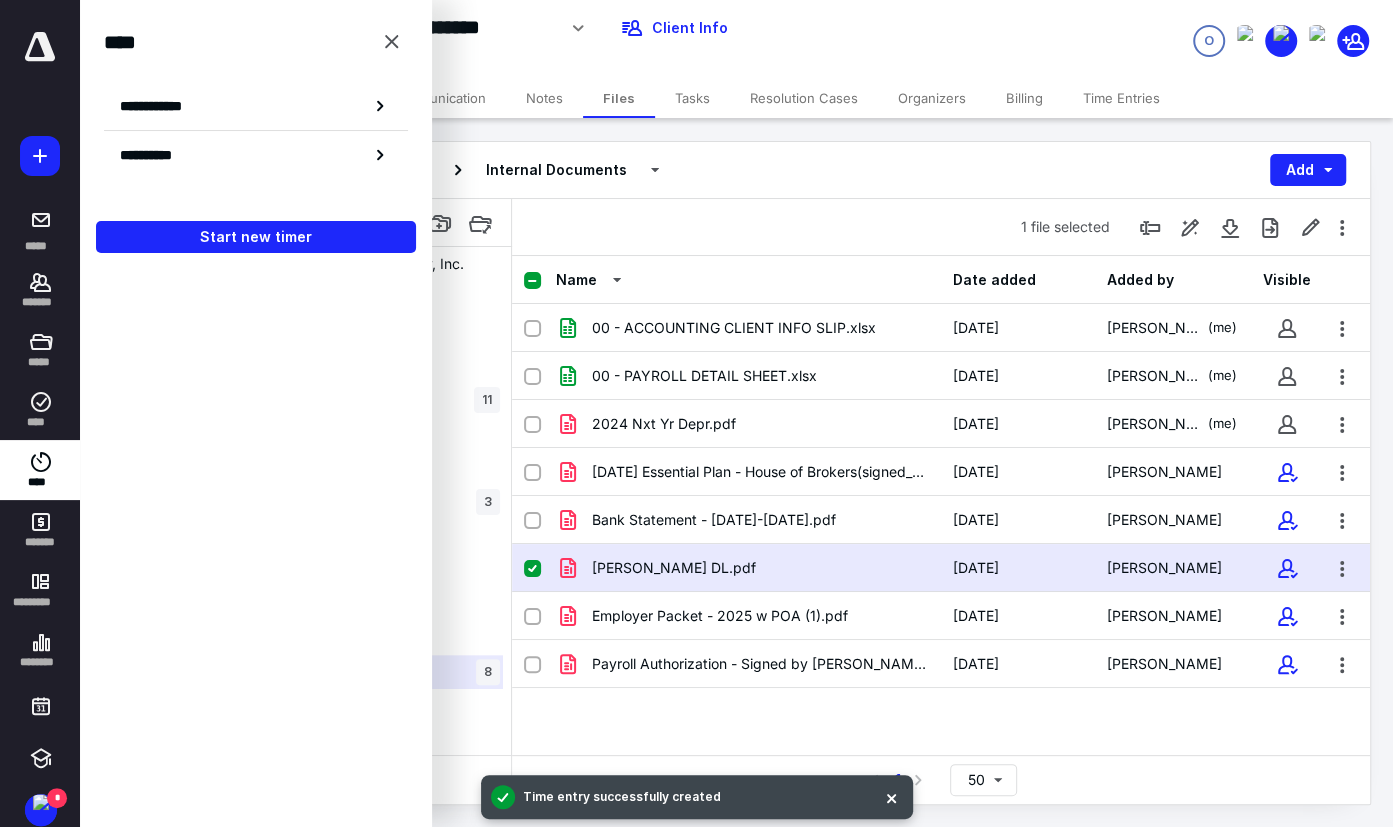click on "Tasks" at bounding box center (692, 98) 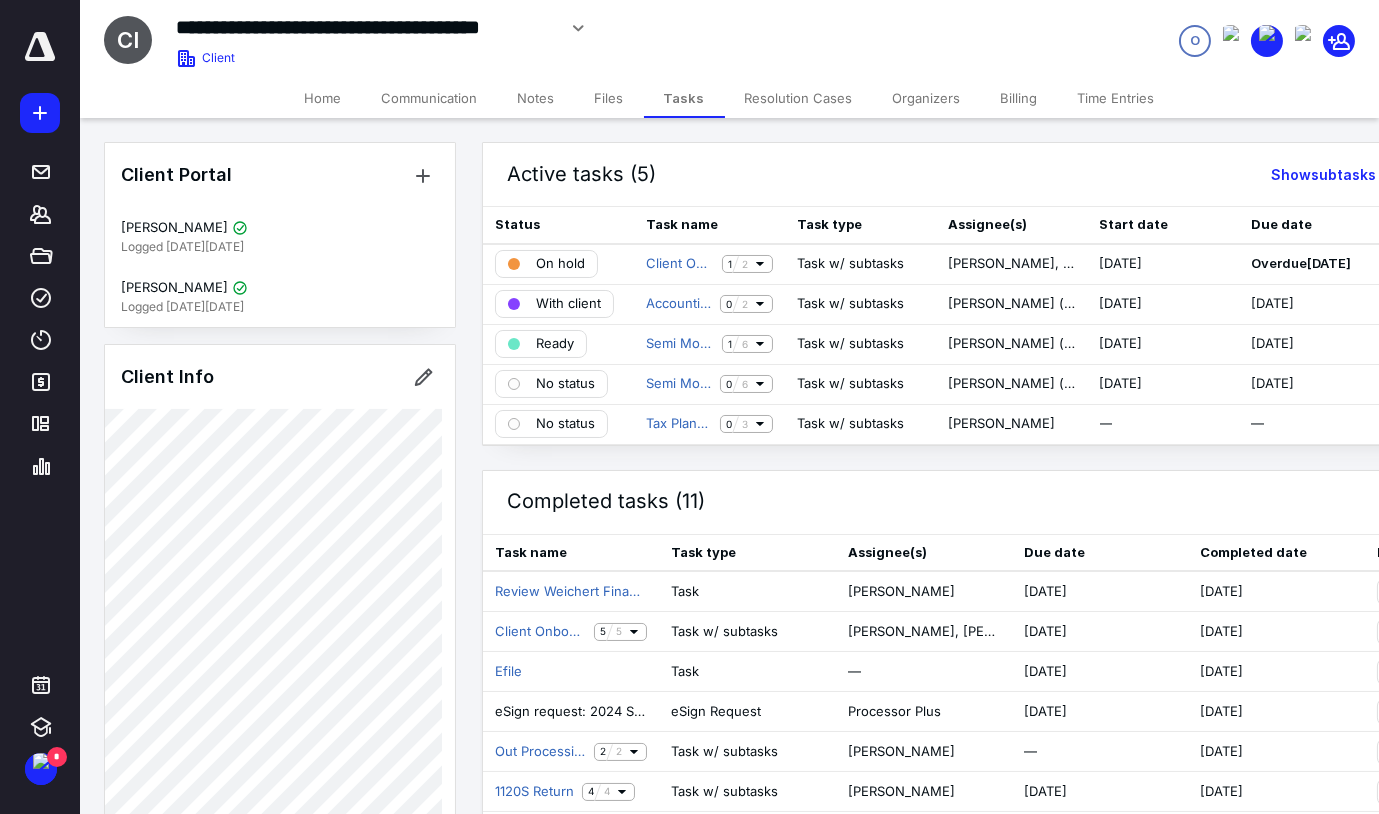 click on "Files" at bounding box center [609, 98] 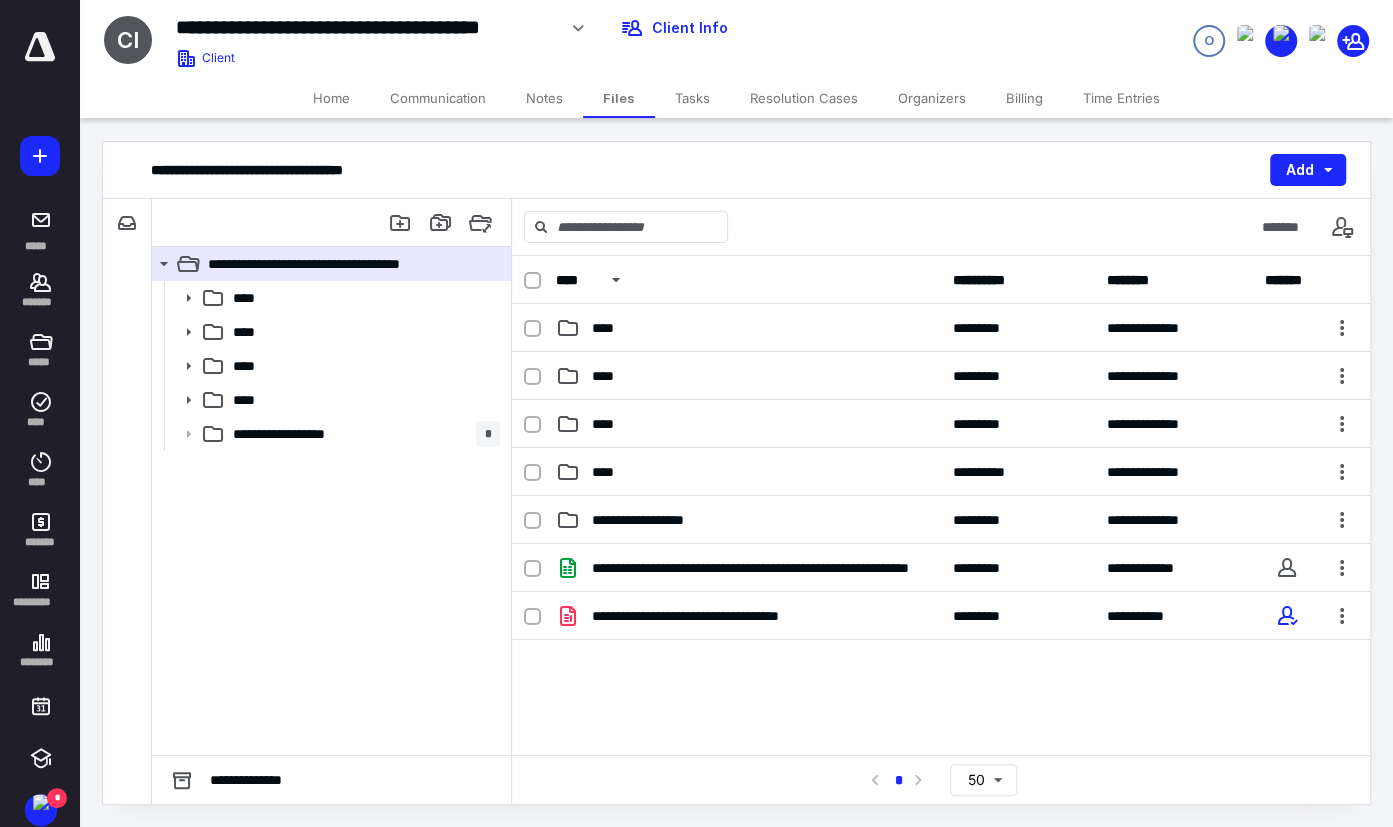 click on "Tasks" at bounding box center [692, 98] 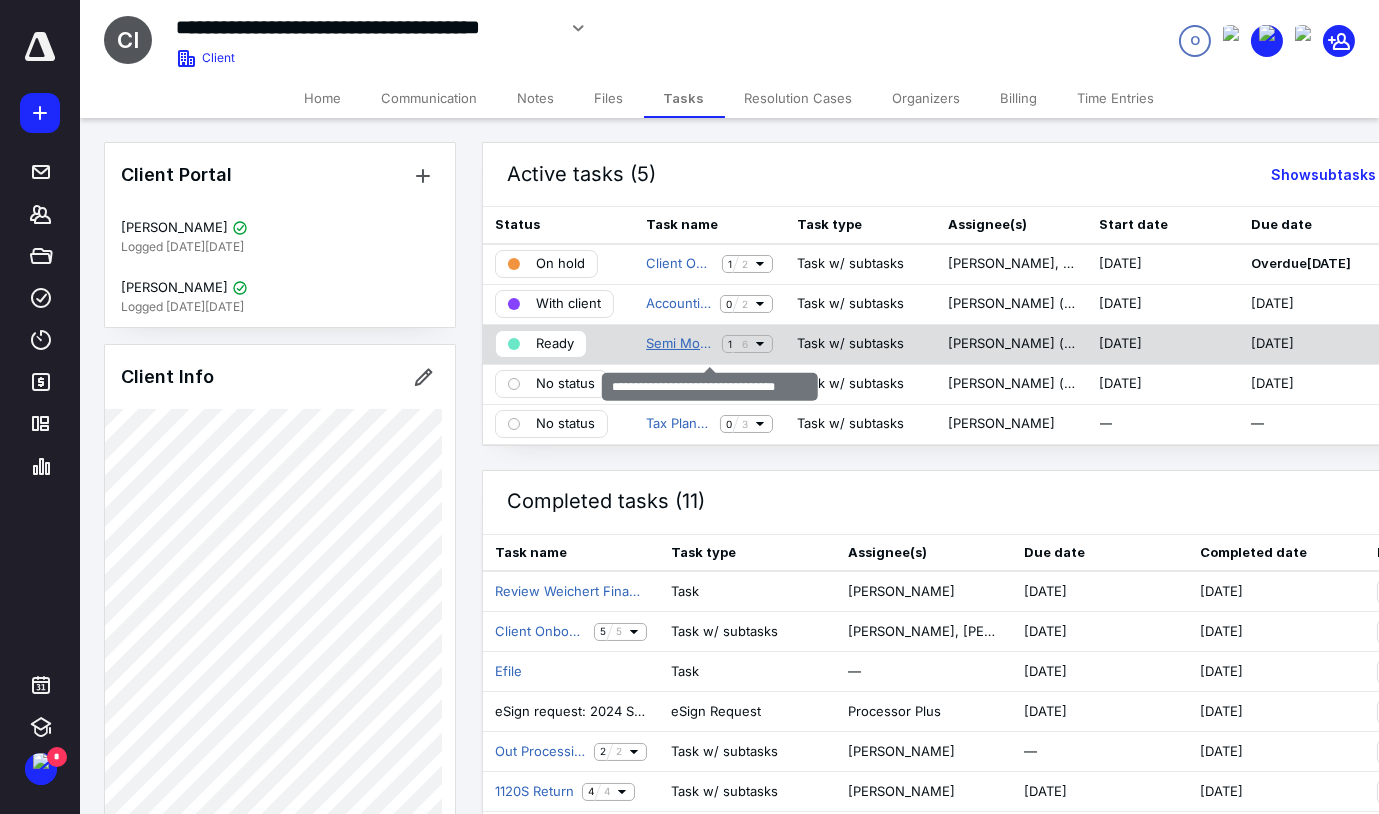 click on "Semi Monthly 1 Payroll Processing" at bounding box center (680, 344) 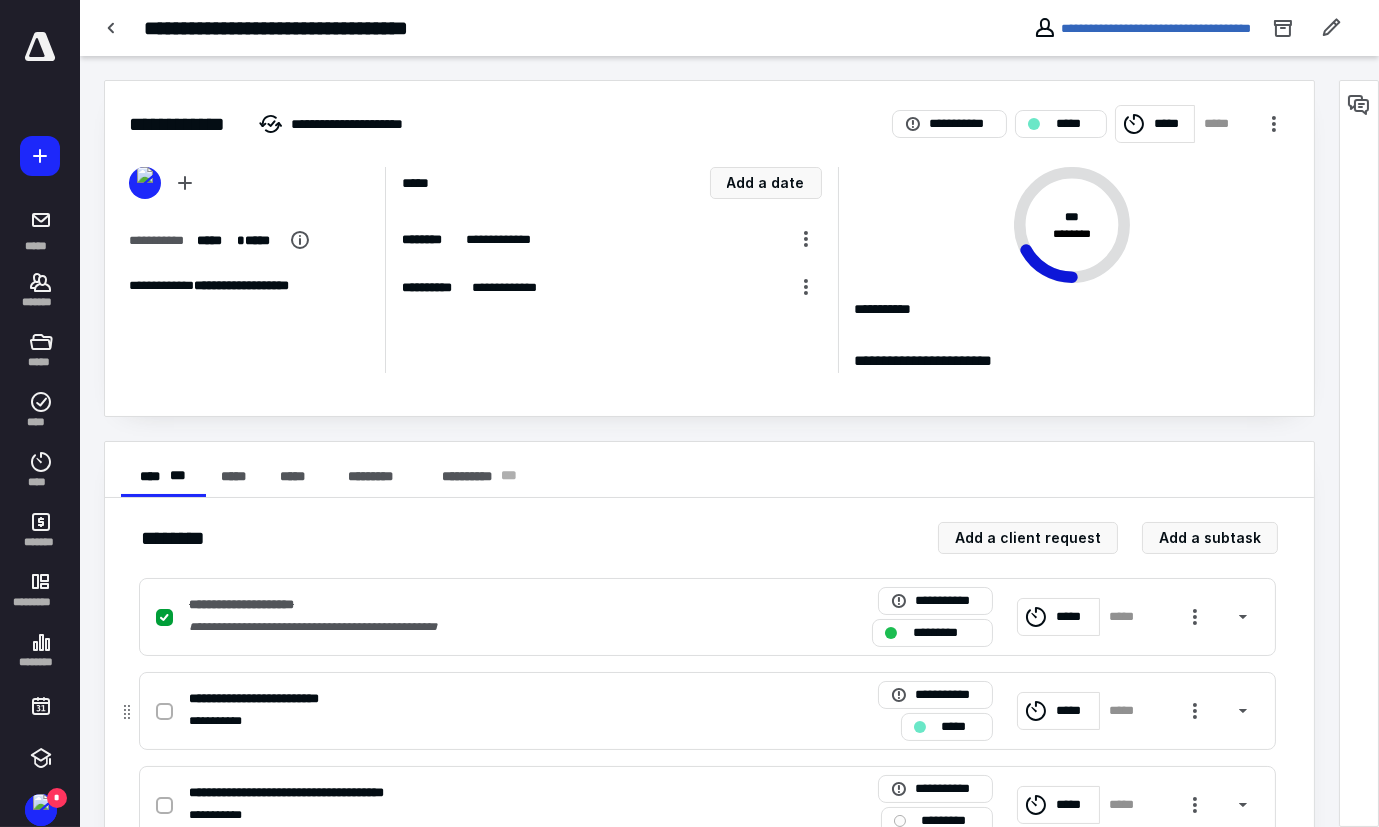 click at bounding box center [164, 711] 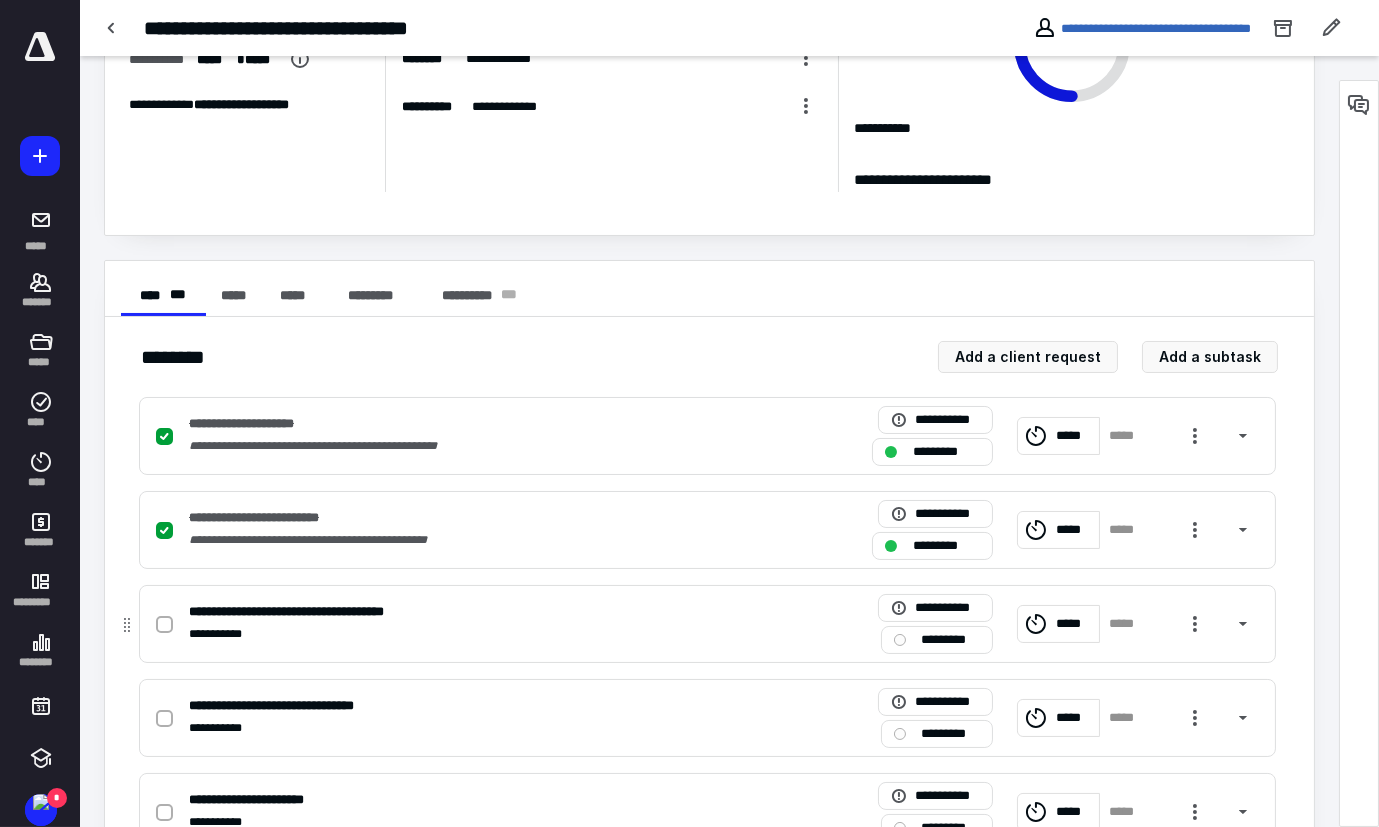 scroll, scrollTop: 272, scrollLeft: 0, axis: vertical 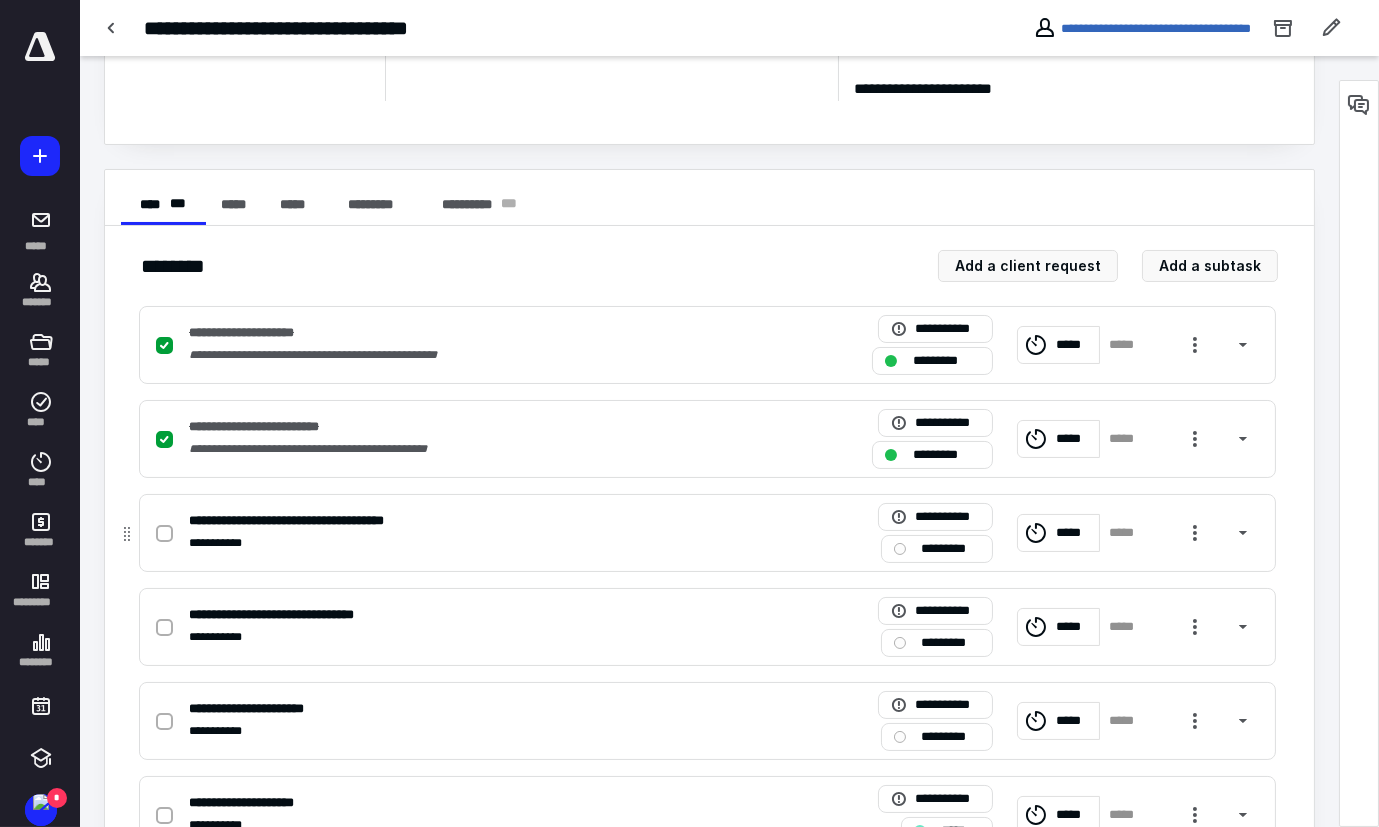 click at bounding box center [164, 534] 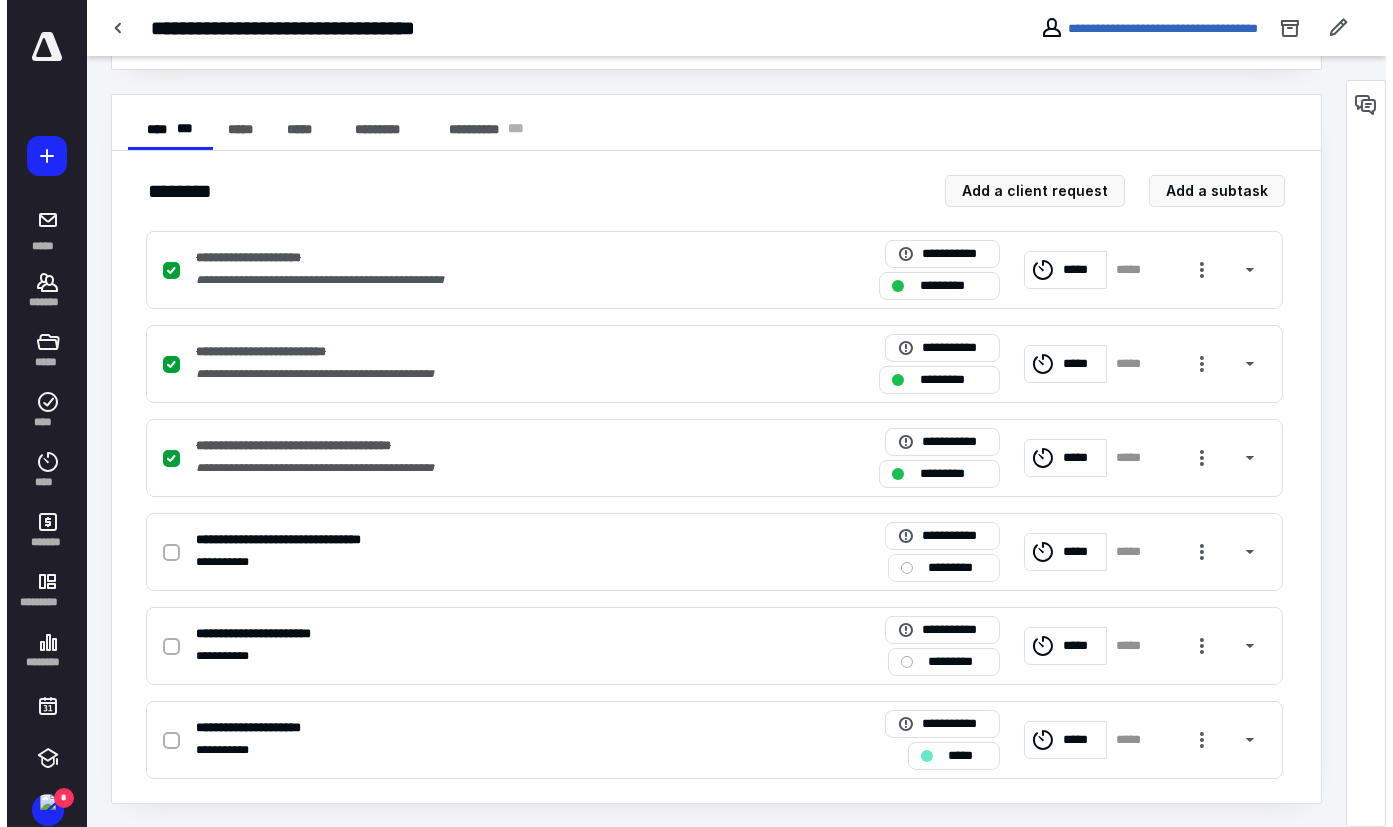 scroll, scrollTop: 0, scrollLeft: 0, axis: both 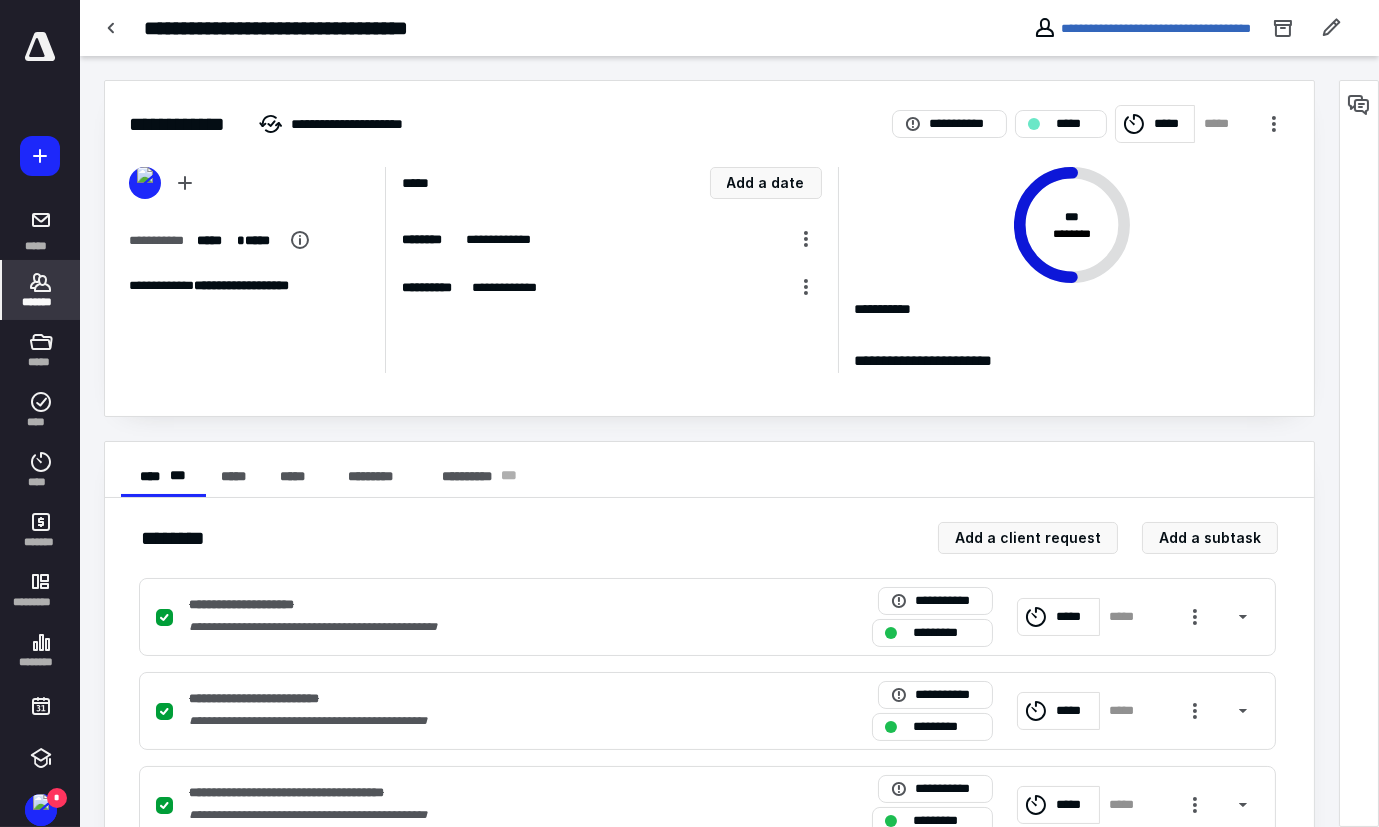 click 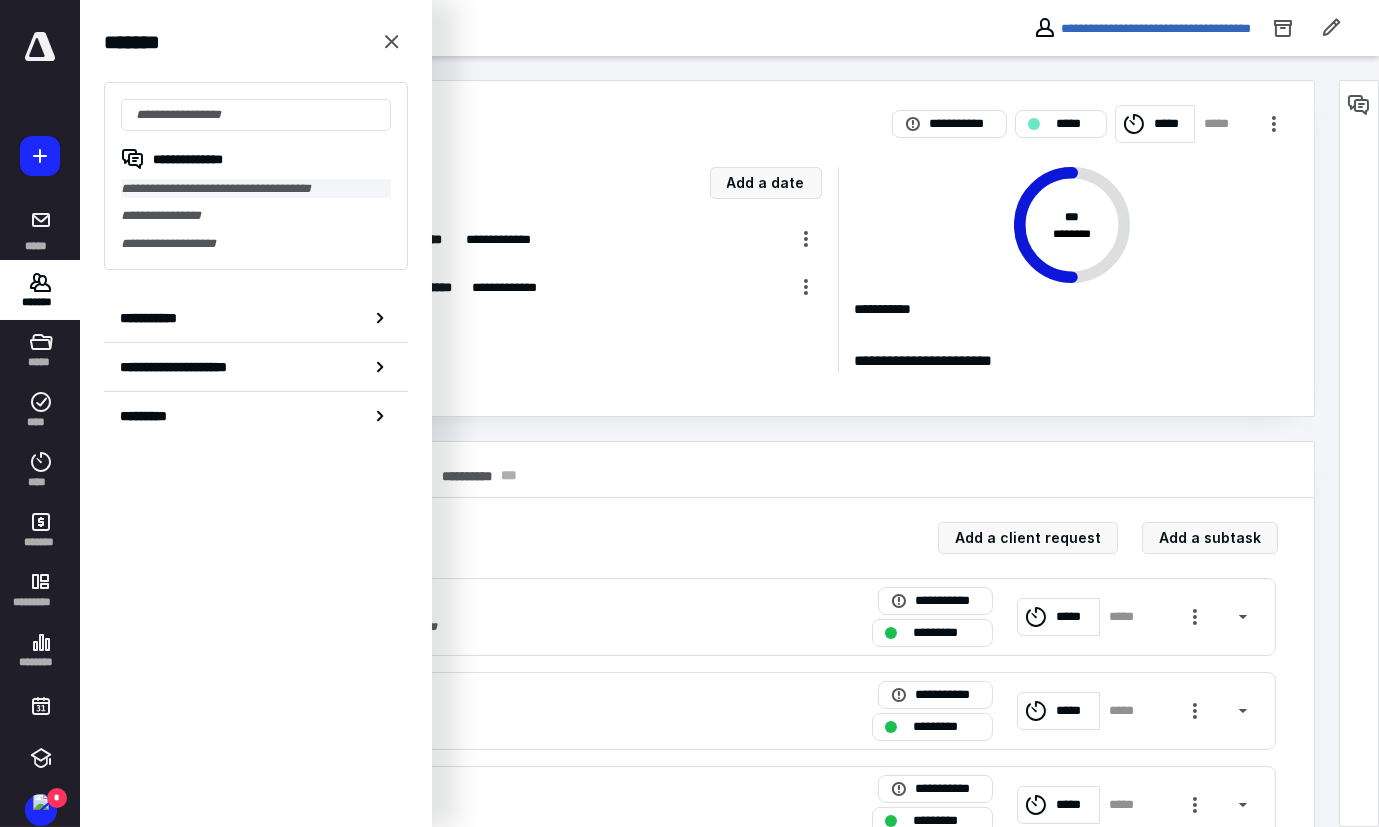 click on "**********" at bounding box center (256, 188) 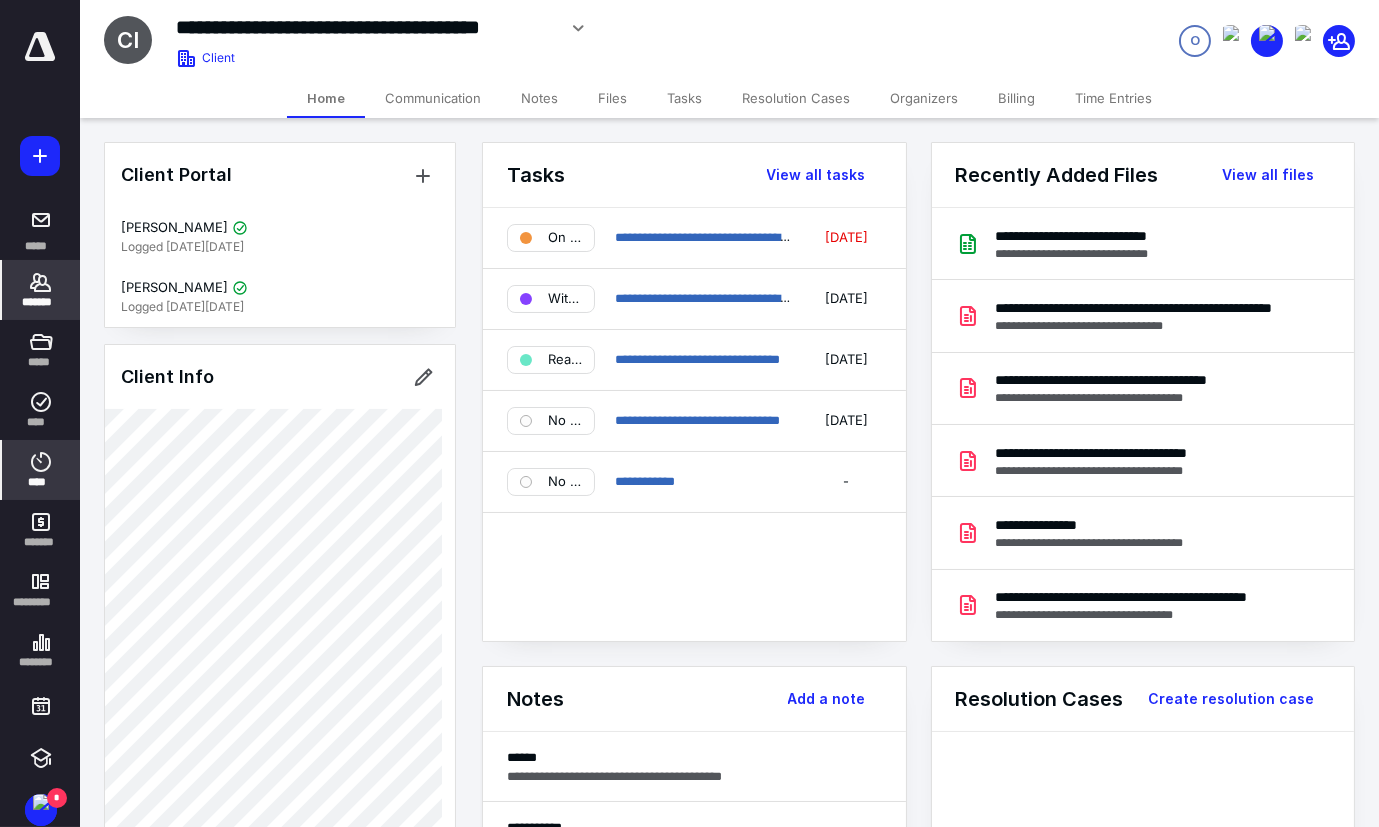 click on "****" at bounding box center (41, 482) 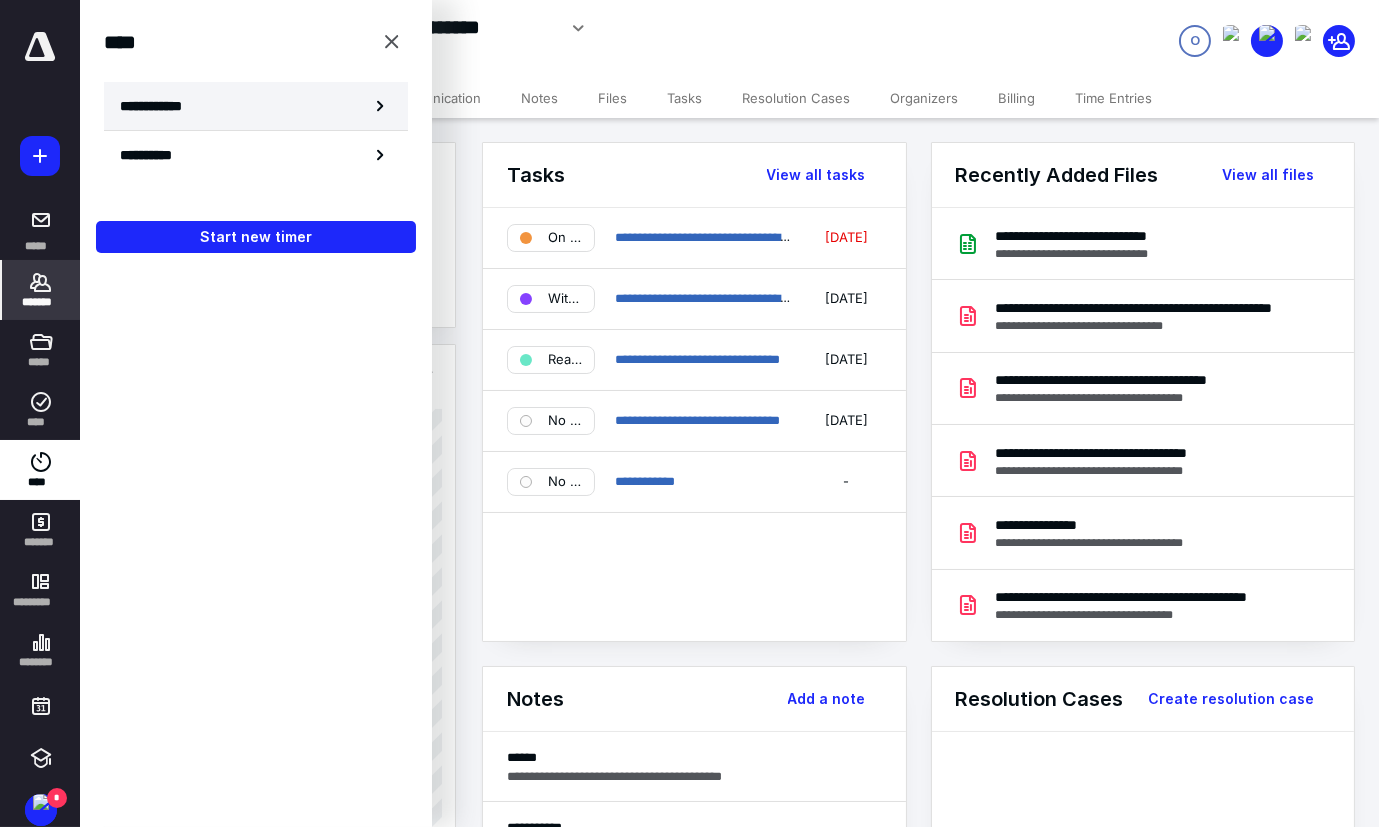 click on "**********" at bounding box center [256, 106] 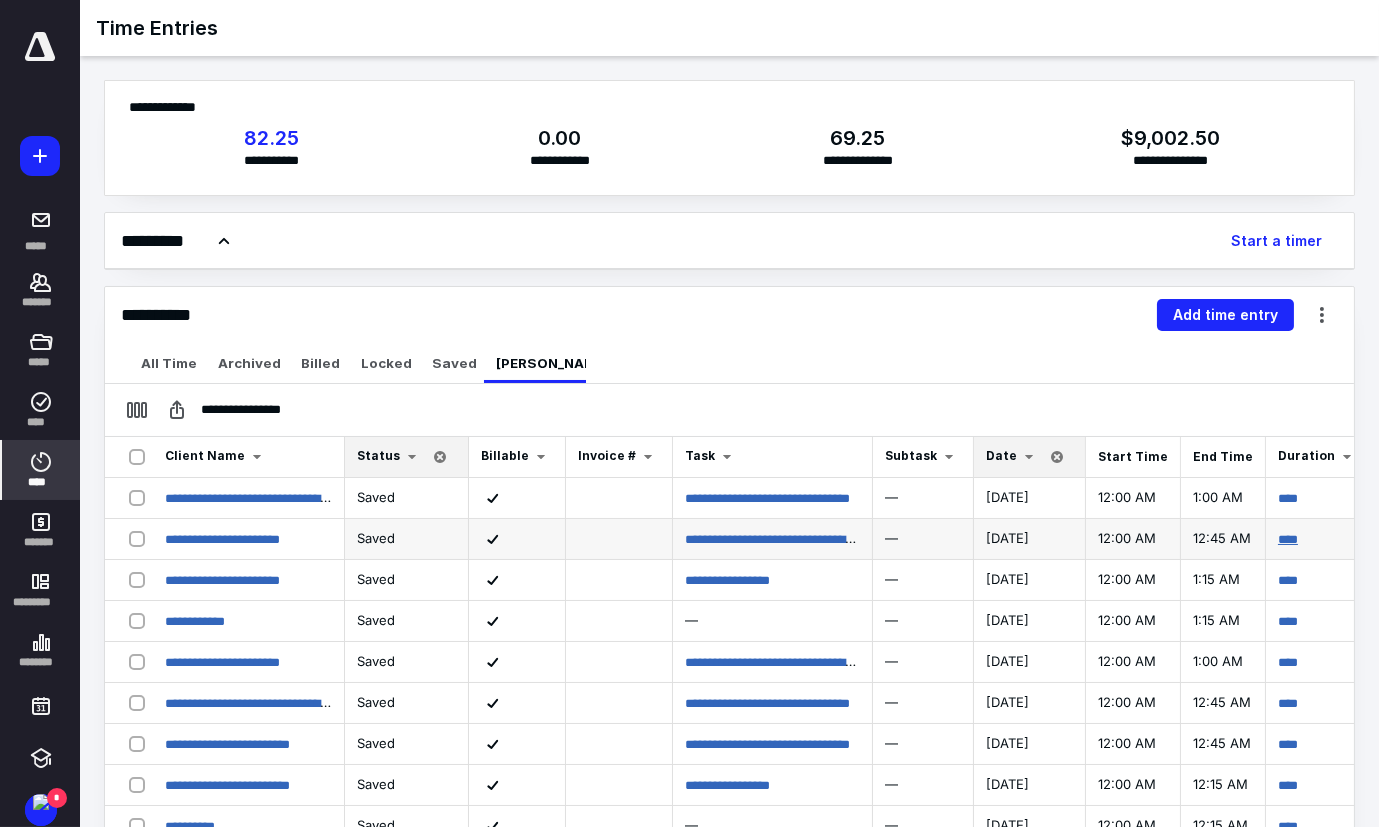 click on "****" at bounding box center (1288, 539) 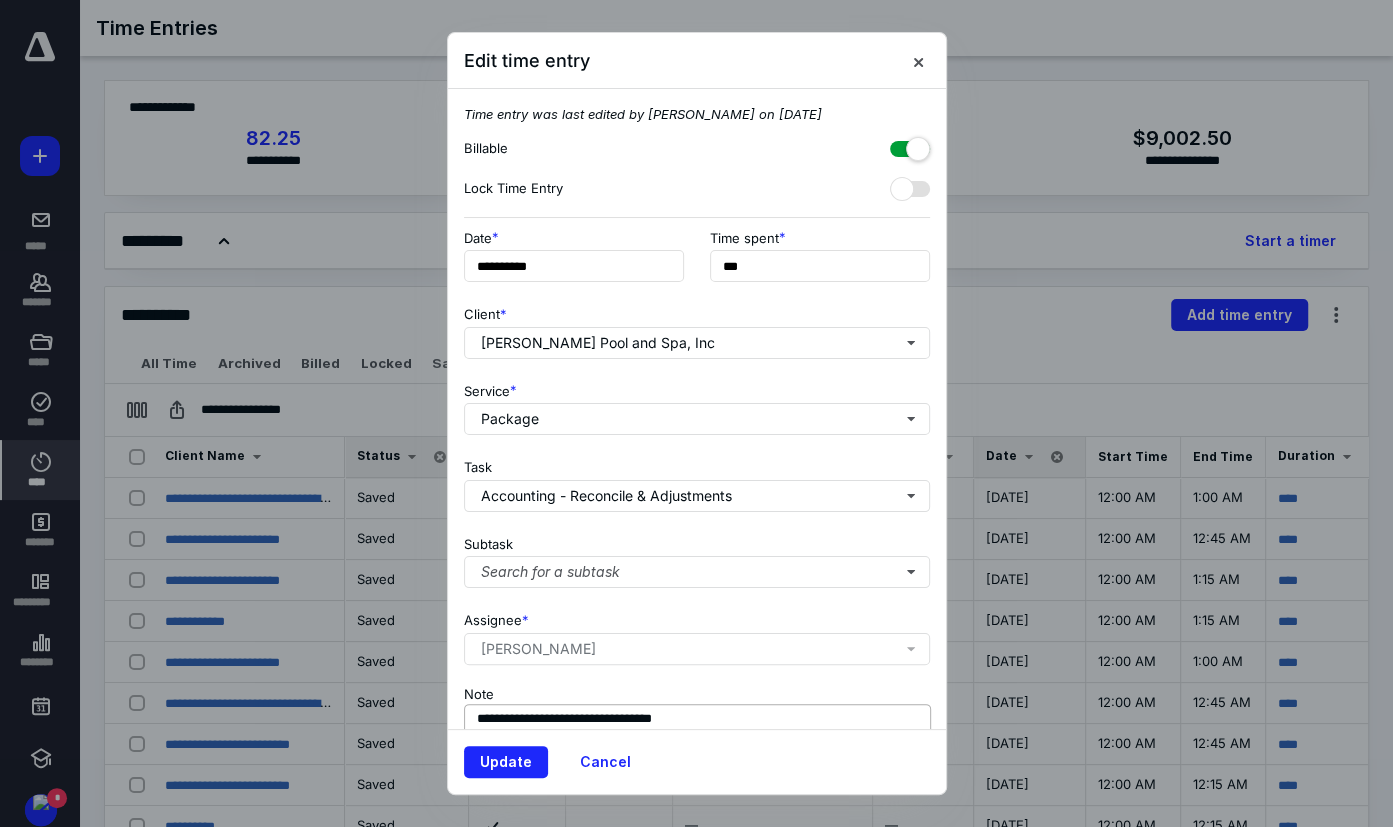 scroll, scrollTop: 90, scrollLeft: 0, axis: vertical 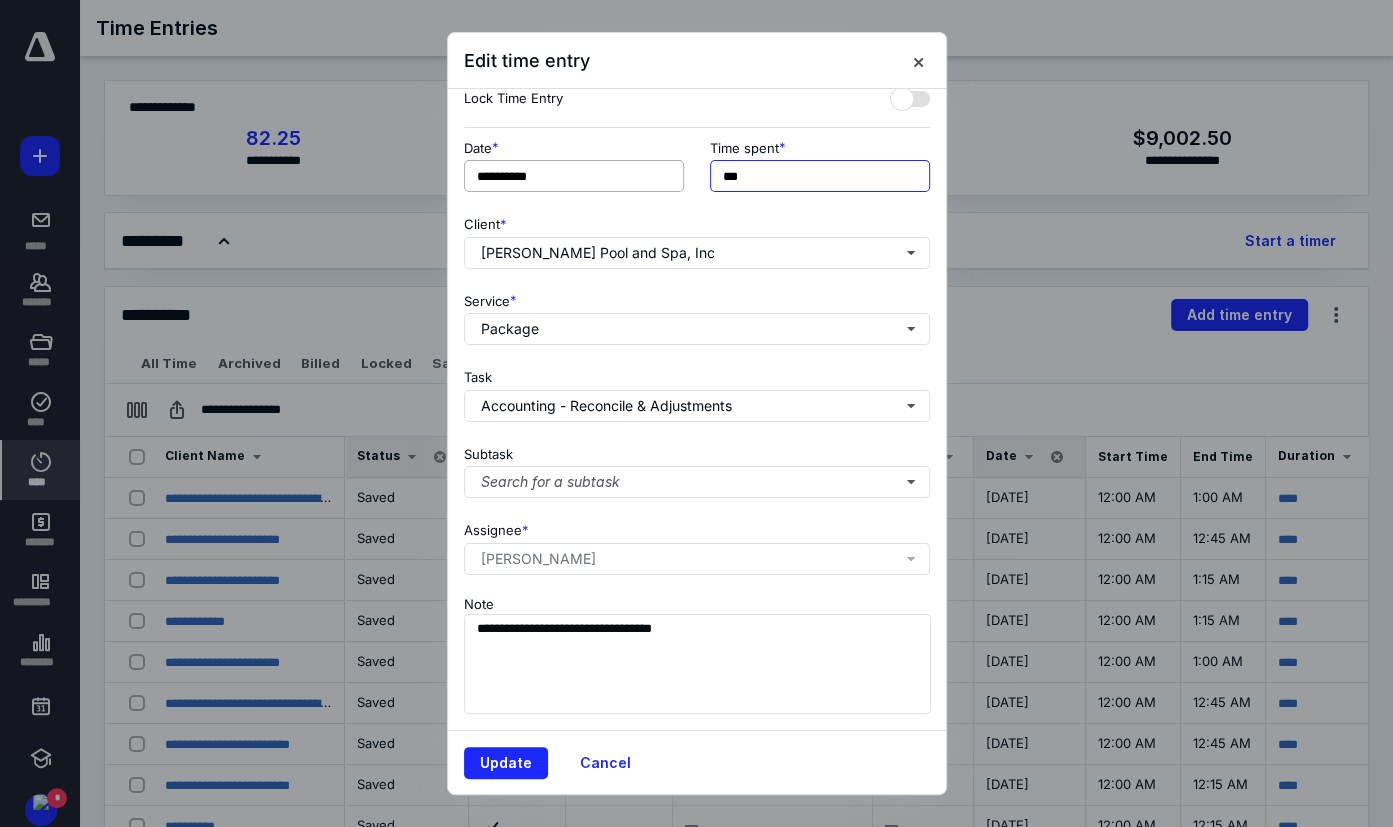 drag, startPoint x: 779, startPoint y: 177, endPoint x: 542, endPoint y: 170, distance: 237.10335 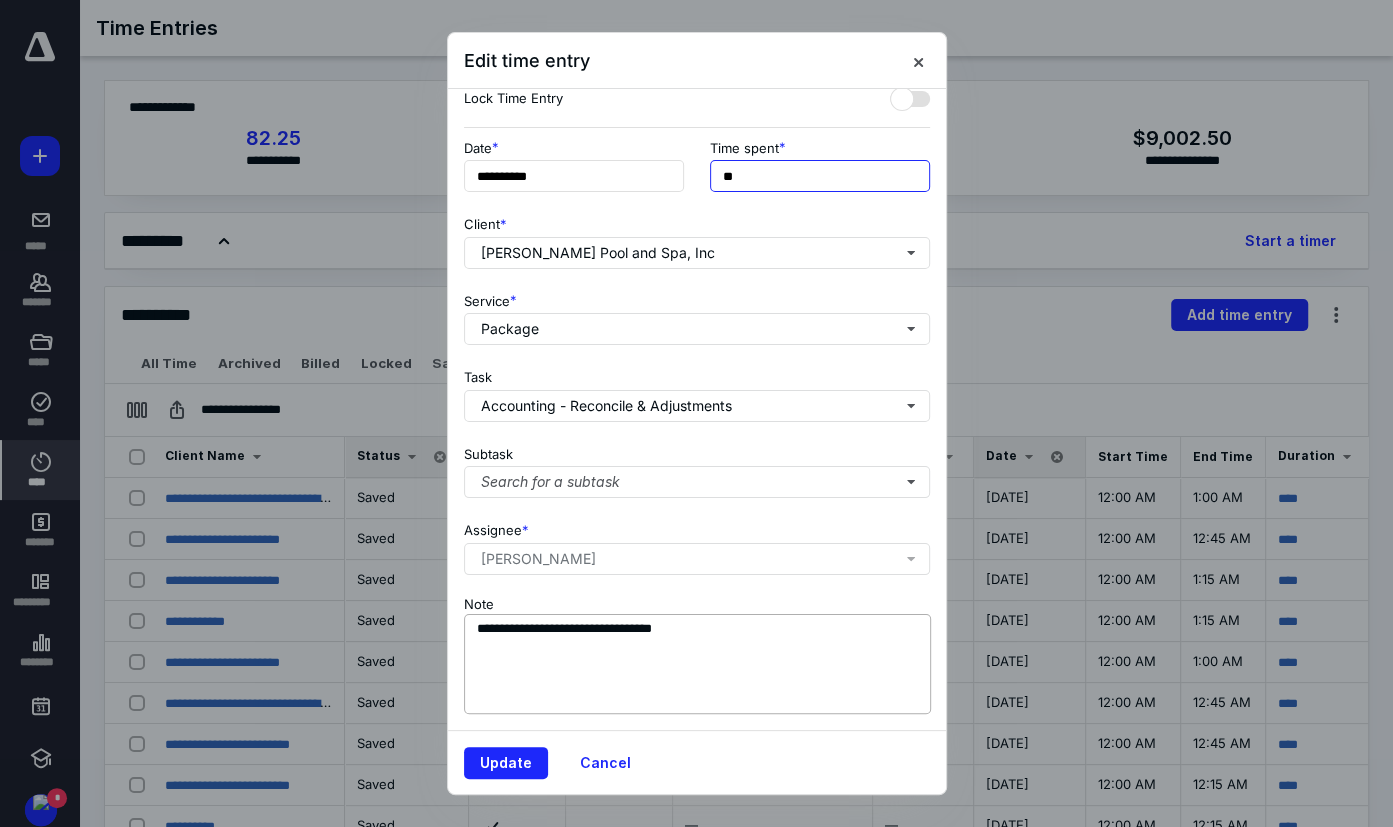 type on "**" 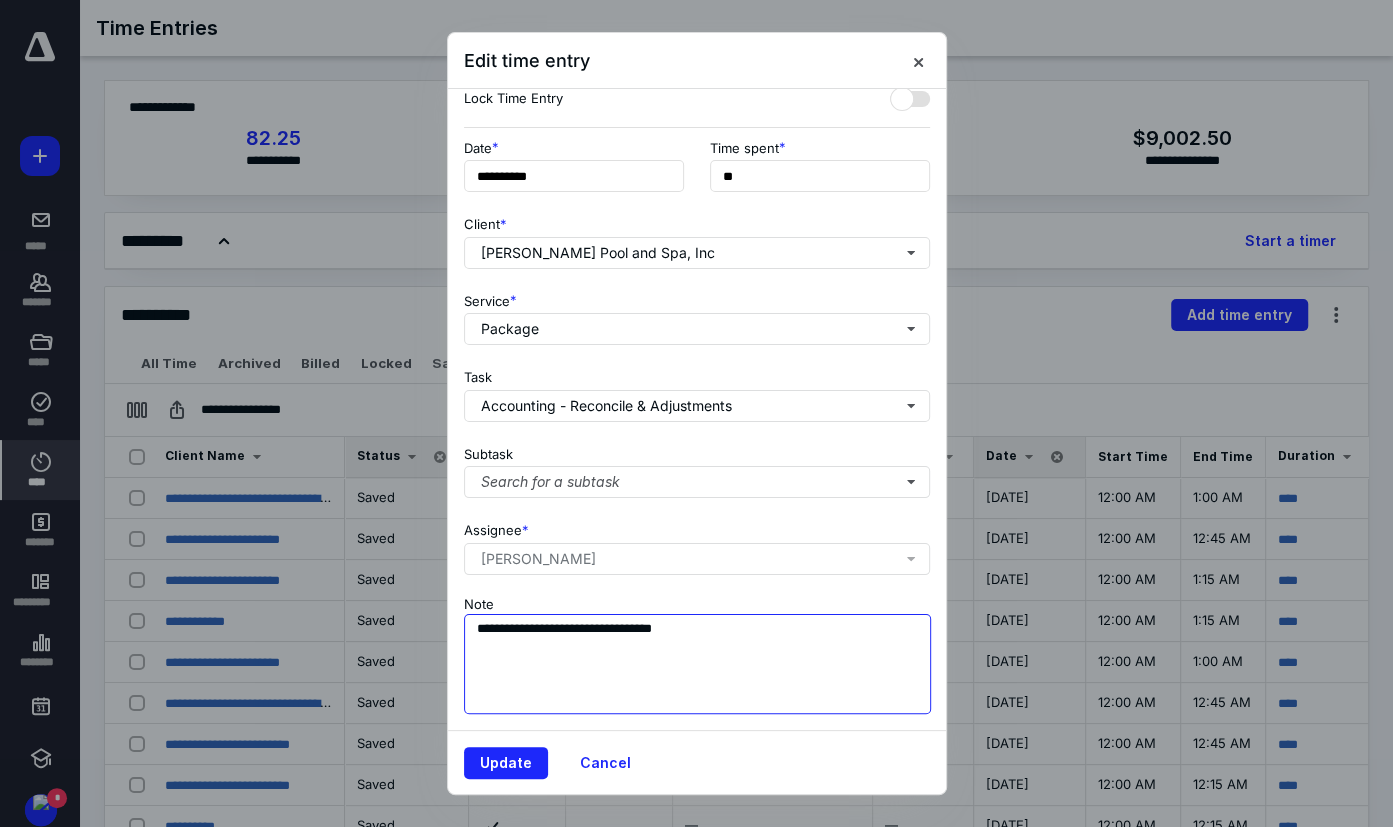 click on "**********" at bounding box center [698, 664] 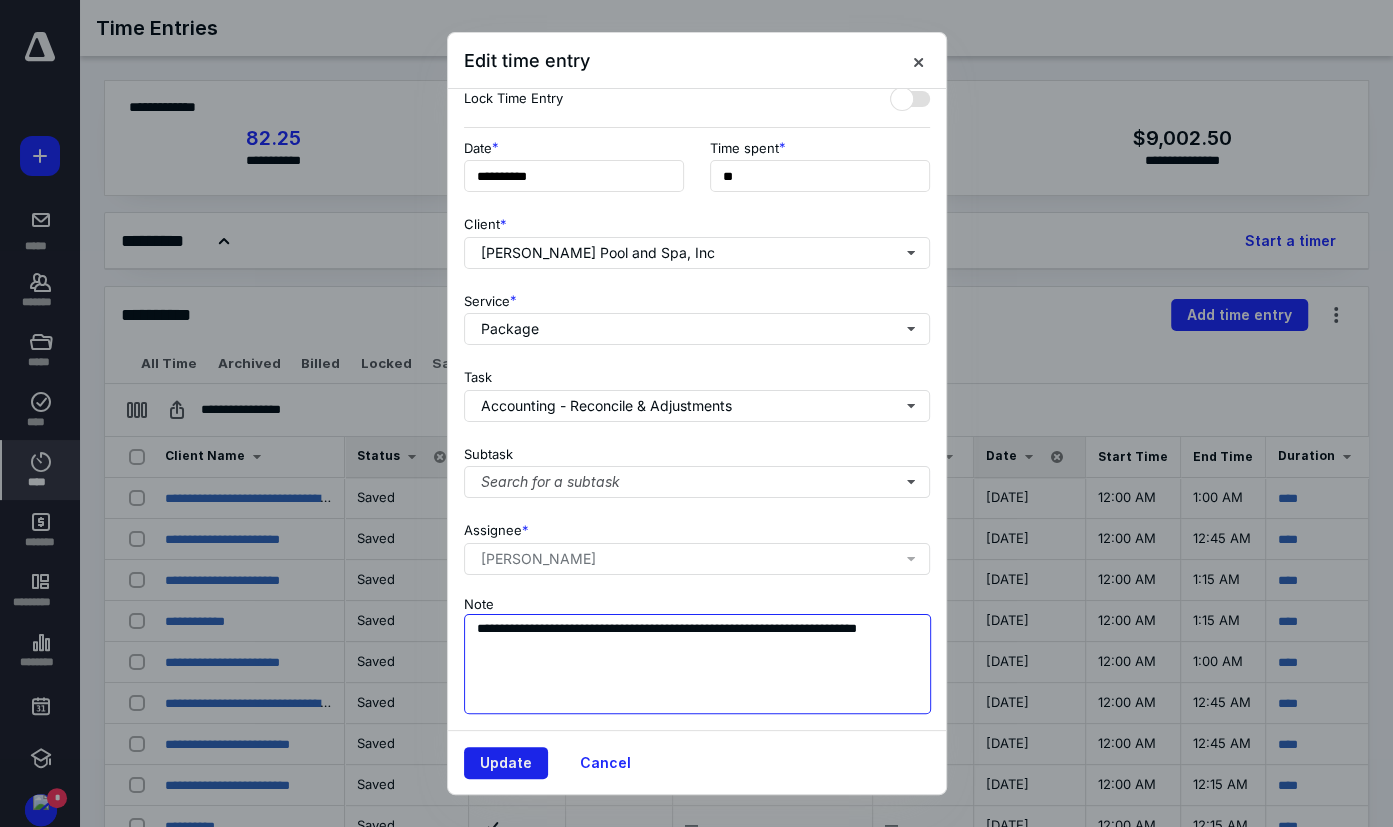 type on "**********" 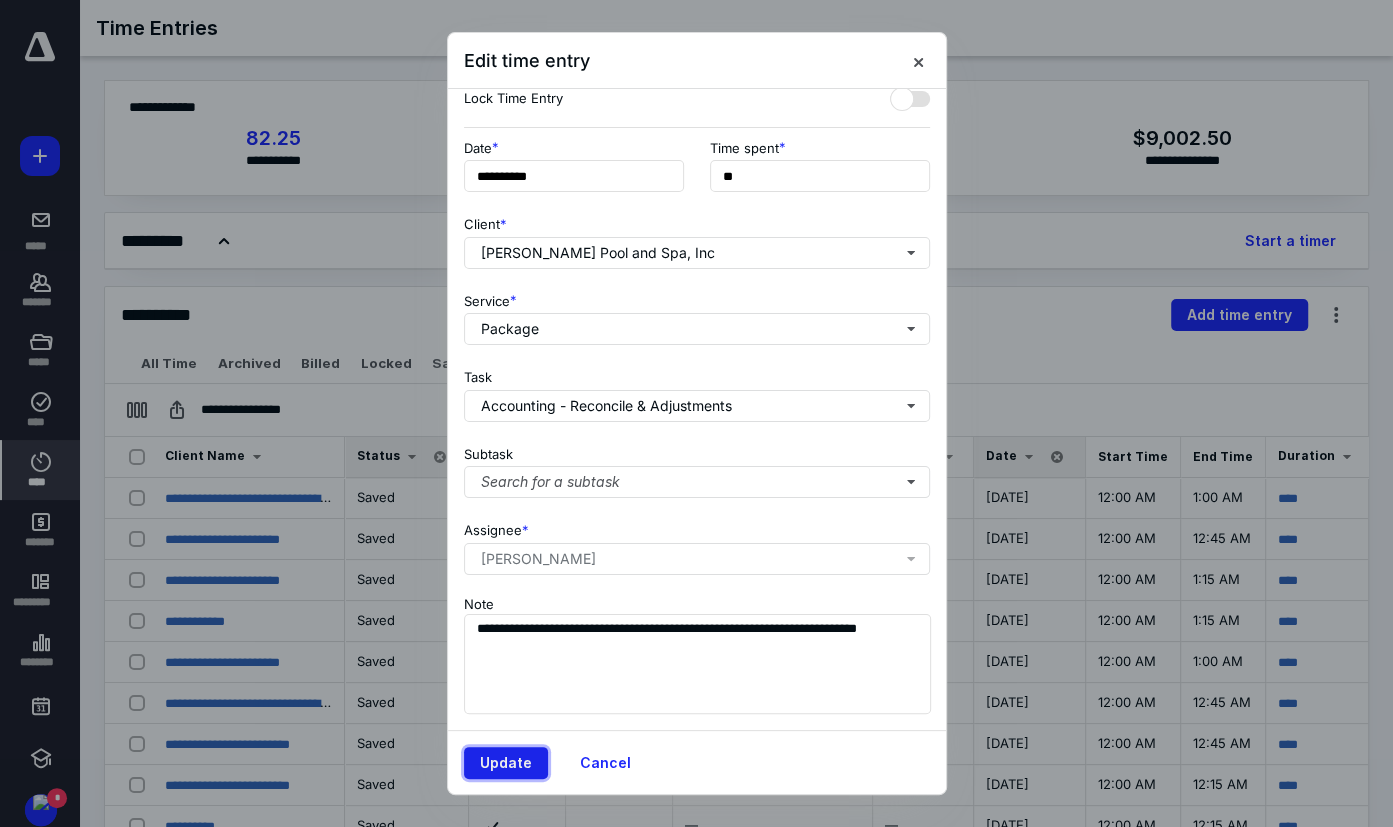 click on "Update" at bounding box center [506, 763] 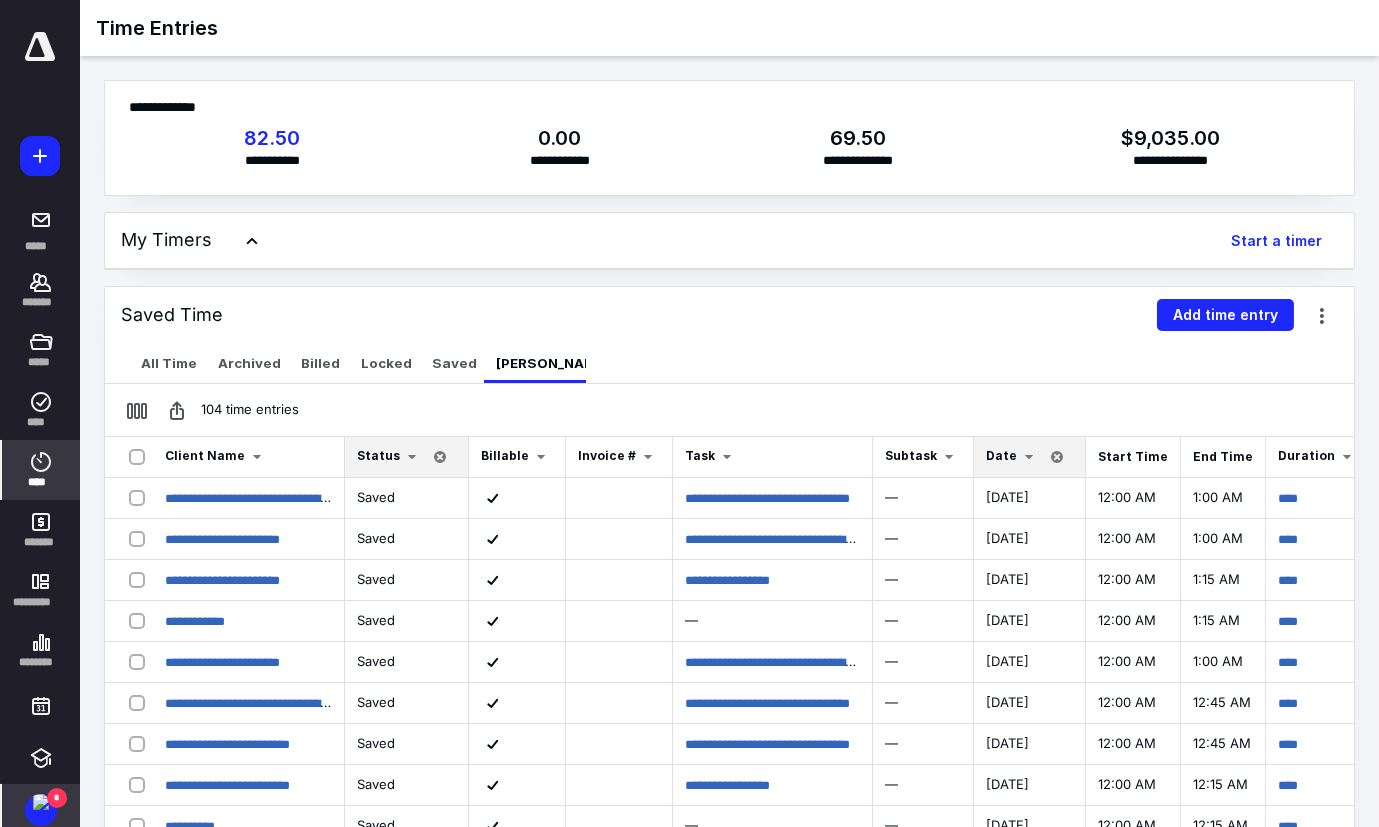 click on "*" at bounding box center [57, 798] 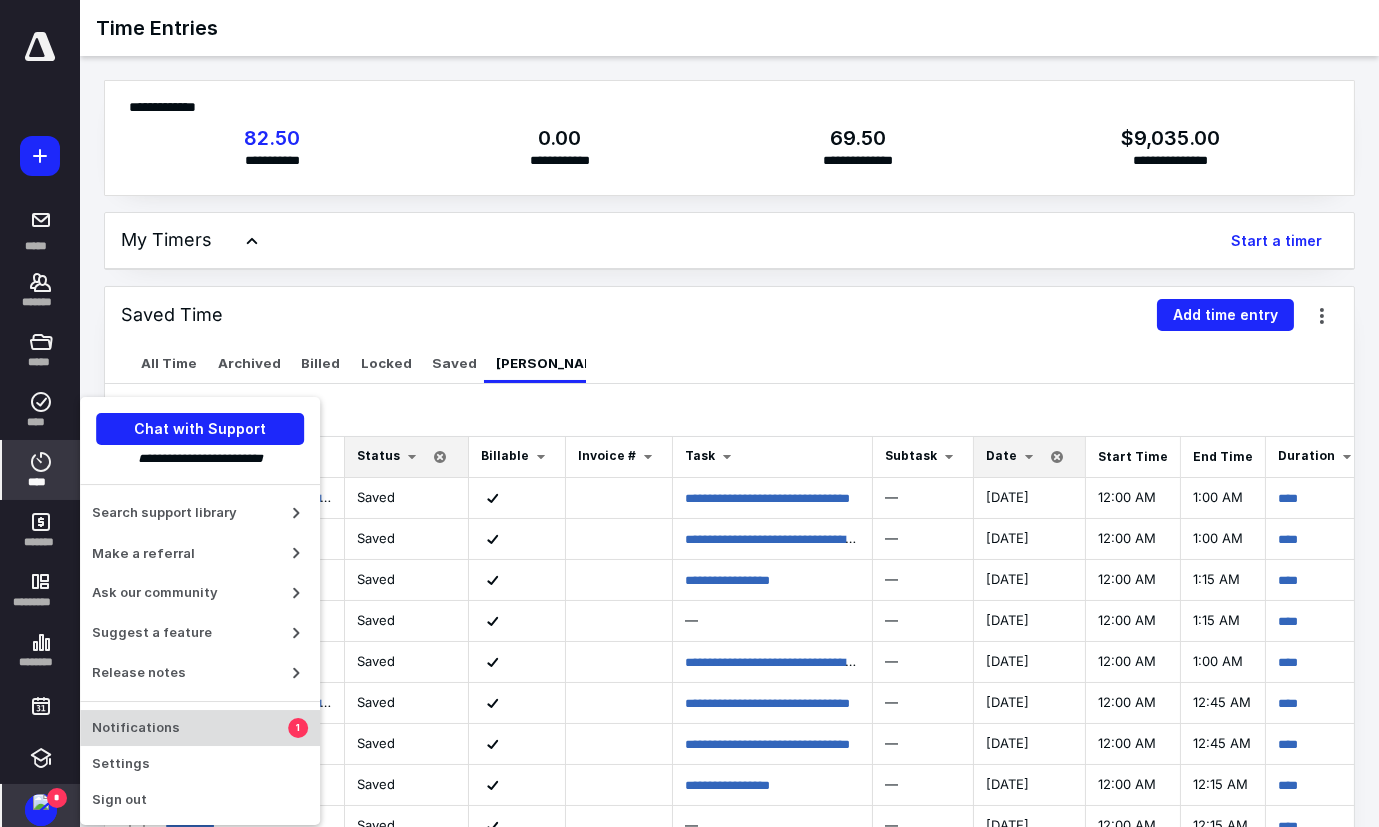 click on "Notifications 1" at bounding box center [200, 728] 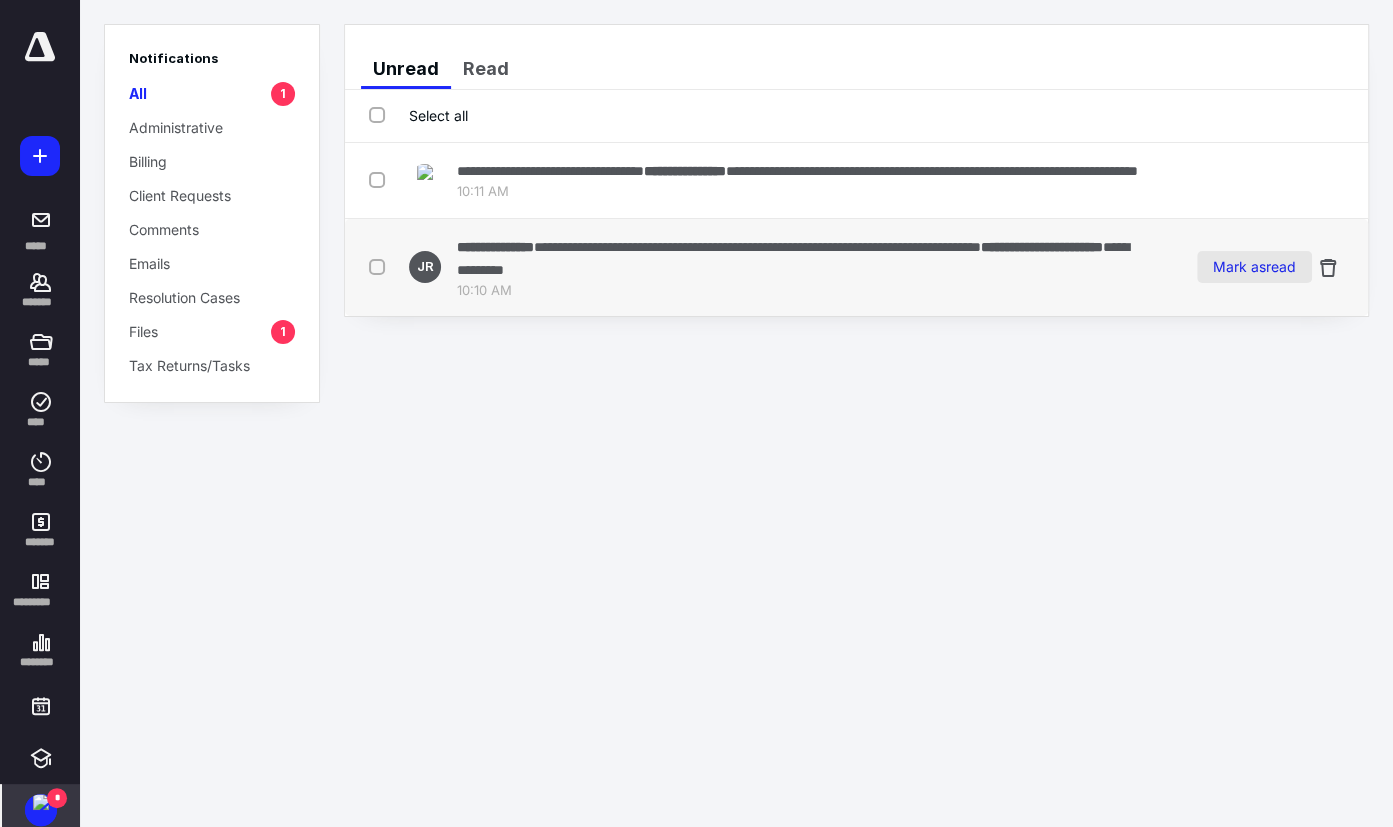 click on "Mark as  read" at bounding box center [1254, 267] 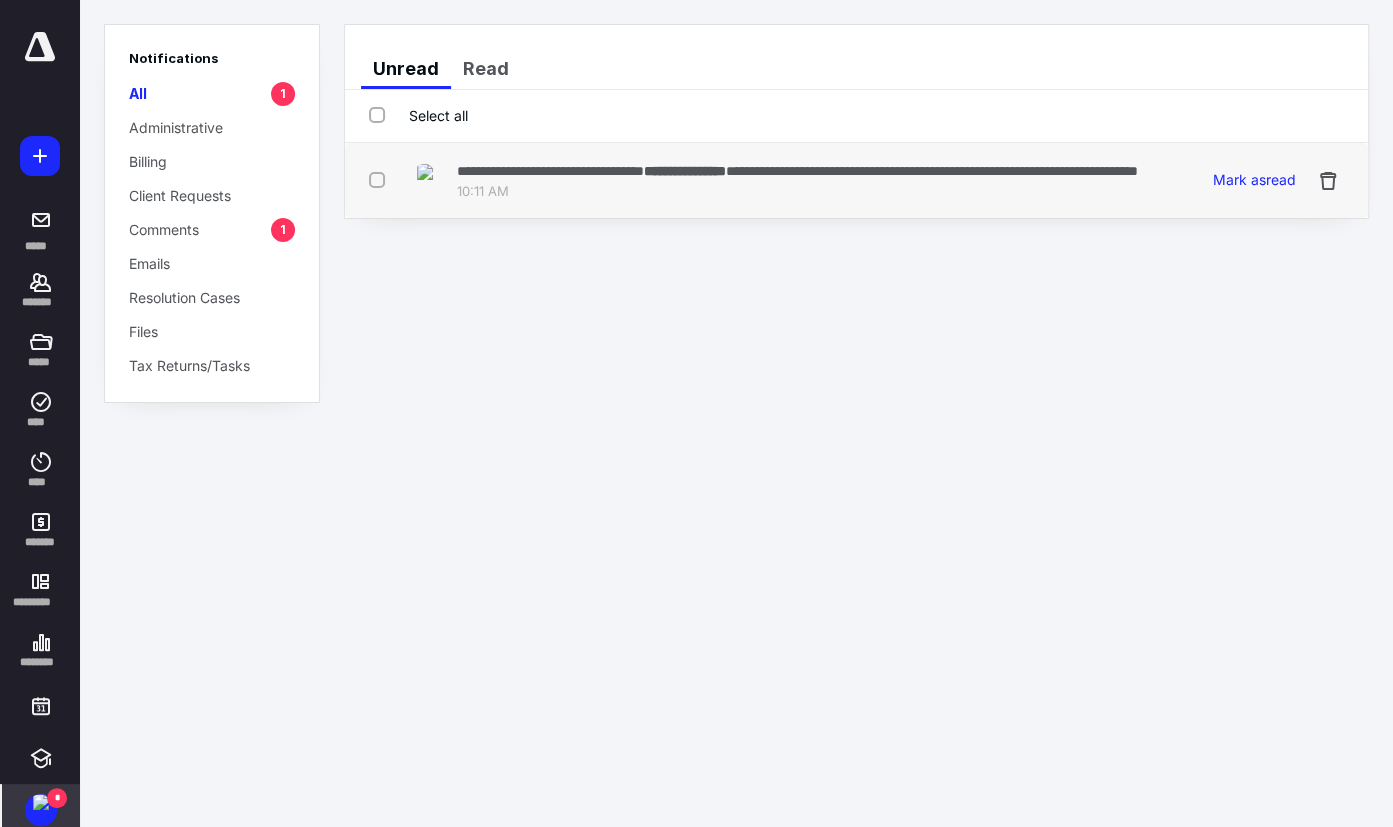 click on "10:11 AM" at bounding box center (797, 192) 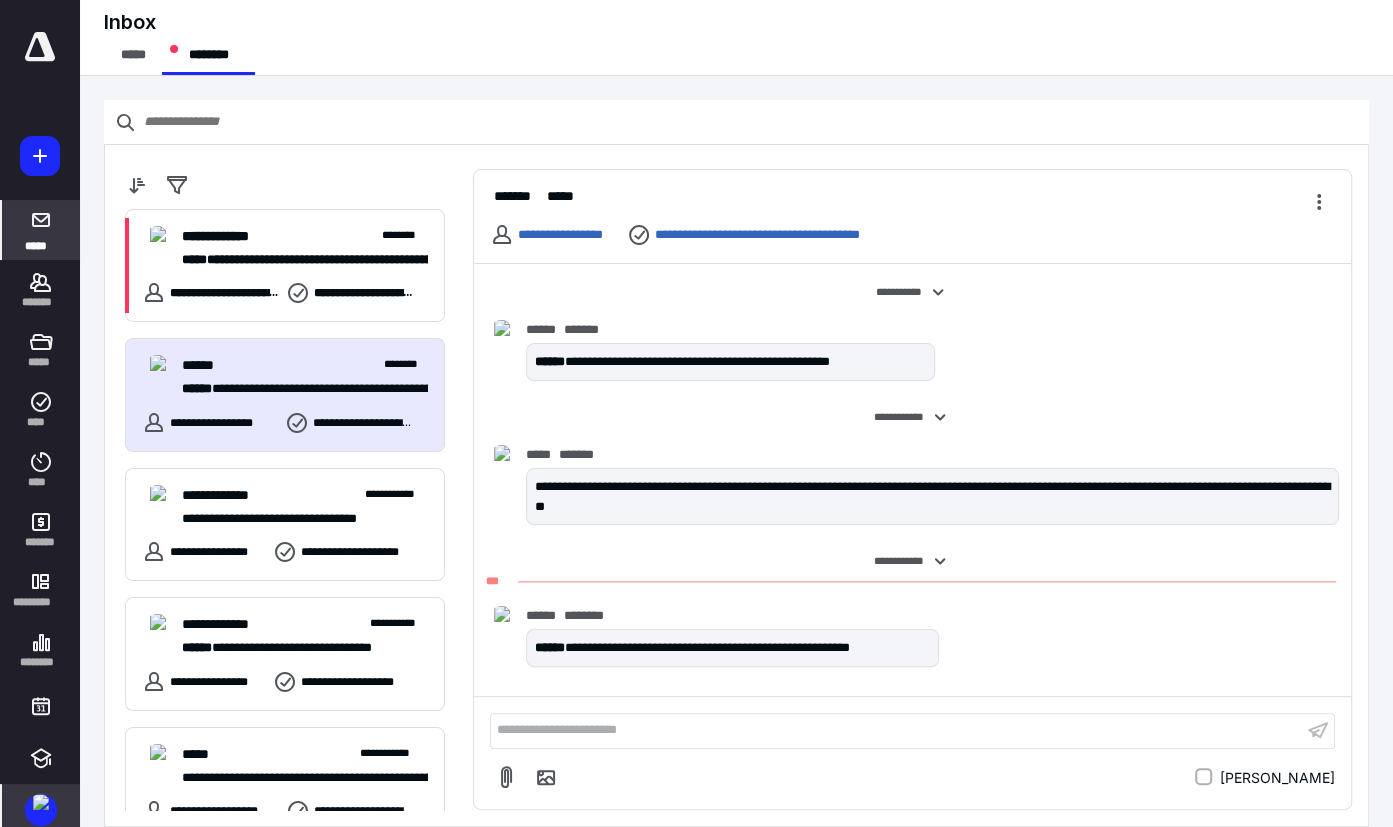 click on "**********" at bounding box center (896, 730) 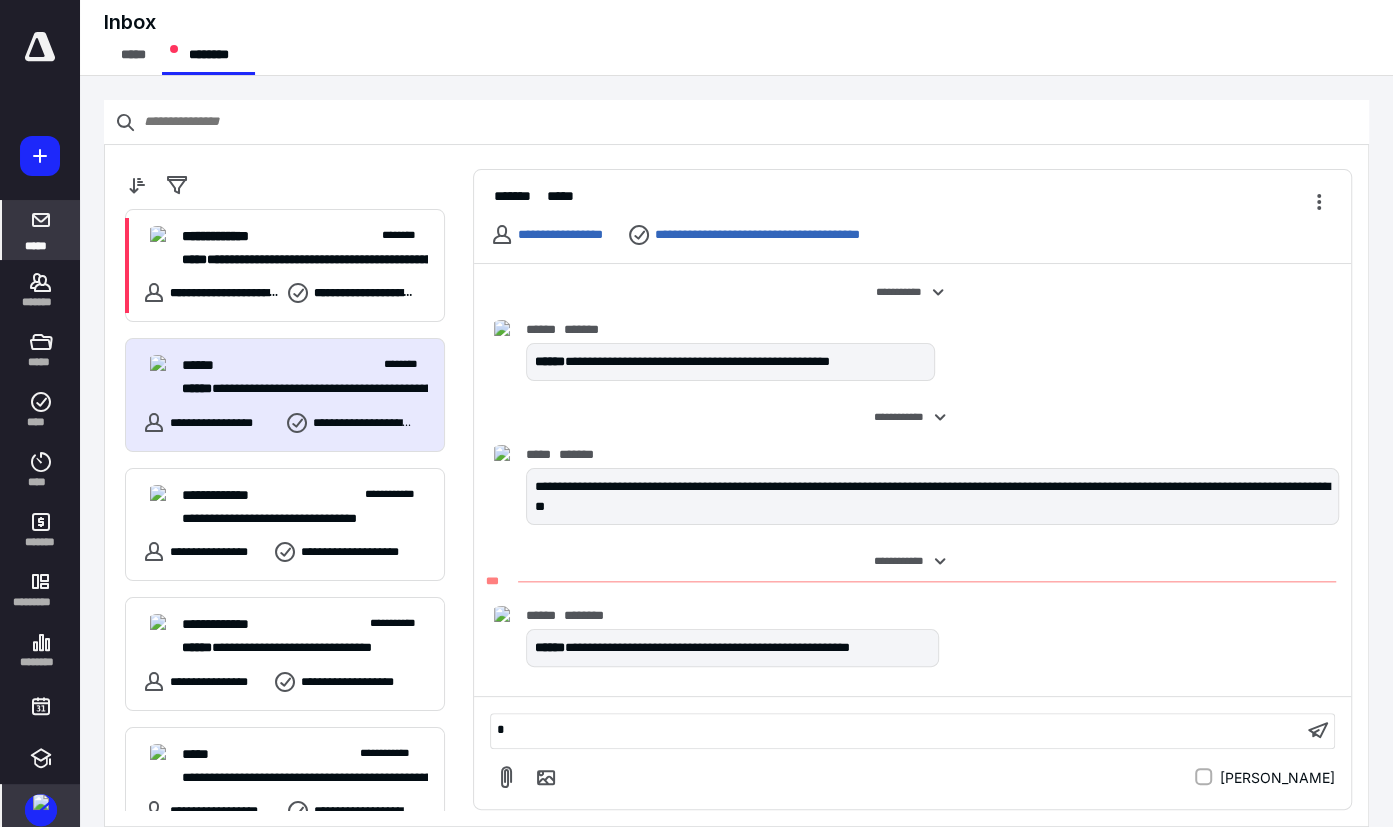 type 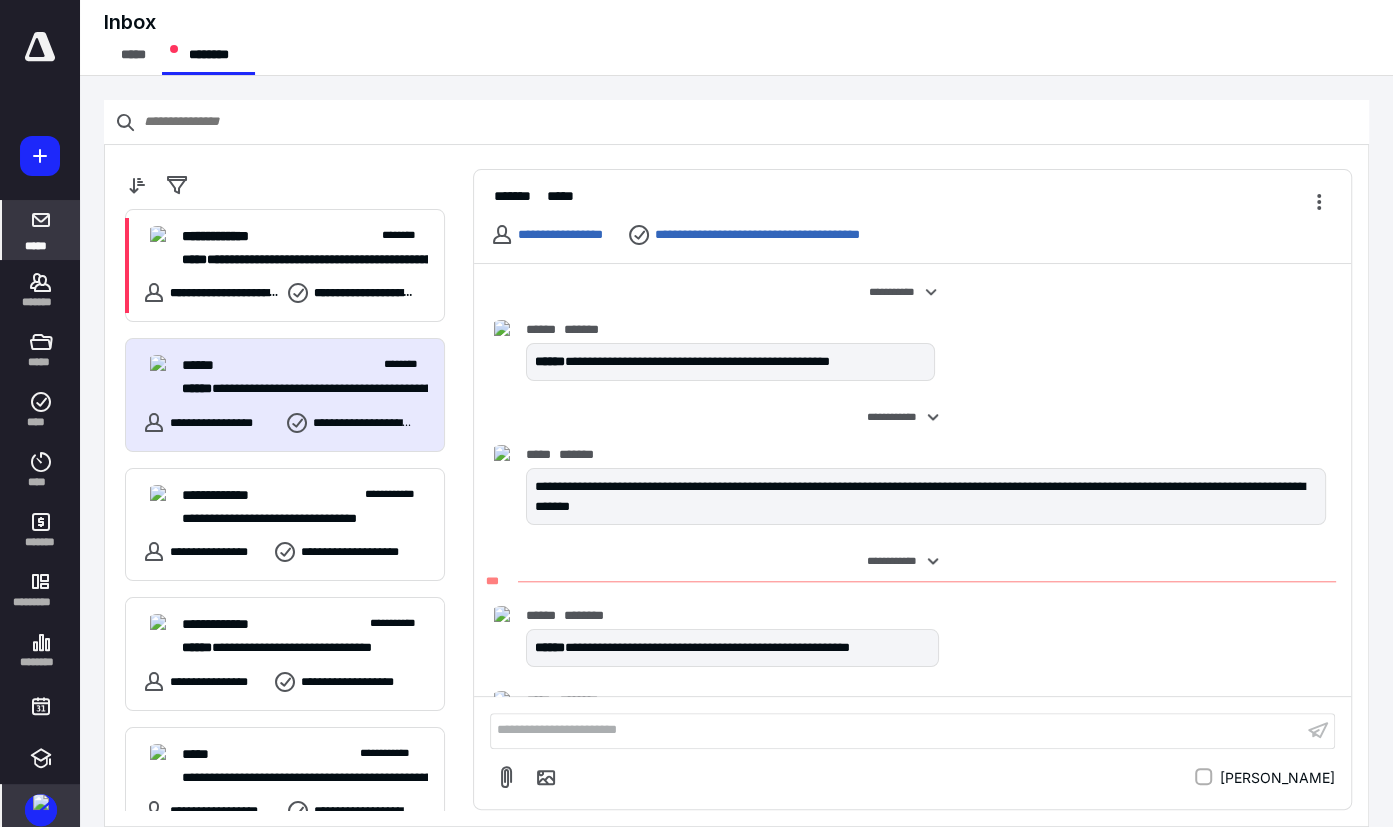 scroll, scrollTop: 73, scrollLeft: 0, axis: vertical 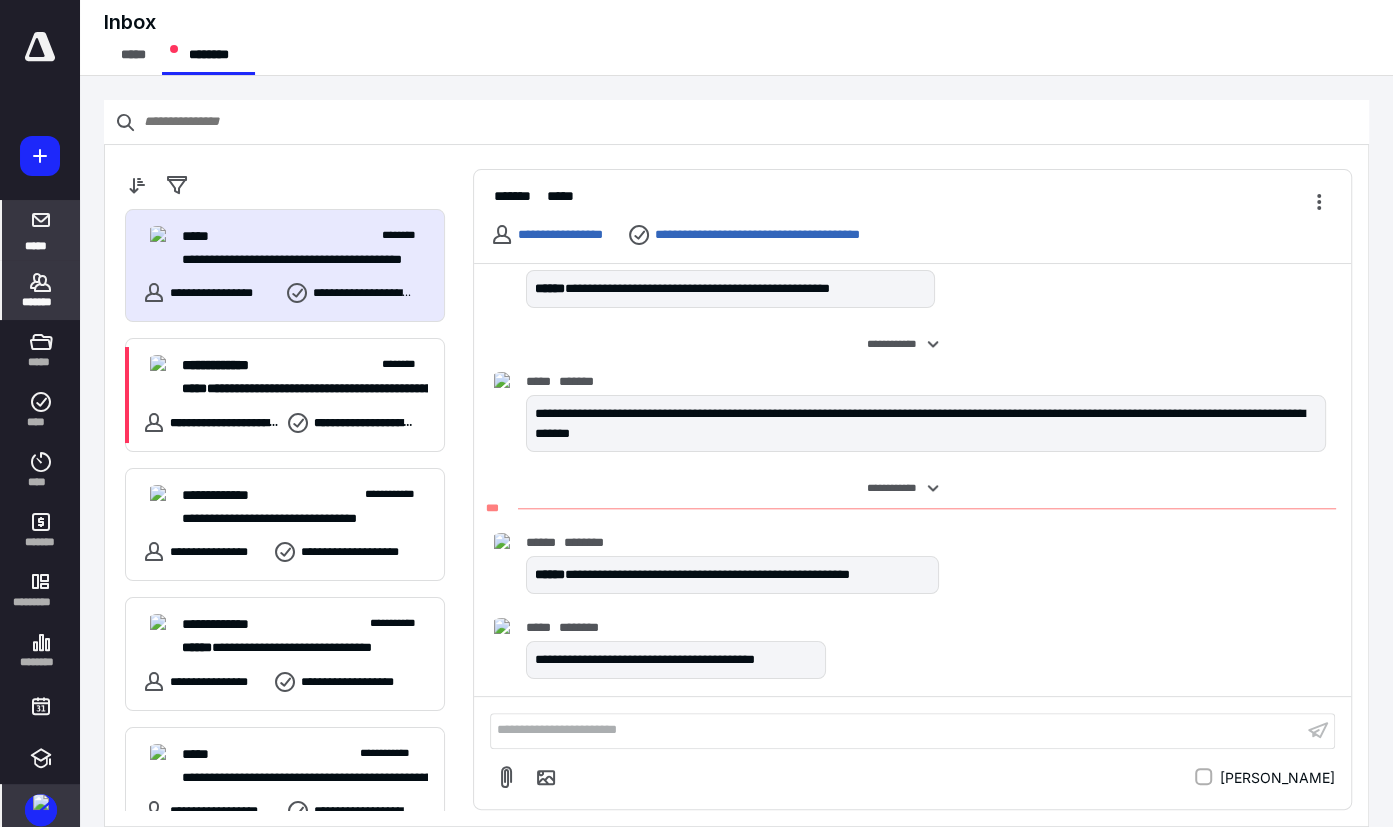 click on "*******" at bounding box center (41, 290) 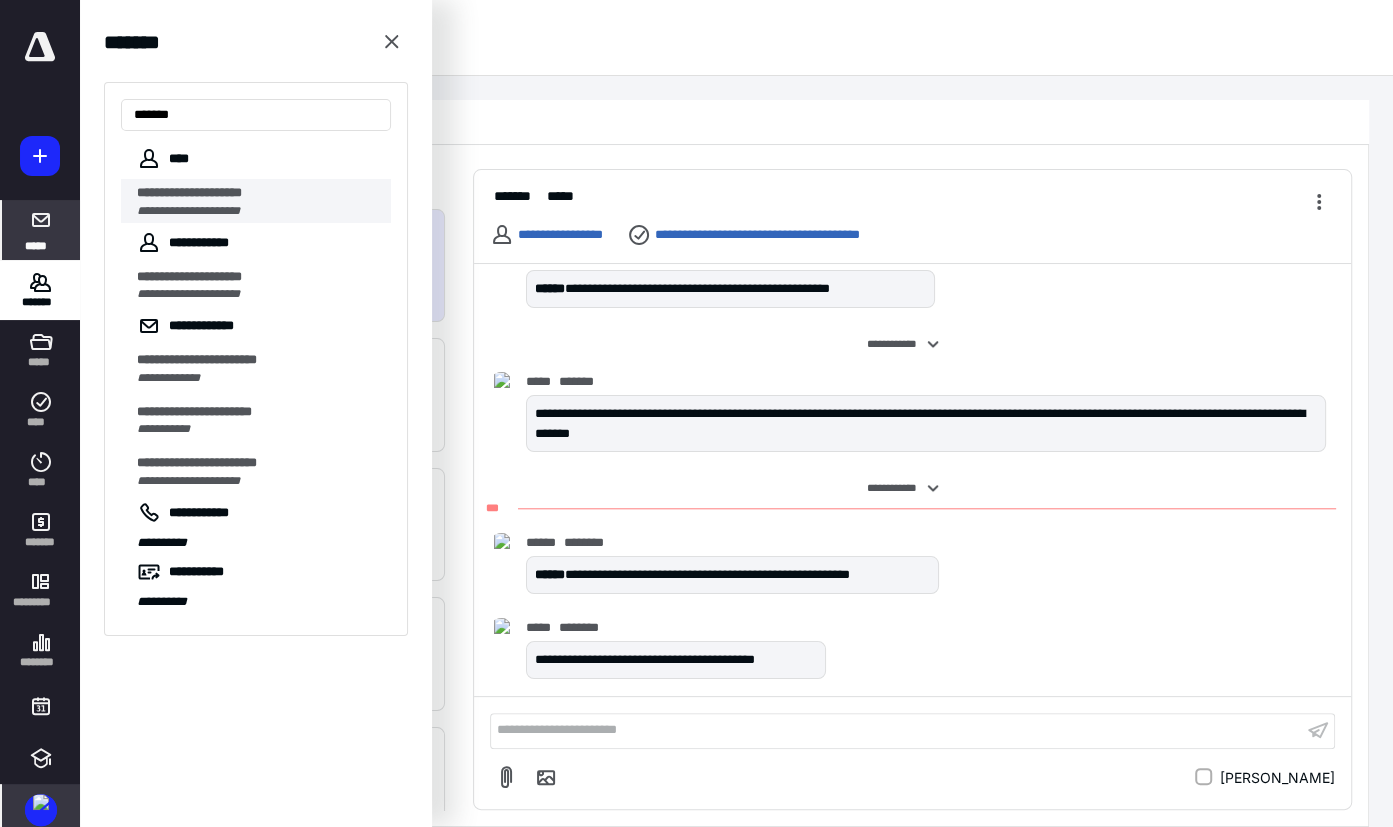 type on "******" 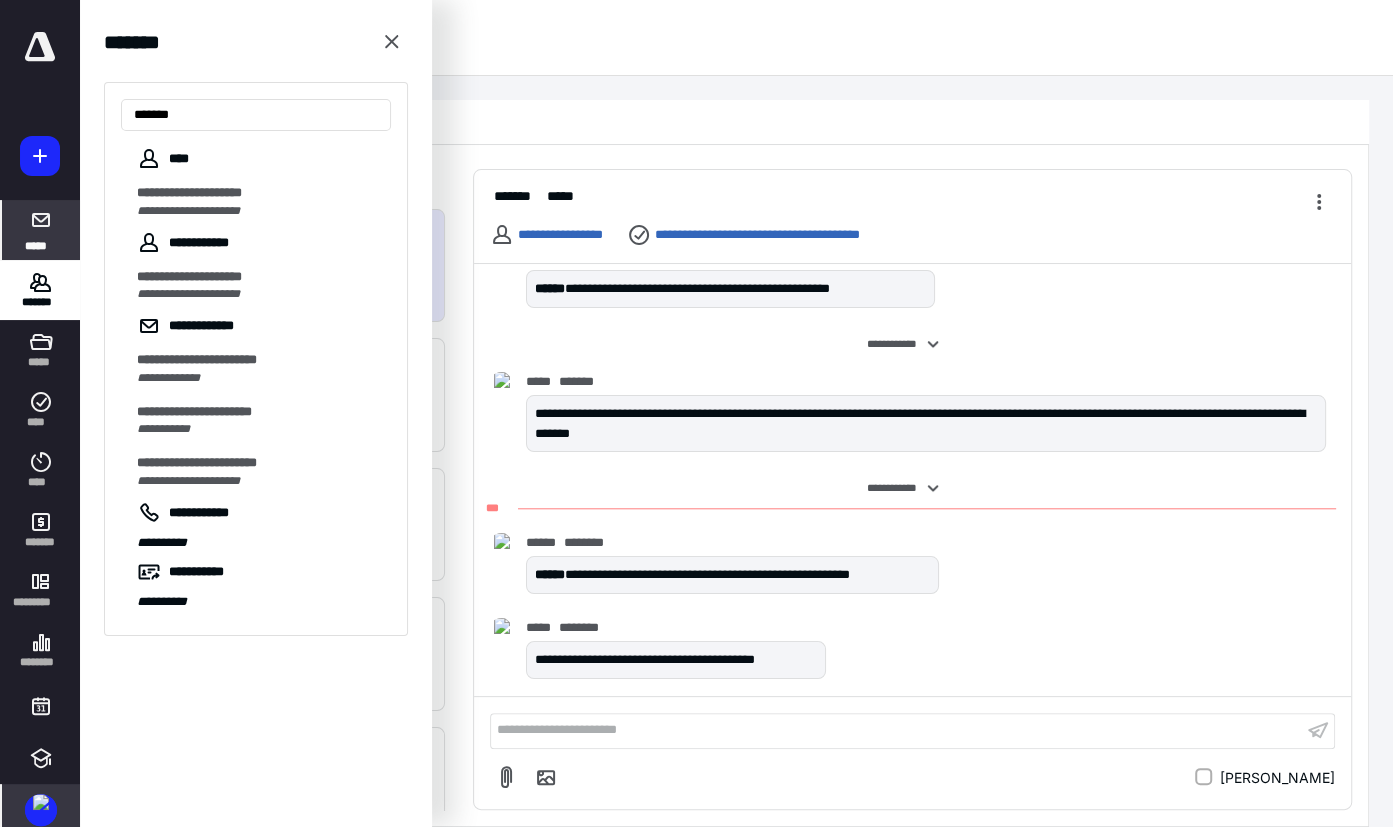 click on "**********" at bounding box center [258, 211] 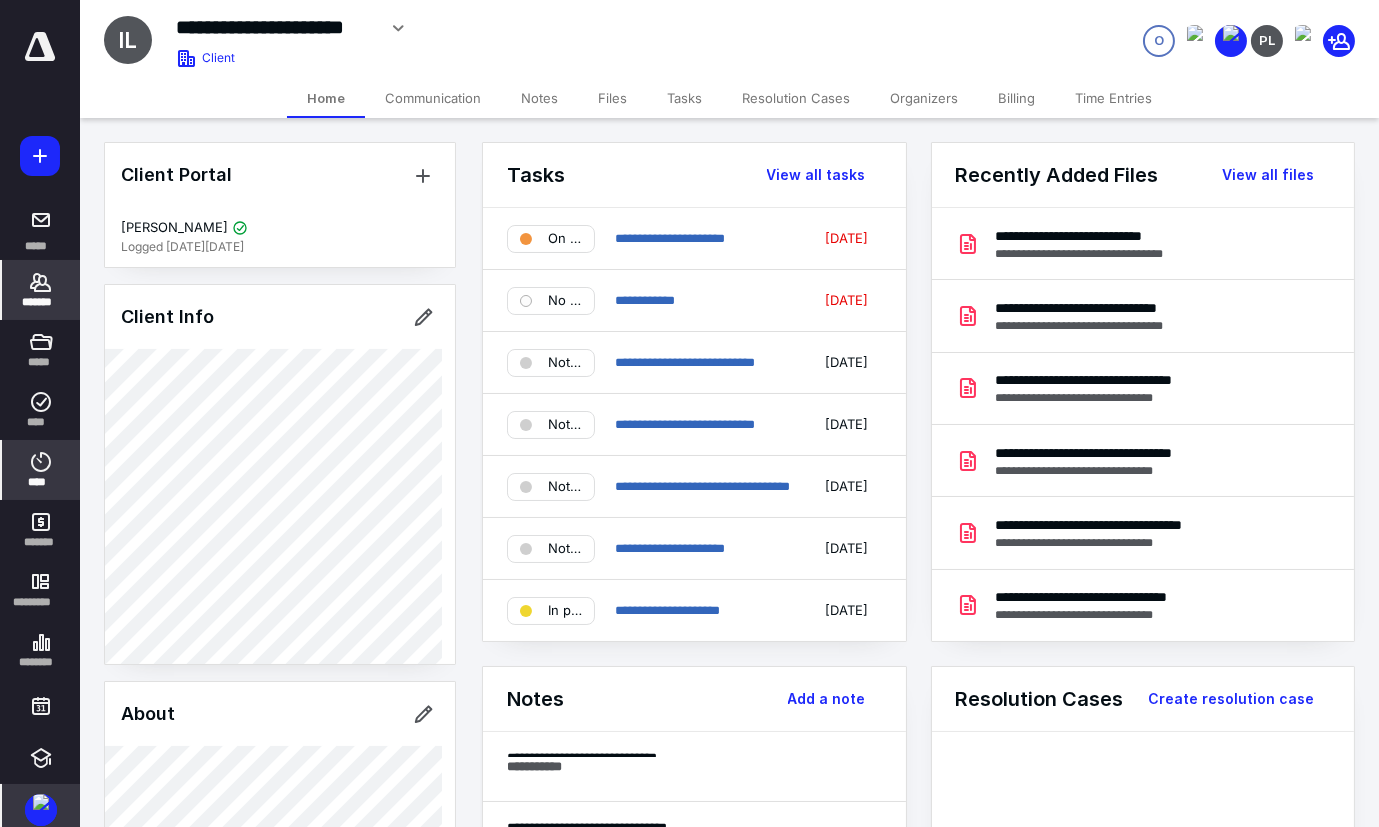 click 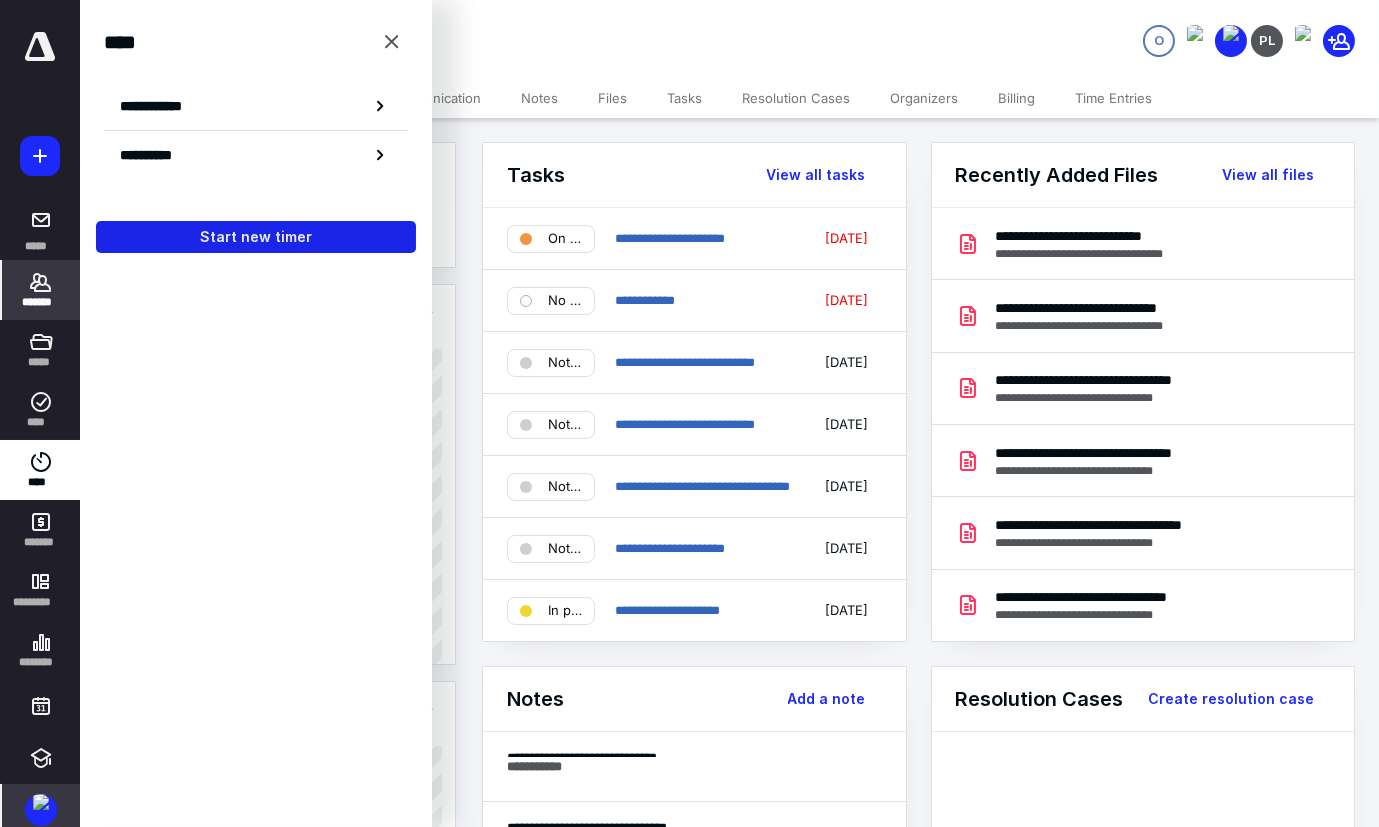 click on "Start new timer" at bounding box center [256, 237] 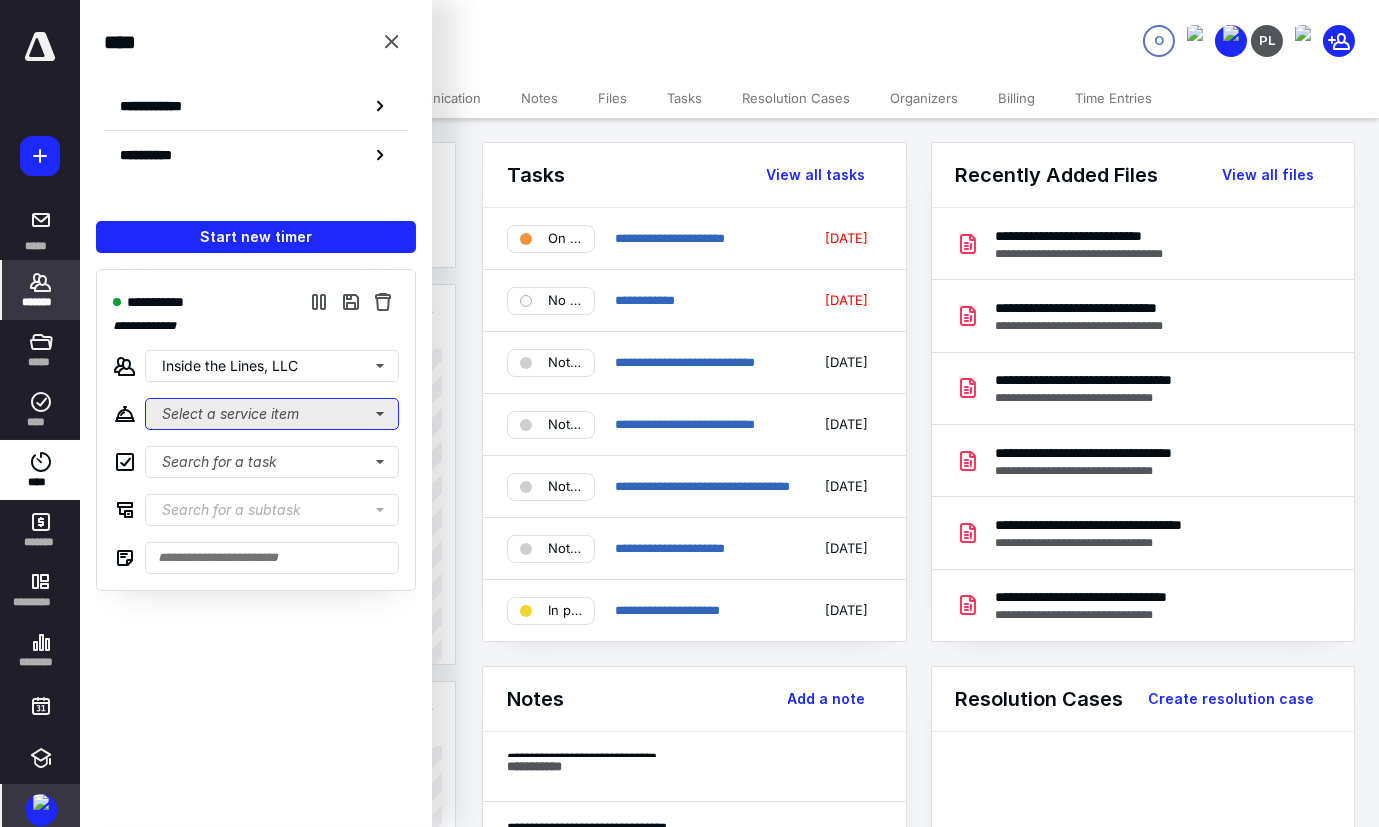click on "Select a service item" at bounding box center (272, 414) 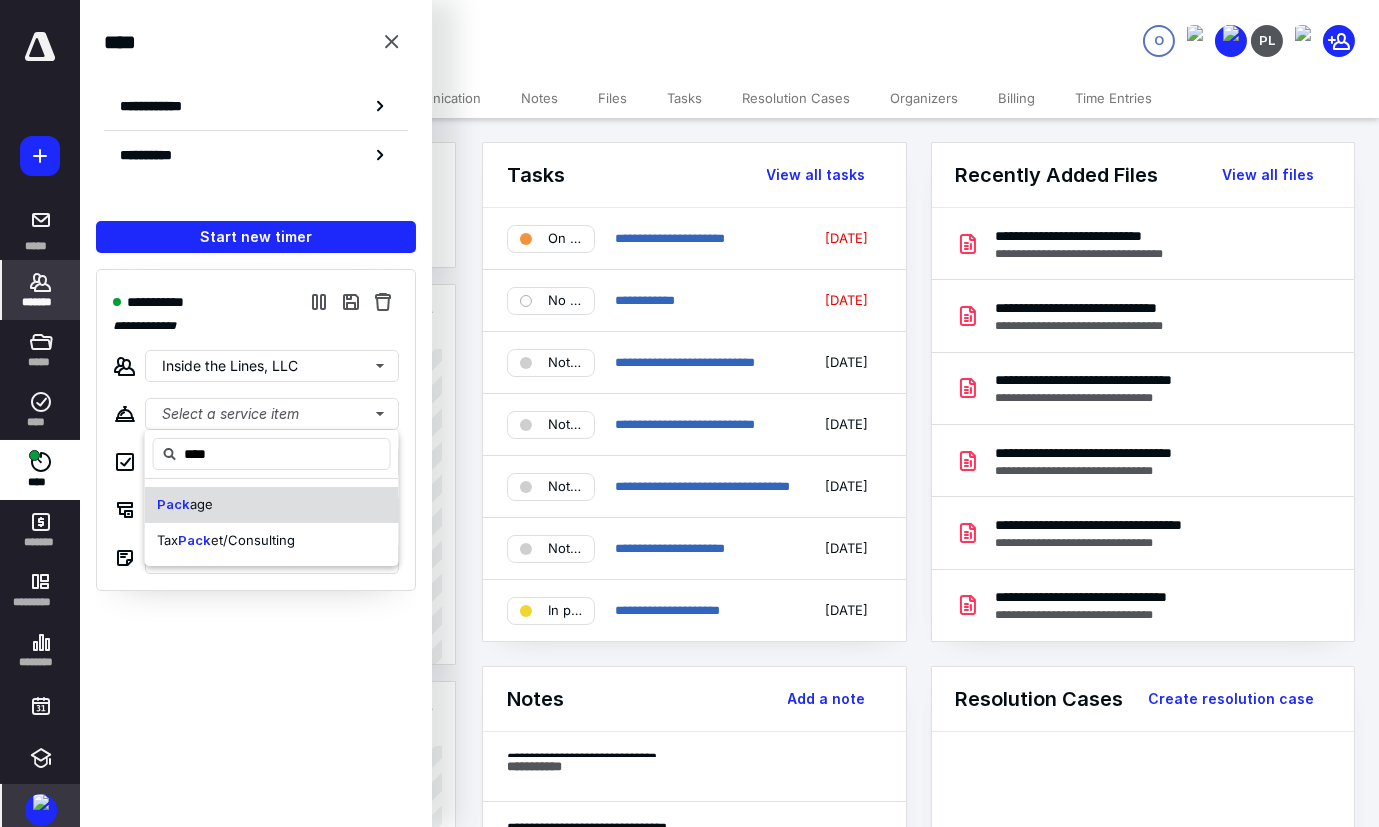 click on "Pack age" at bounding box center [272, 505] 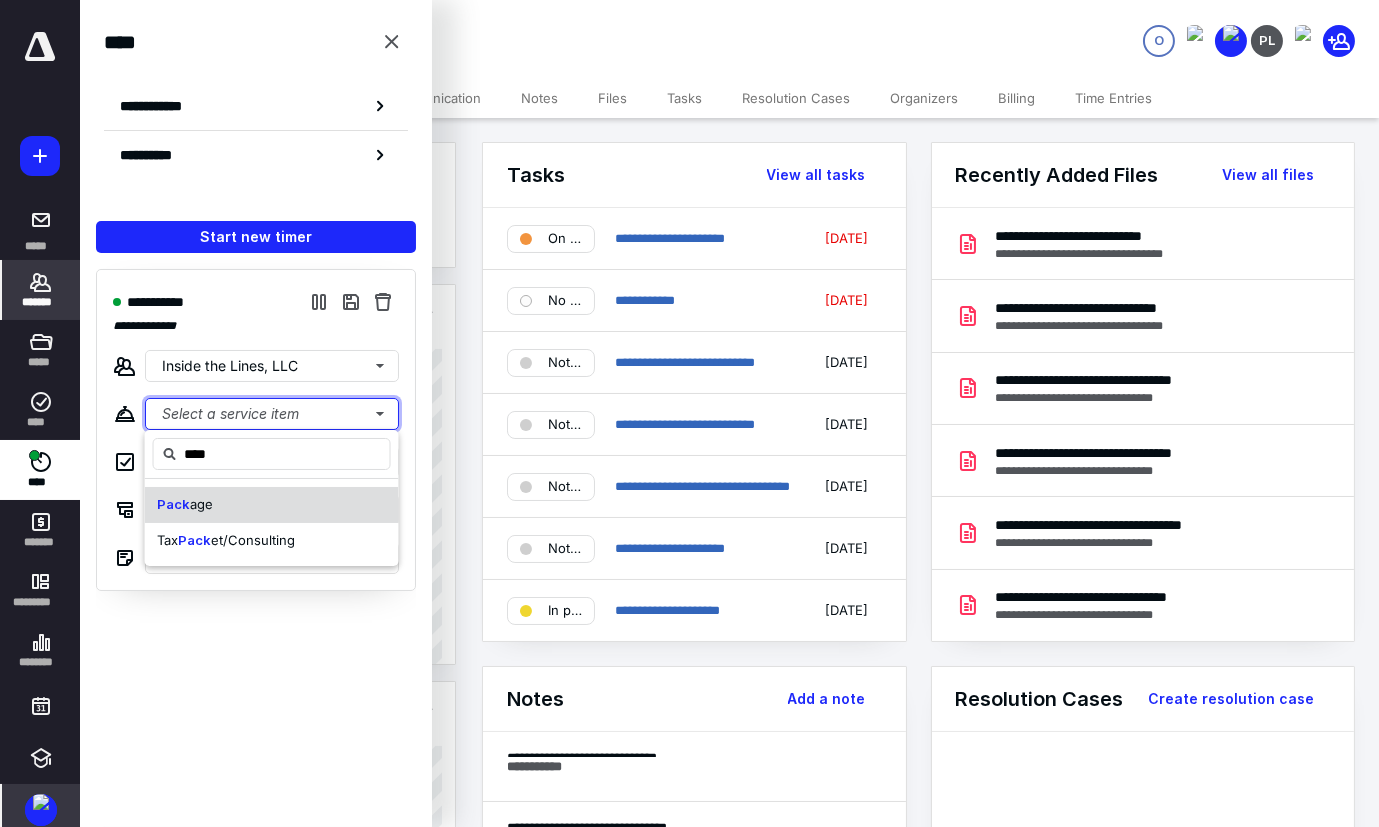 type 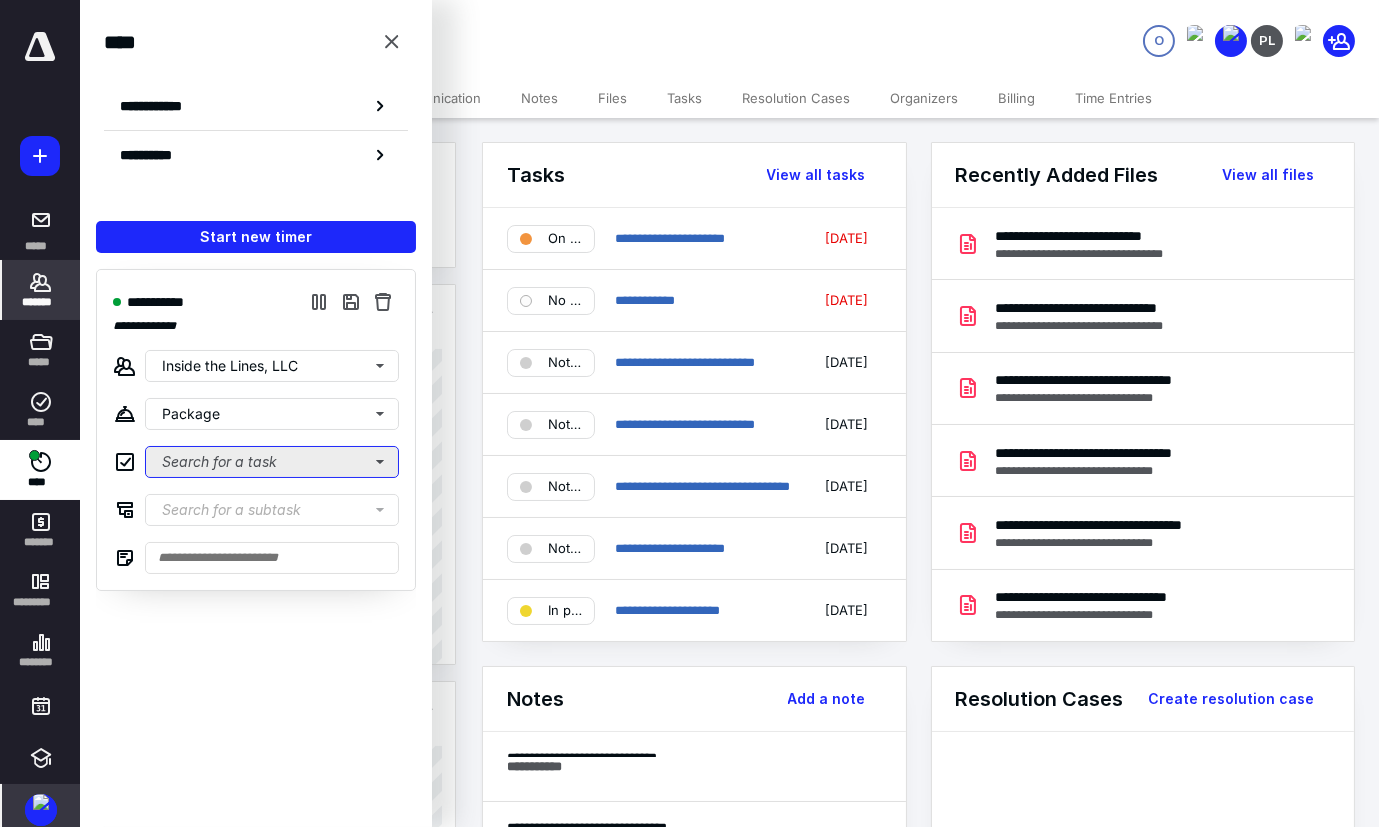 click on "Search for a task" at bounding box center [272, 462] 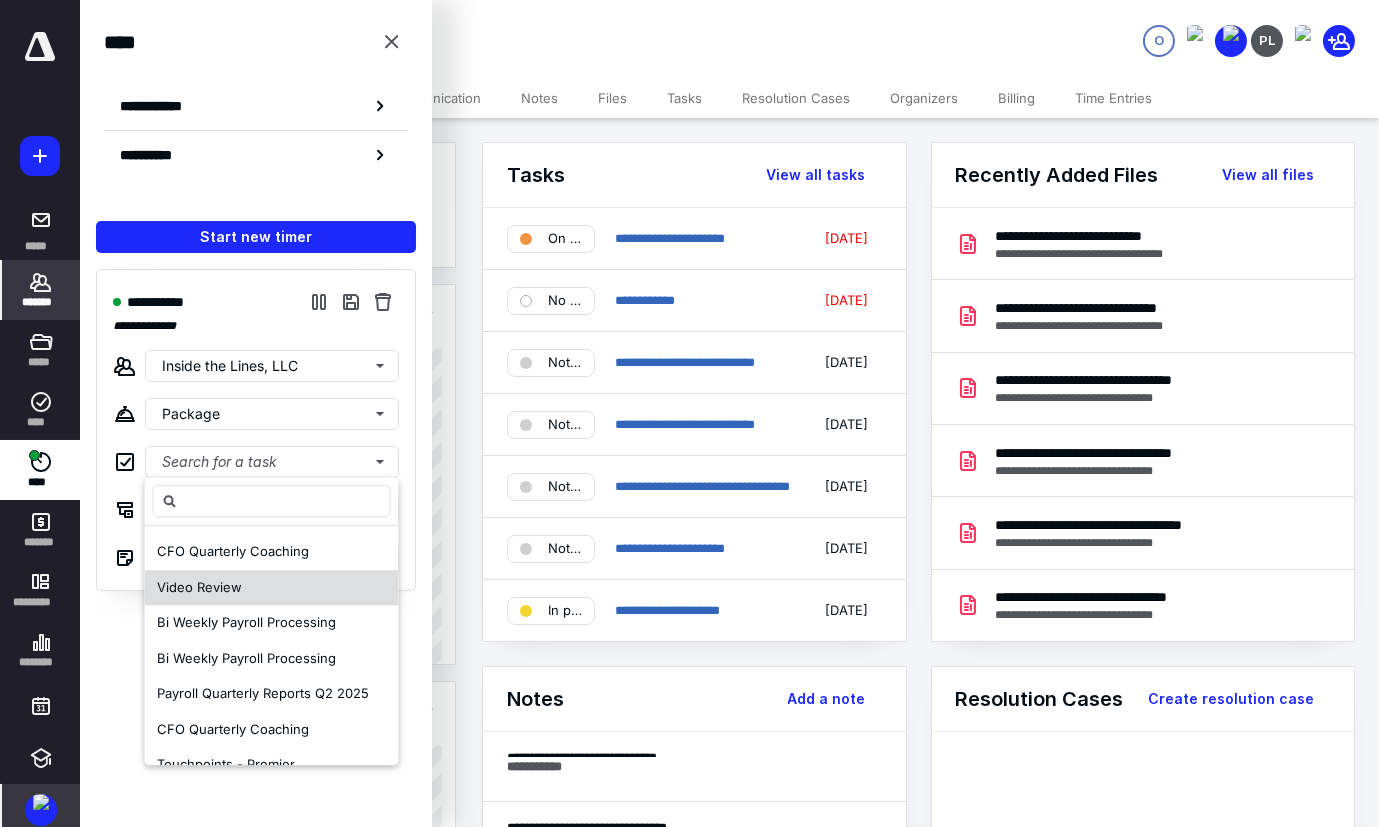 drag, startPoint x: 259, startPoint y: 618, endPoint x: 257, endPoint y: 595, distance: 23.086792 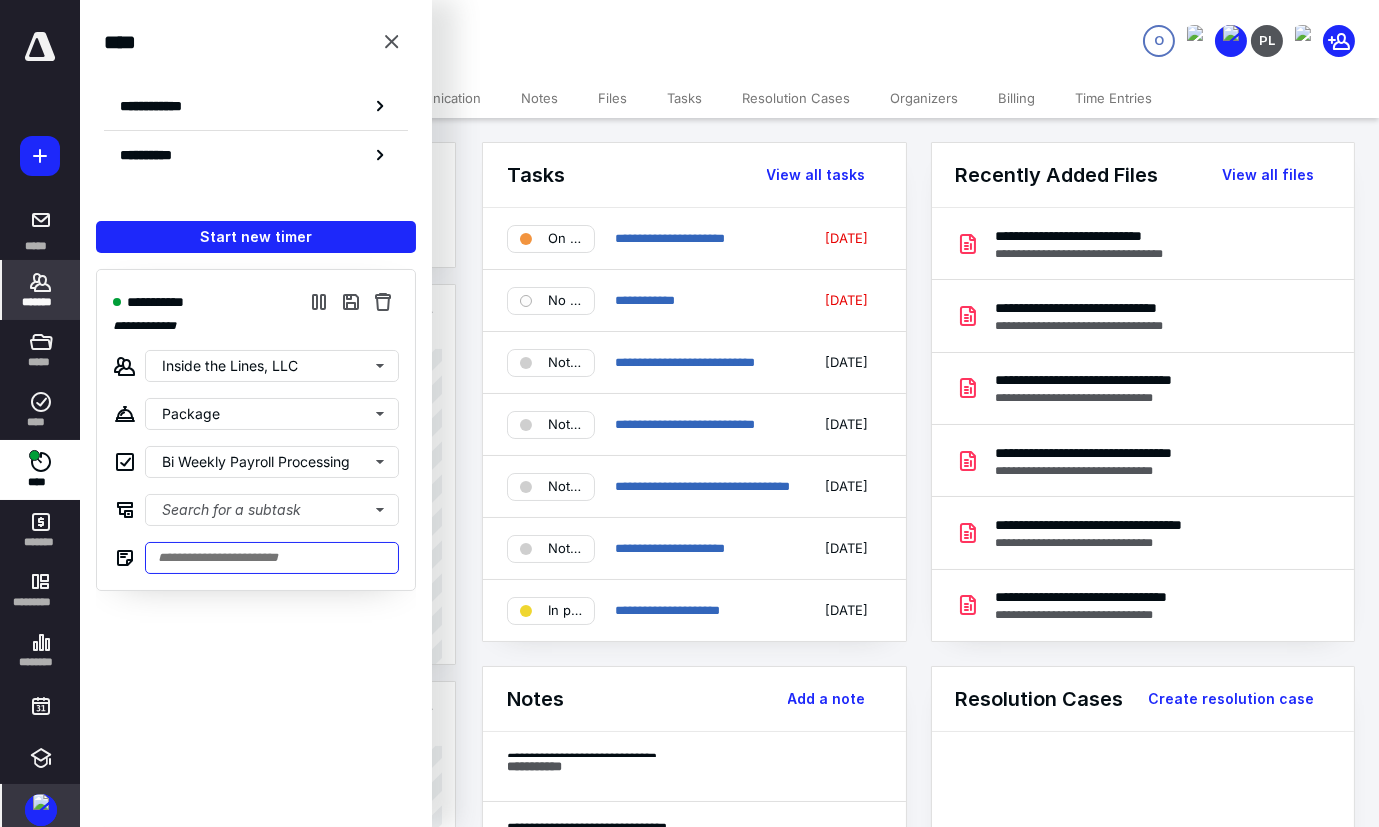 click at bounding box center (272, 558) 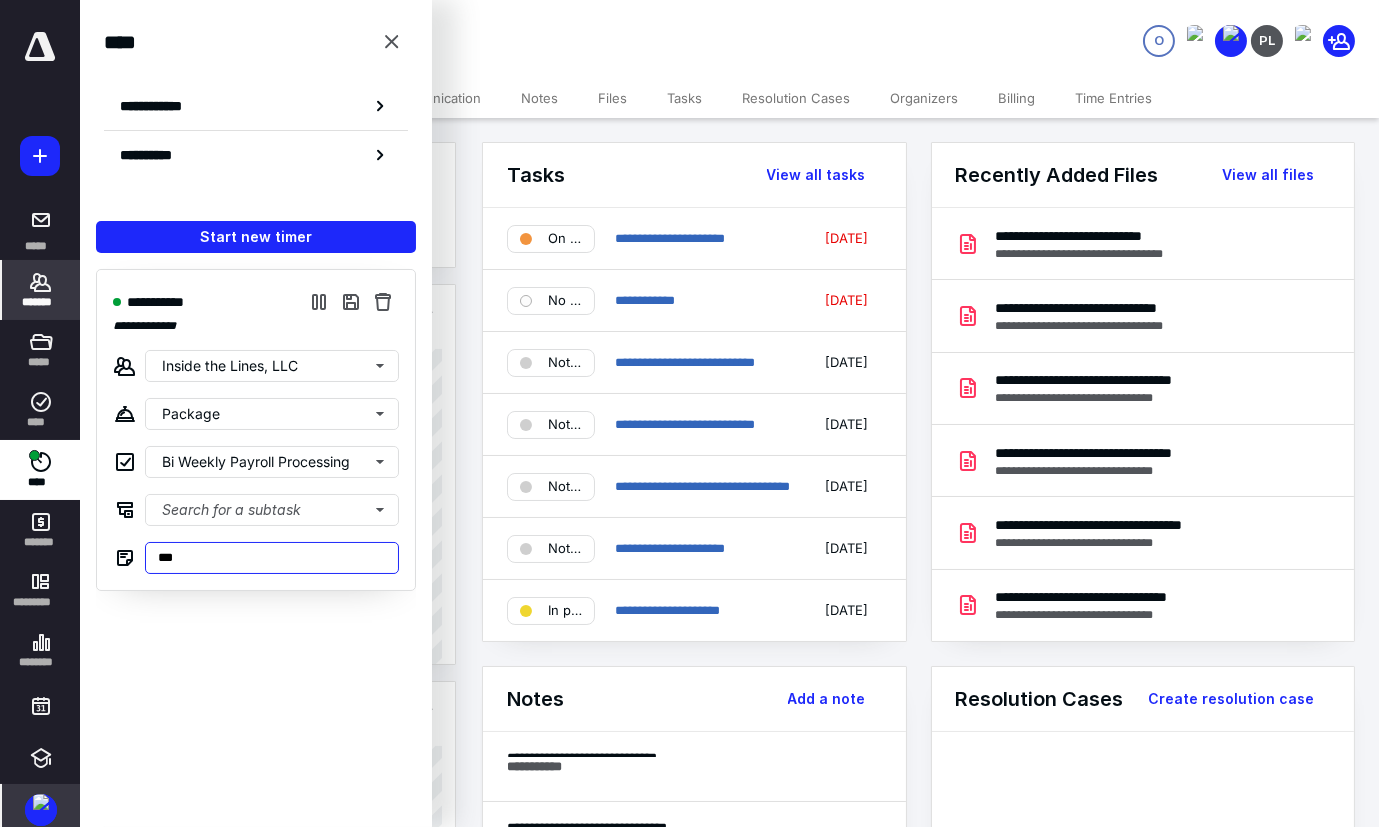 click on "***" at bounding box center [272, 558] 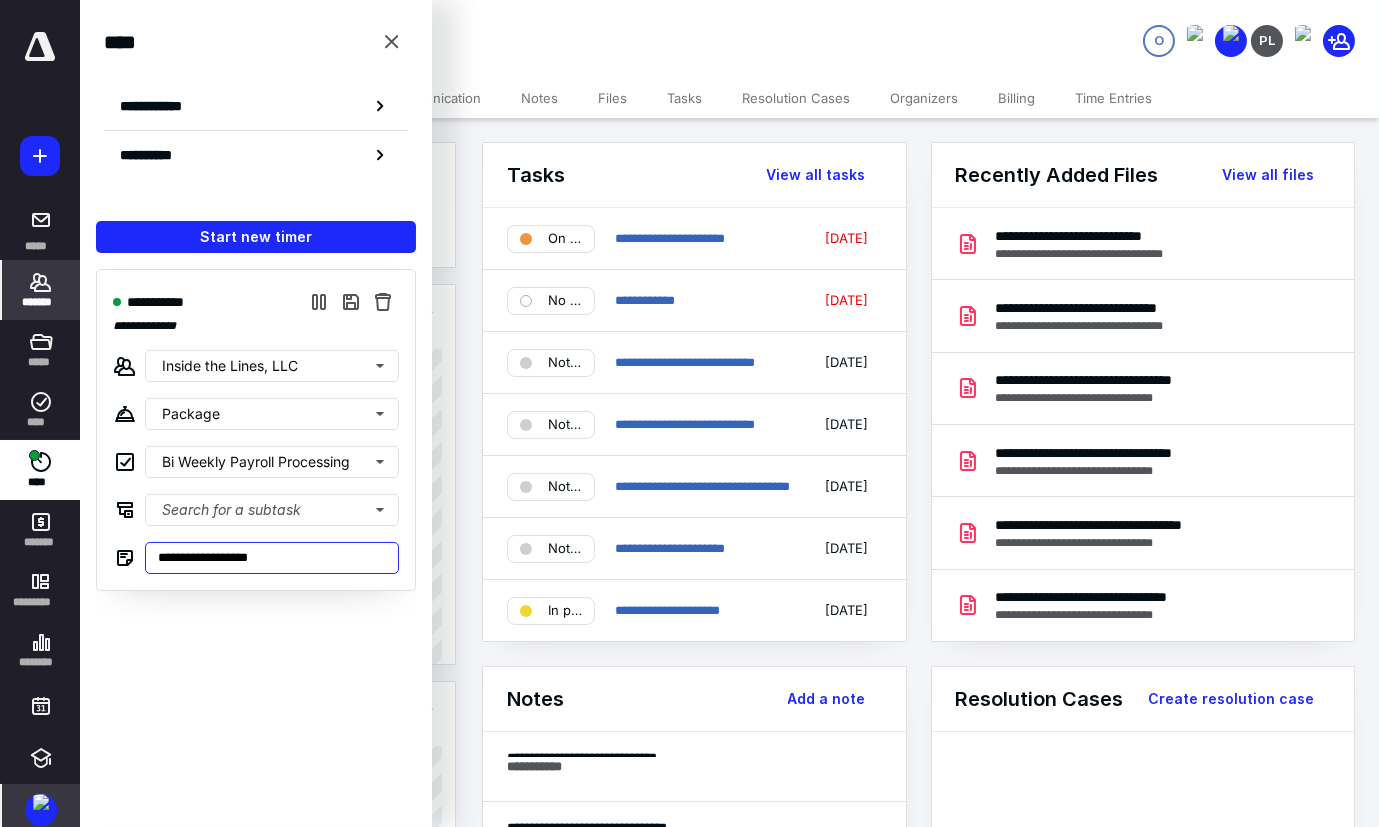 type on "**********" 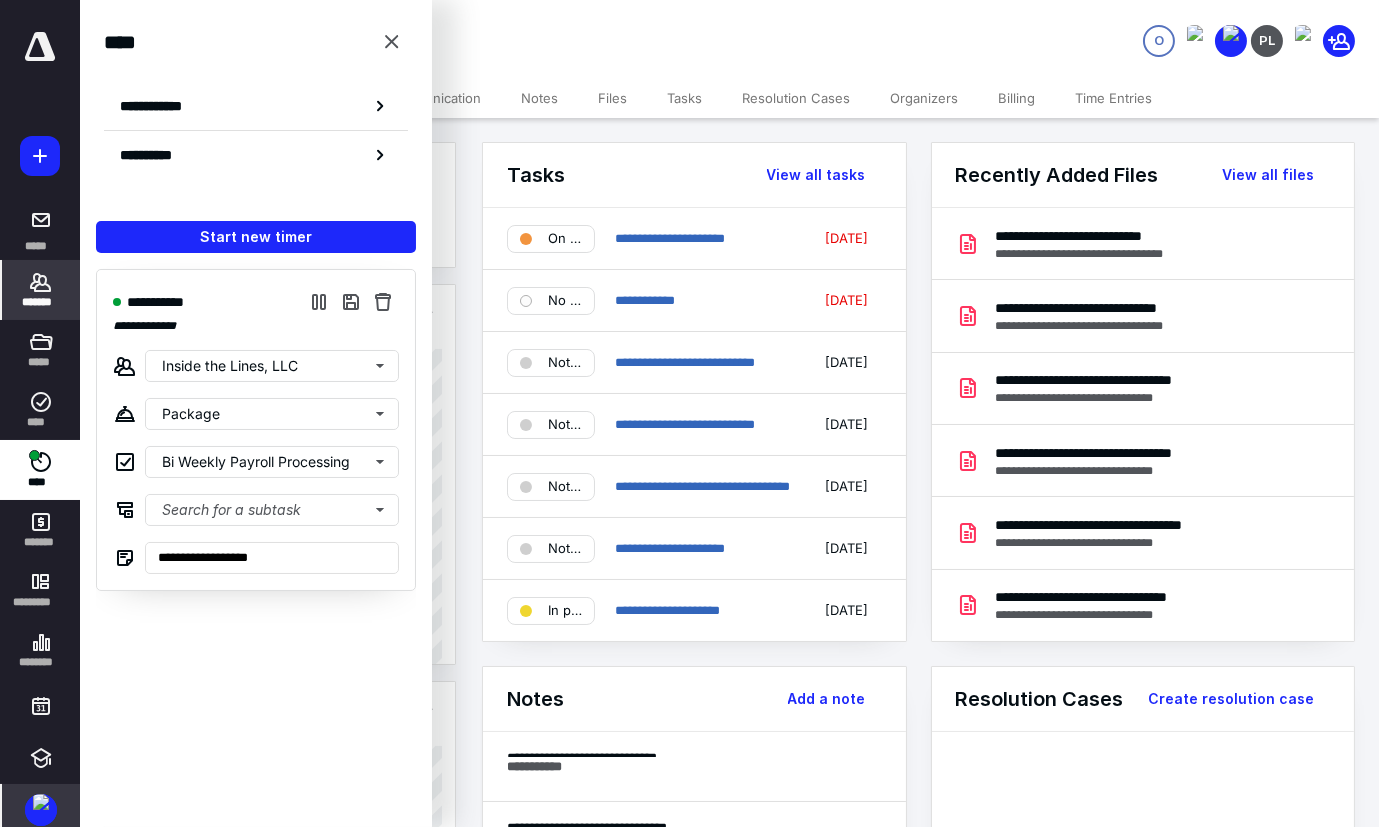 click on "Files" at bounding box center (612, 98) 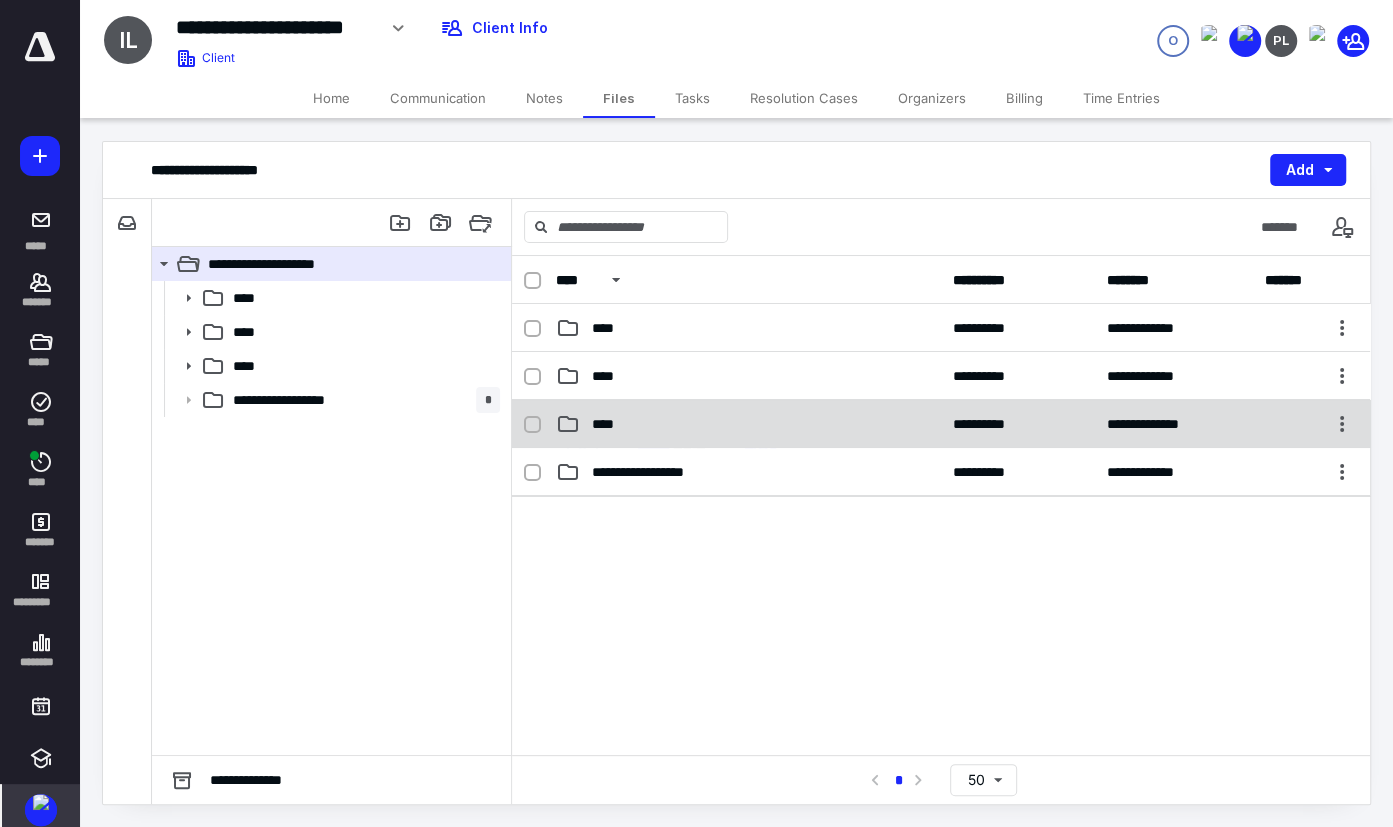 click on "****" at bounding box center [748, 424] 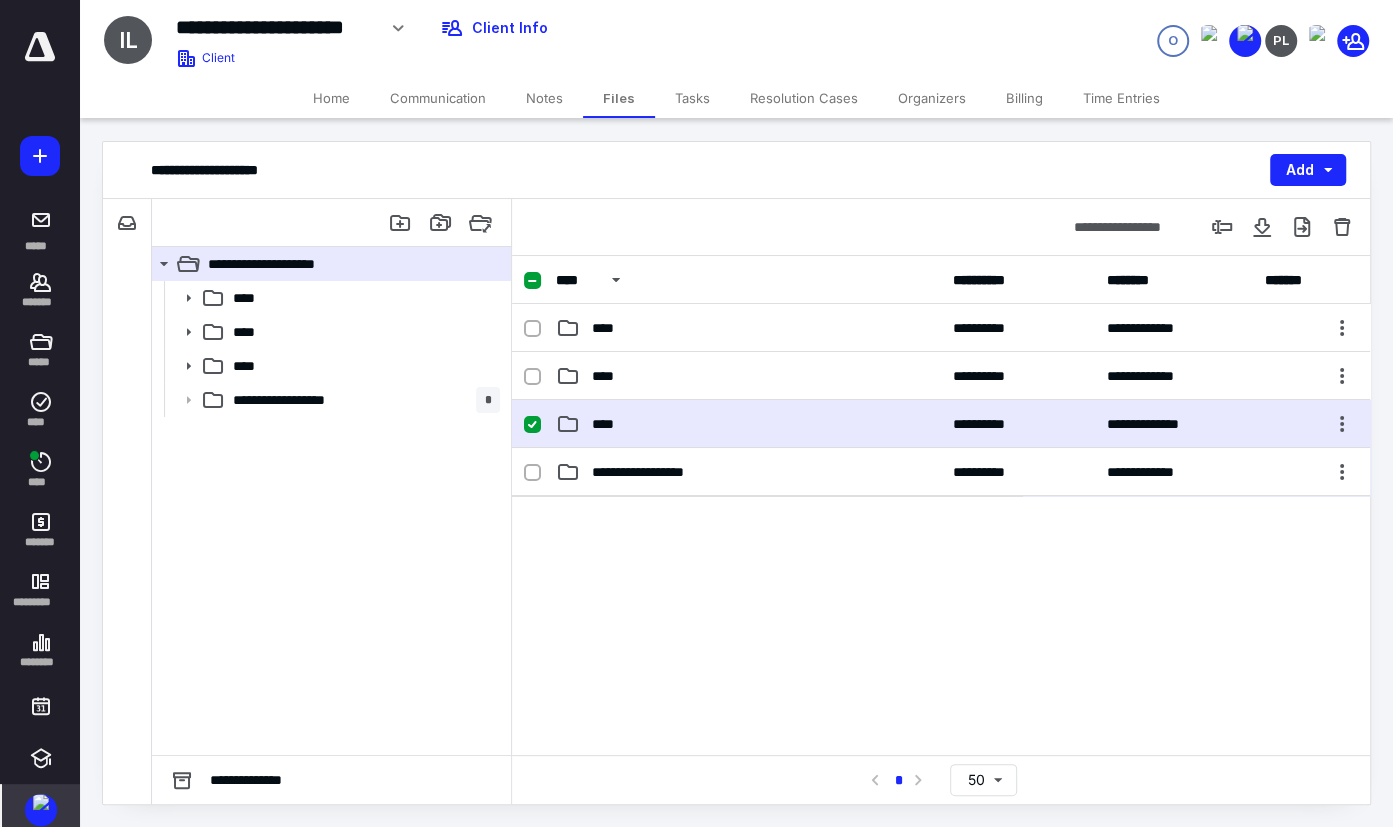 click on "****" at bounding box center [748, 424] 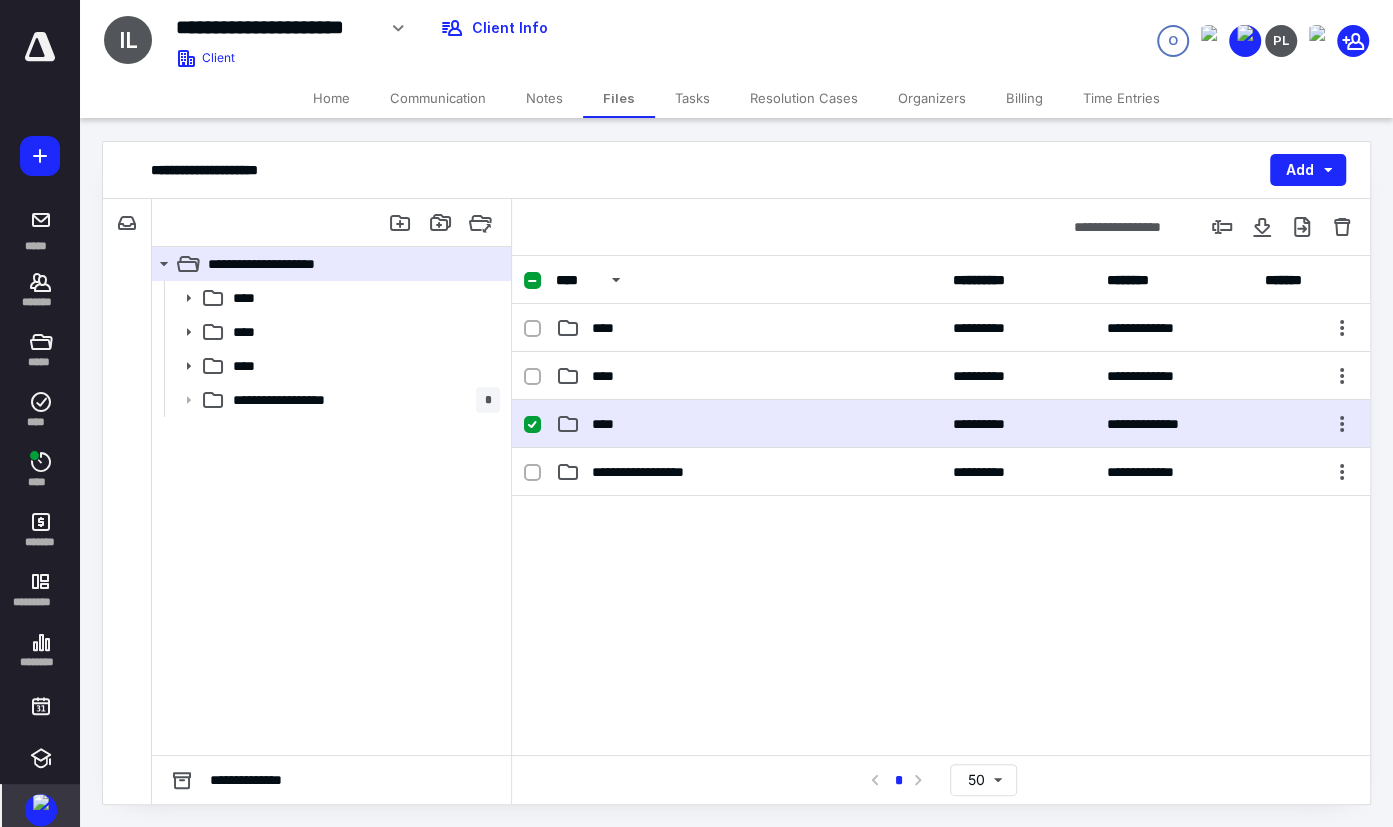 click on "**********" at bounding box center [941, 505] 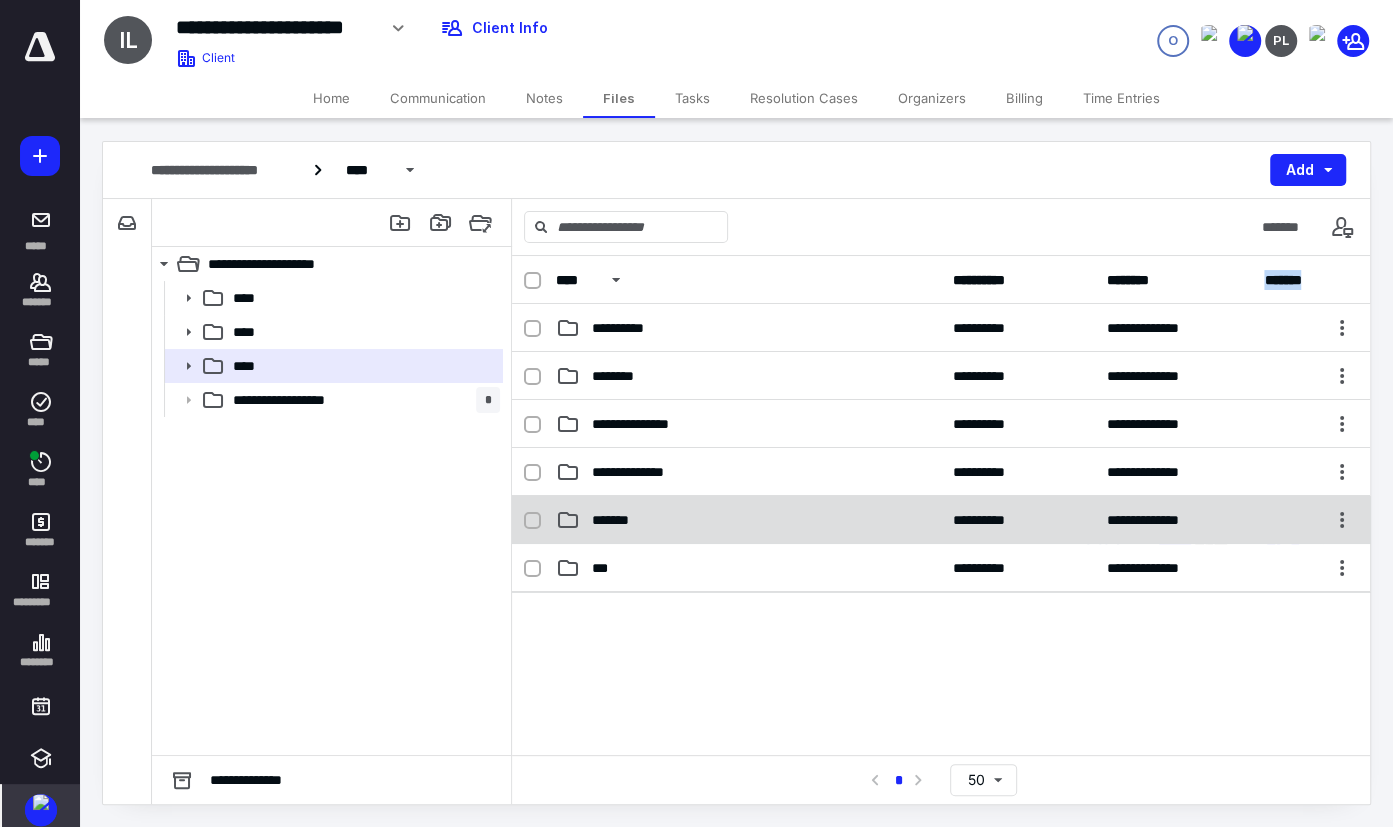 click on "*******" at bounding box center [614, 520] 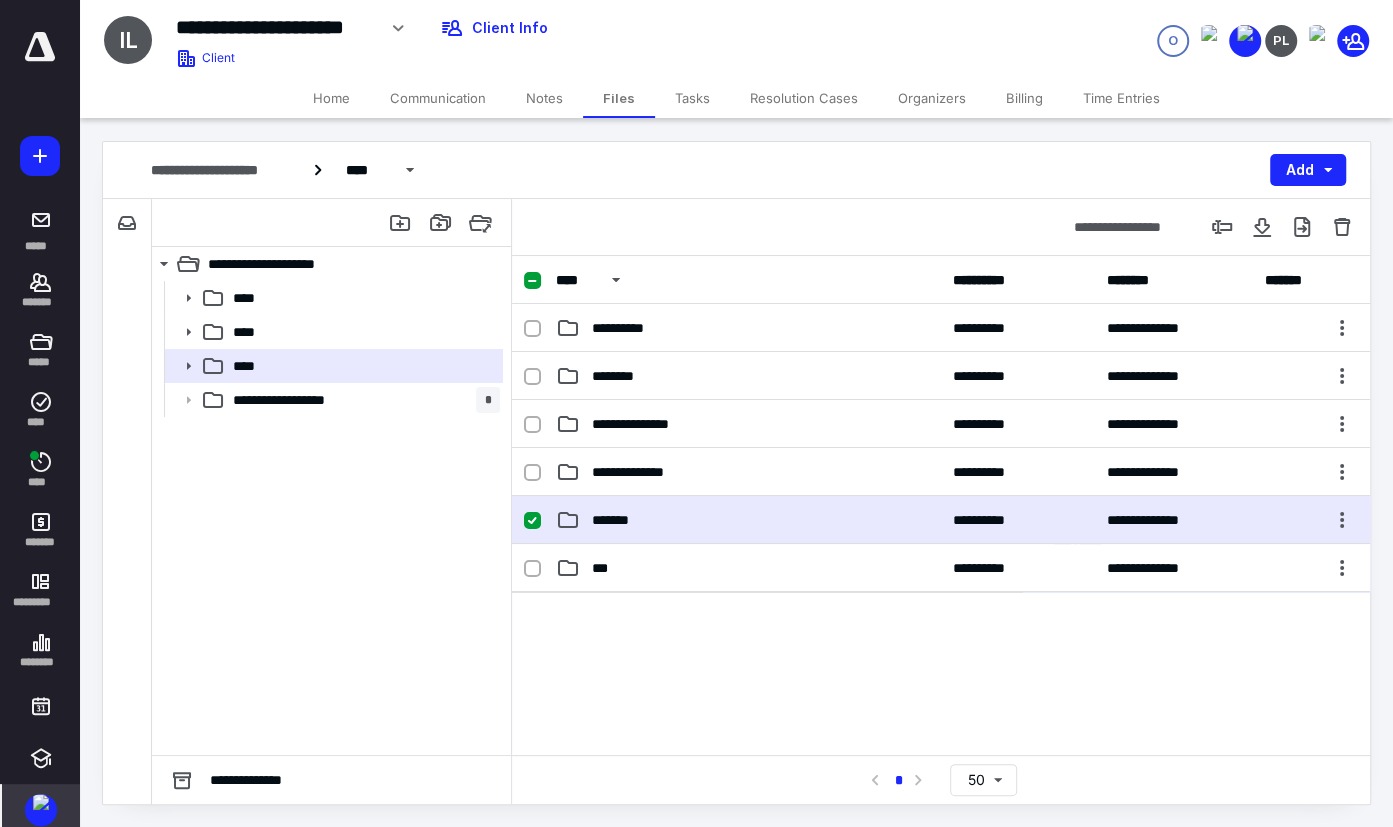 click on "*******" at bounding box center (614, 520) 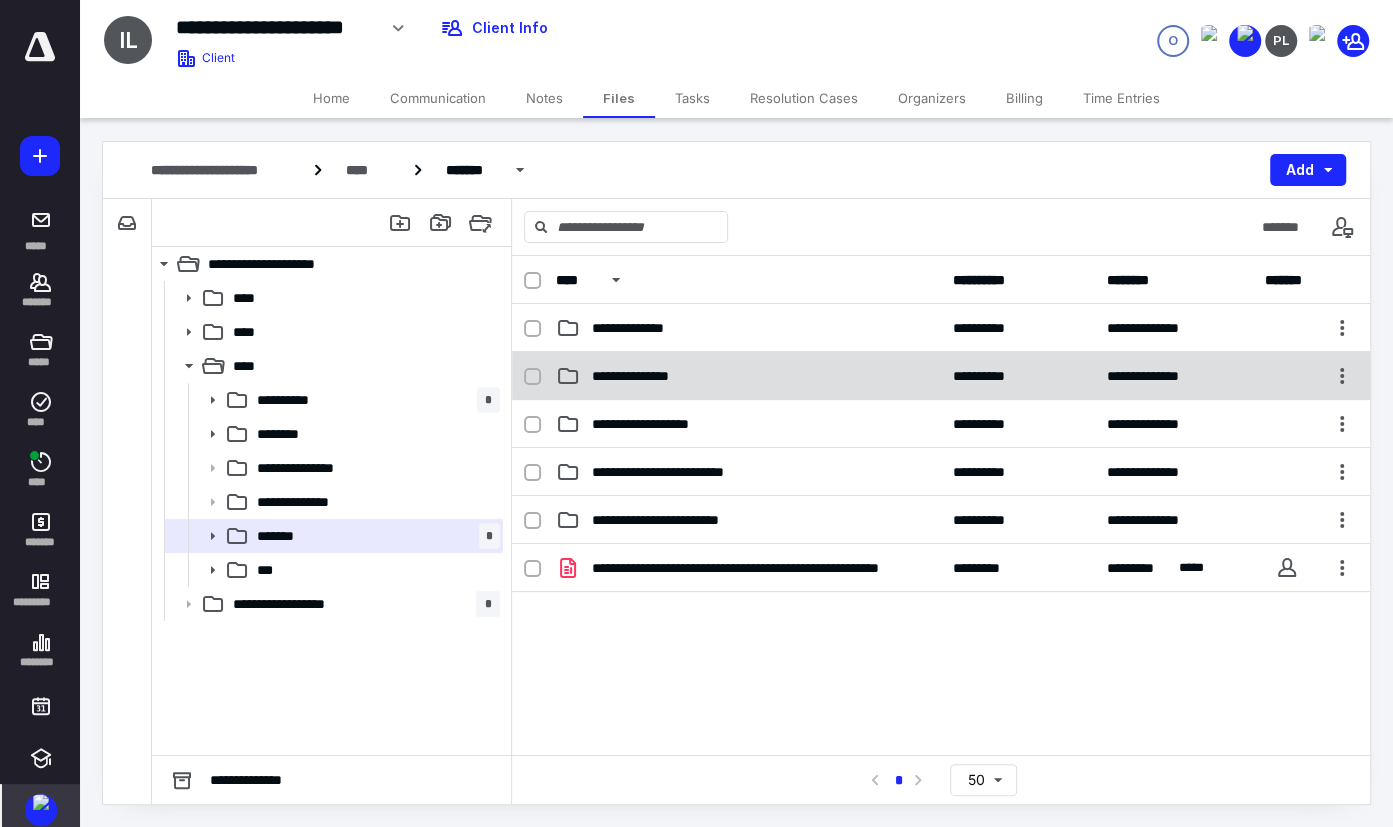 click on "**********" at bounding box center (748, 376) 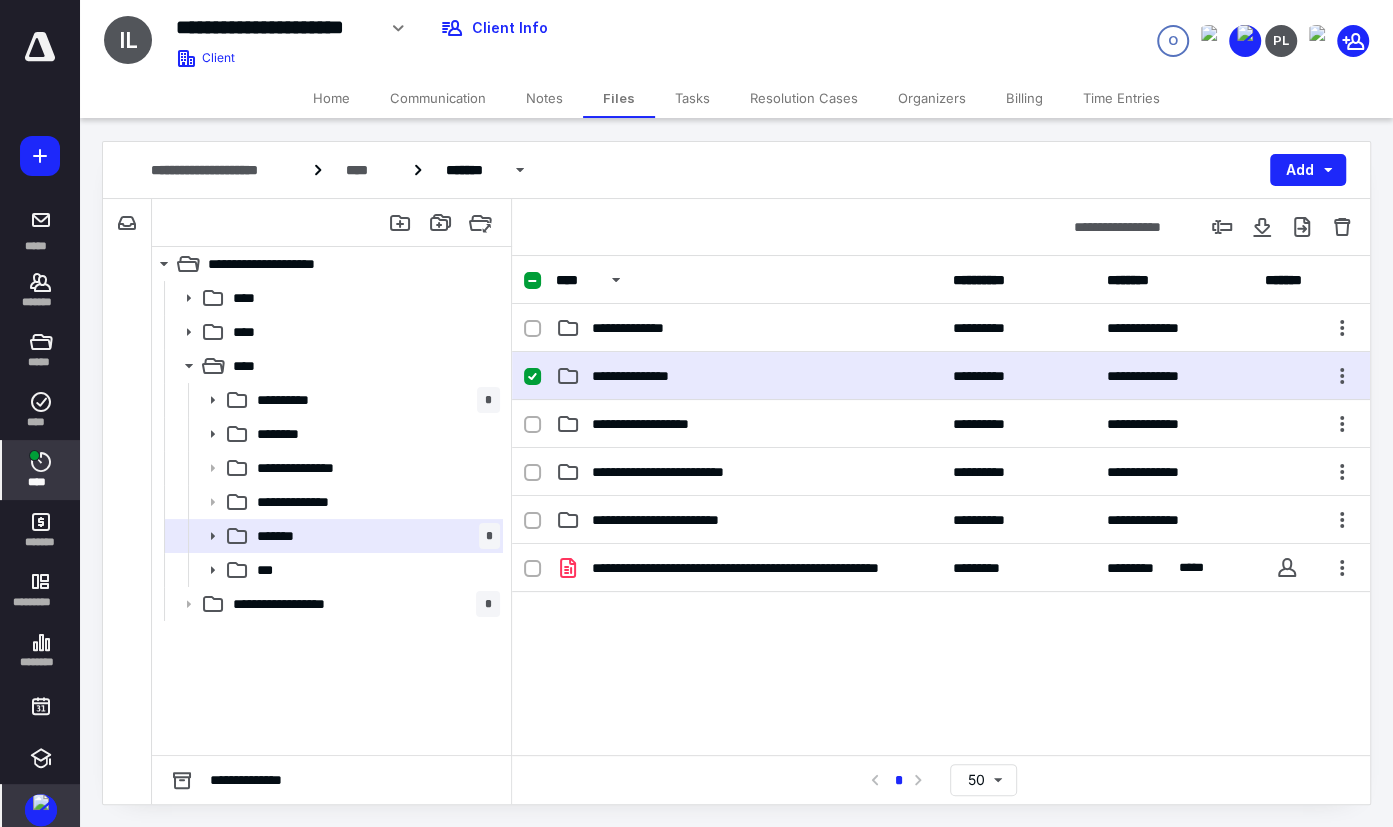drag, startPoint x: 751, startPoint y: 385, endPoint x: 26, endPoint y: 471, distance: 730.0829 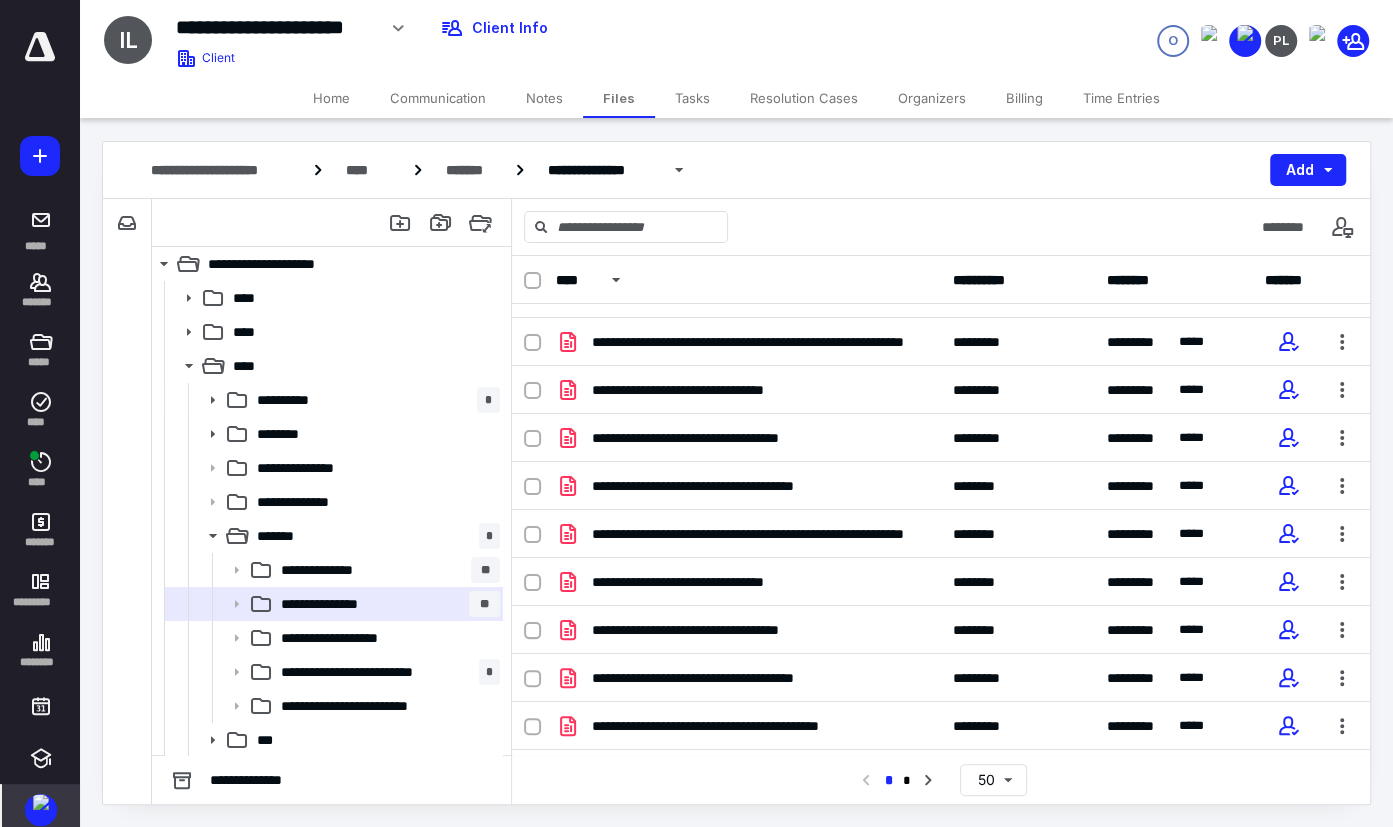 scroll, scrollTop: 1942, scrollLeft: 0, axis: vertical 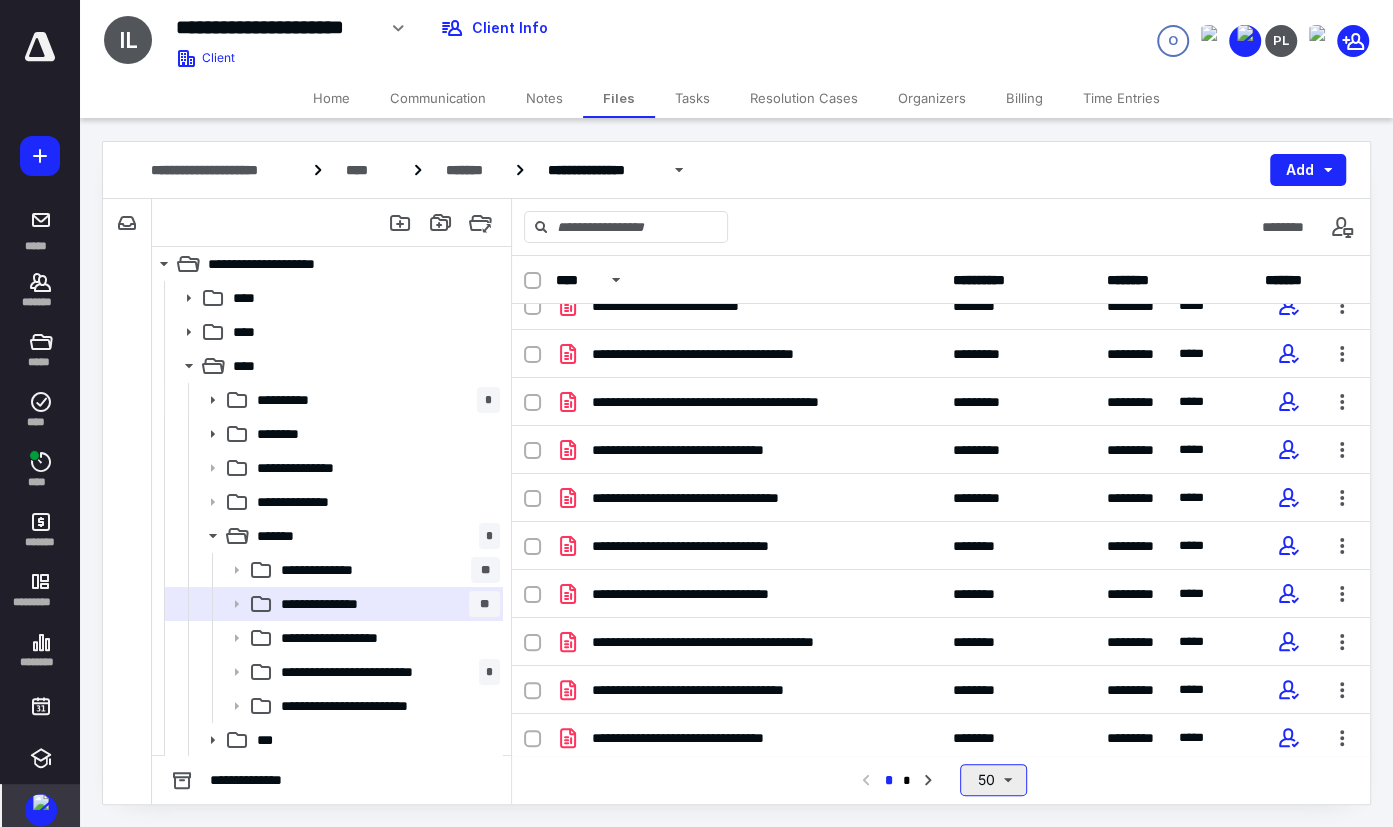 click on "50" at bounding box center (993, 780) 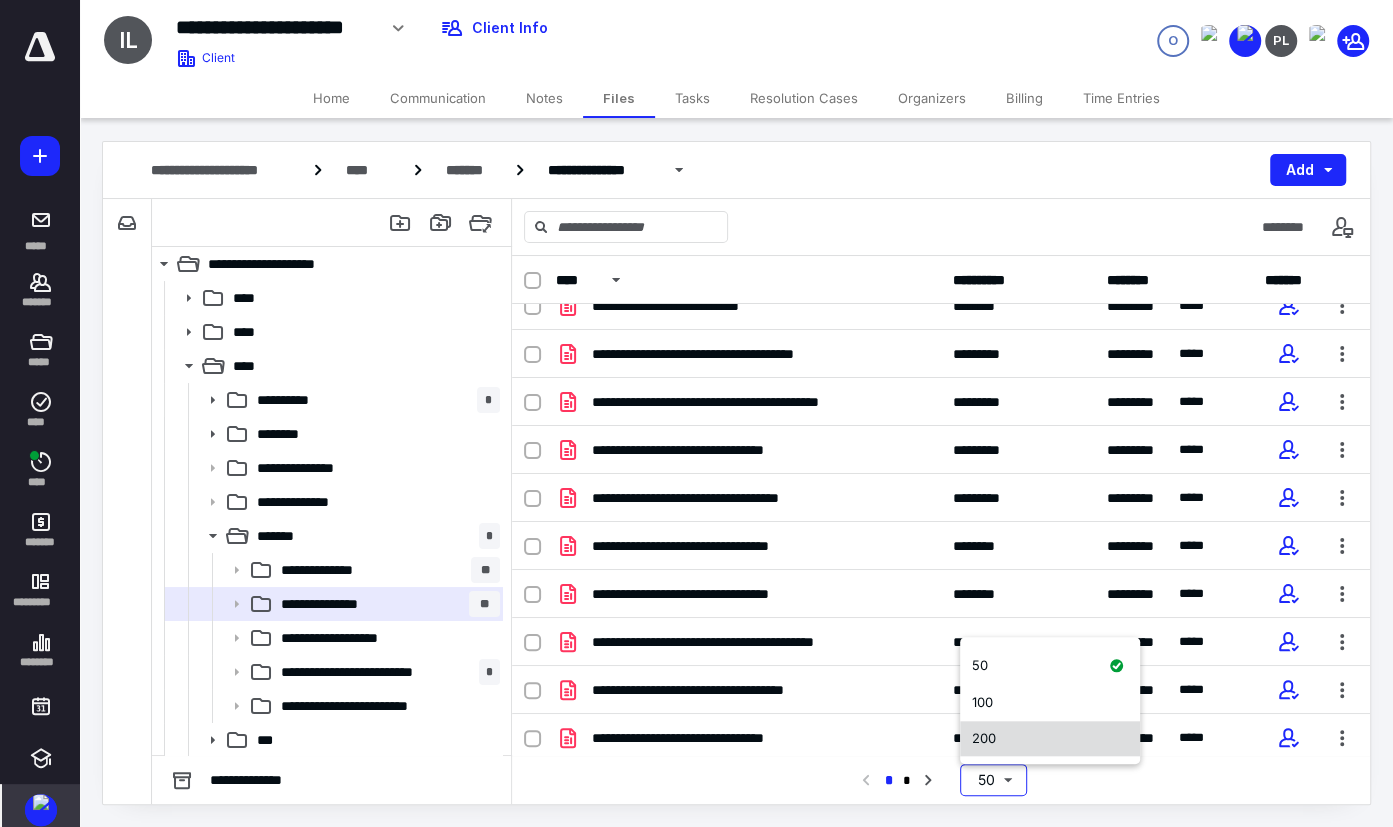 click on "200" at bounding box center [1050, 739] 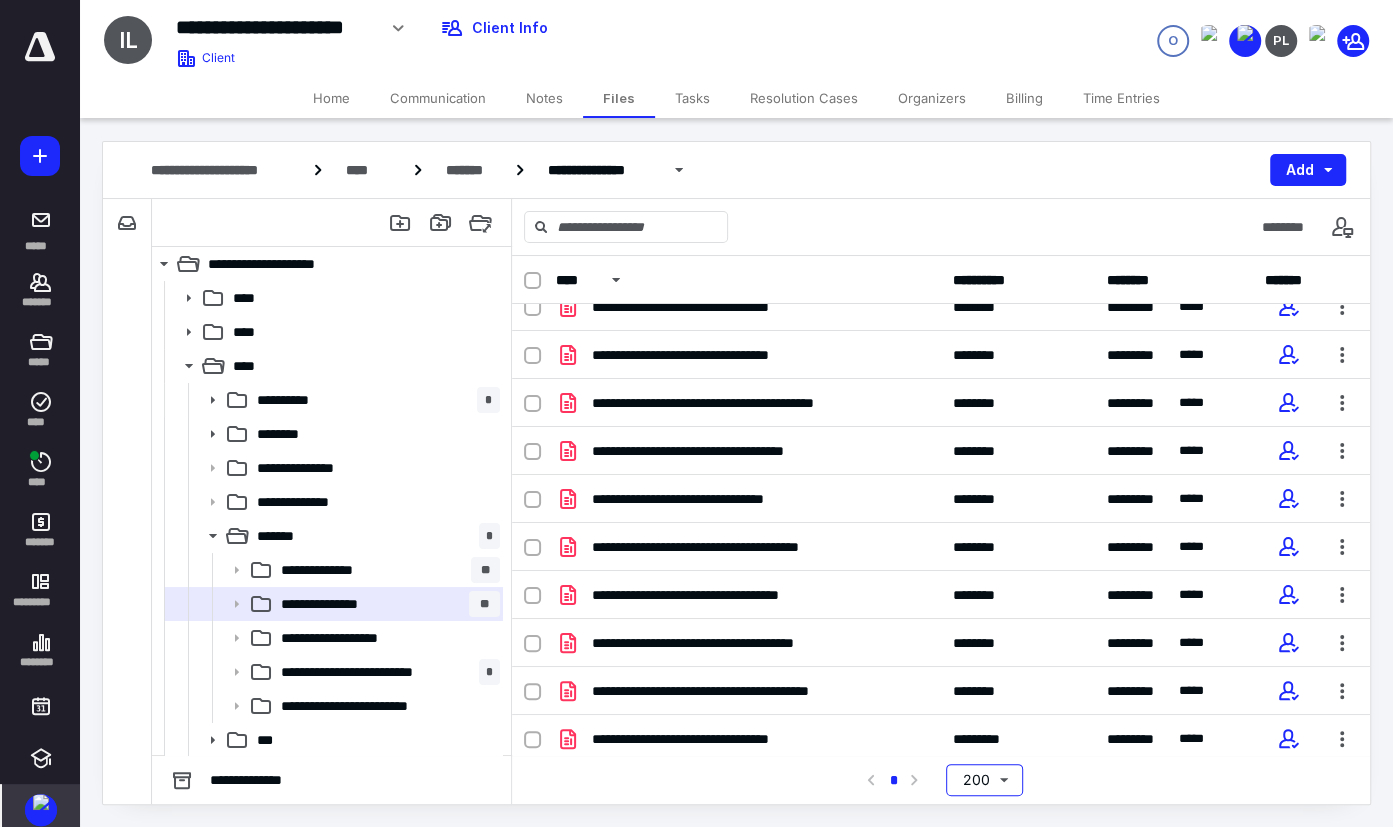 scroll, scrollTop: 2517, scrollLeft: 0, axis: vertical 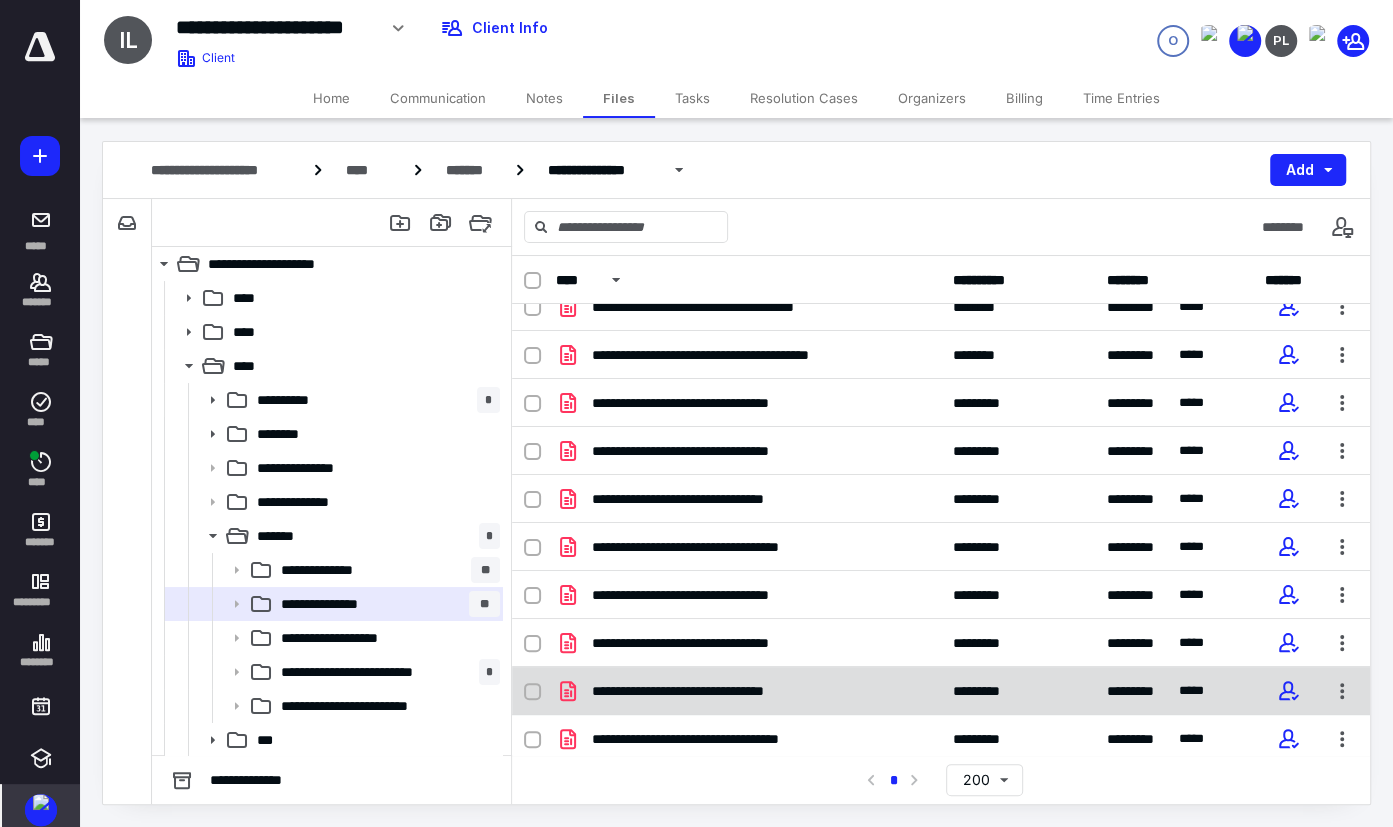 click on "**********" at bounding box center [941, 691] 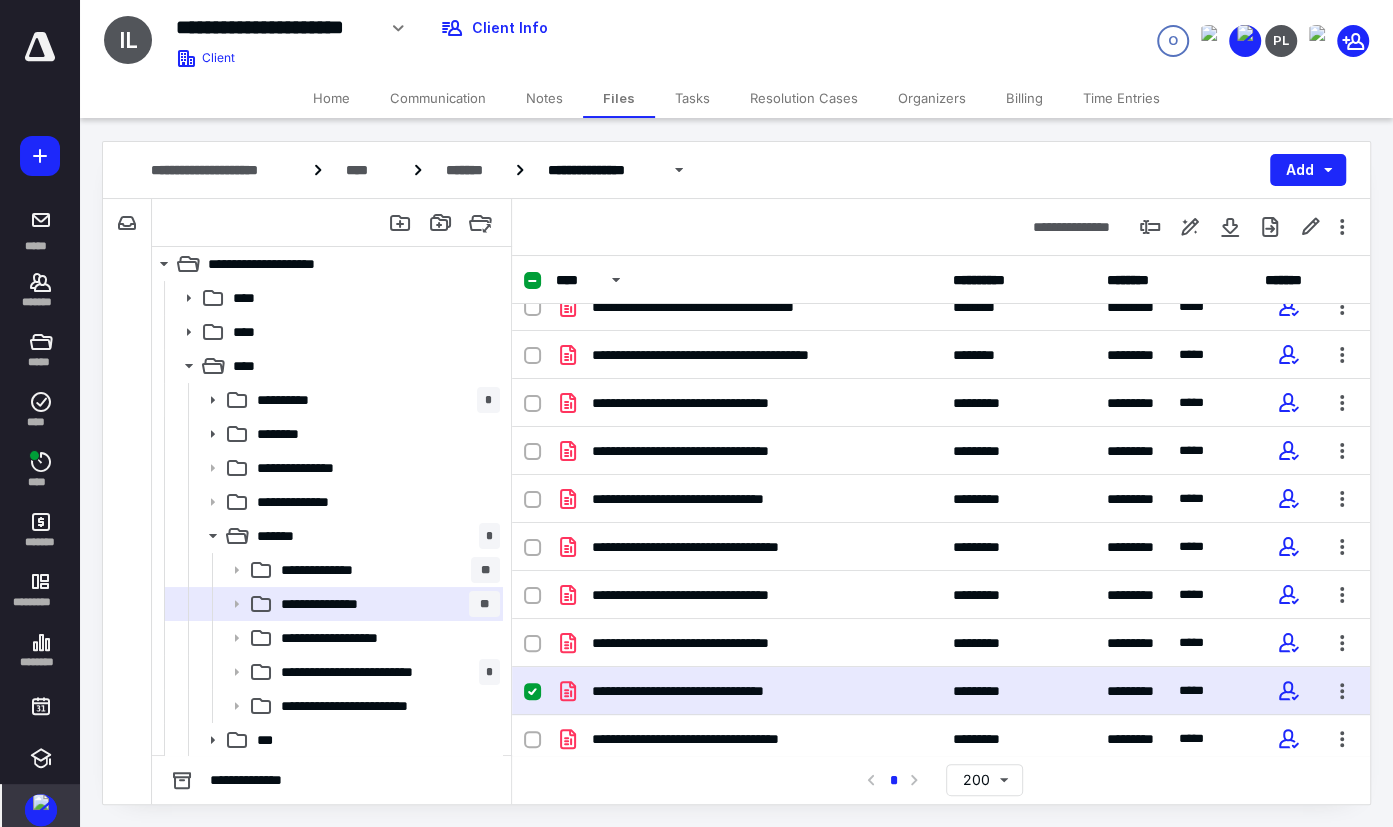click on "**********" at bounding box center (941, 691) 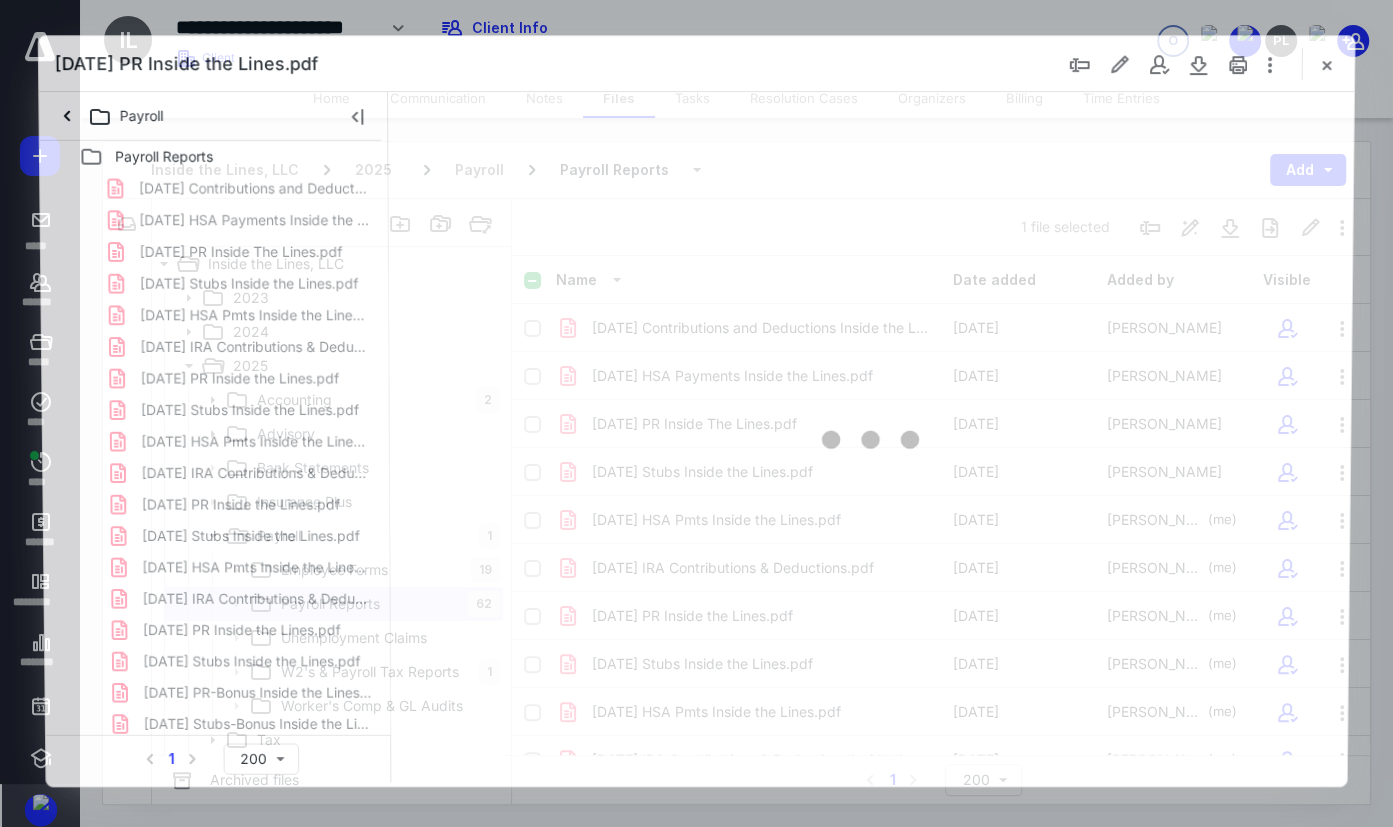 scroll, scrollTop: 2517, scrollLeft: 0, axis: vertical 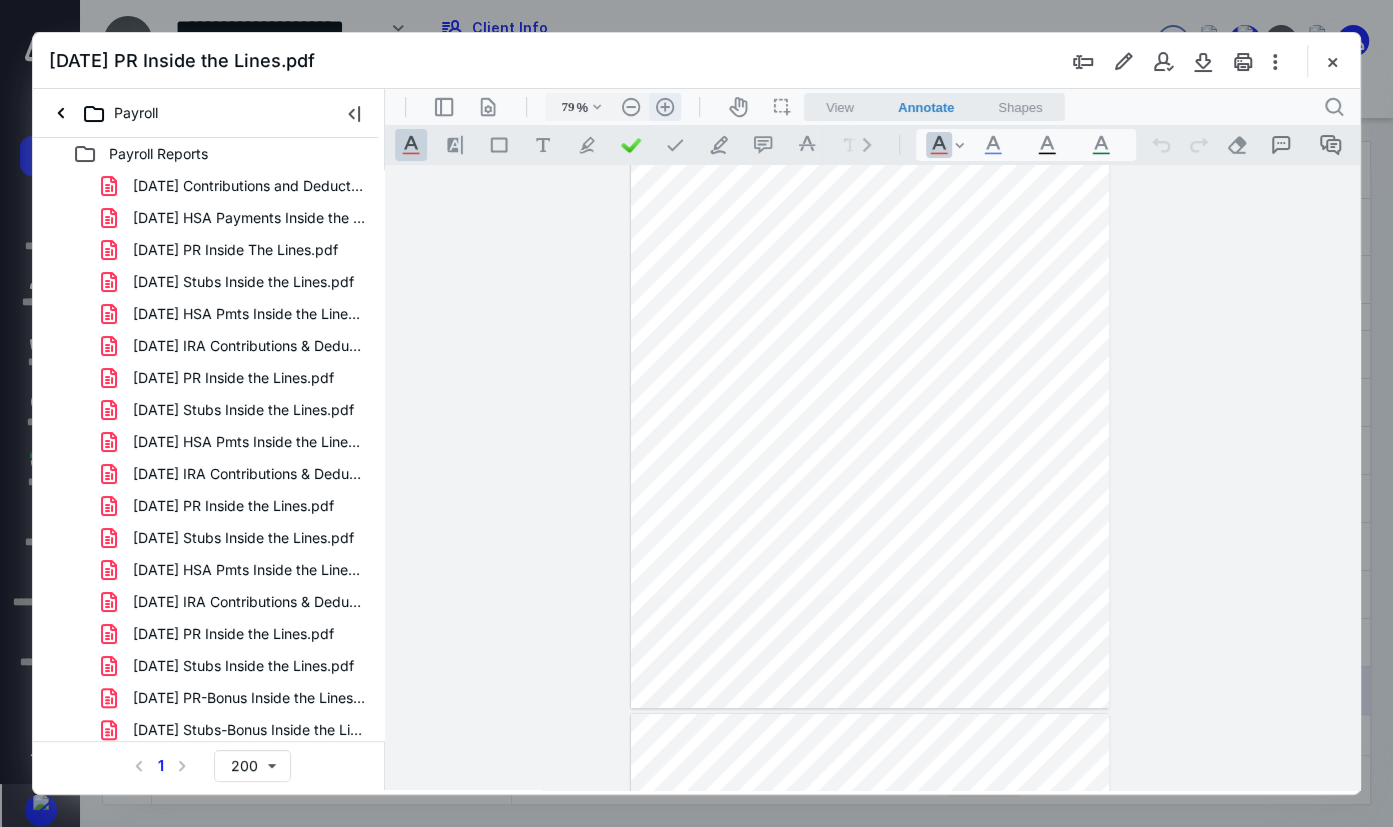 click on ".cls-1{fill:#abb0c4;} icon - header - zoom - in - line" at bounding box center (665, 107) 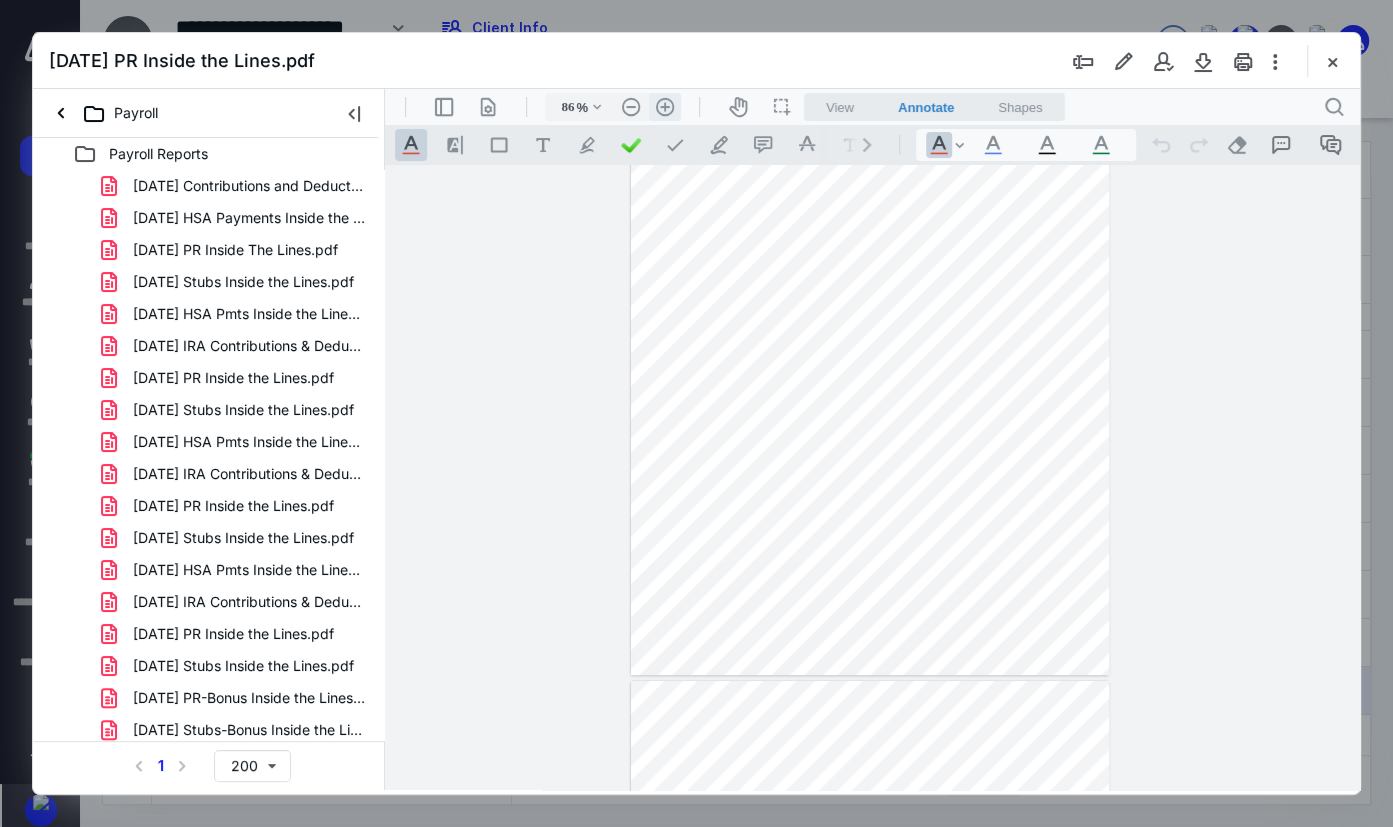 click on ".cls-1{fill:#abb0c4;} icon - header - zoom - in - line" at bounding box center [665, 107] 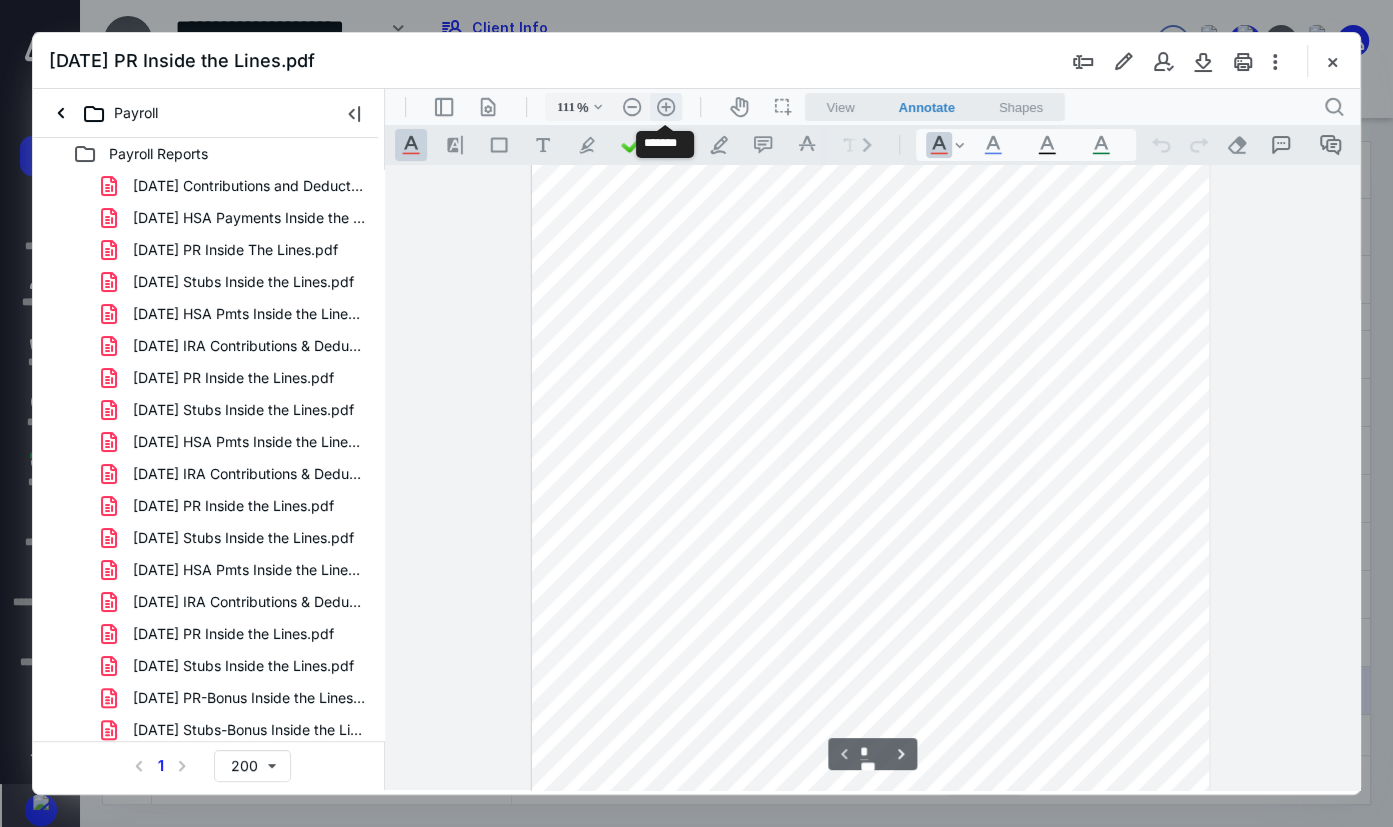 click on ".cls-1{fill:#abb0c4;} icon - header - zoom - in - line" at bounding box center [666, 107] 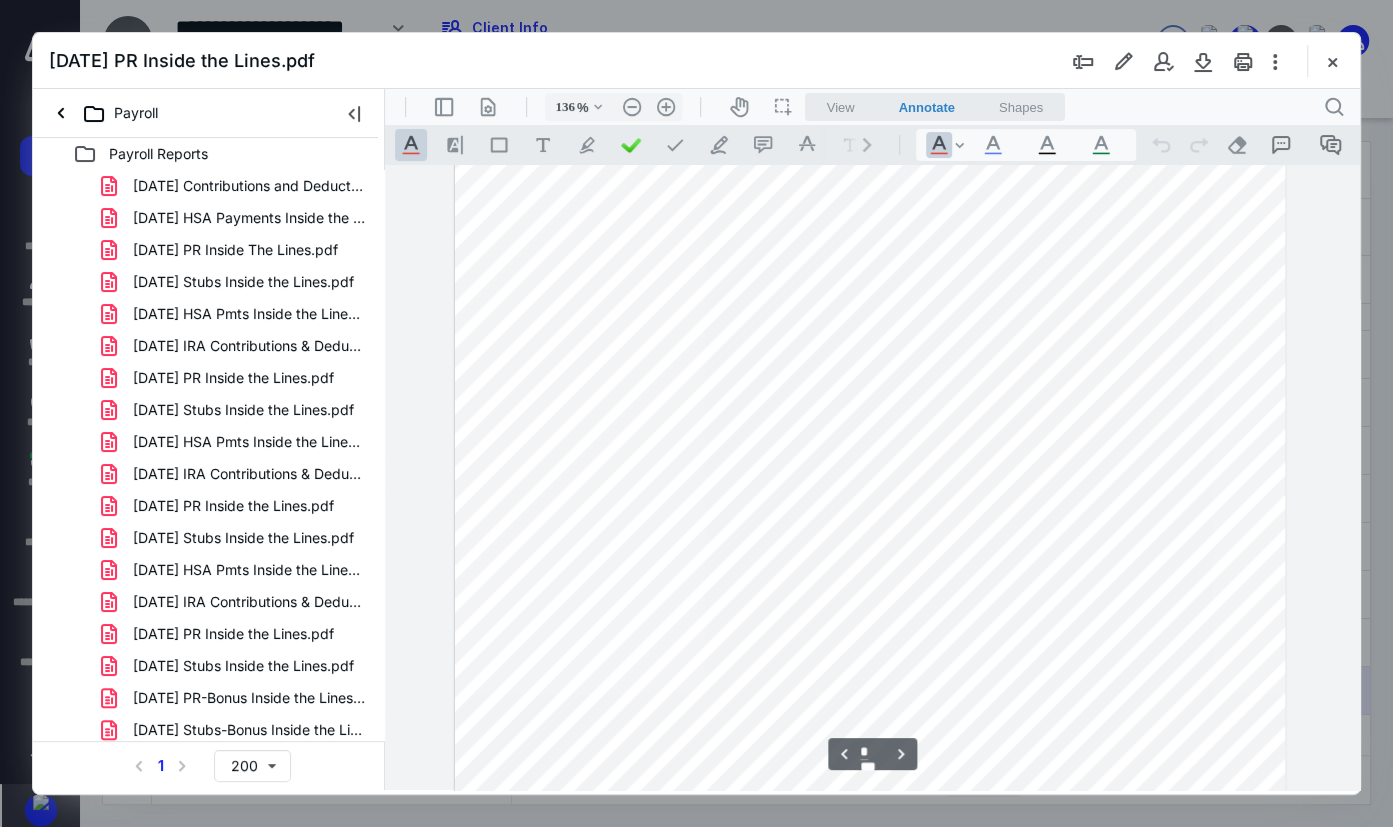 scroll, scrollTop: 2701, scrollLeft: 0, axis: vertical 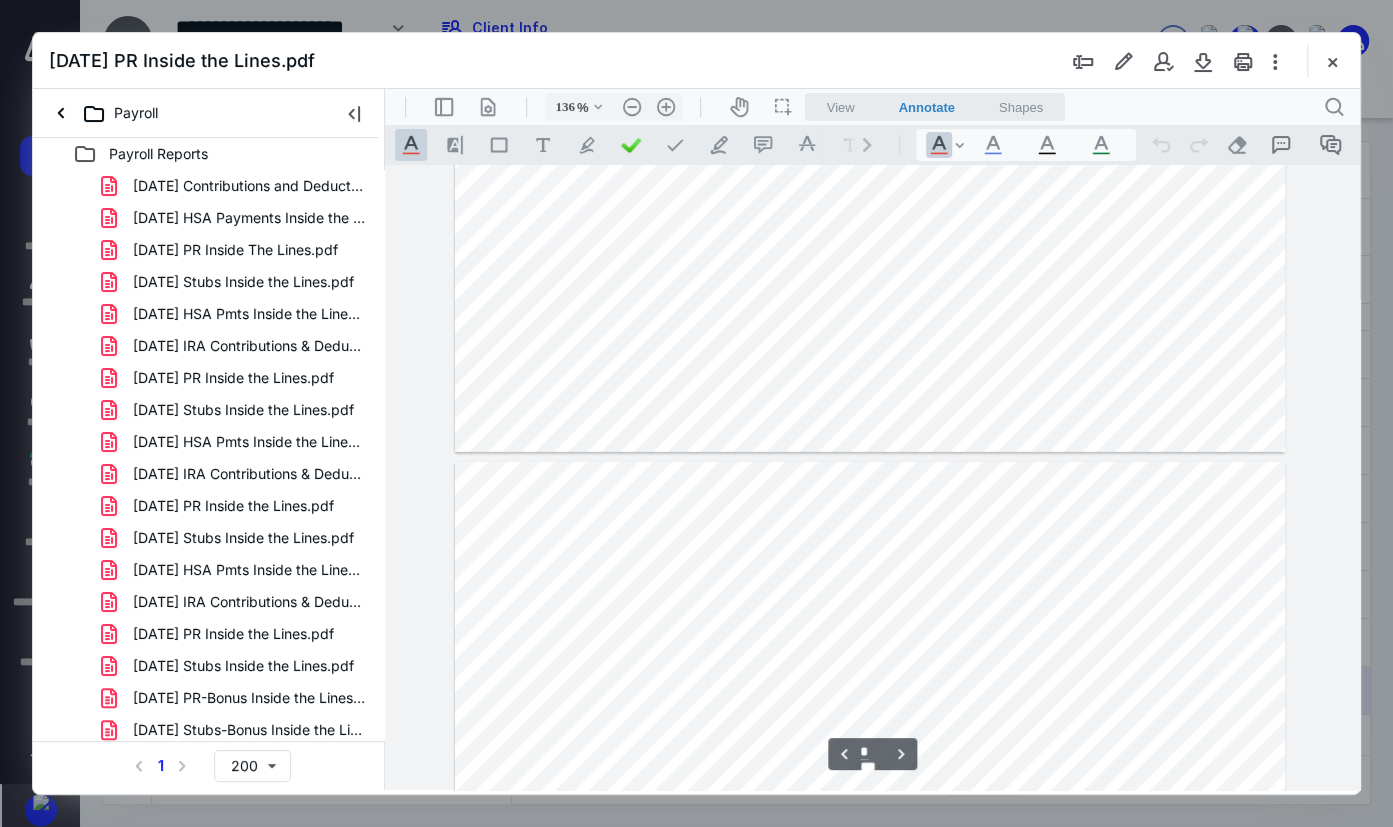 type on "*" 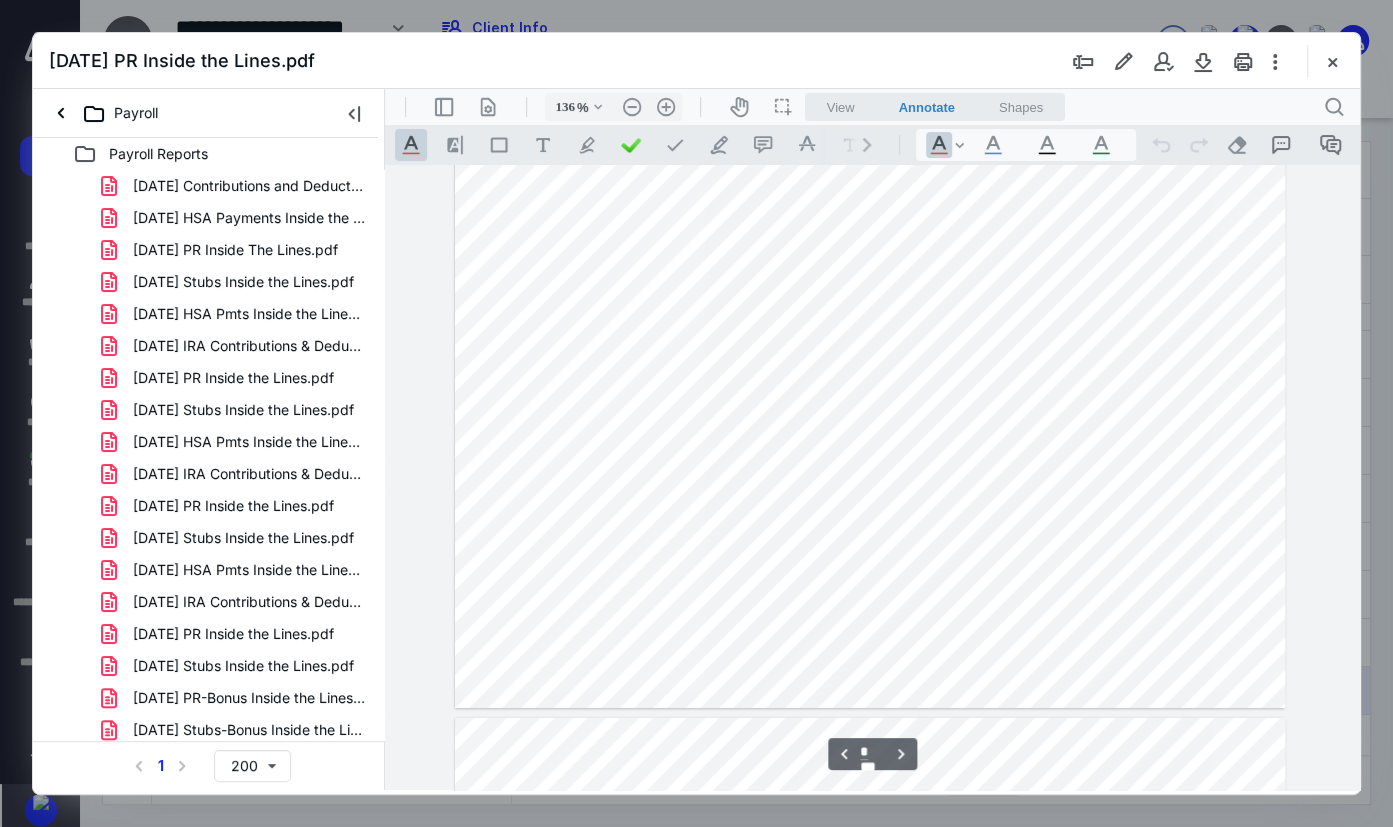 scroll, scrollTop: 3974, scrollLeft: 0, axis: vertical 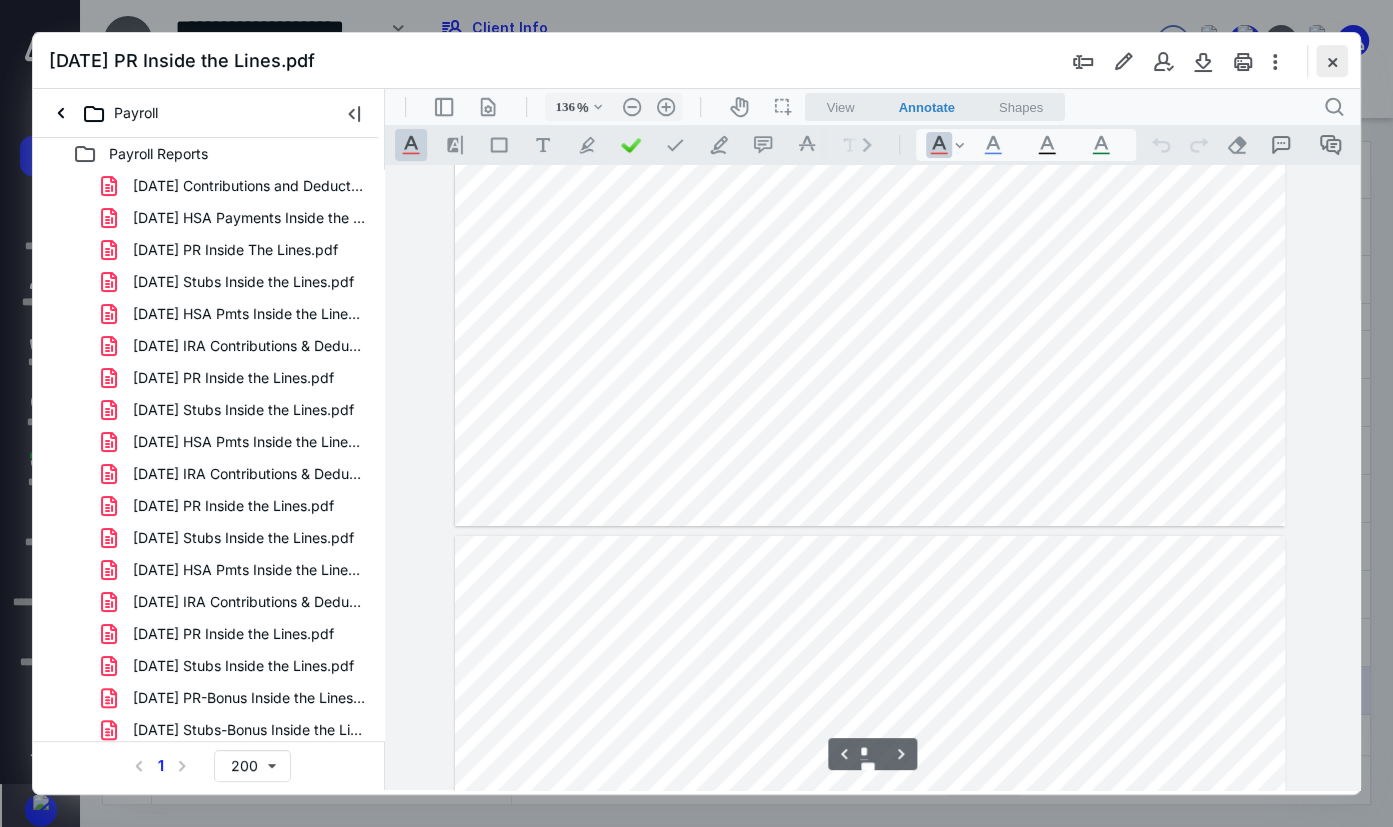 click at bounding box center (1332, 61) 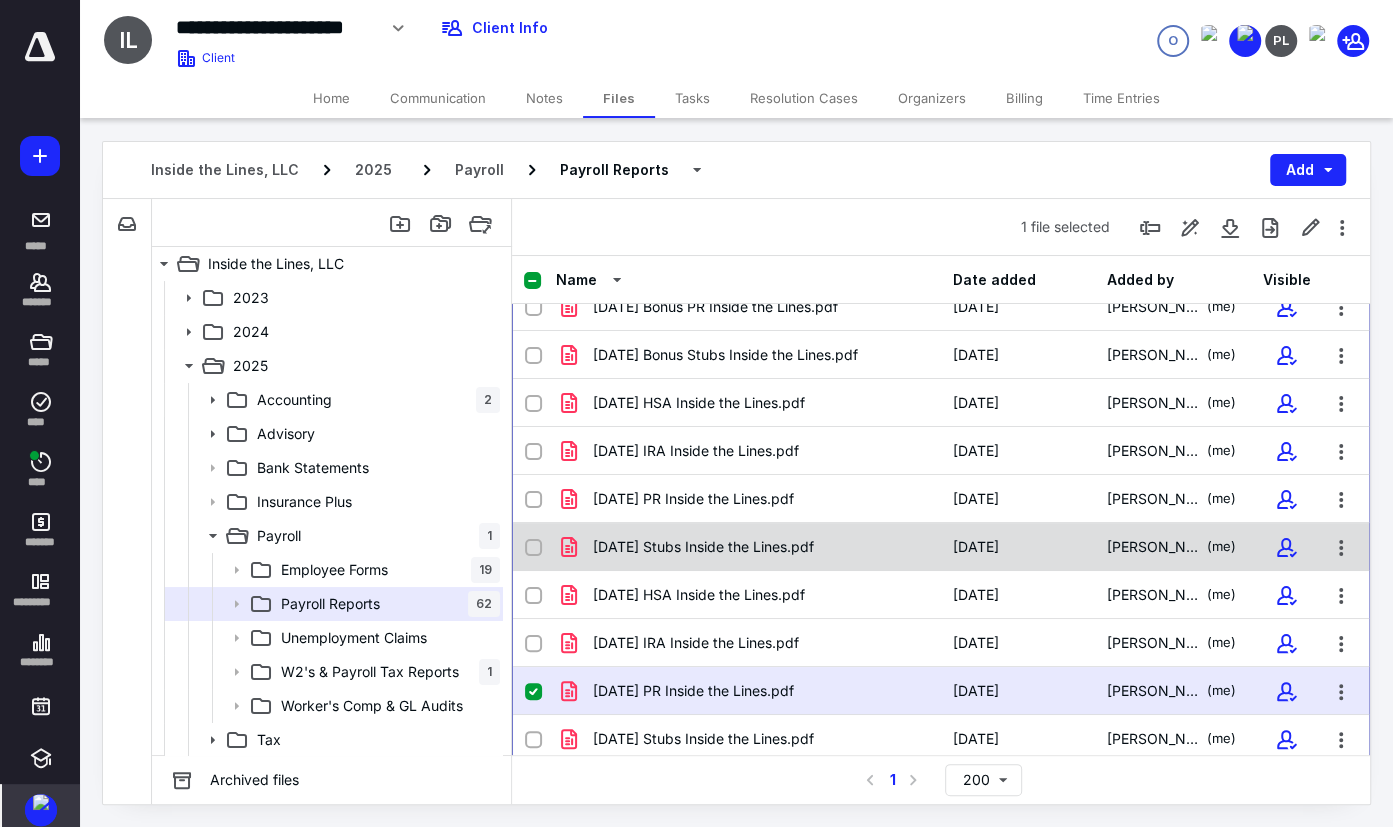 scroll, scrollTop: 2517, scrollLeft: 0, axis: vertical 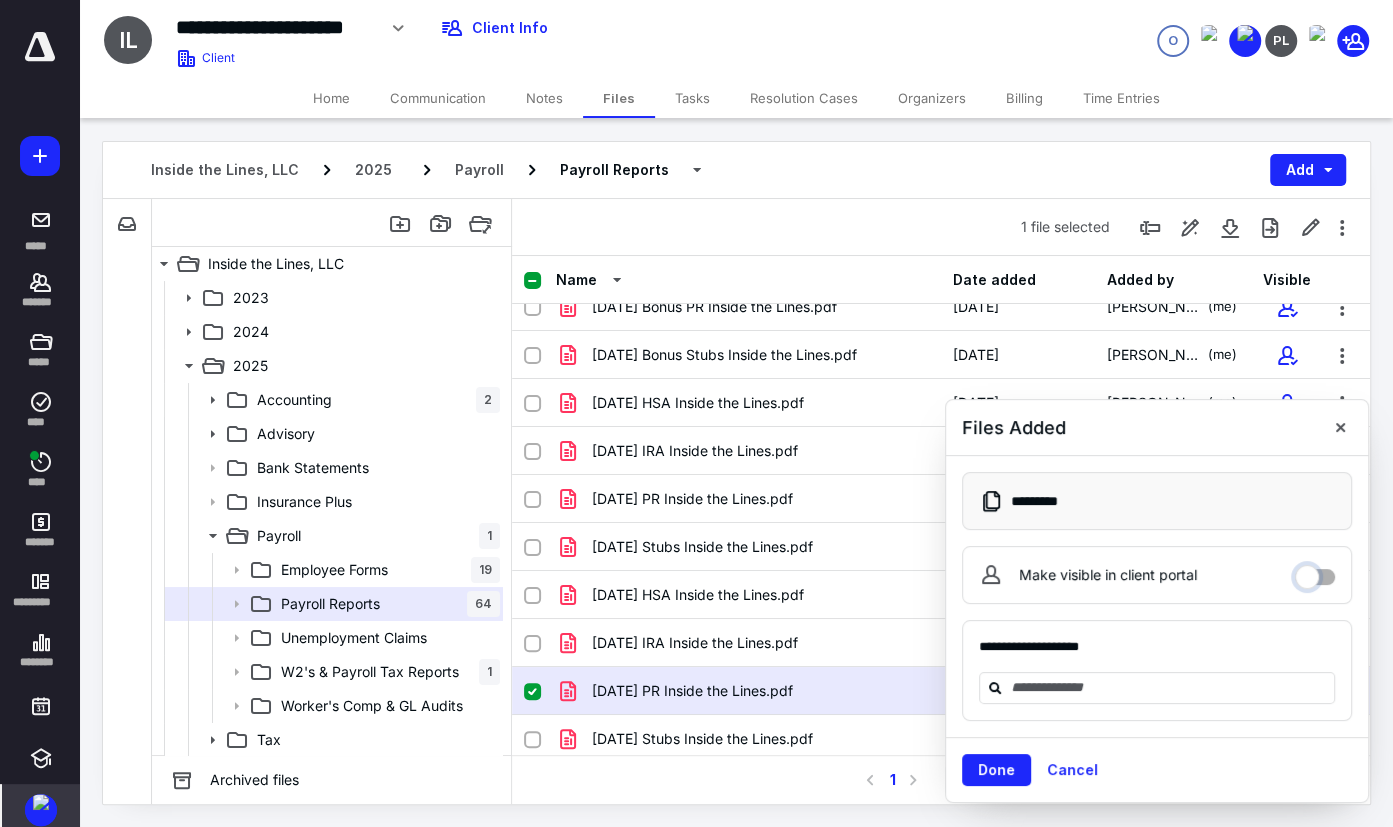 click on "Make visible in client portal" at bounding box center [1315, 572] 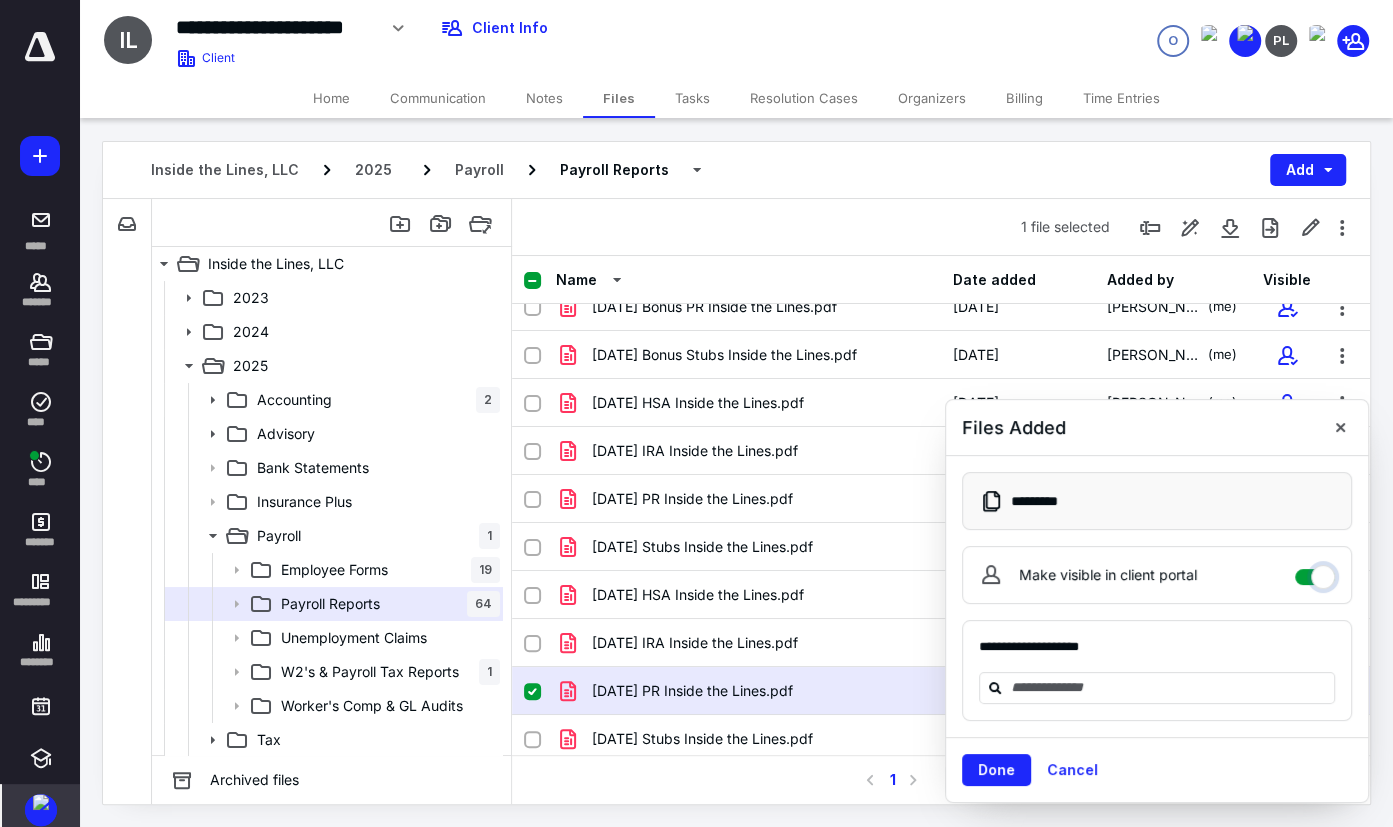 checkbox on "****" 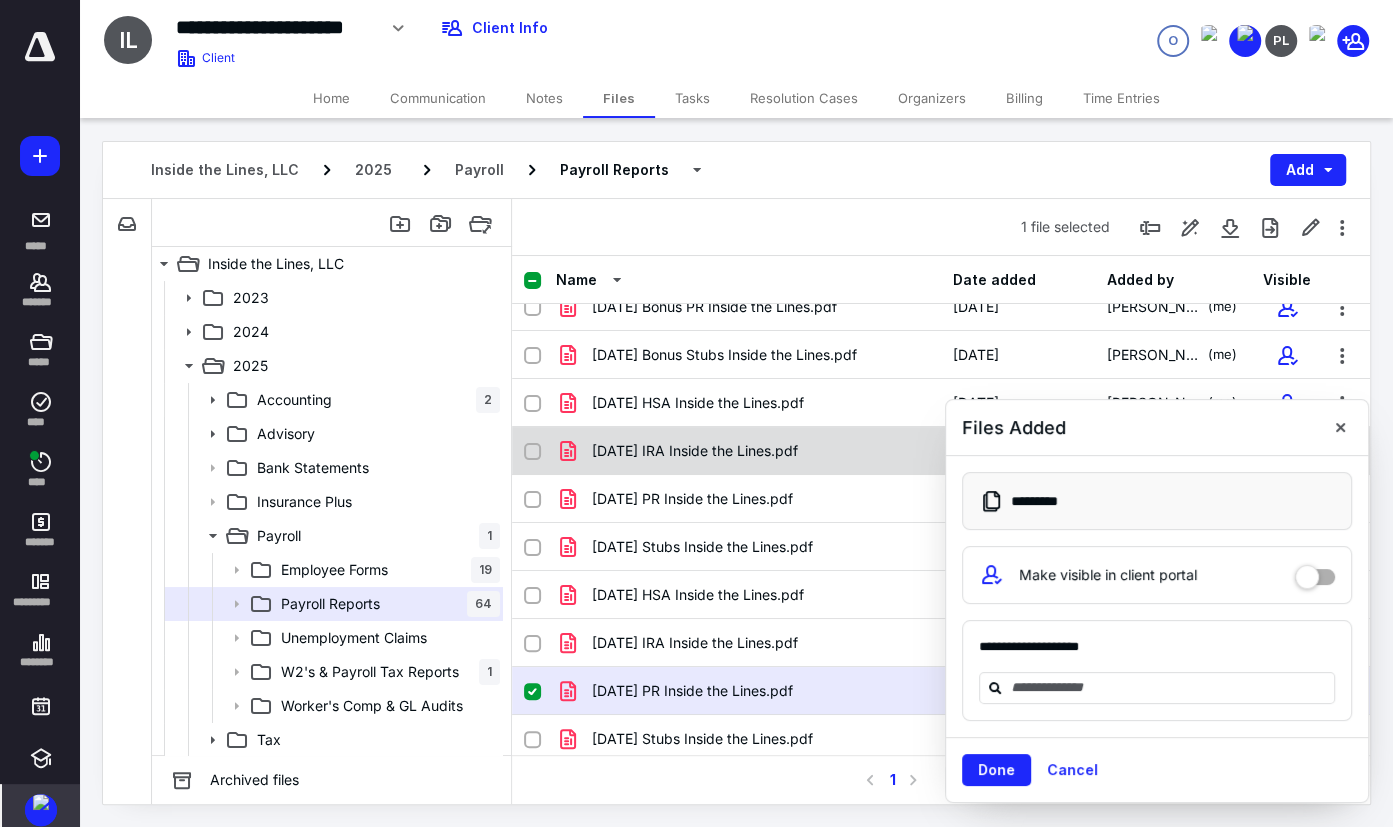 drag, startPoint x: 1341, startPoint y: 423, endPoint x: 1296, endPoint y: 439, distance: 47.759815 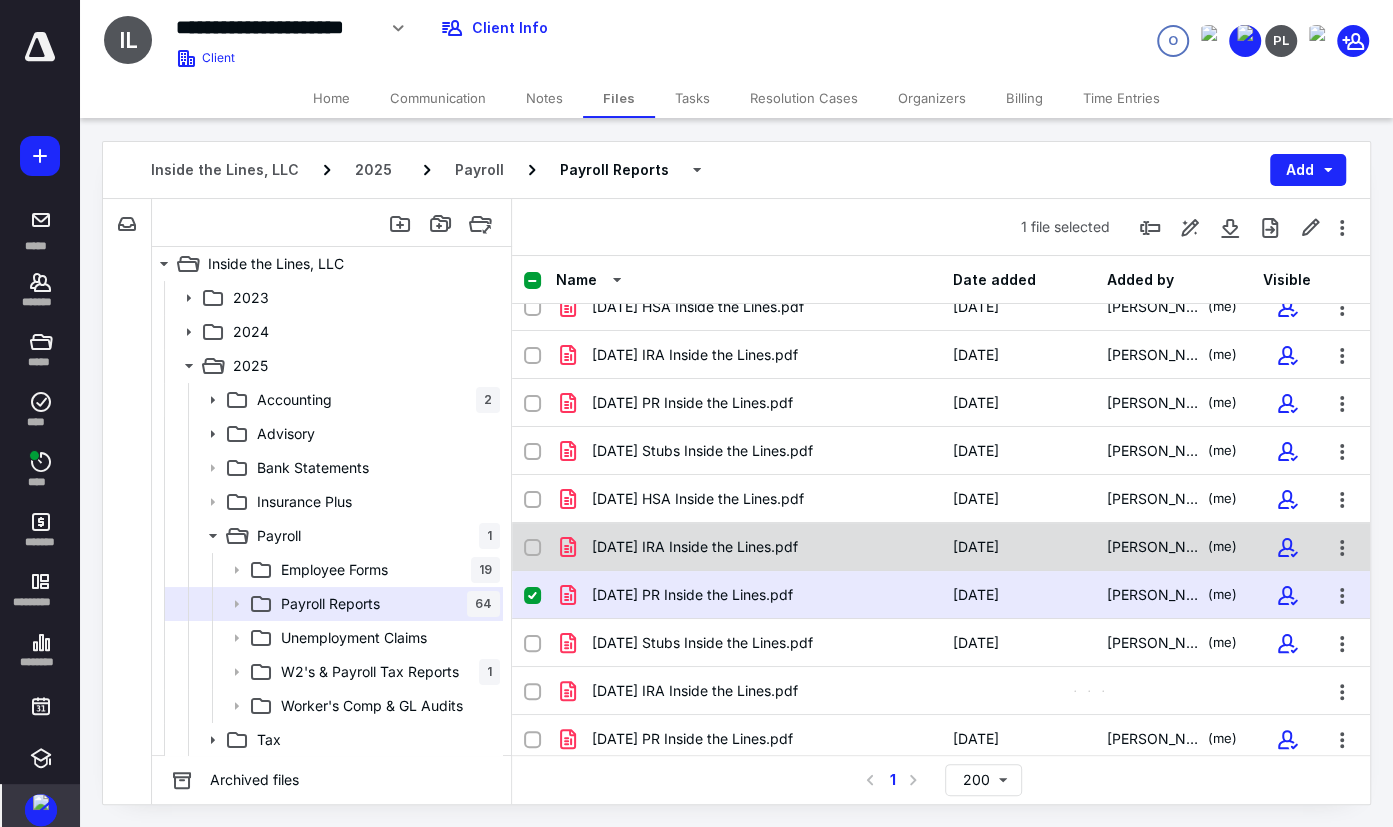 scroll, scrollTop: 2612, scrollLeft: 0, axis: vertical 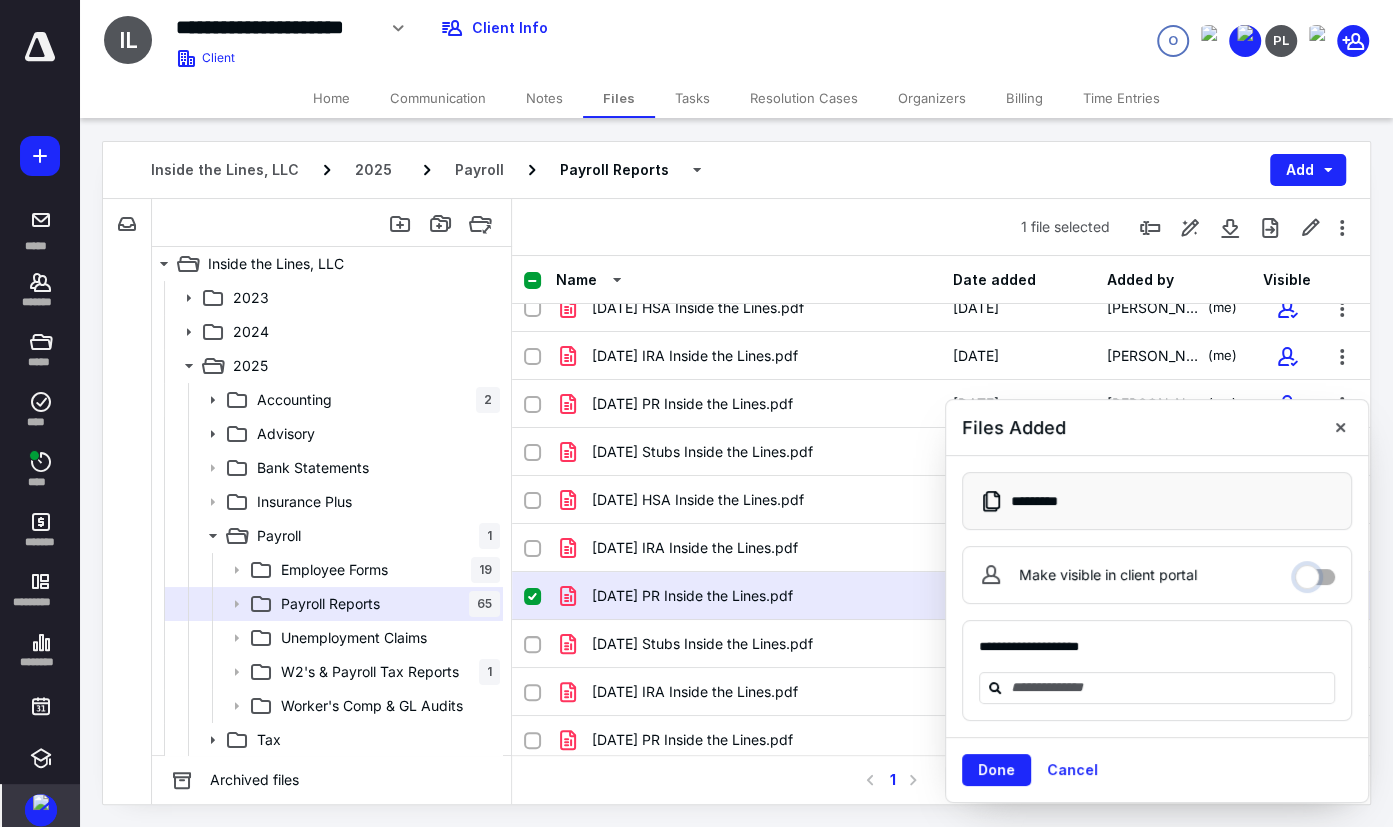 drag, startPoint x: 1302, startPoint y: 573, endPoint x: 1314, endPoint y: 560, distance: 17.691807 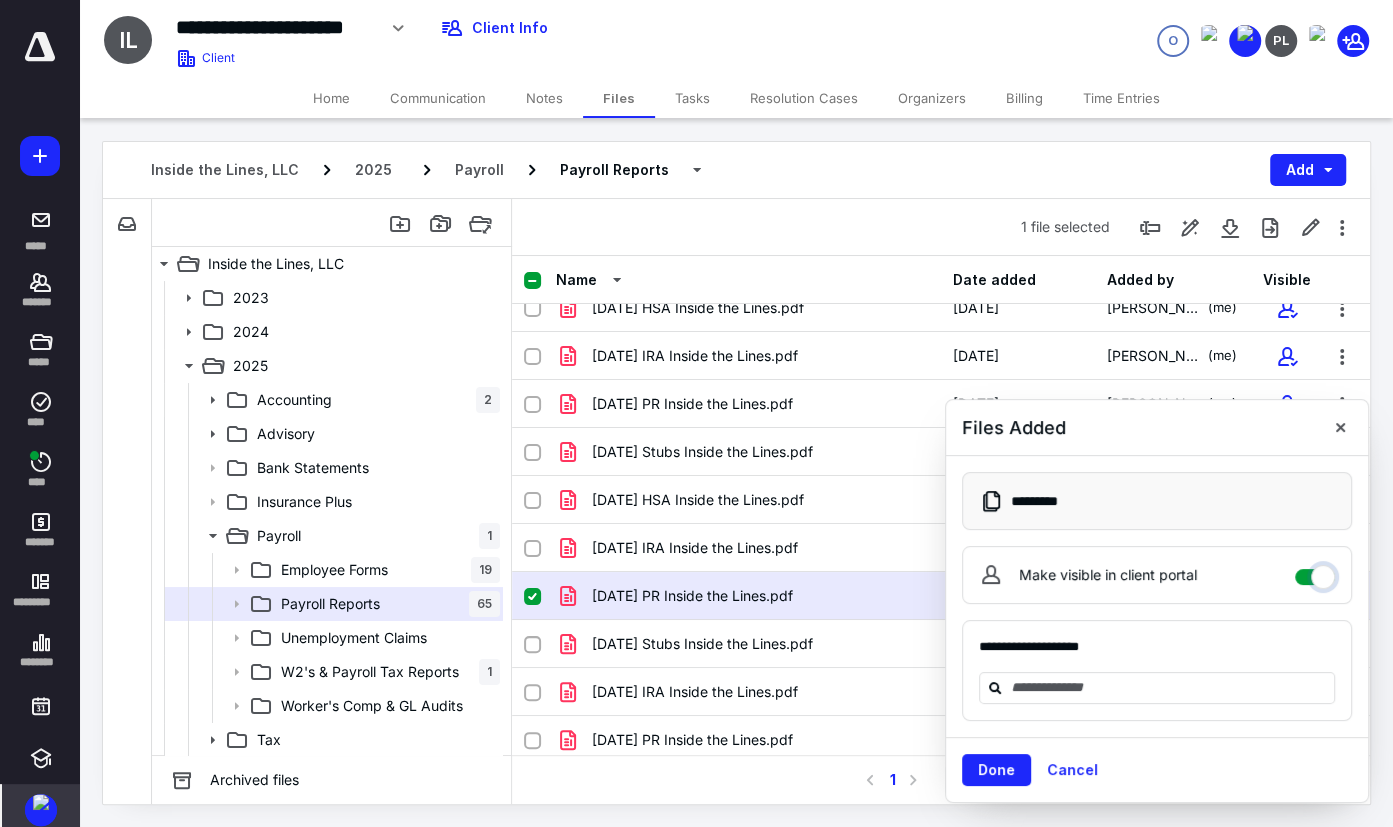 checkbox on "****" 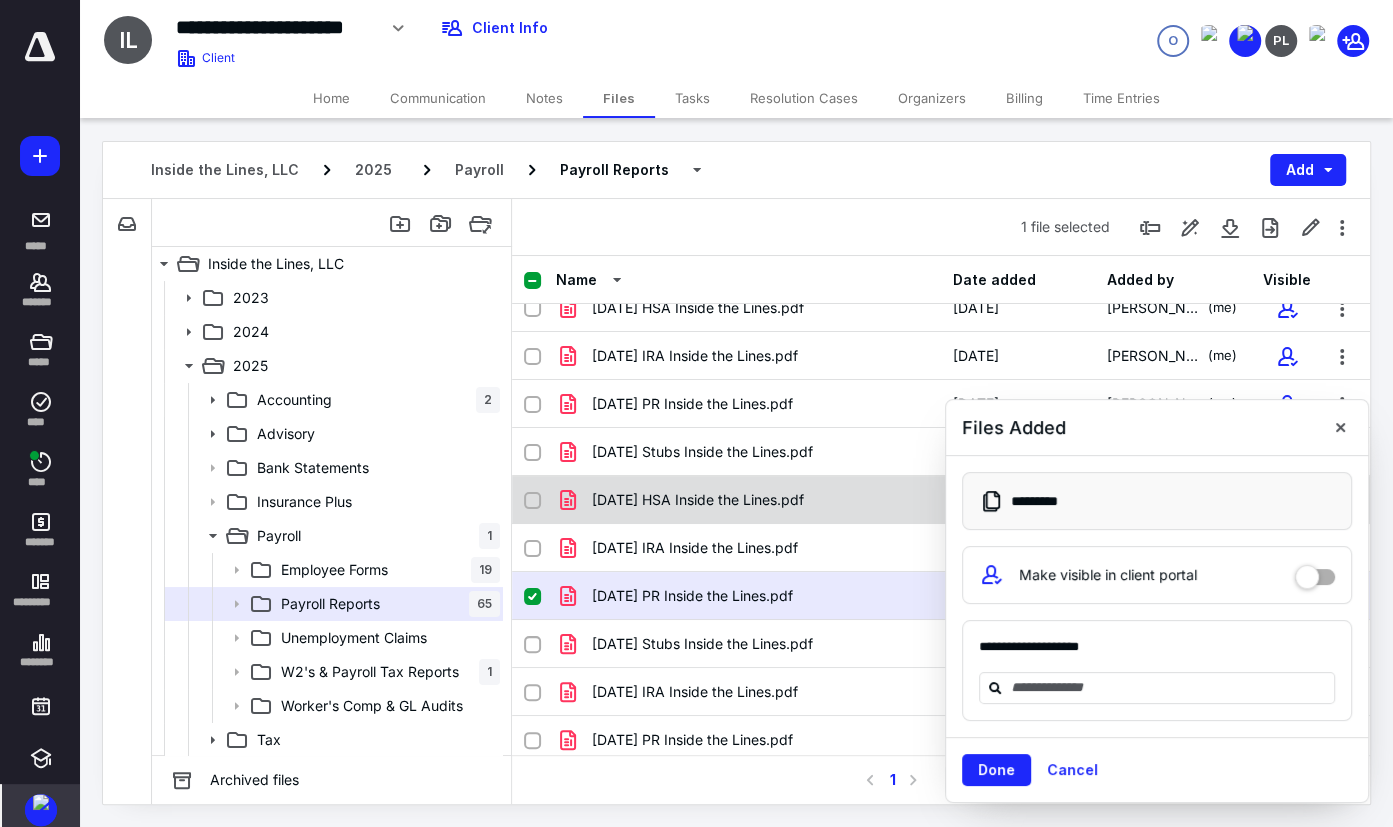 drag, startPoint x: 1340, startPoint y: 428, endPoint x: 1290, endPoint y: 470, distance: 65.29931 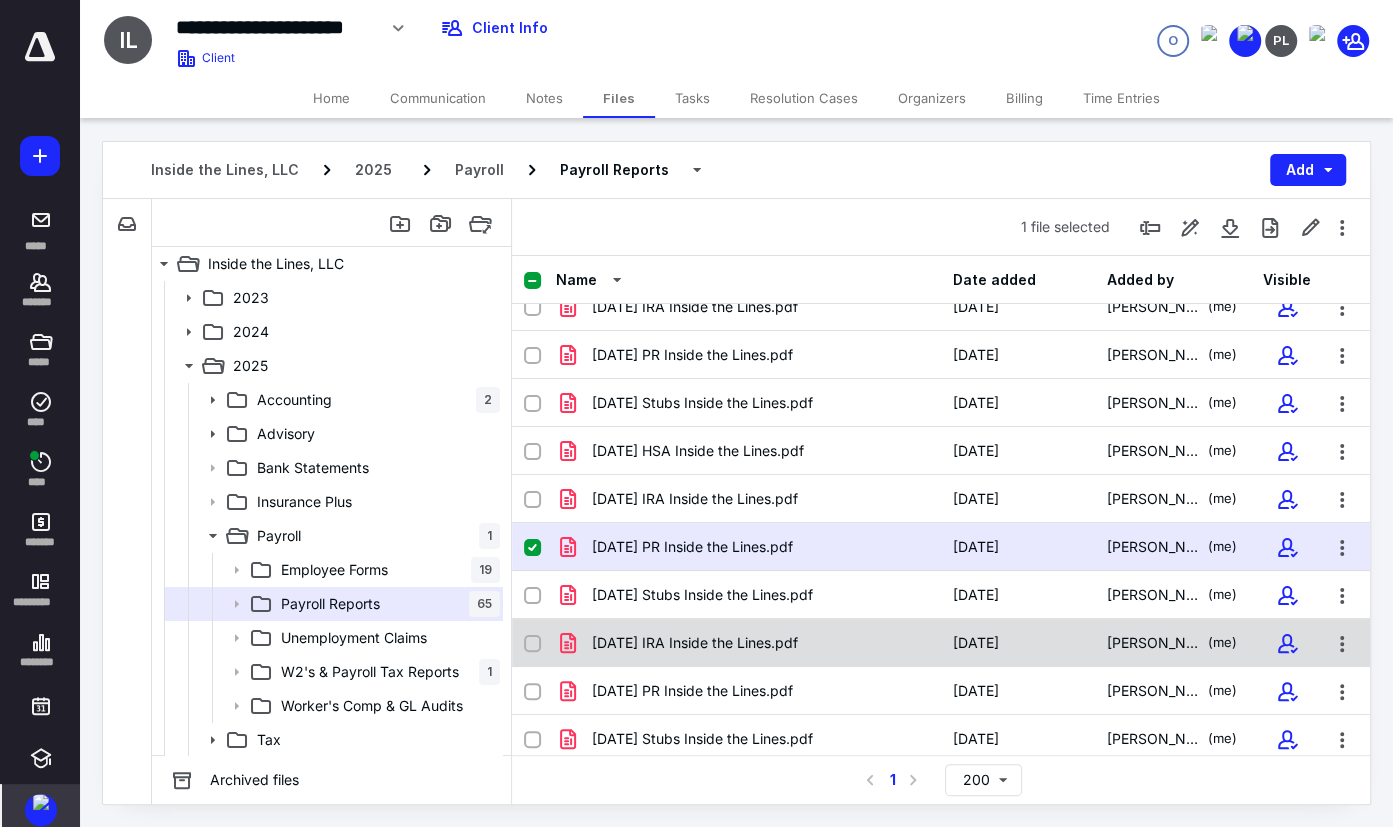 scroll, scrollTop: 2660, scrollLeft: 0, axis: vertical 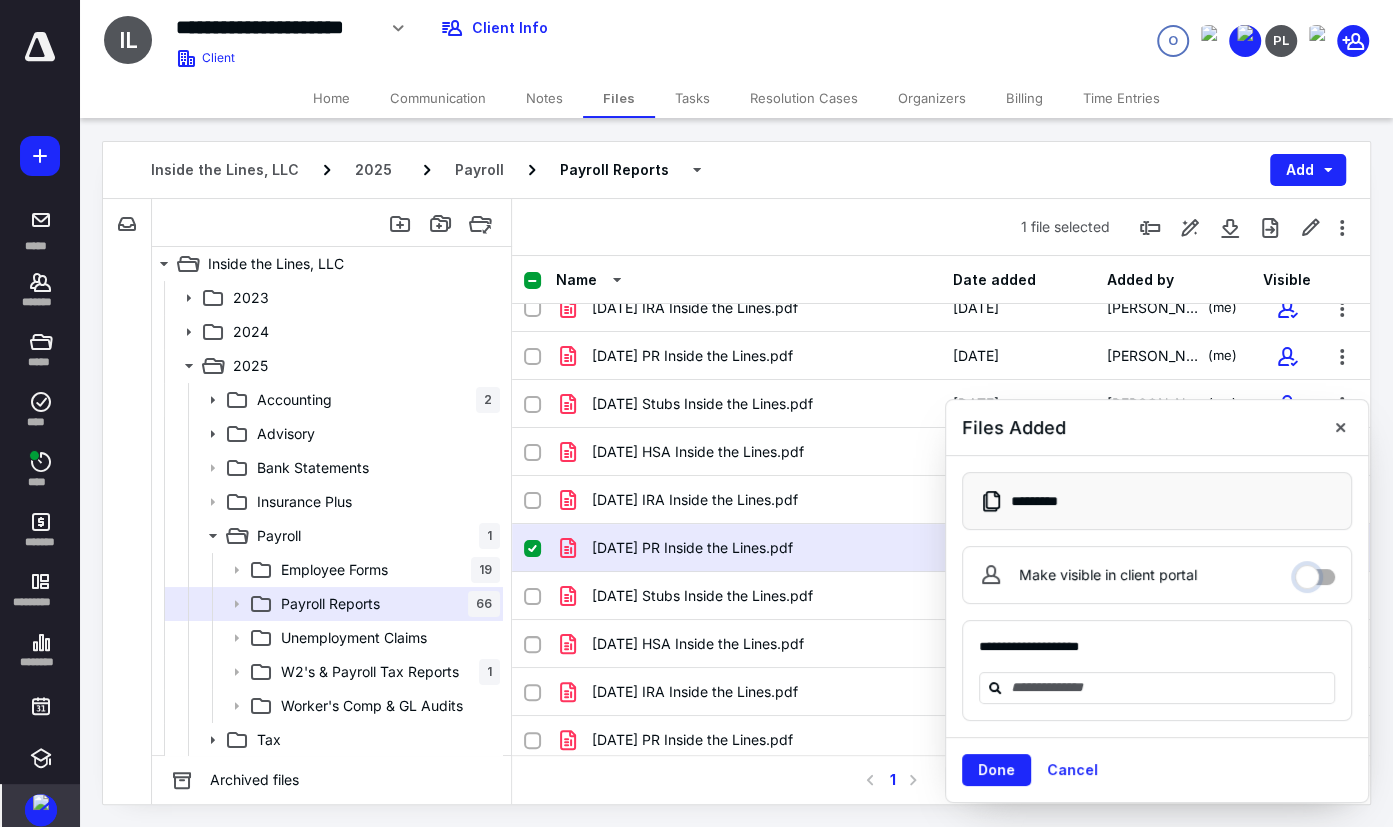 drag, startPoint x: 1301, startPoint y: 575, endPoint x: 1307, endPoint y: 563, distance: 13.416408 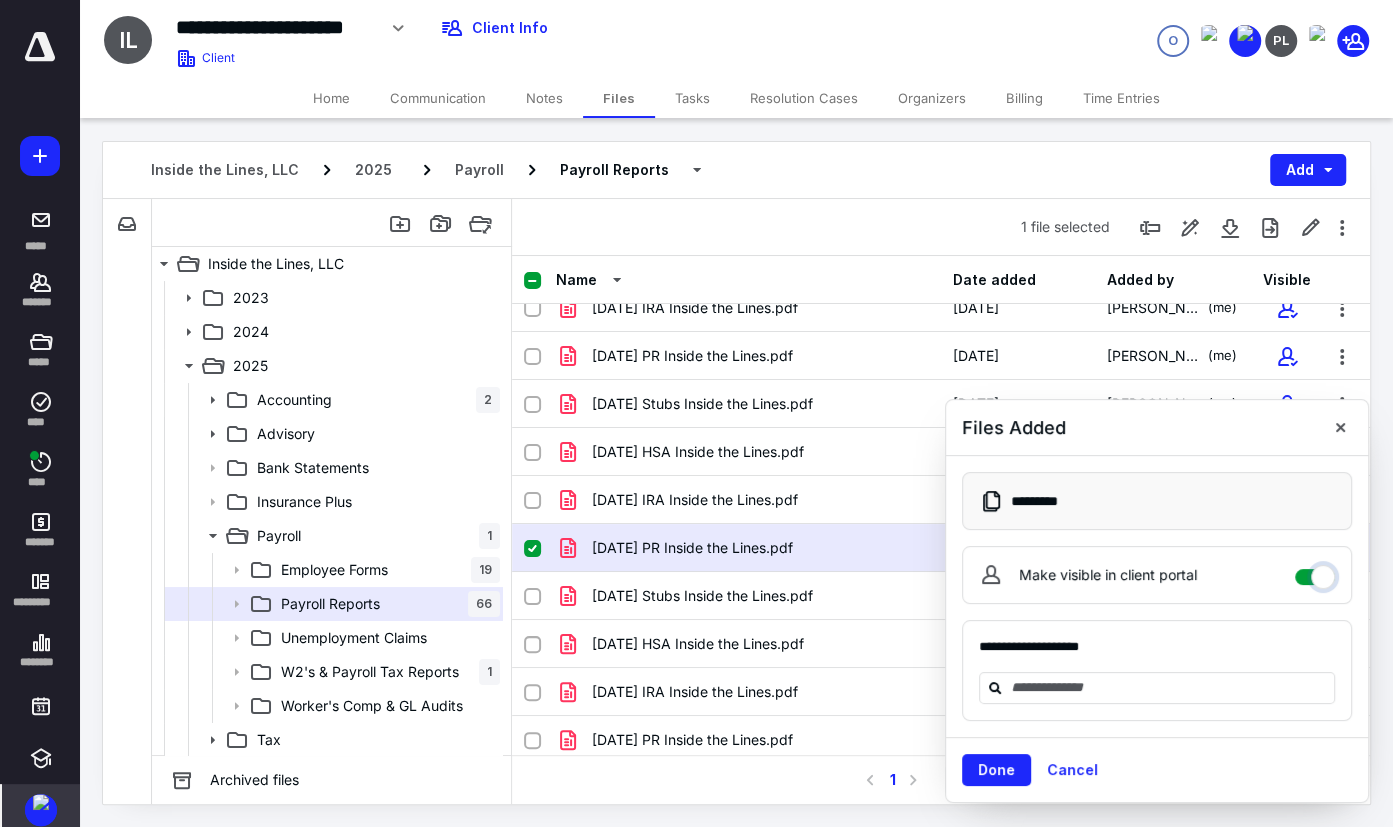 checkbox on "****" 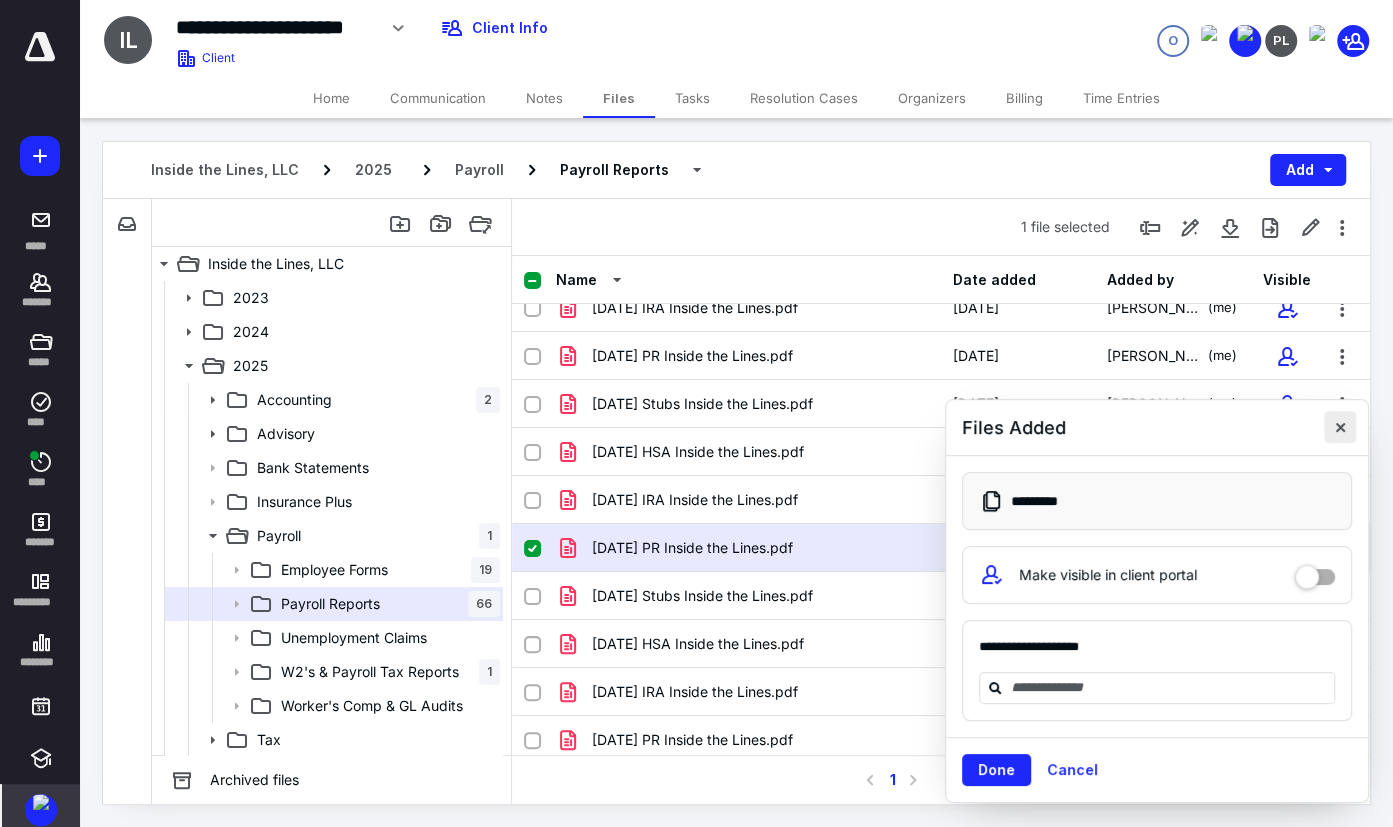 click at bounding box center (1340, 427) 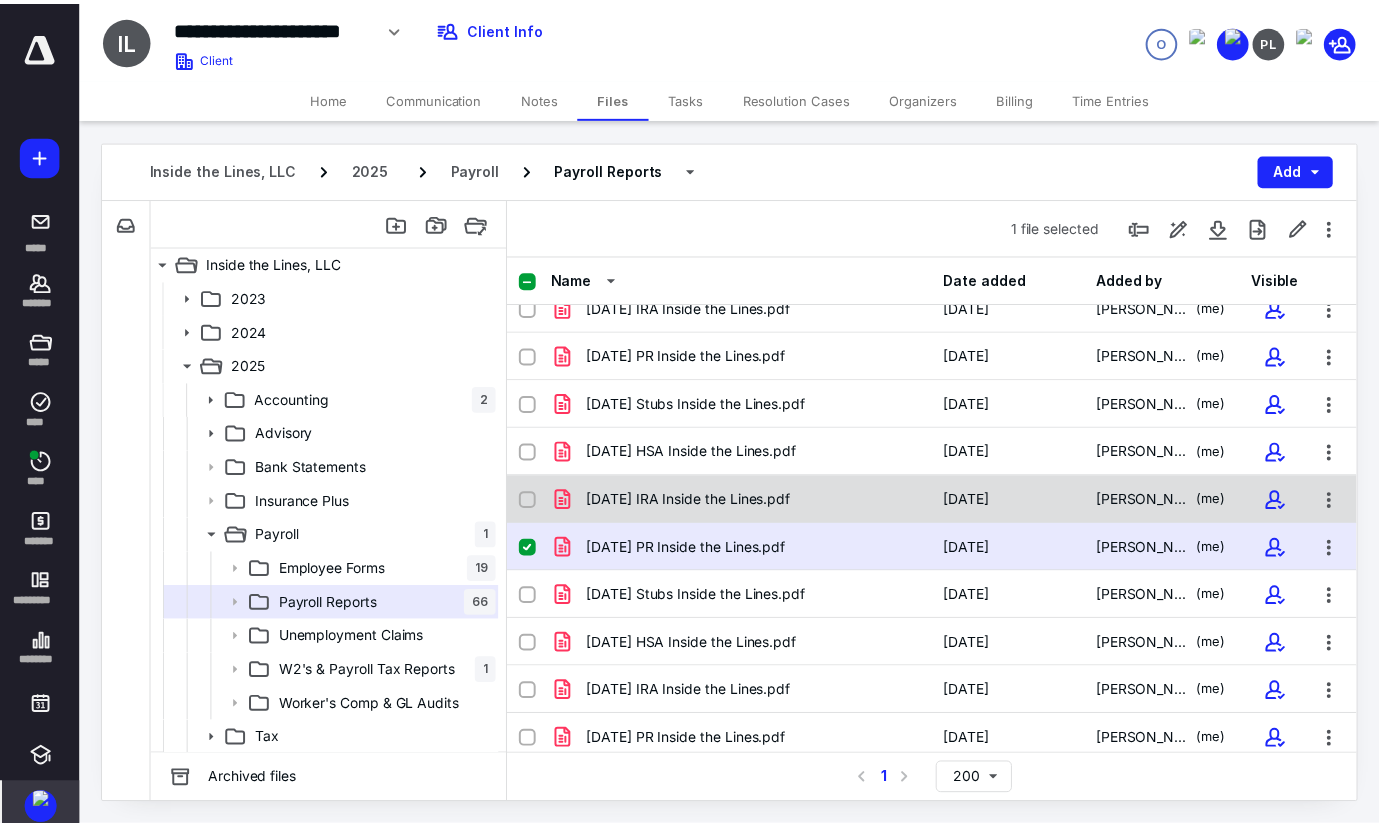scroll, scrollTop: 2708, scrollLeft: 0, axis: vertical 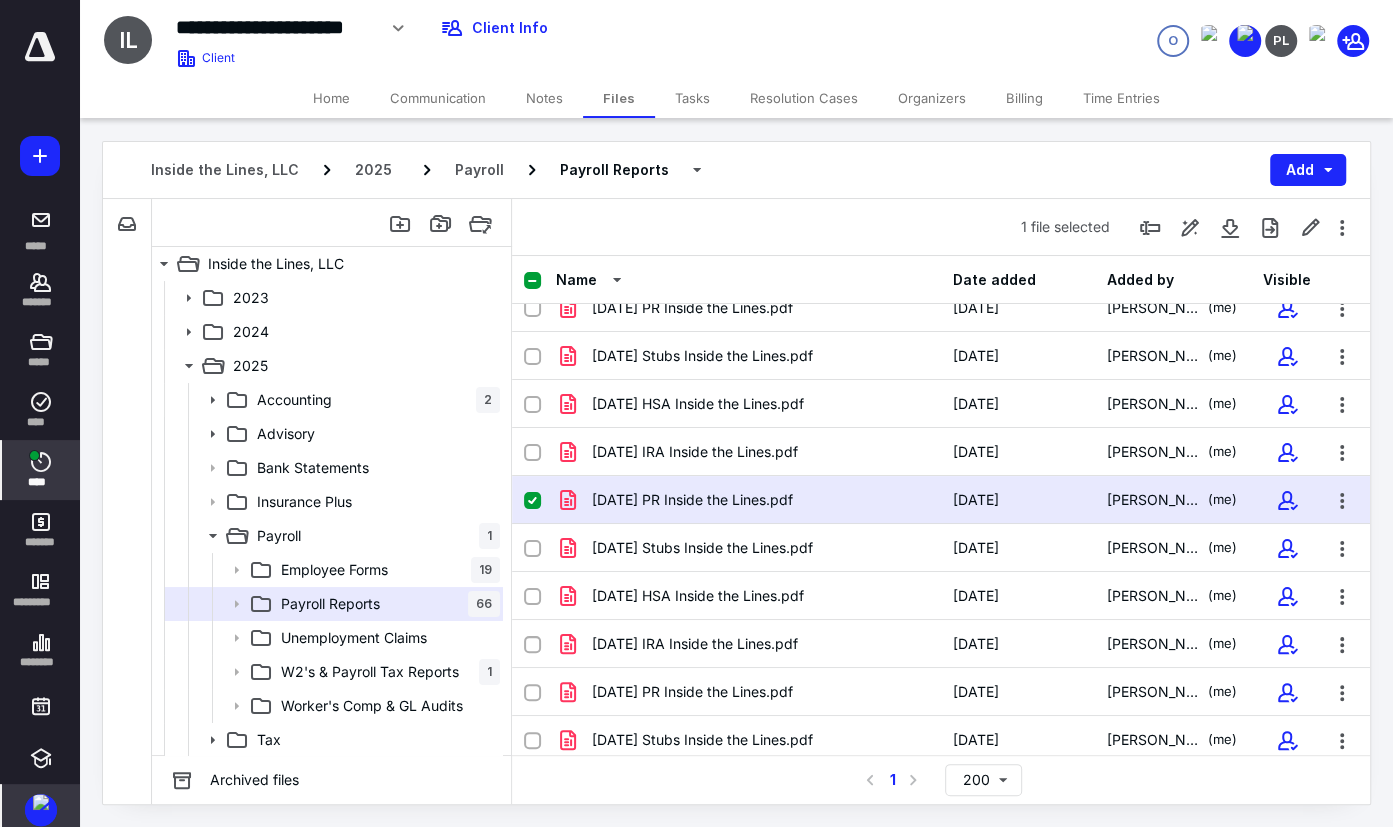 click on "****" at bounding box center [41, 482] 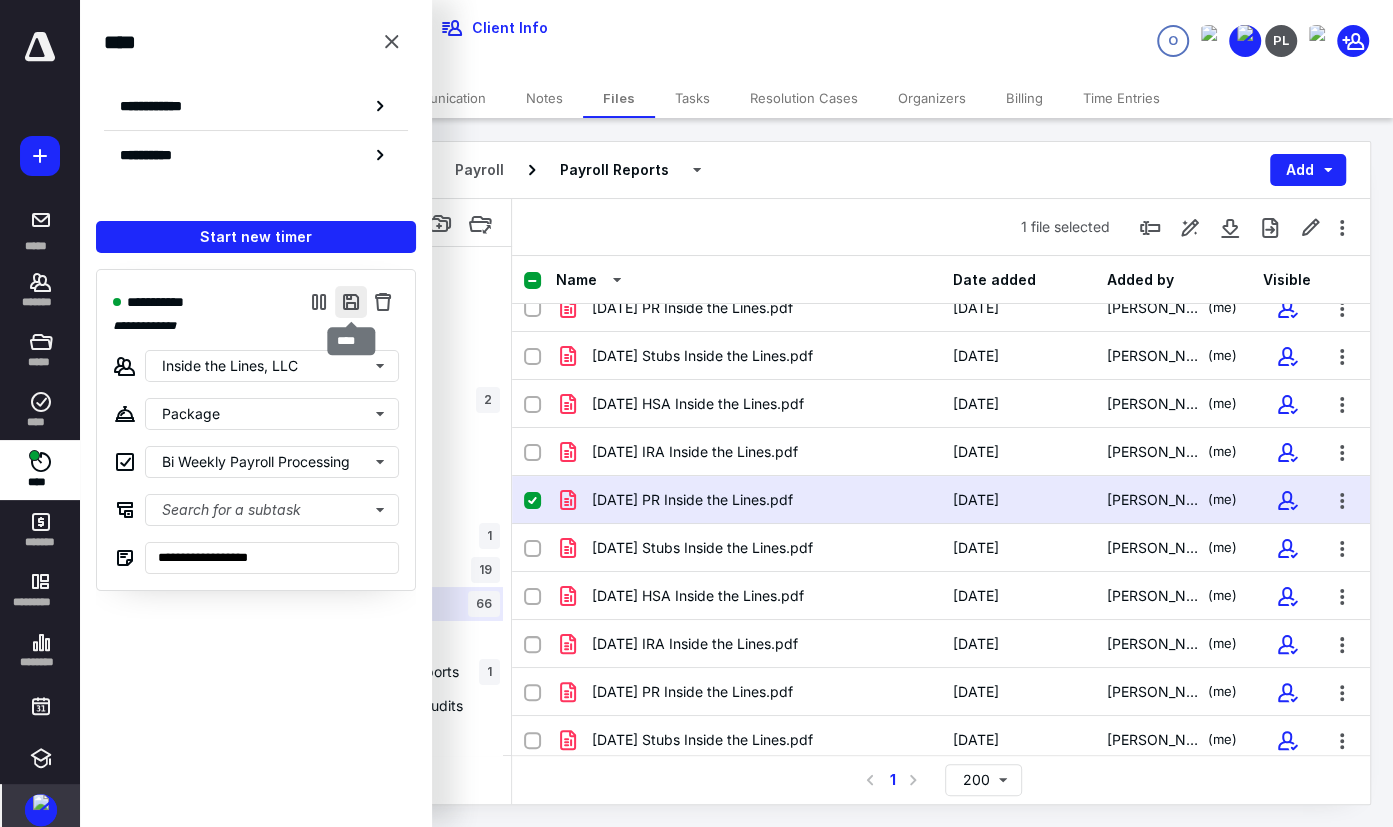 click at bounding box center (351, 302) 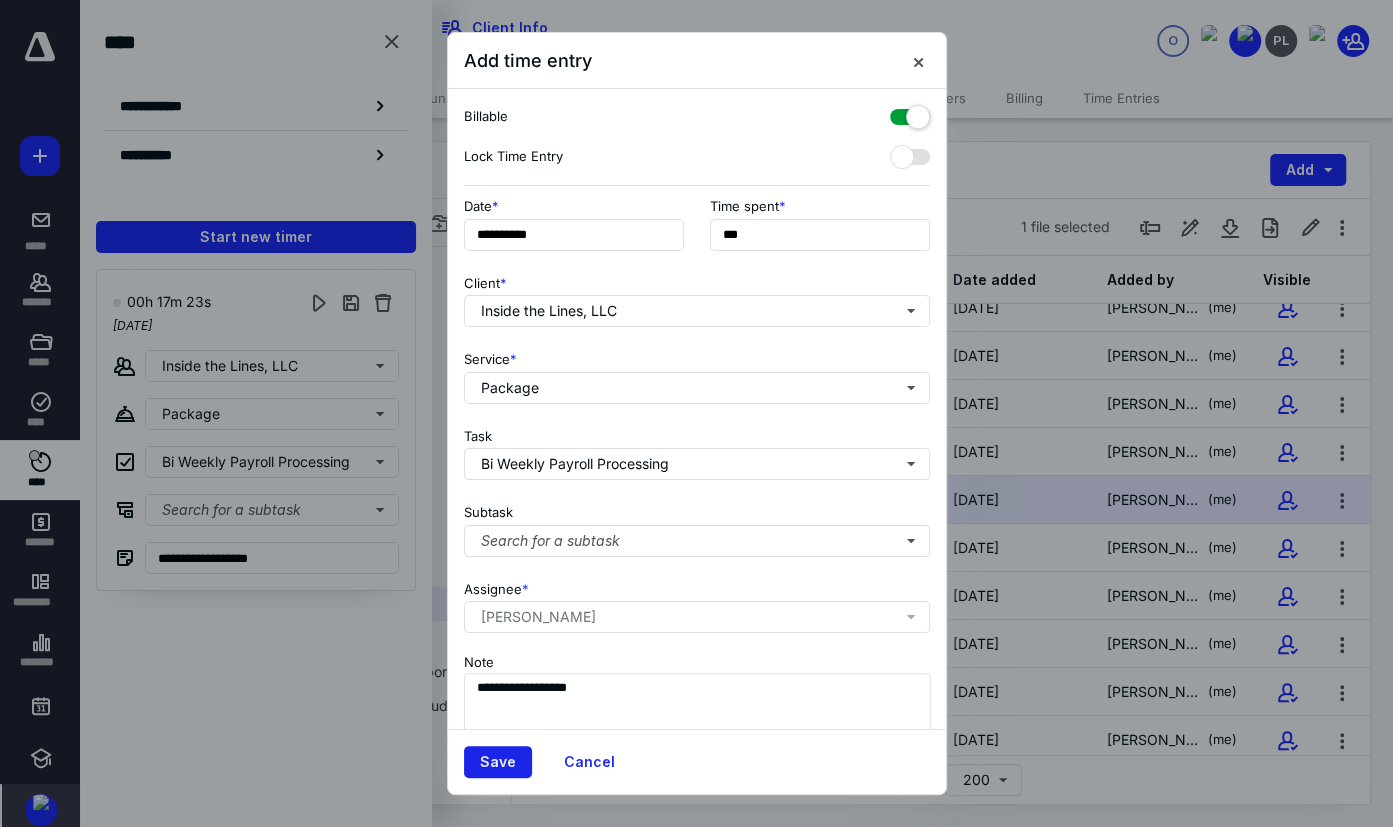 click on "Save" at bounding box center (498, 762) 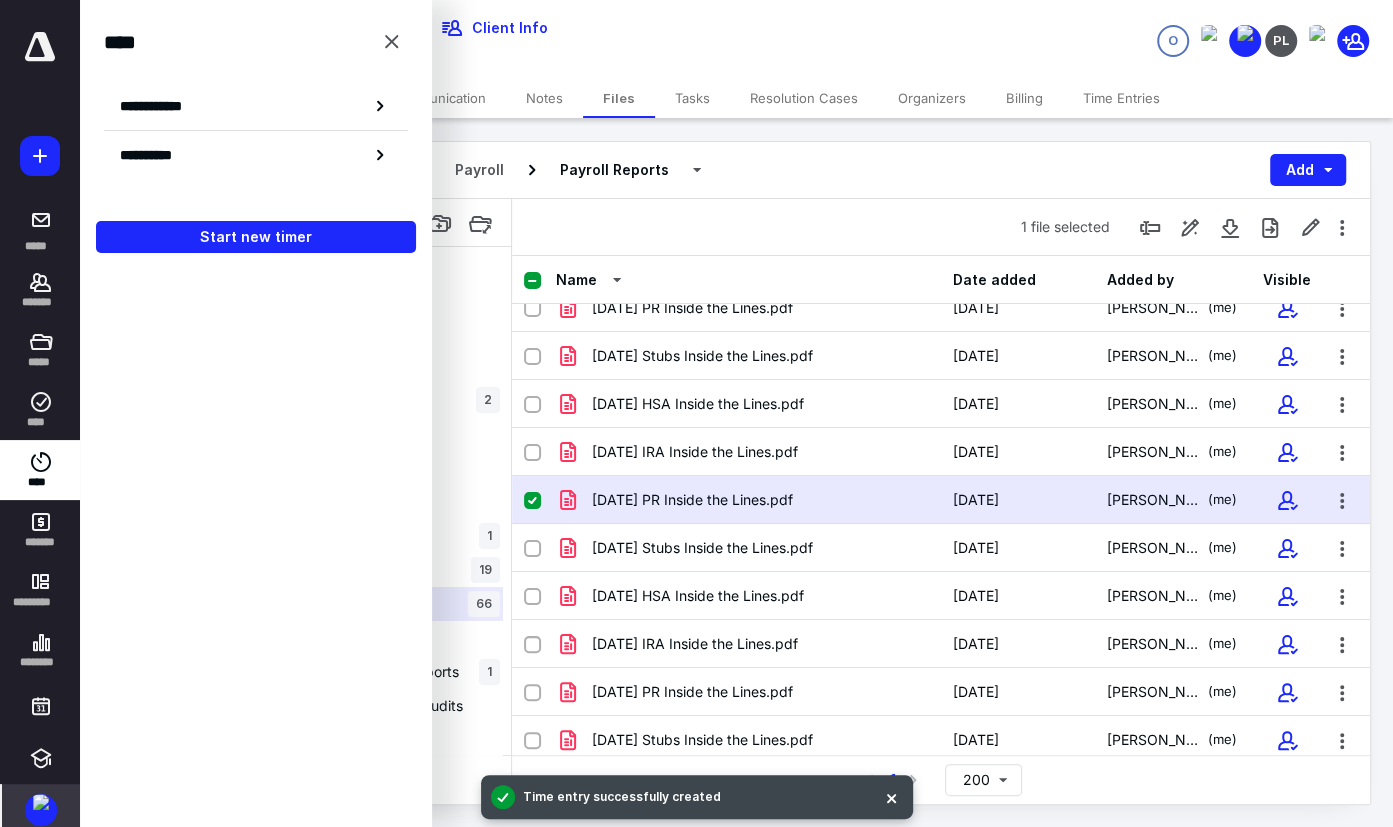 click on "Tasks" at bounding box center [692, 98] 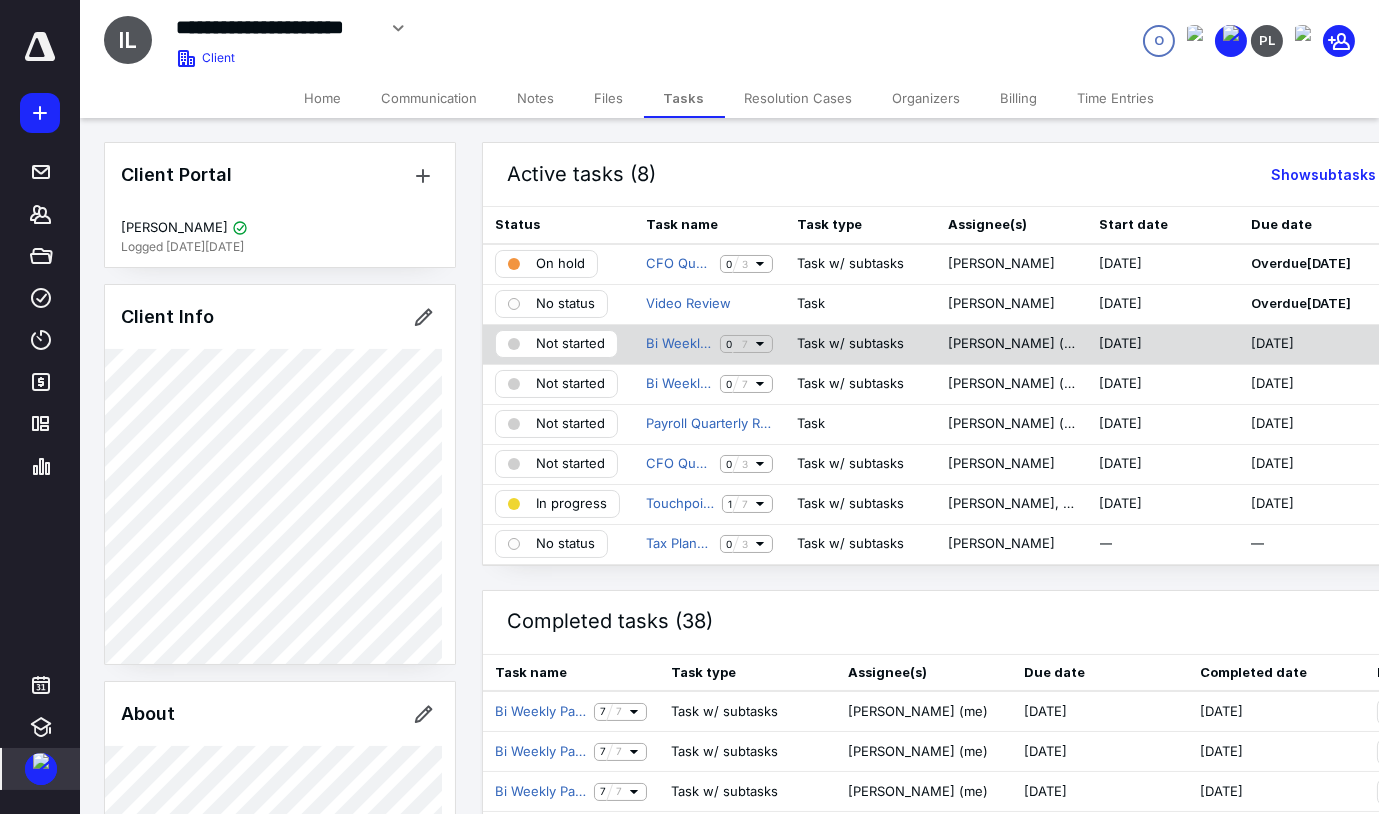 click on "Not started" at bounding box center [570, 344] 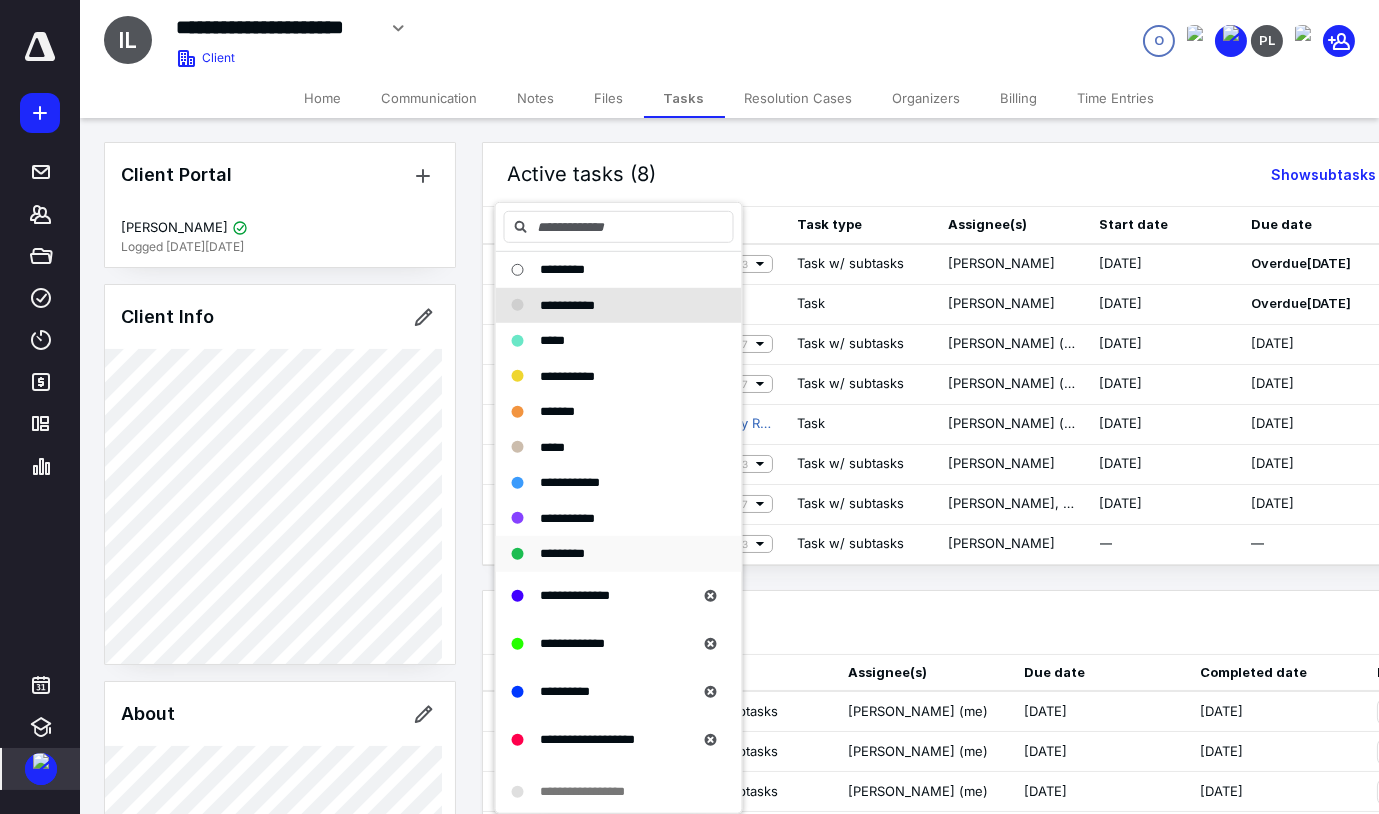 click on "*********" at bounding box center [562, 554] 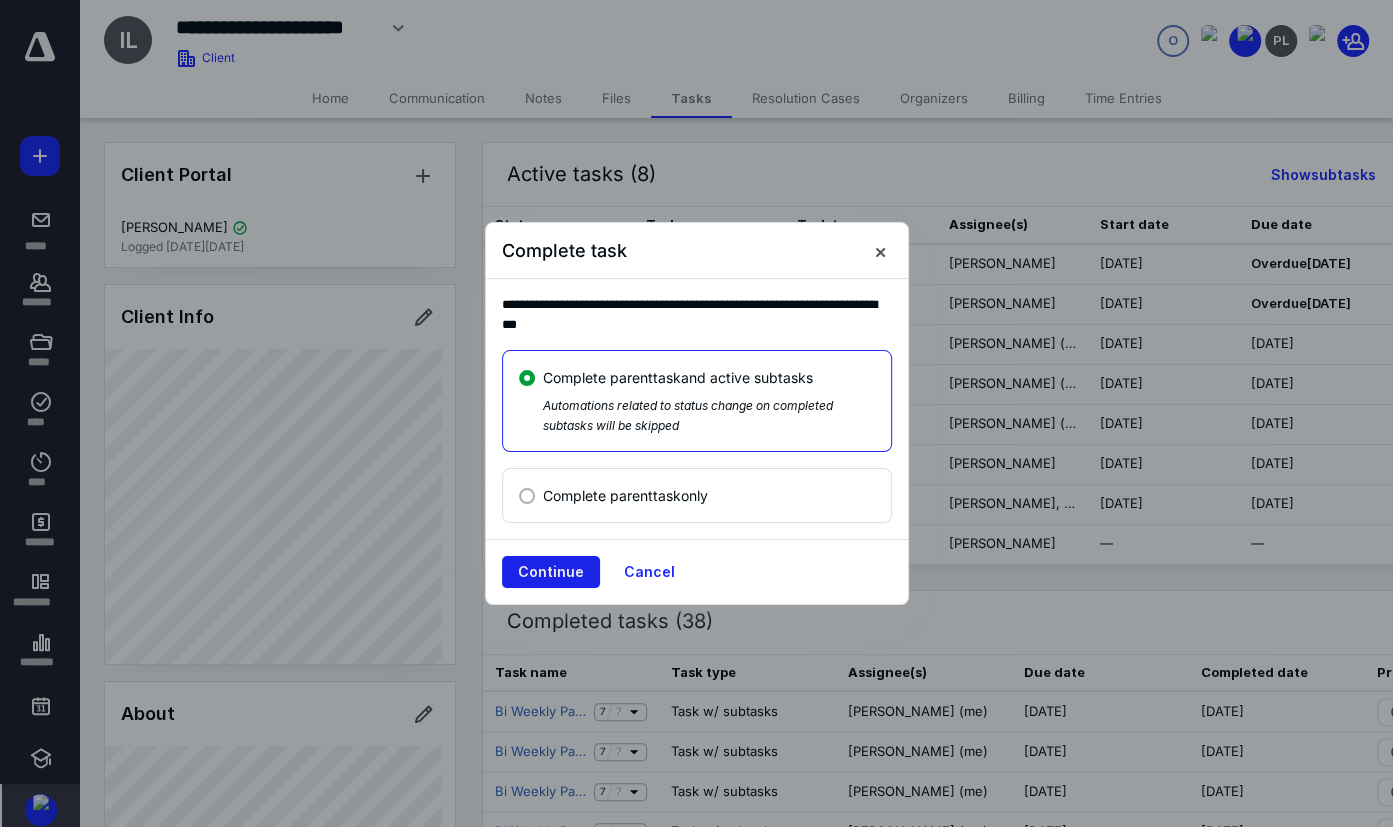 click on "Continue" at bounding box center [551, 572] 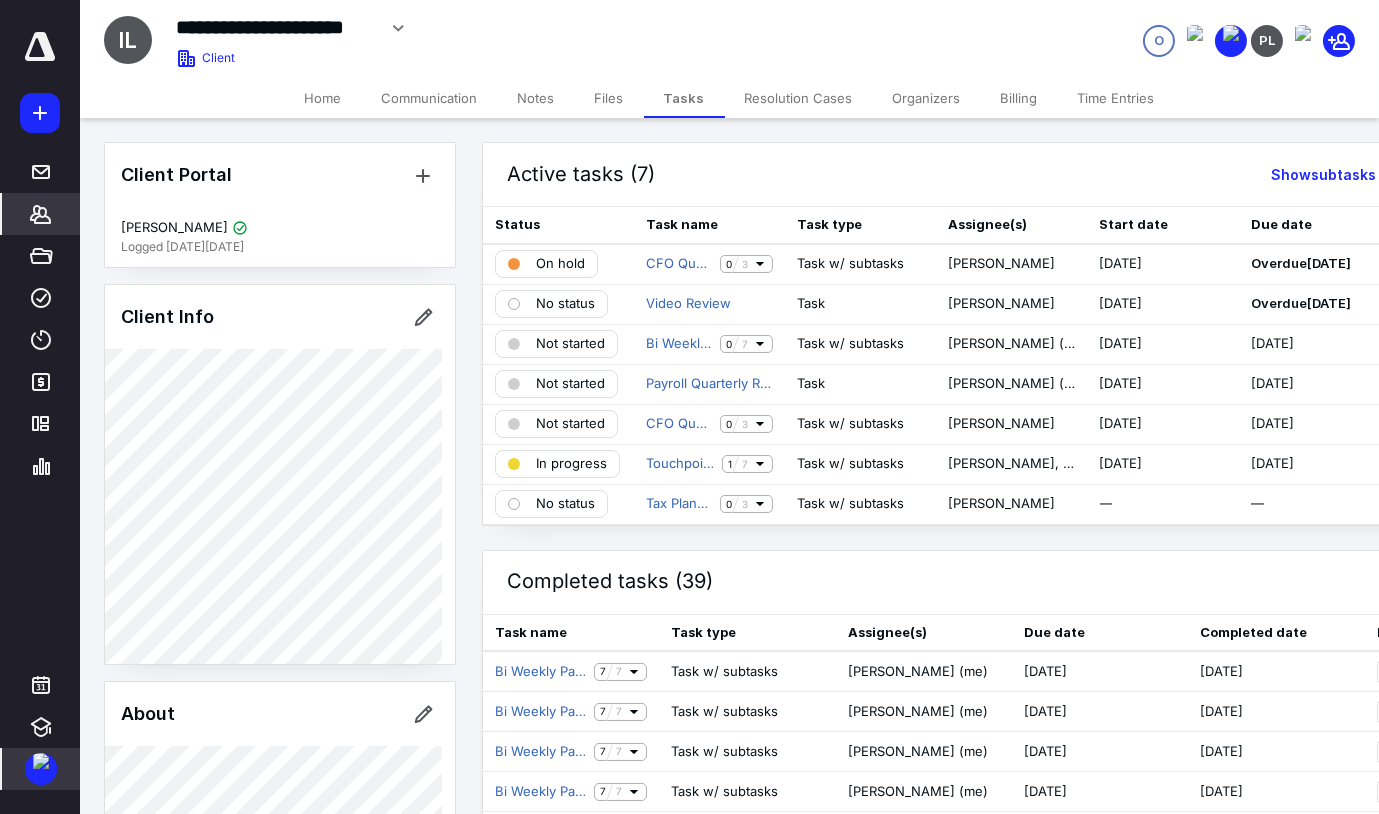 click 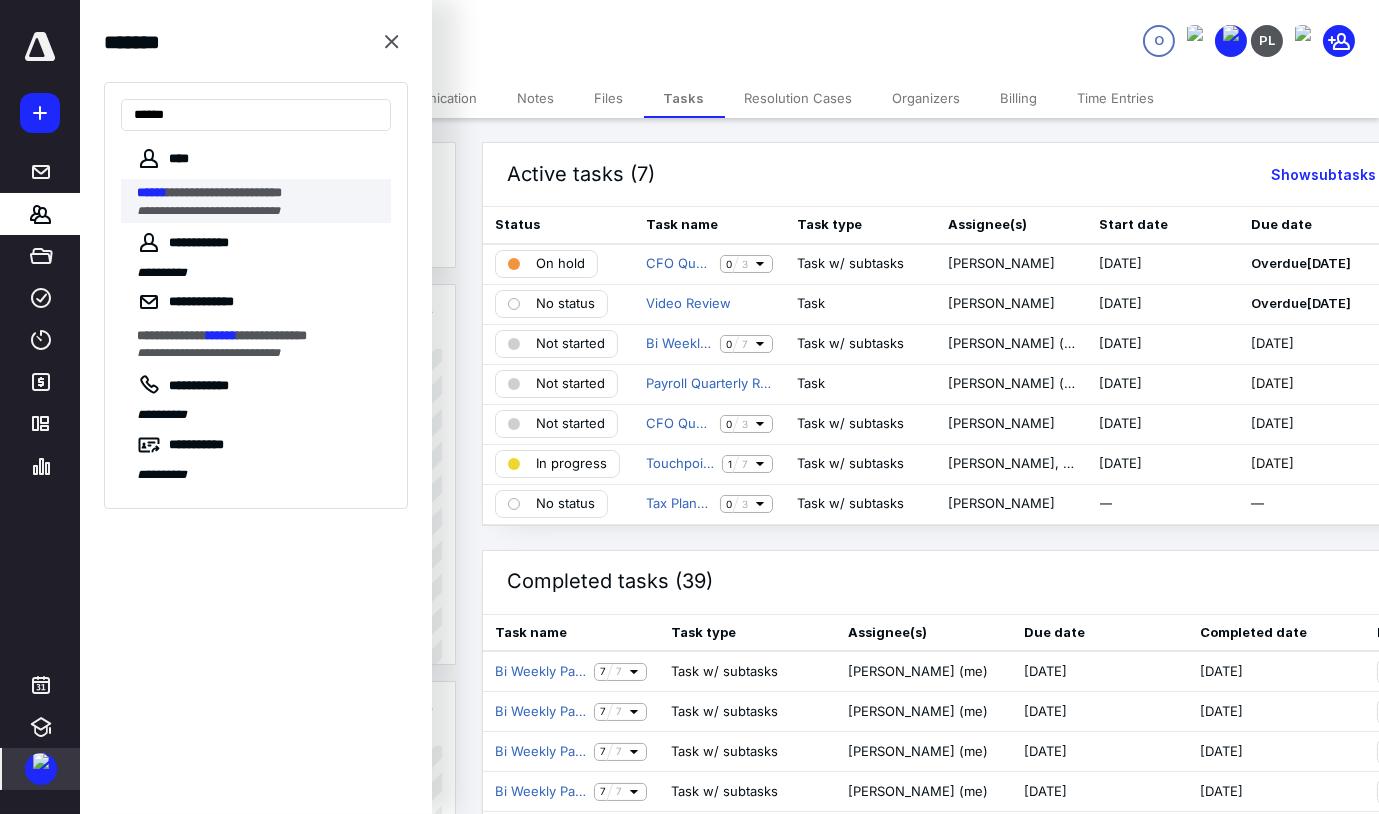 type on "******" 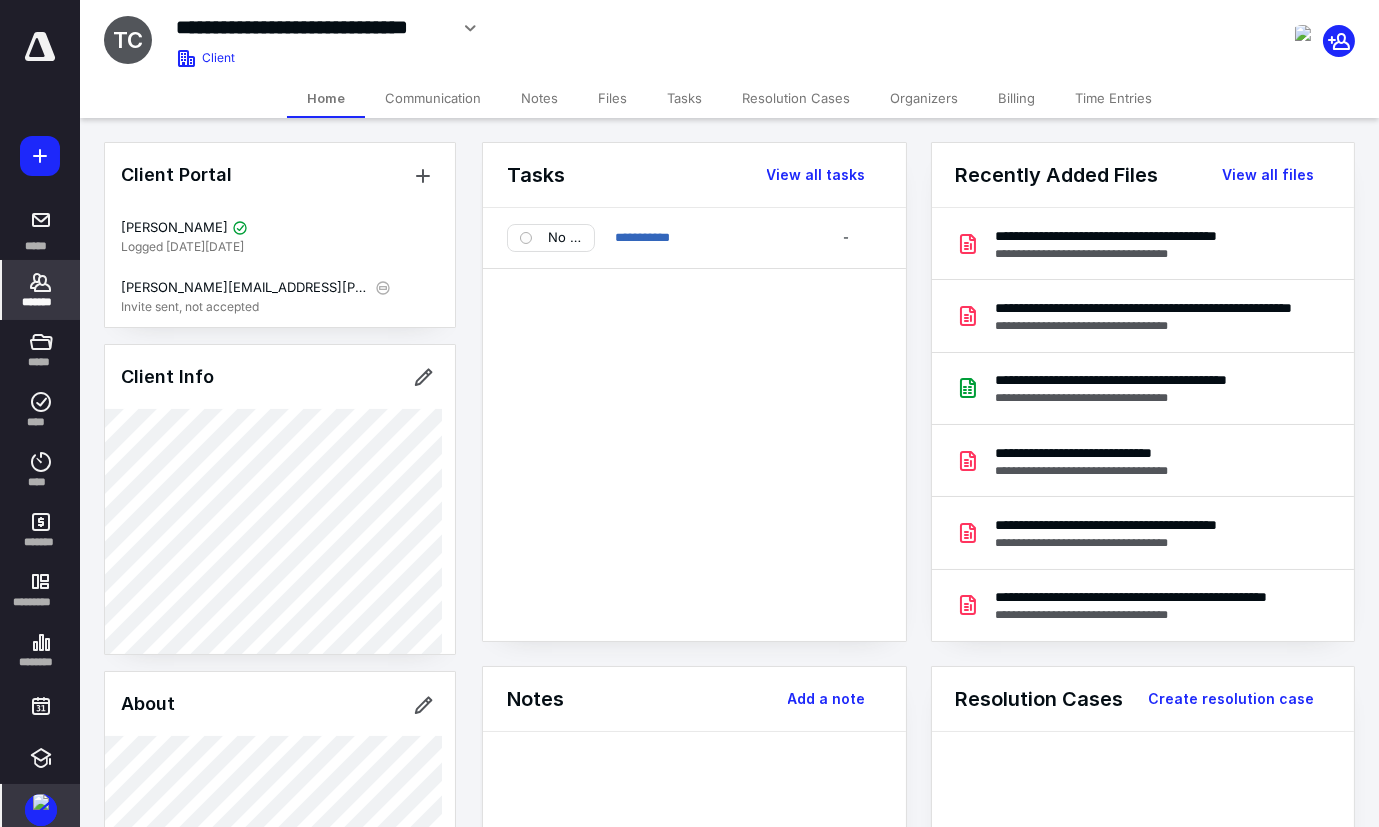 click on "Tasks" at bounding box center (684, 98) 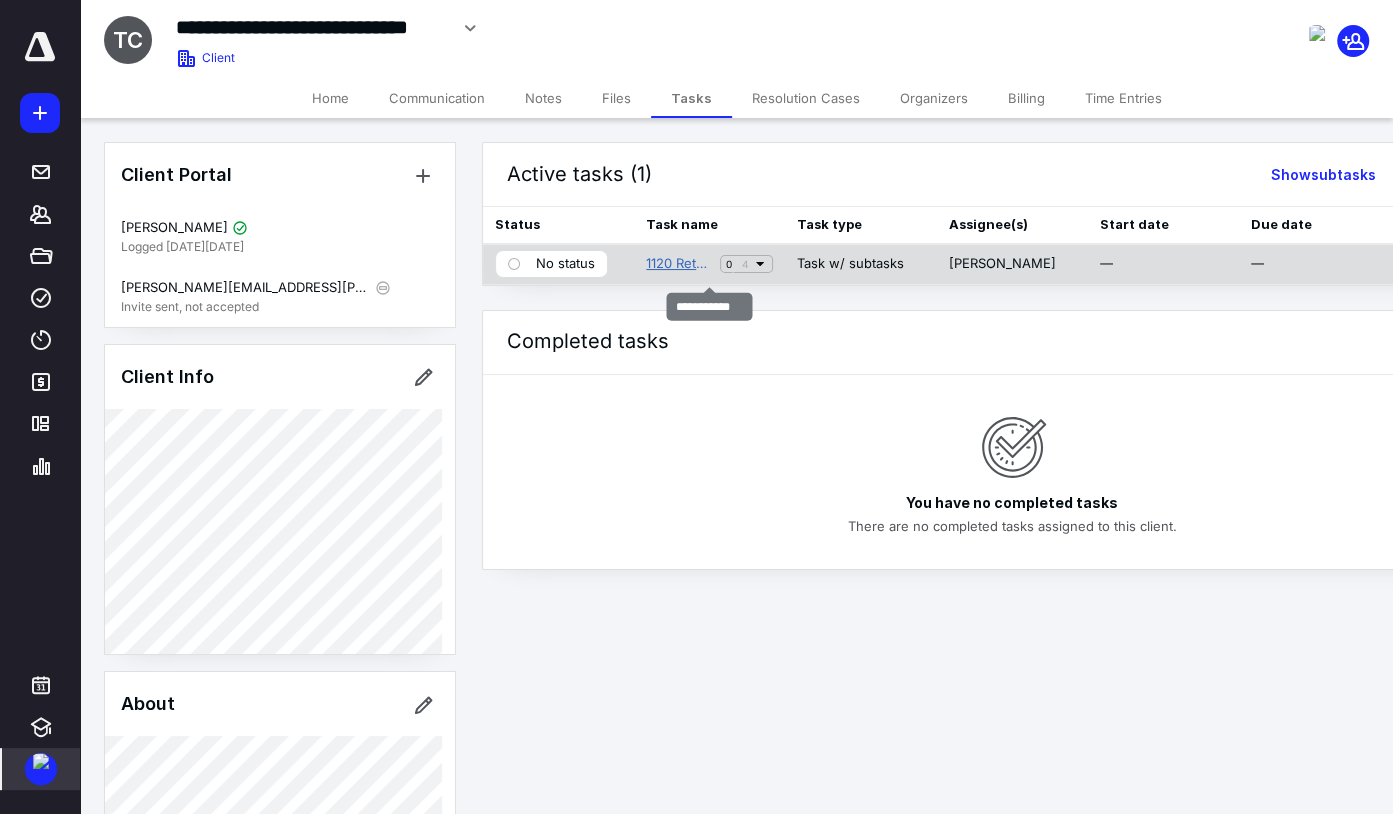 click on "1120 Return" at bounding box center [679, 264] 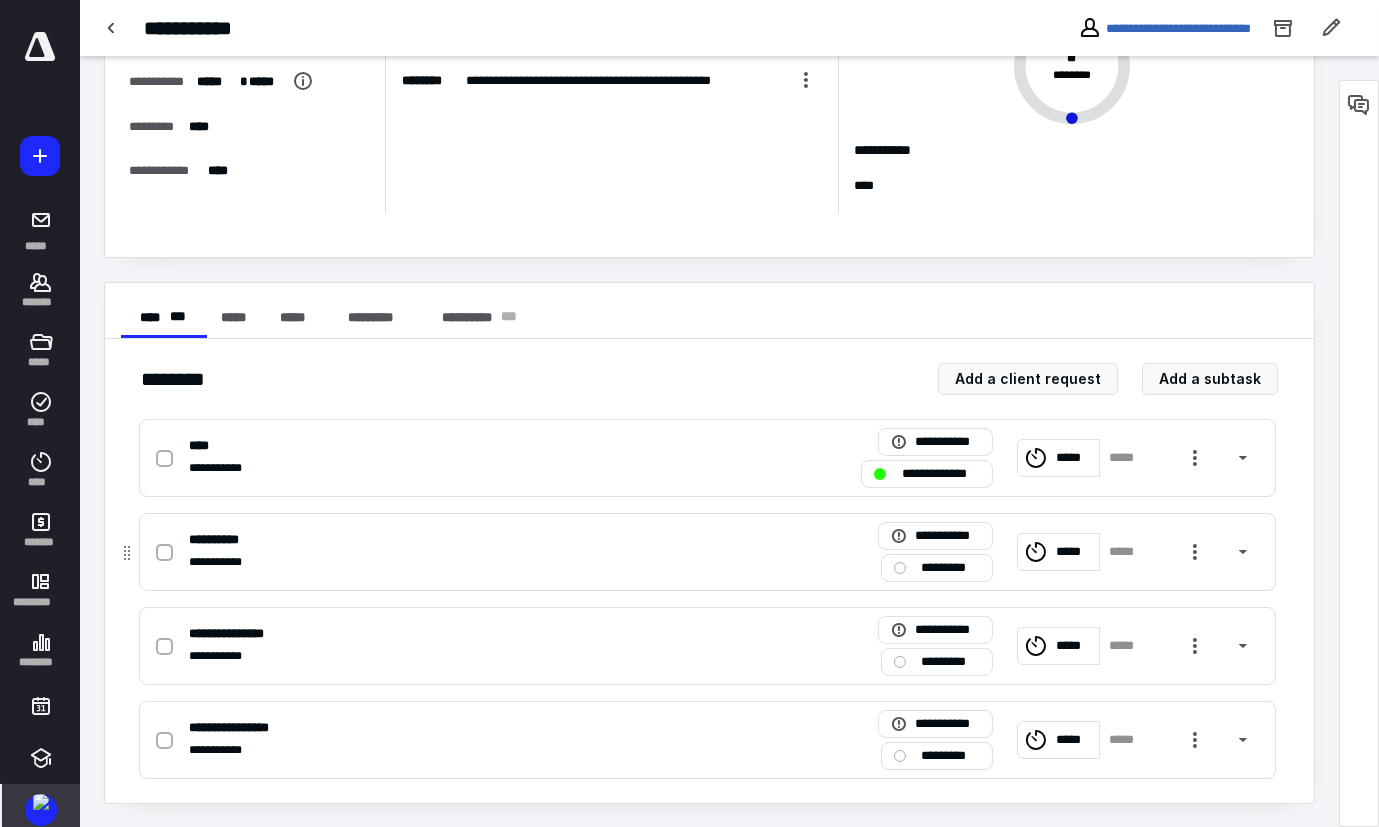 scroll, scrollTop: 0, scrollLeft: 0, axis: both 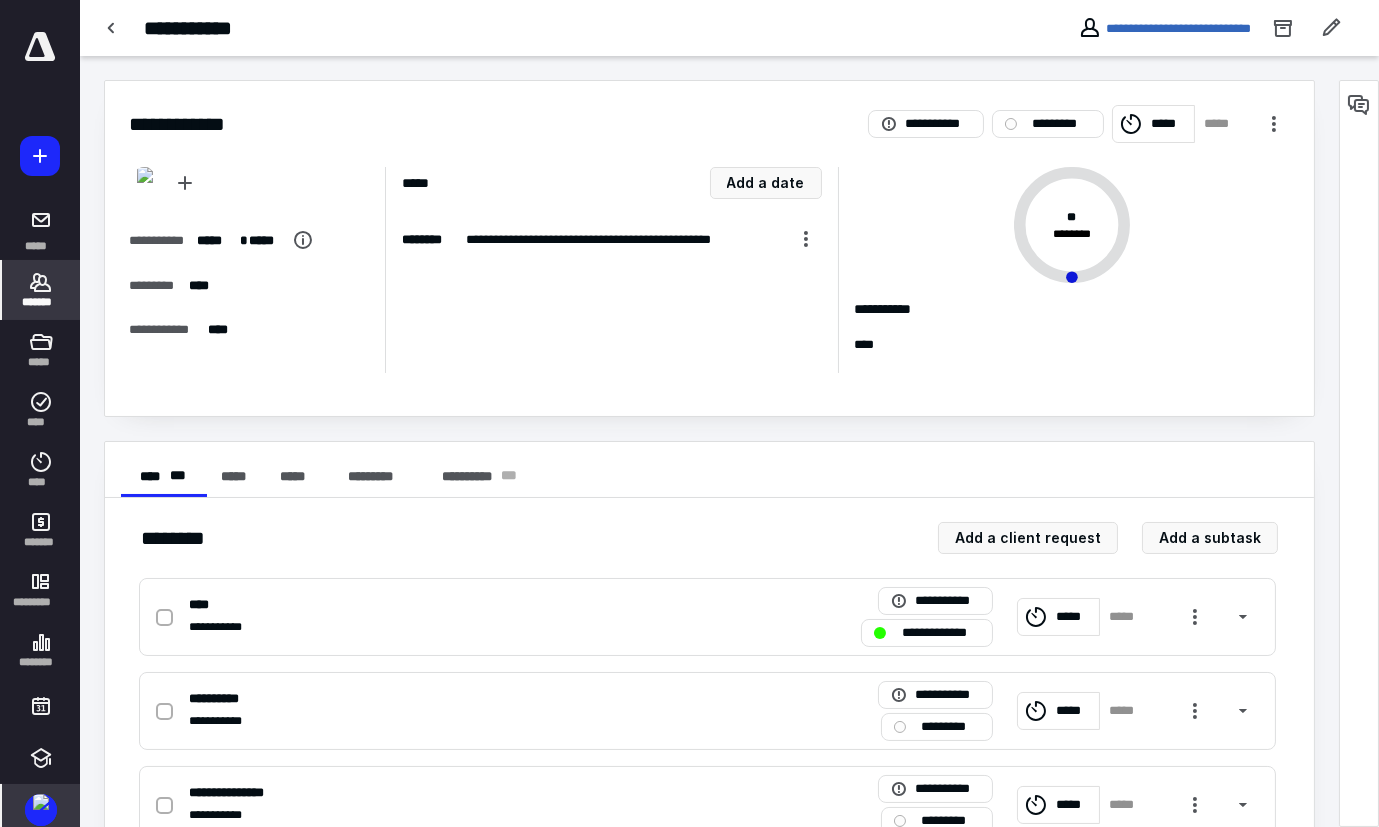 click on "*******" at bounding box center [41, 290] 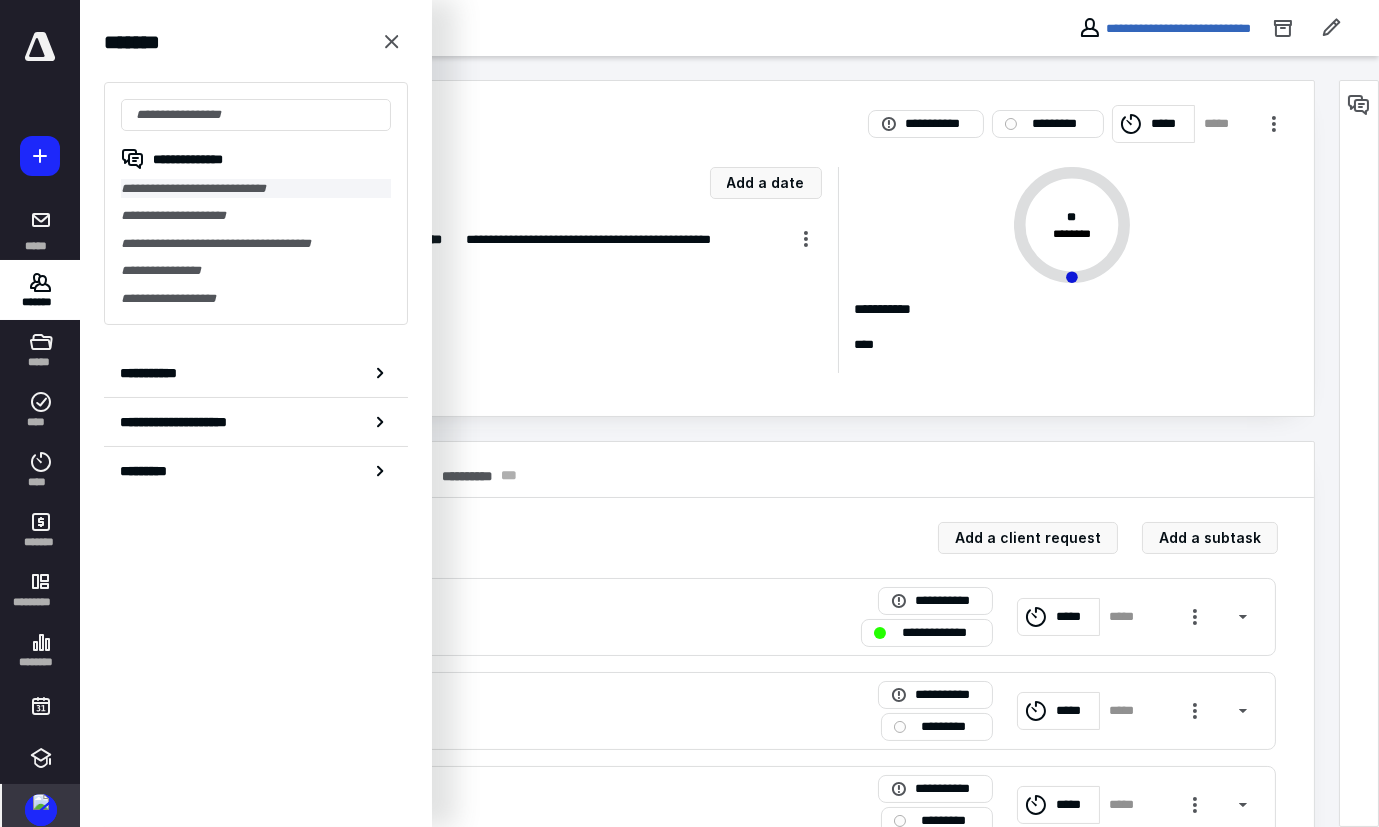 click on "**********" at bounding box center (256, 188) 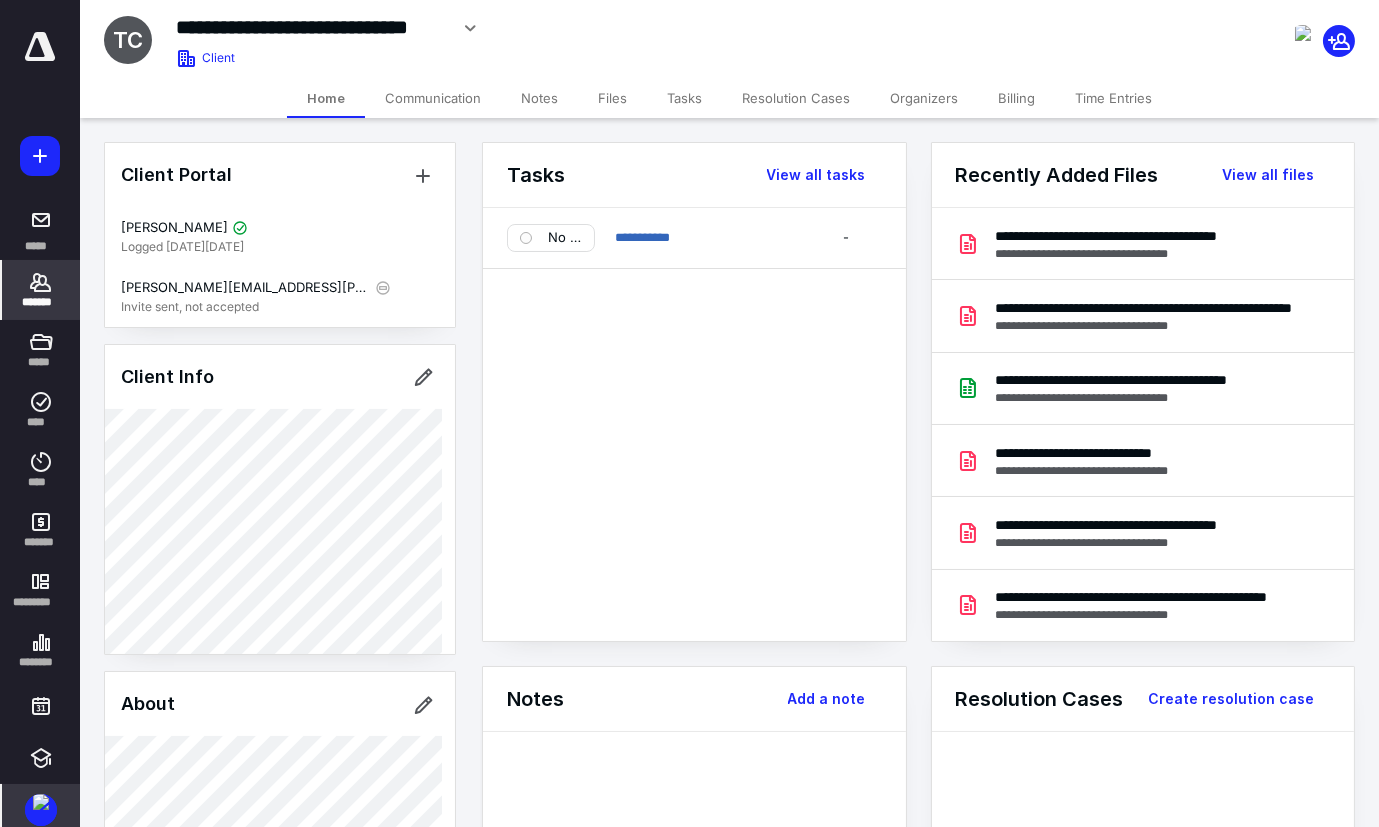 click on "Files" at bounding box center (612, 98) 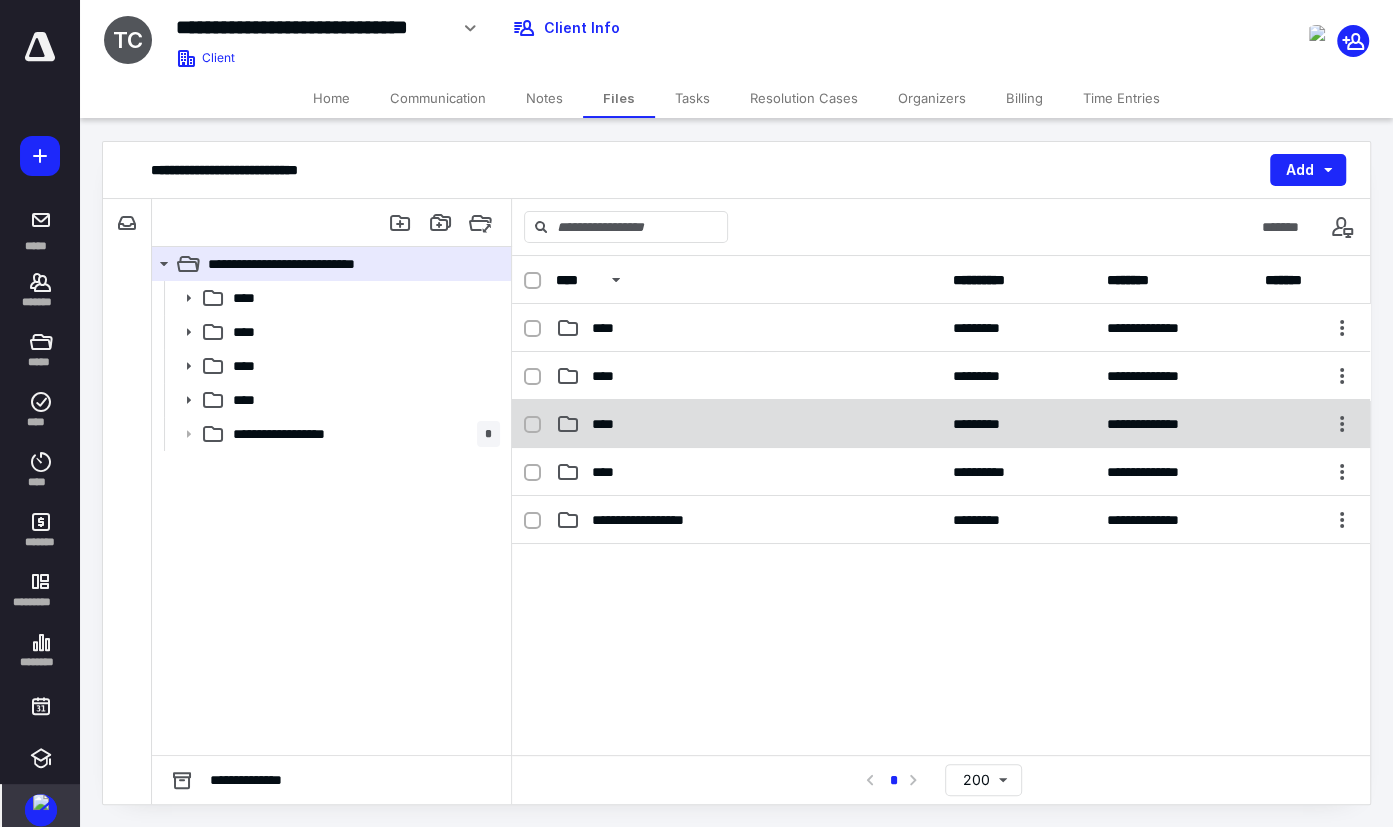 click on "**********" at bounding box center [941, 424] 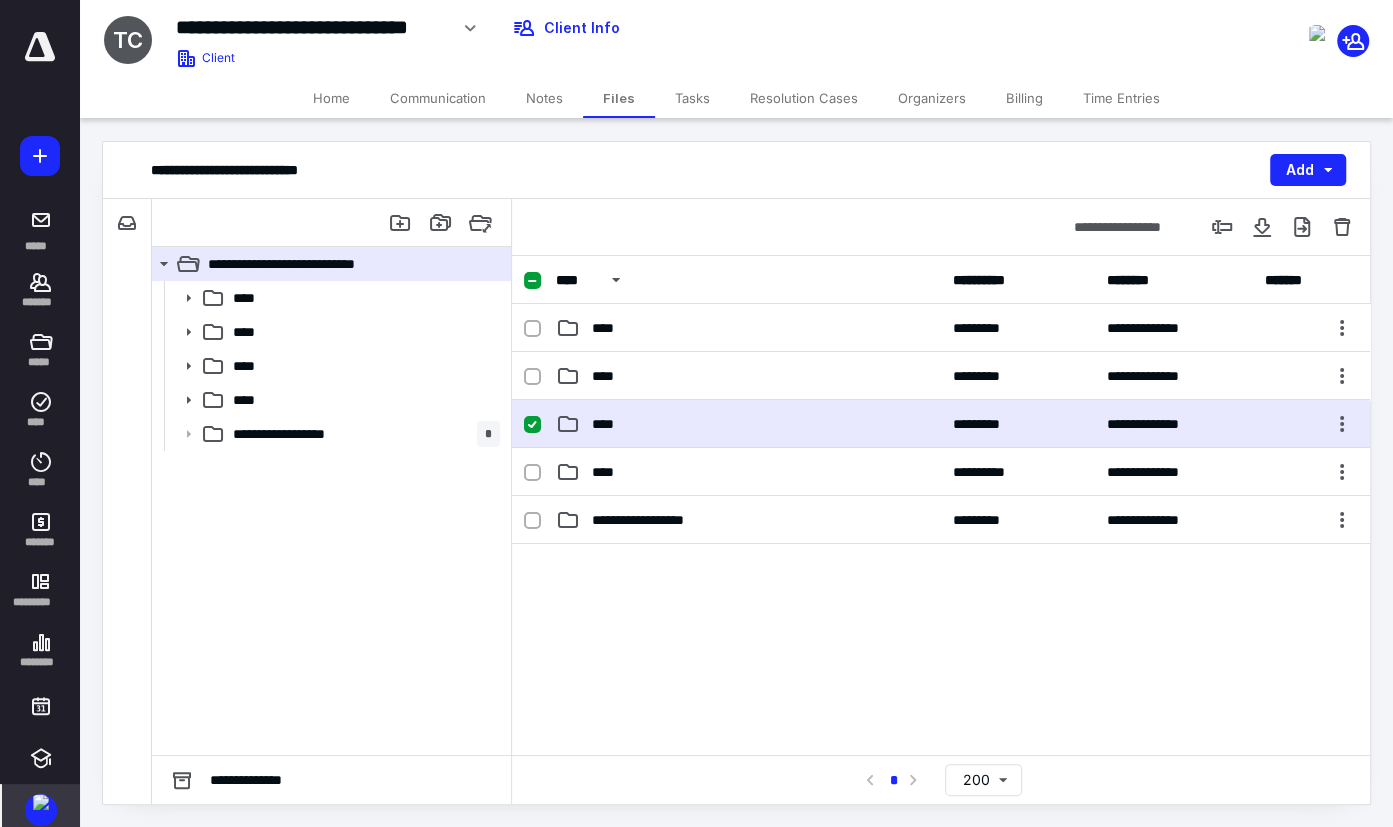 click on "**********" at bounding box center [941, 424] 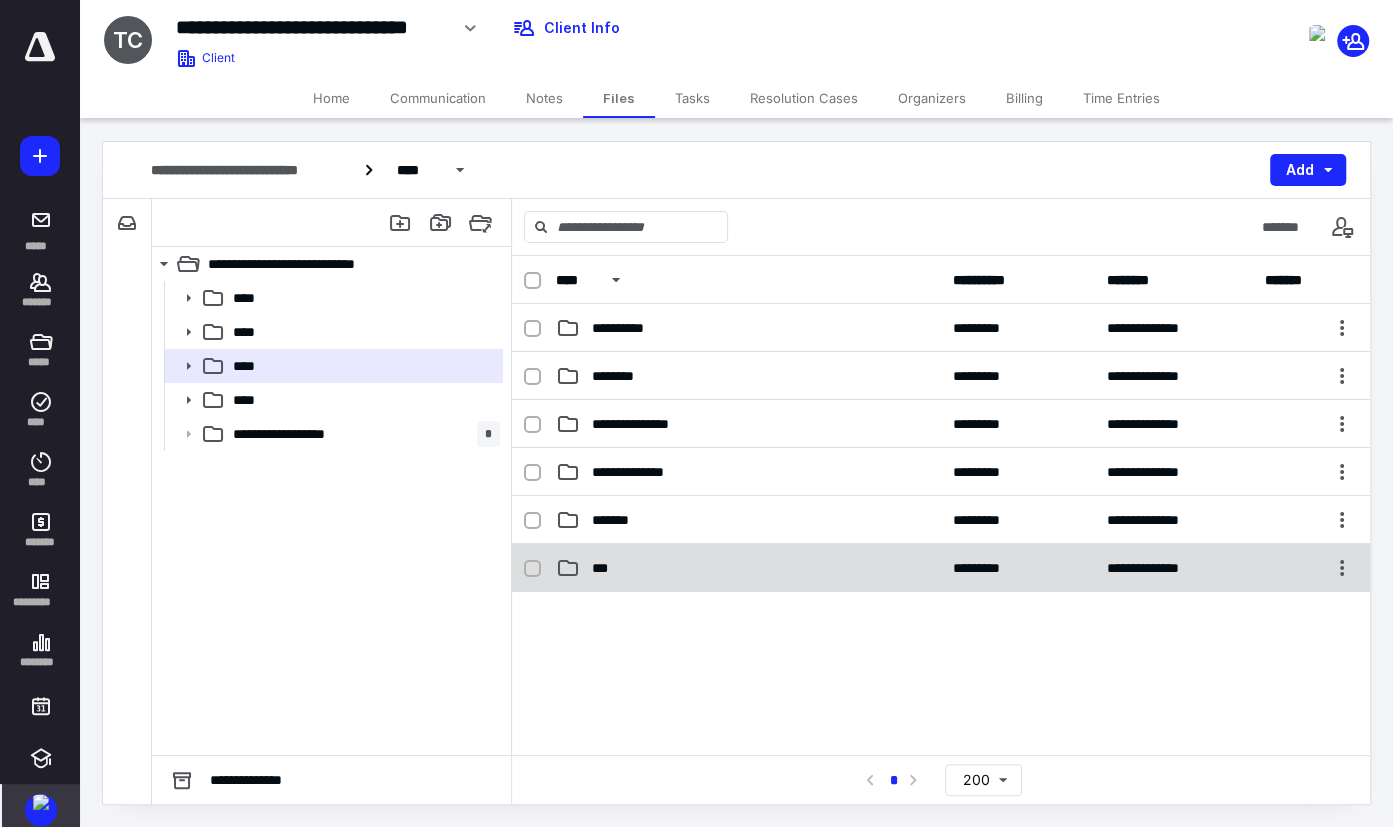 click on "***" at bounding box center (748, 568) 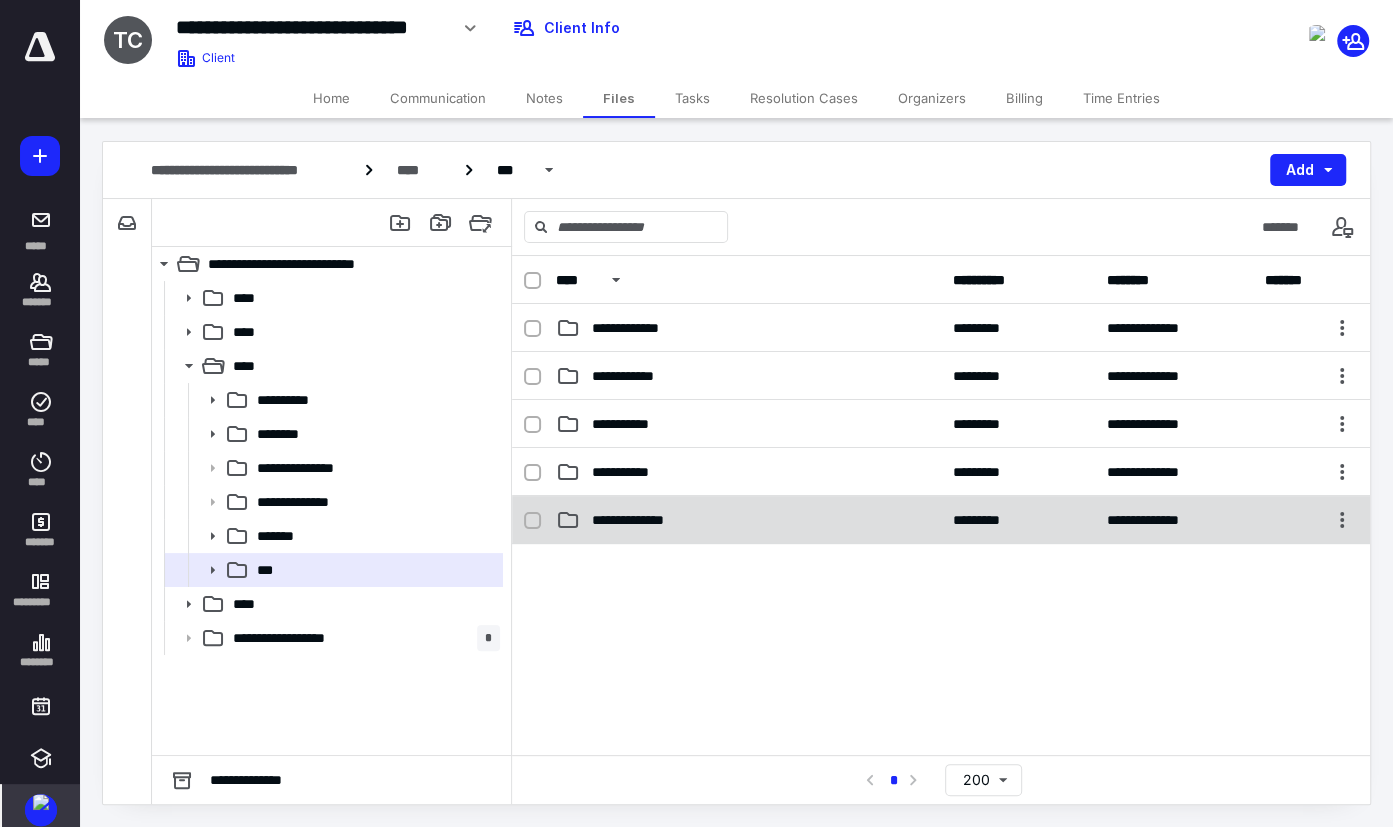 click on "**********" at bounding box center (748, 520) 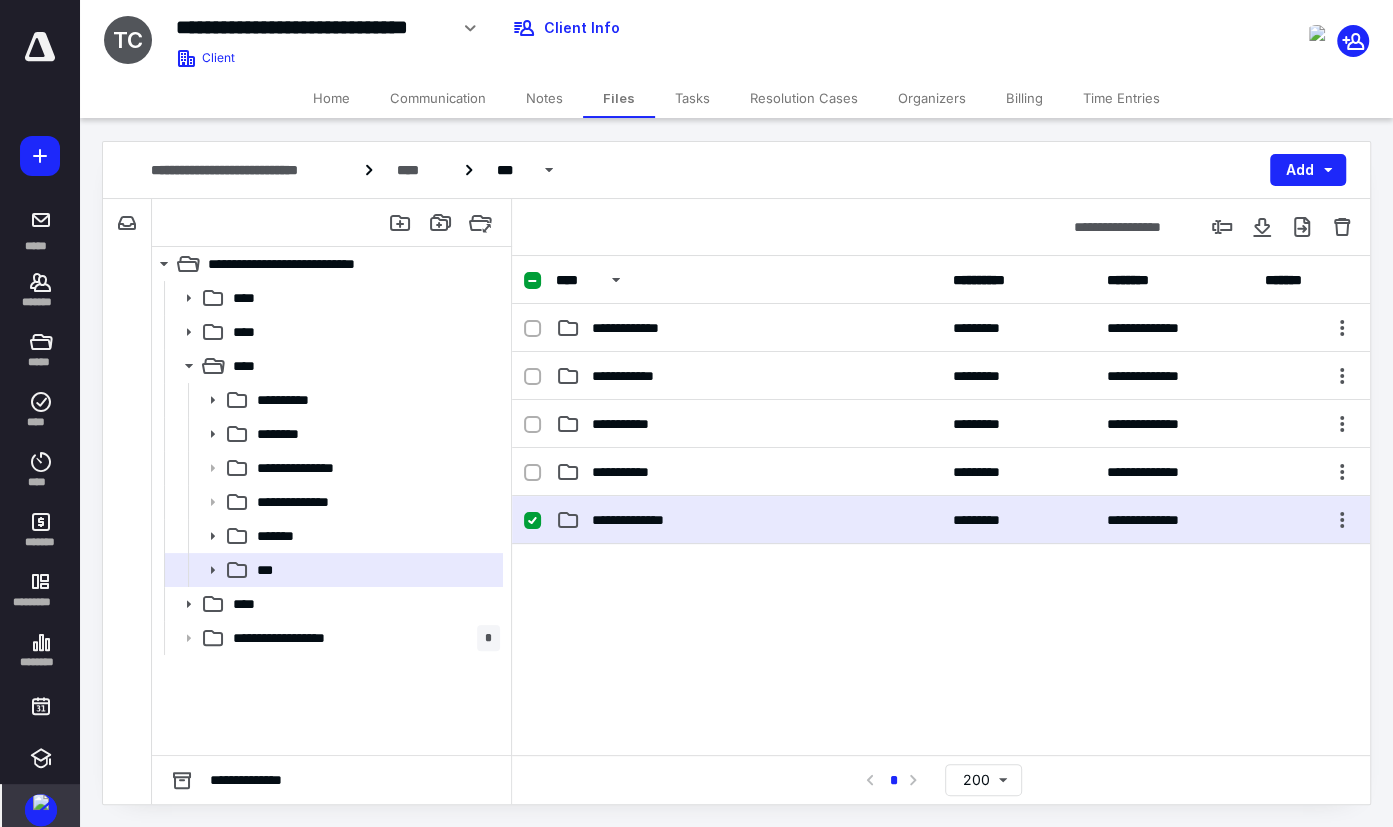 click on "**********" at bounding box center [748, 520] 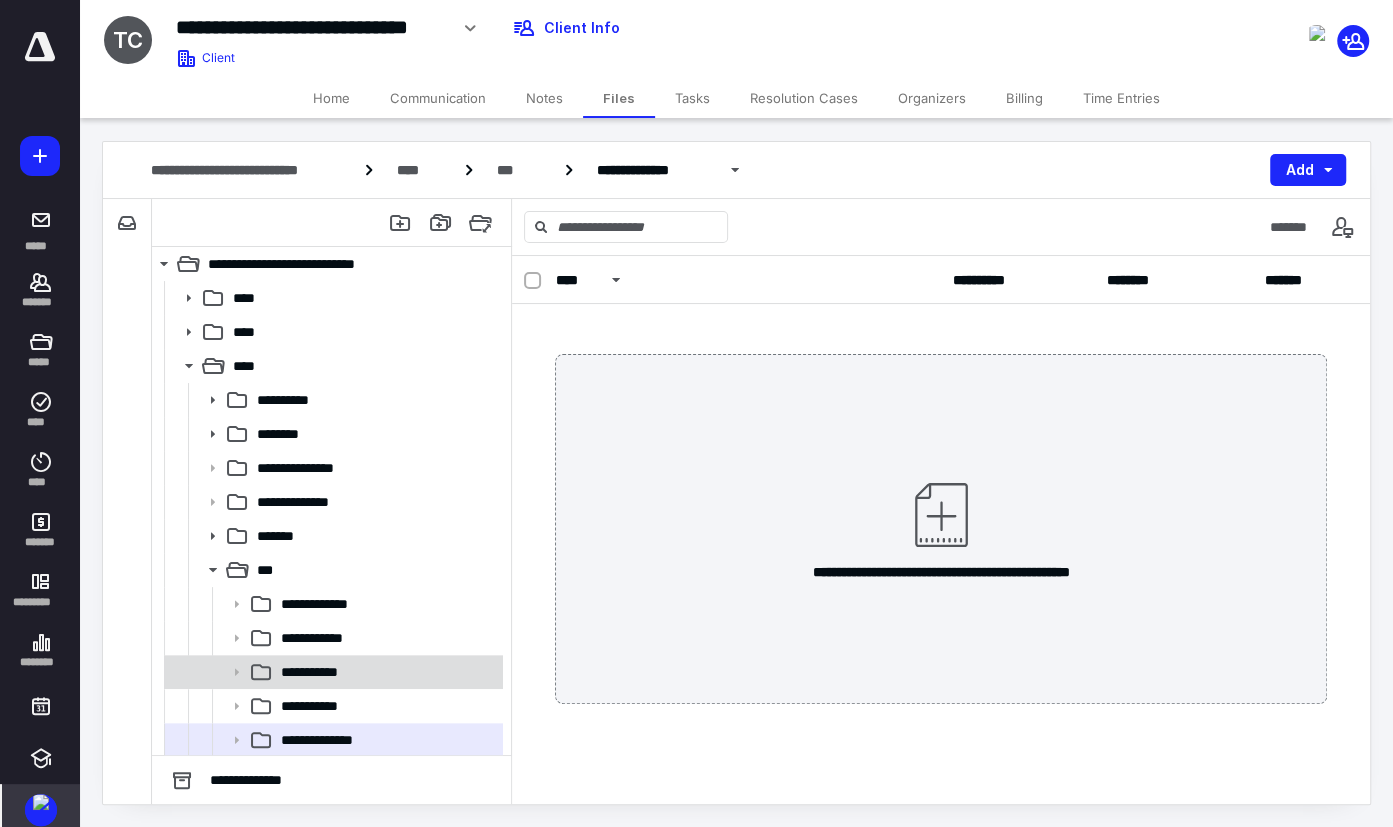 click on "**********" at bounding box center [386, 672] 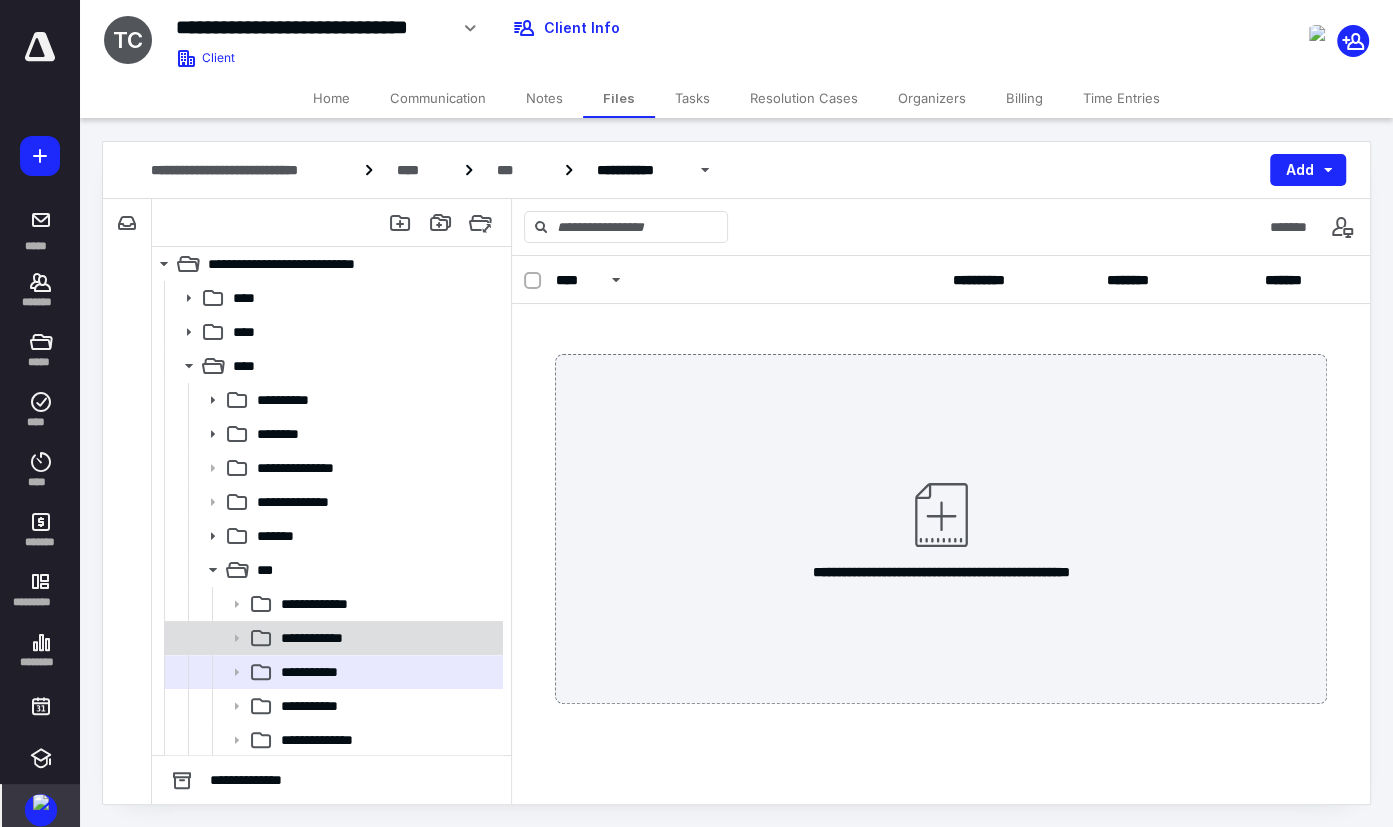 click on "**********" at bounding box center (386, 638) 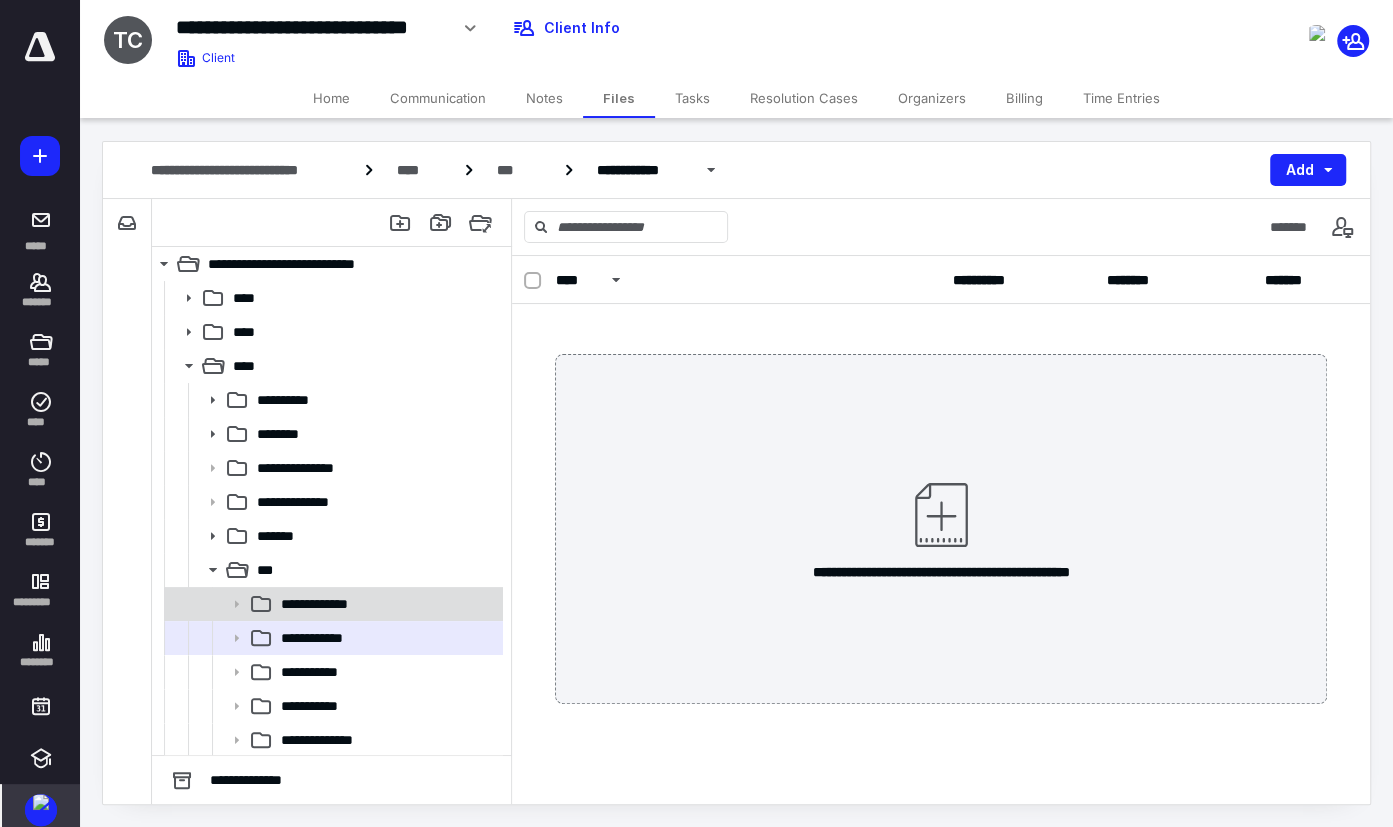 click on "**********" at bounding box center (386, 604) 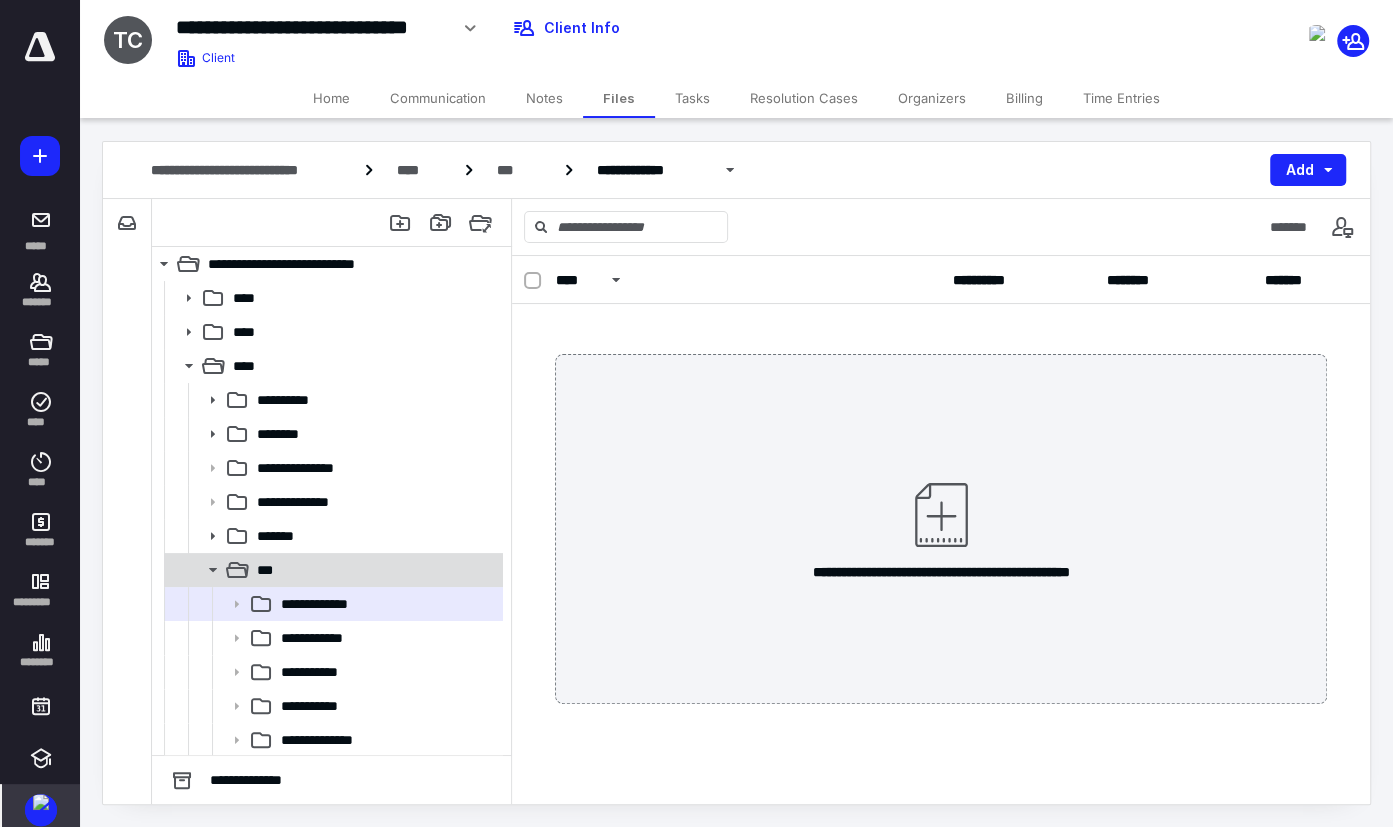 click 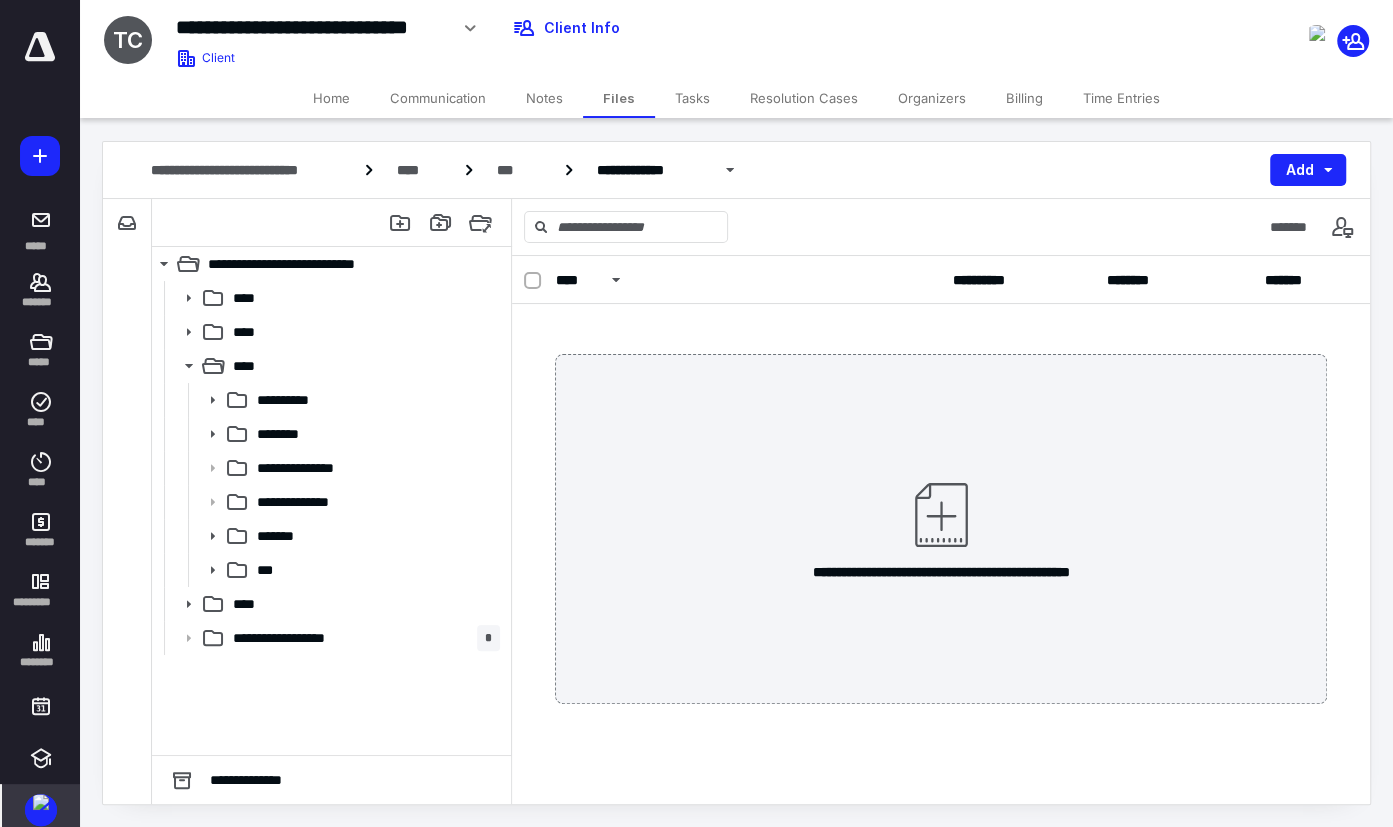 click on "Tasks" at bounding box center [692, 98] 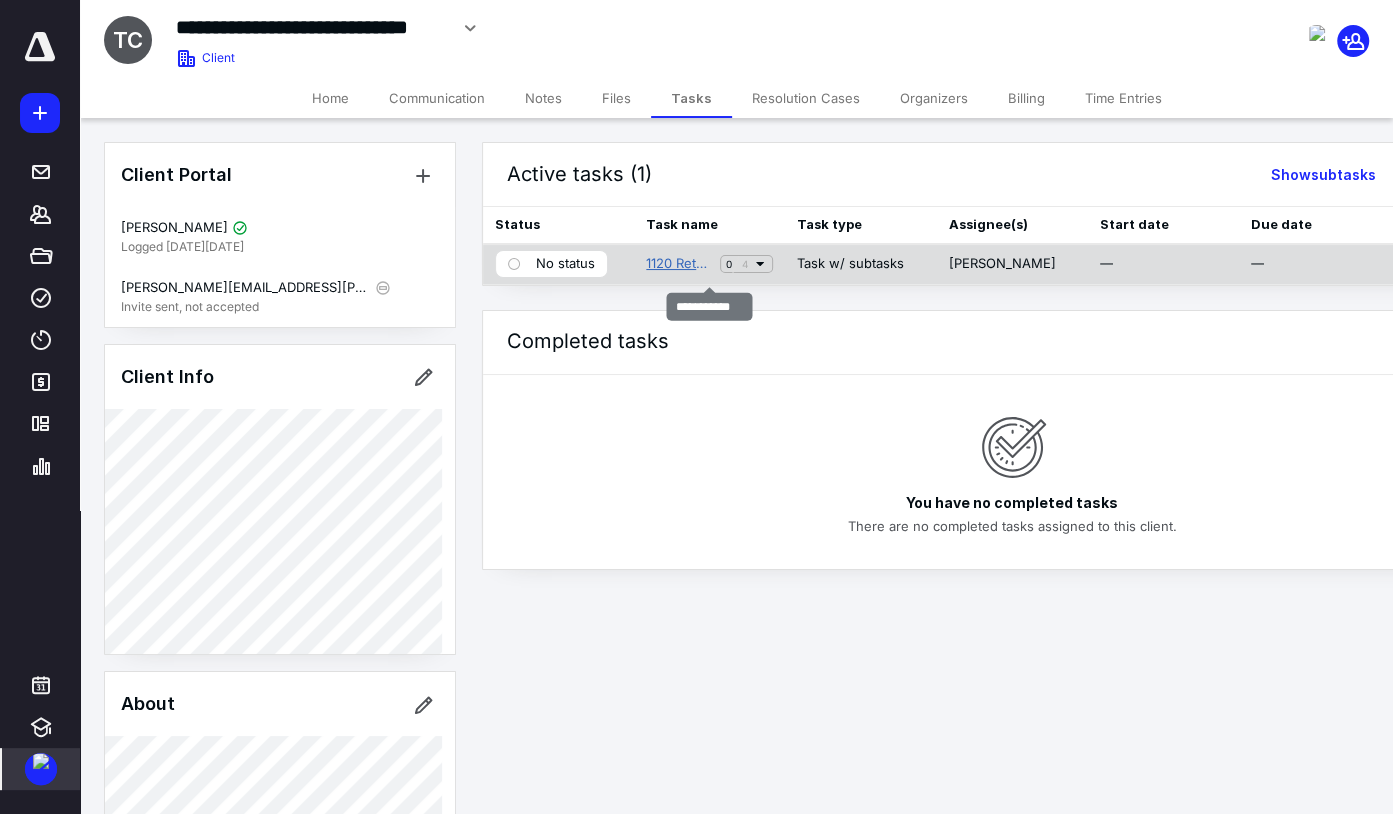click on "1120 Return" at bounding box center (679, 264) 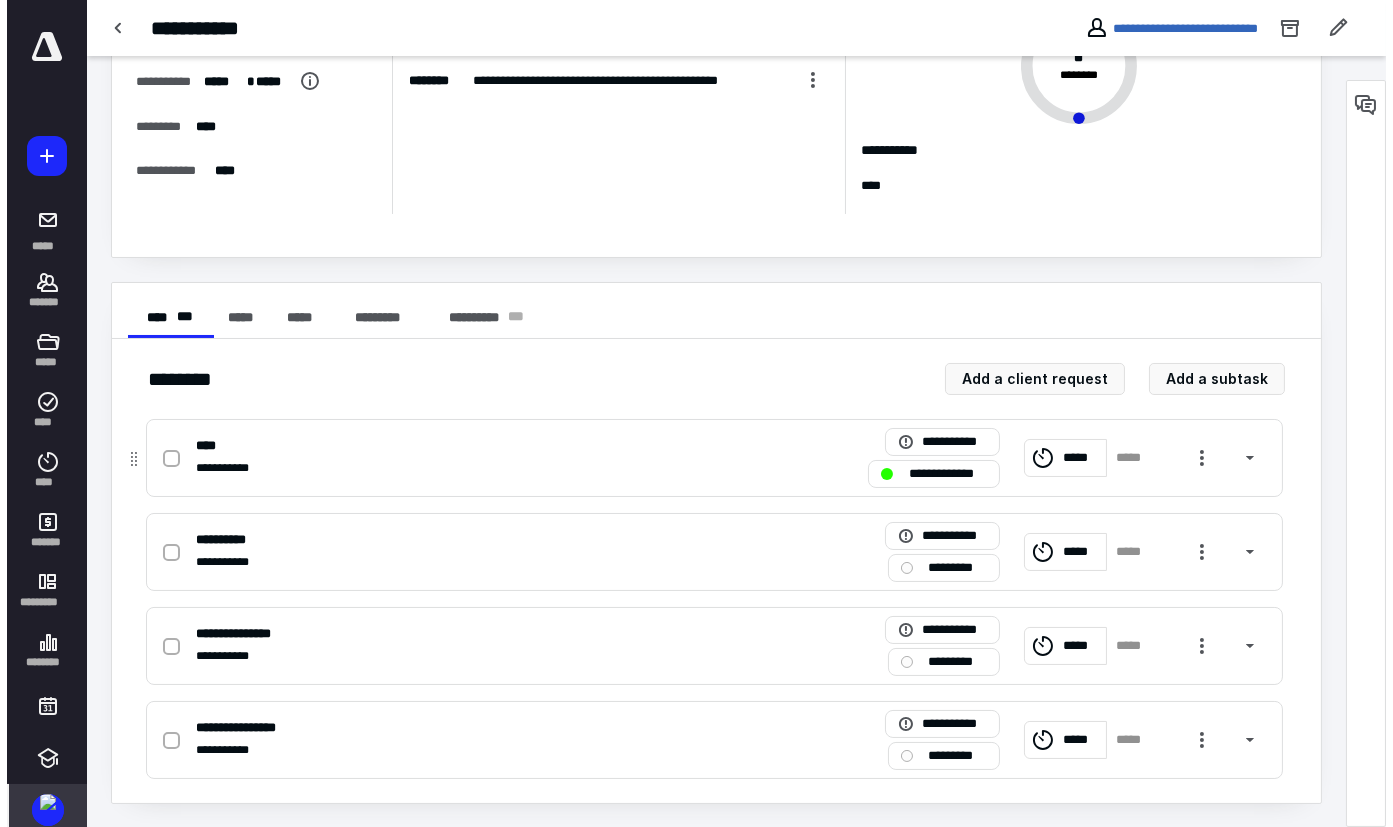 scroll, scrollTop: 0, scrollLeft: 0, axis: both 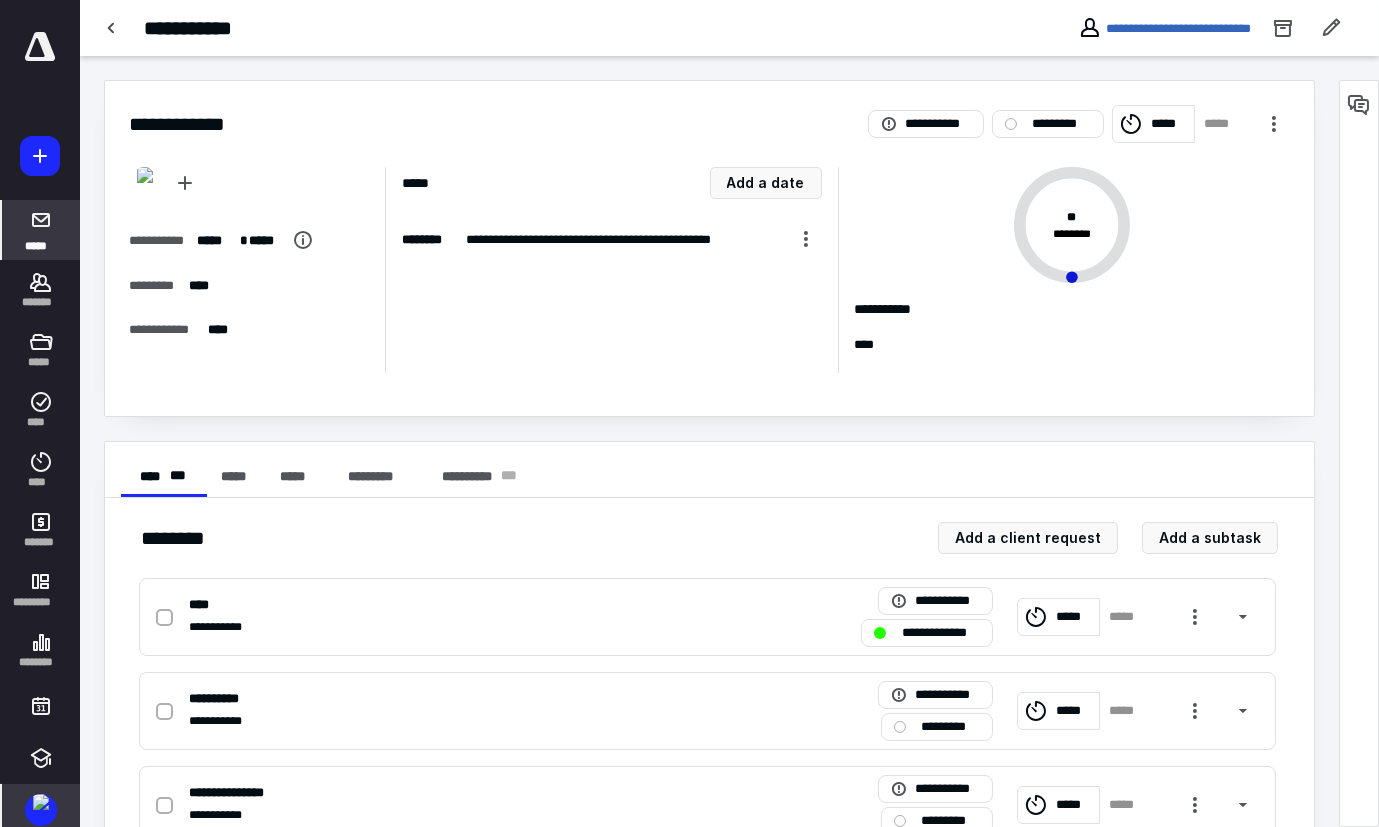 click at bounding box center (41, 220) 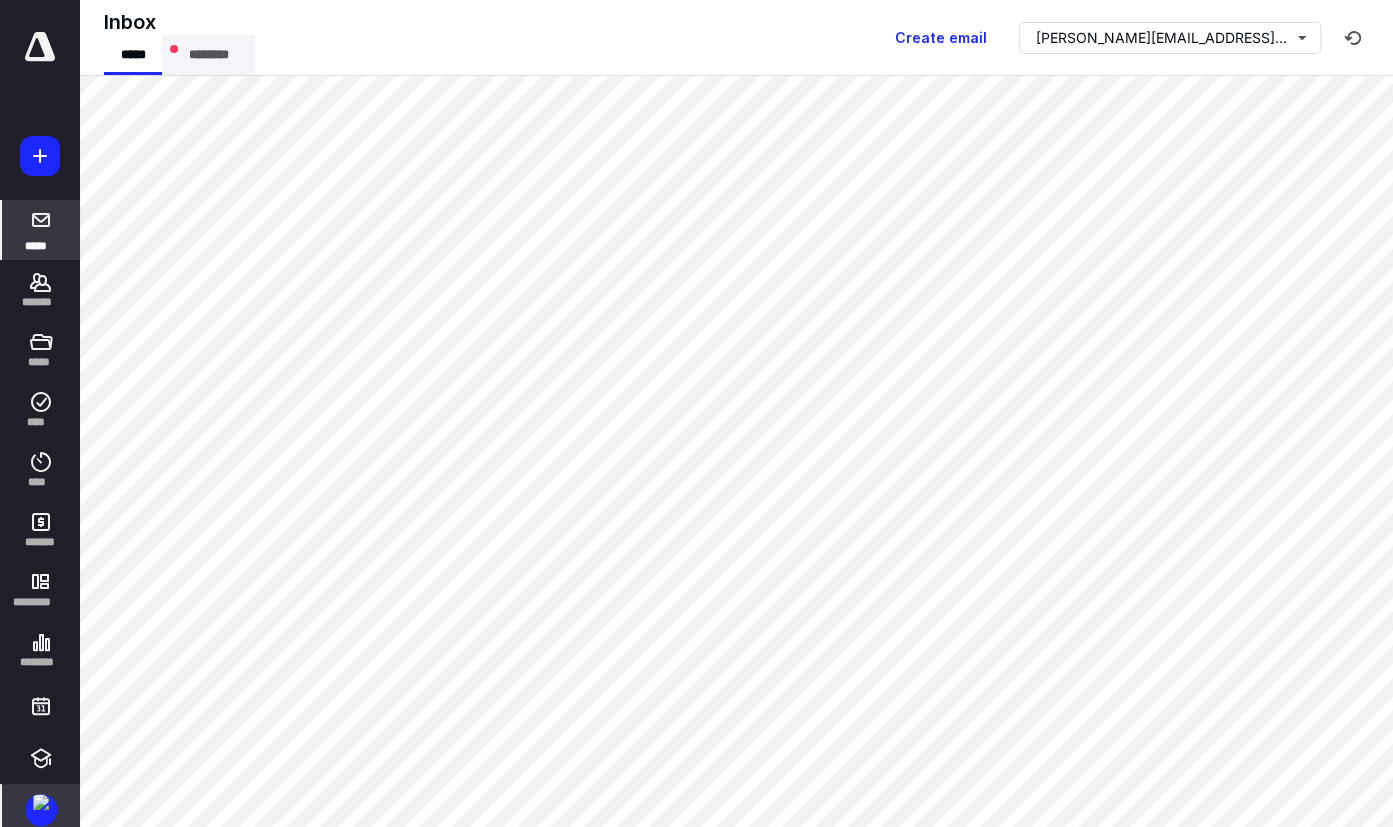 click on "********" at bounding box center [208, 55] 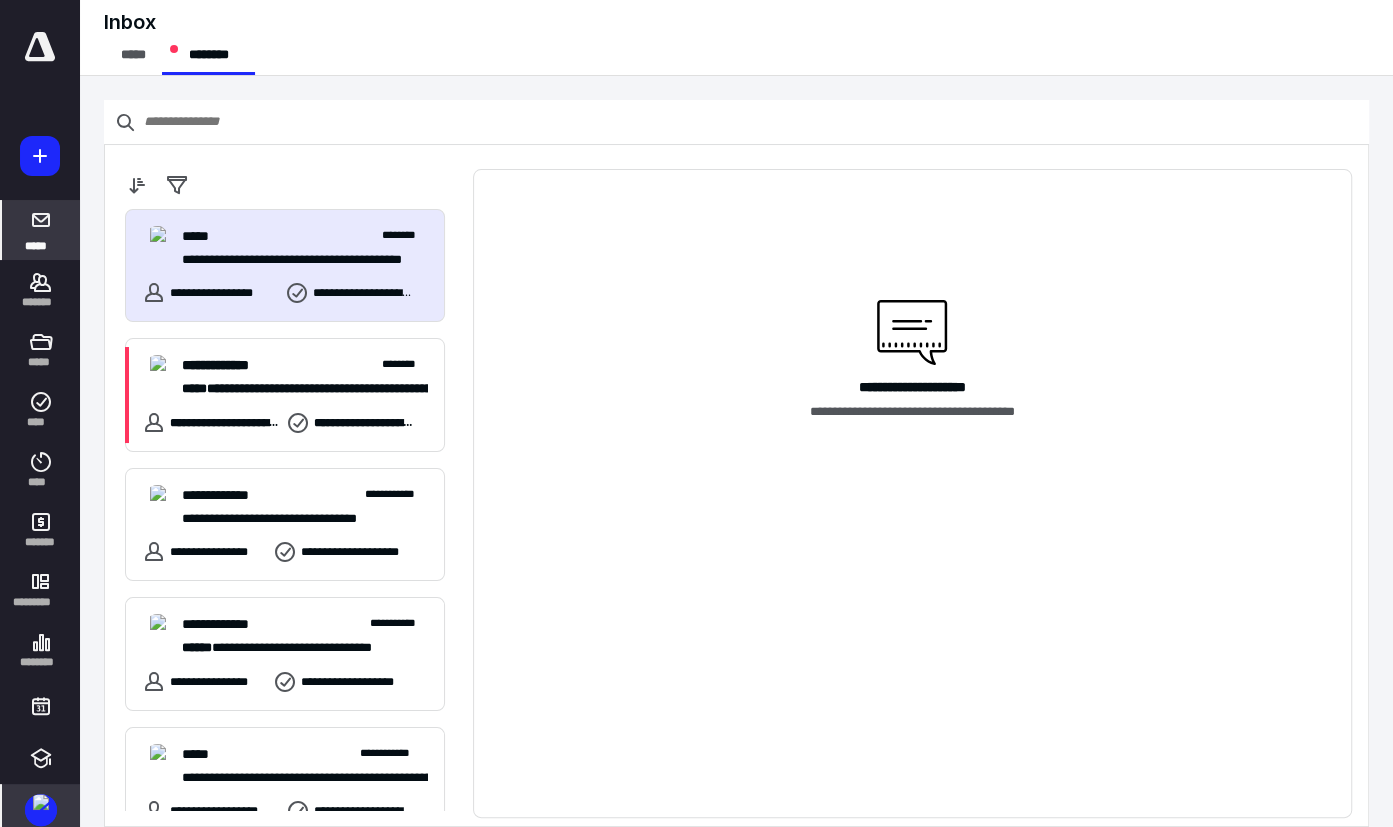 click on "**********" at bounding box center [285, 265] 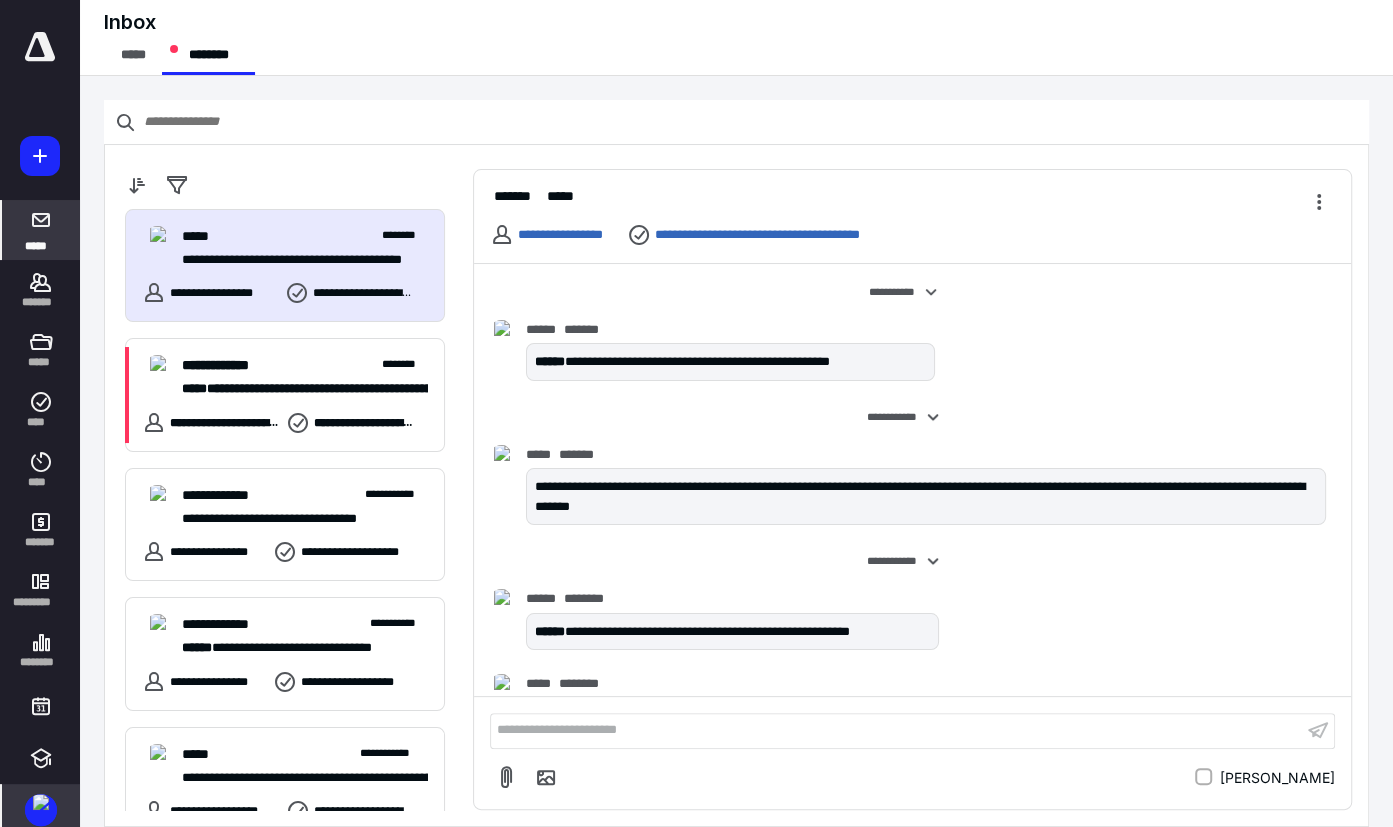 scroll, scrollTop: 58, scrollLeft: 0, axis: vertical 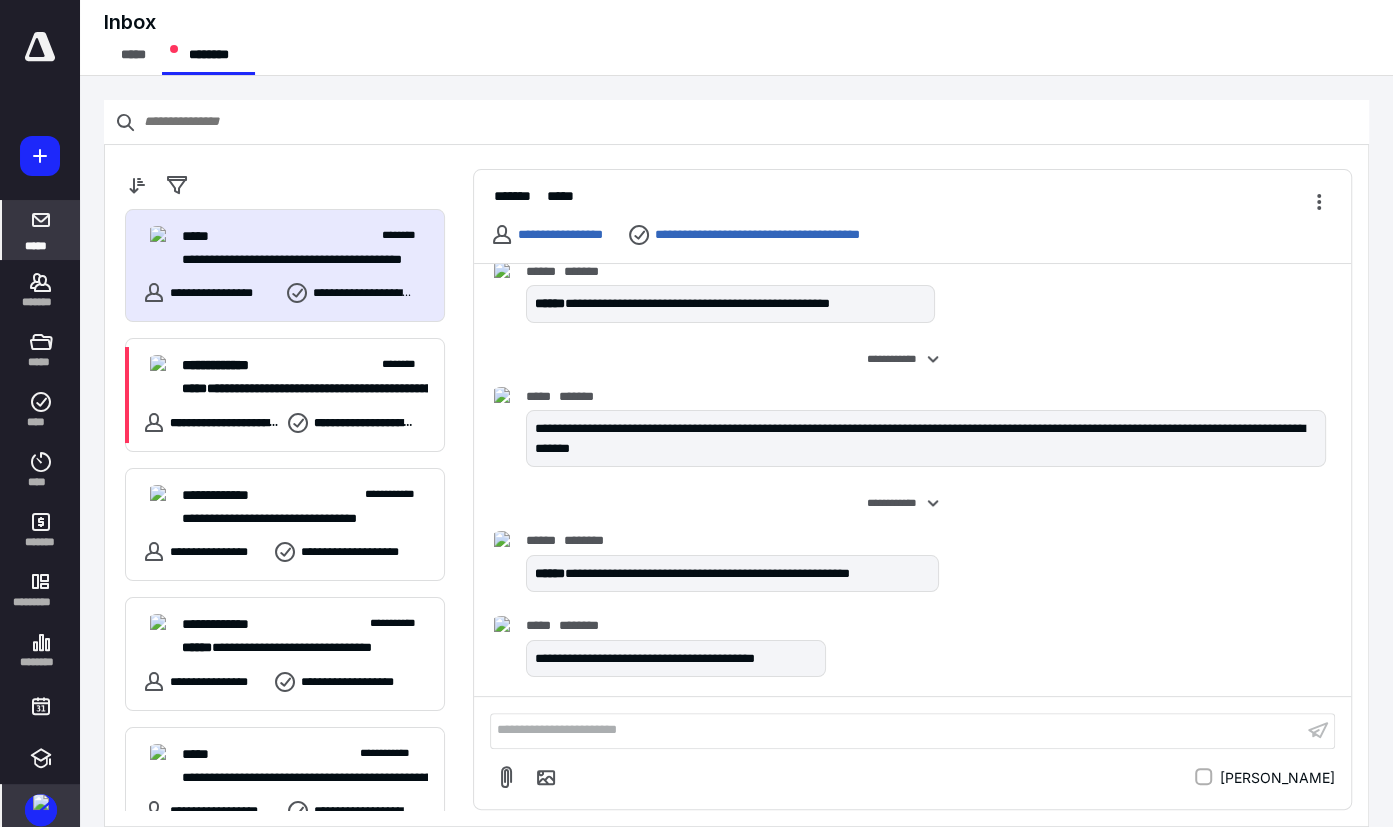 click on "**********" at bounding box center (896, 730) 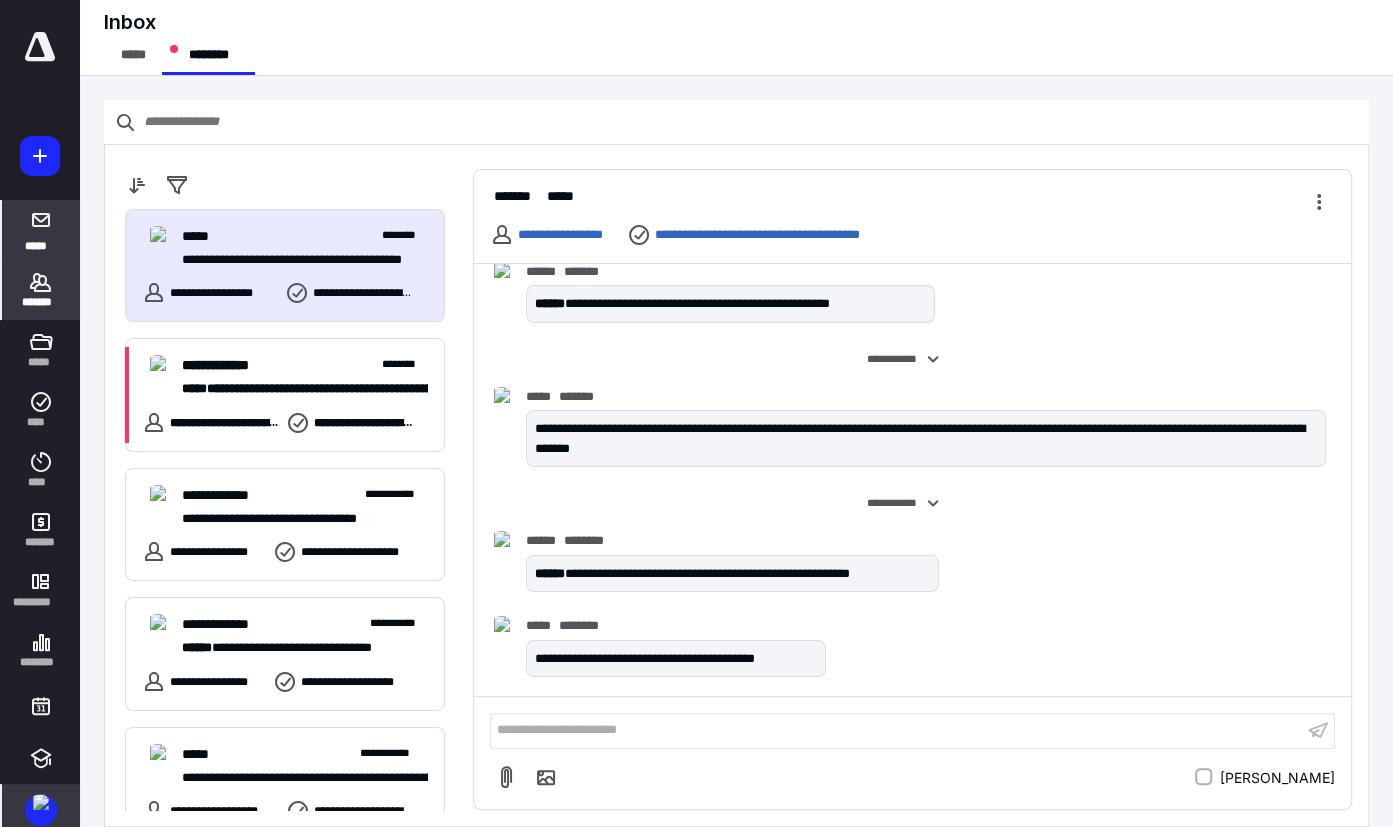 click on "*******" at bounding box center (41, 302) 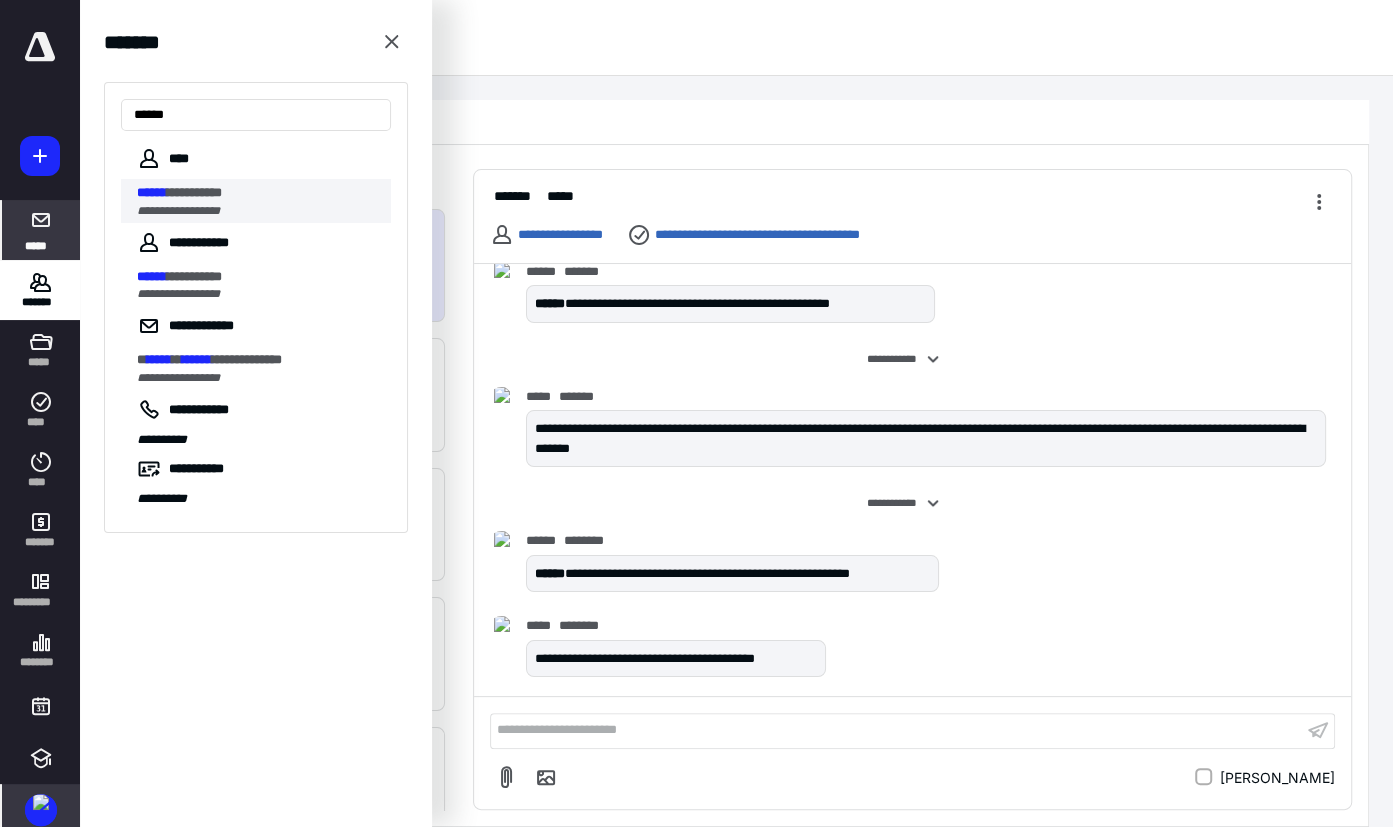 type on "******" 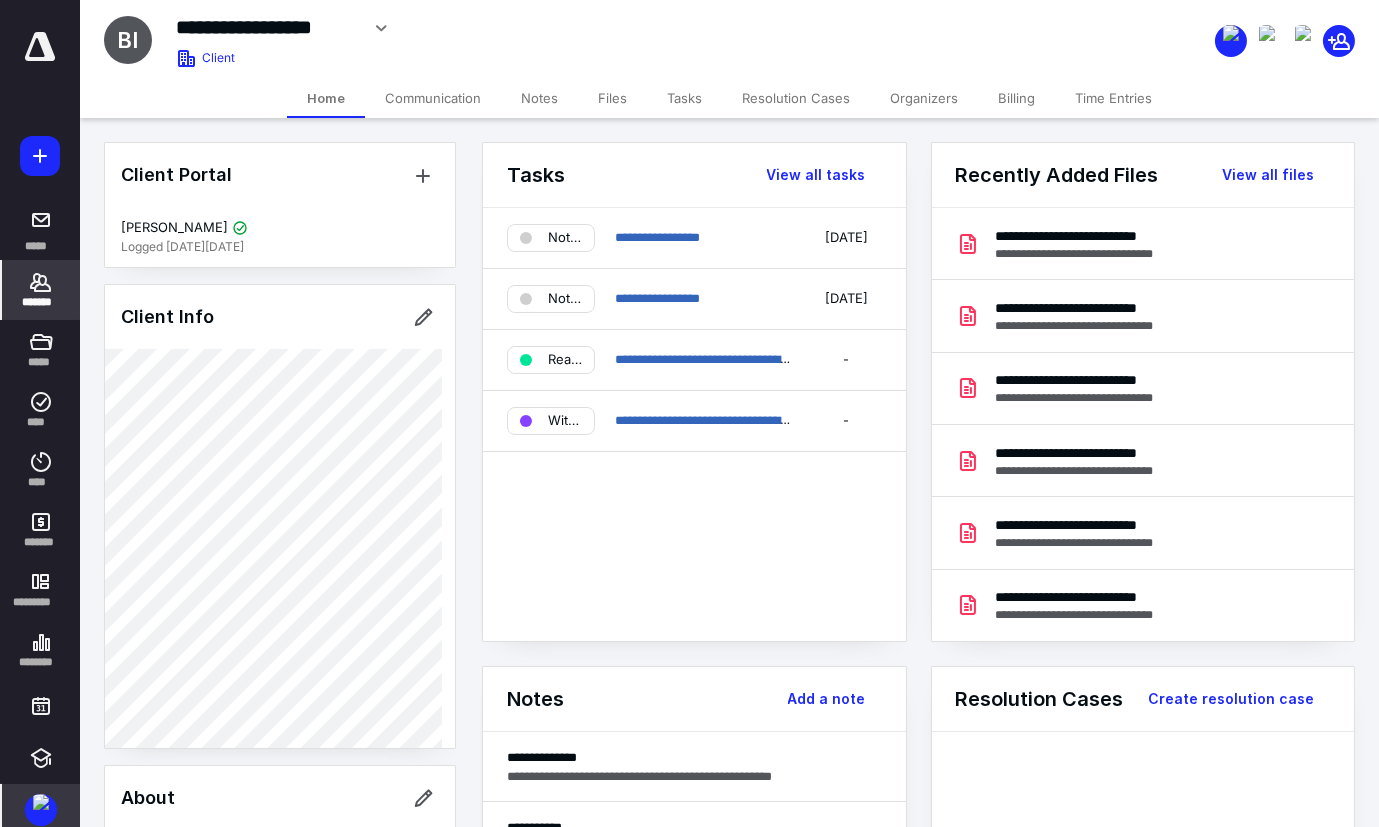click on "Tasks" at bounding box center [684, 98] 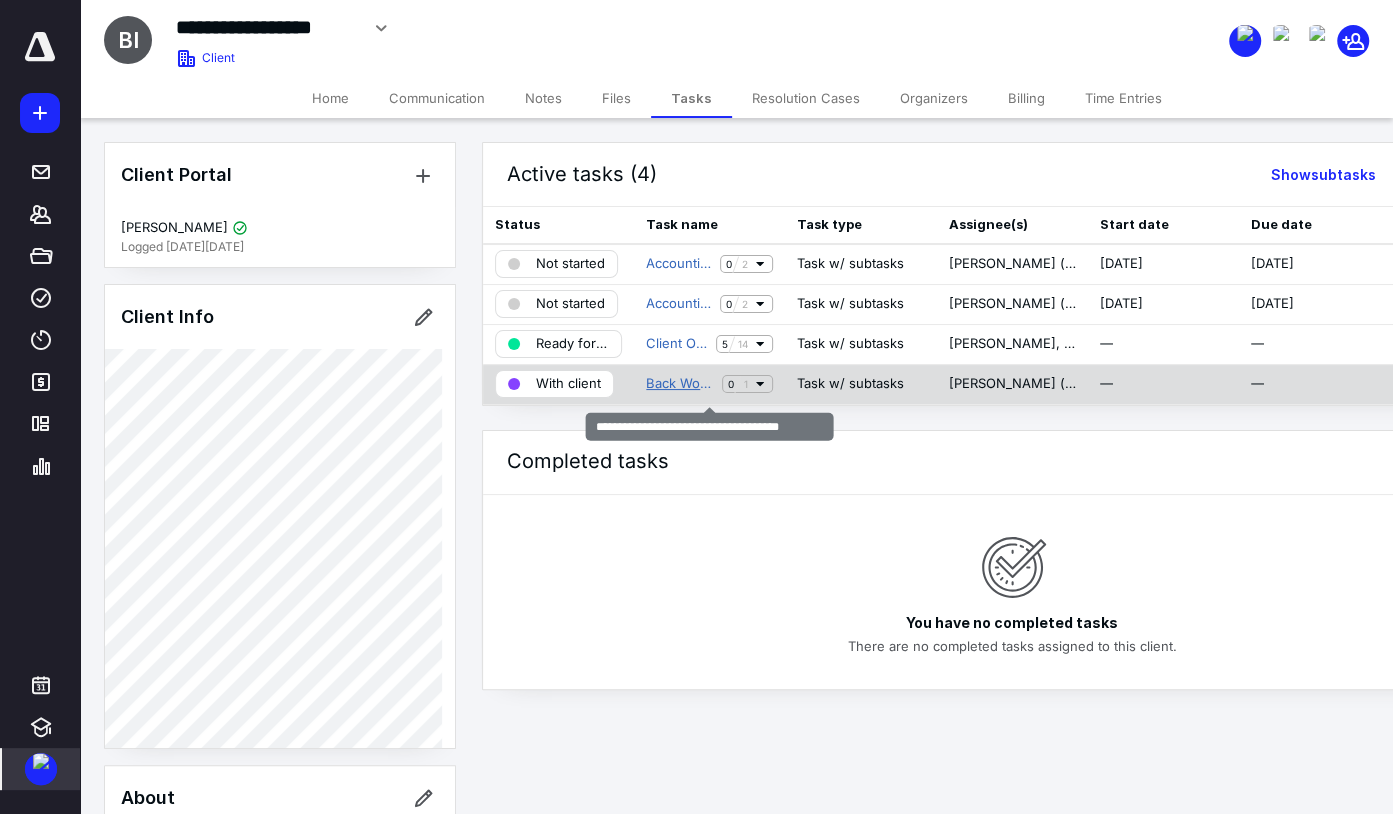 click on "Back Work thru May Accounting Project" at bounding box center (680, 384) 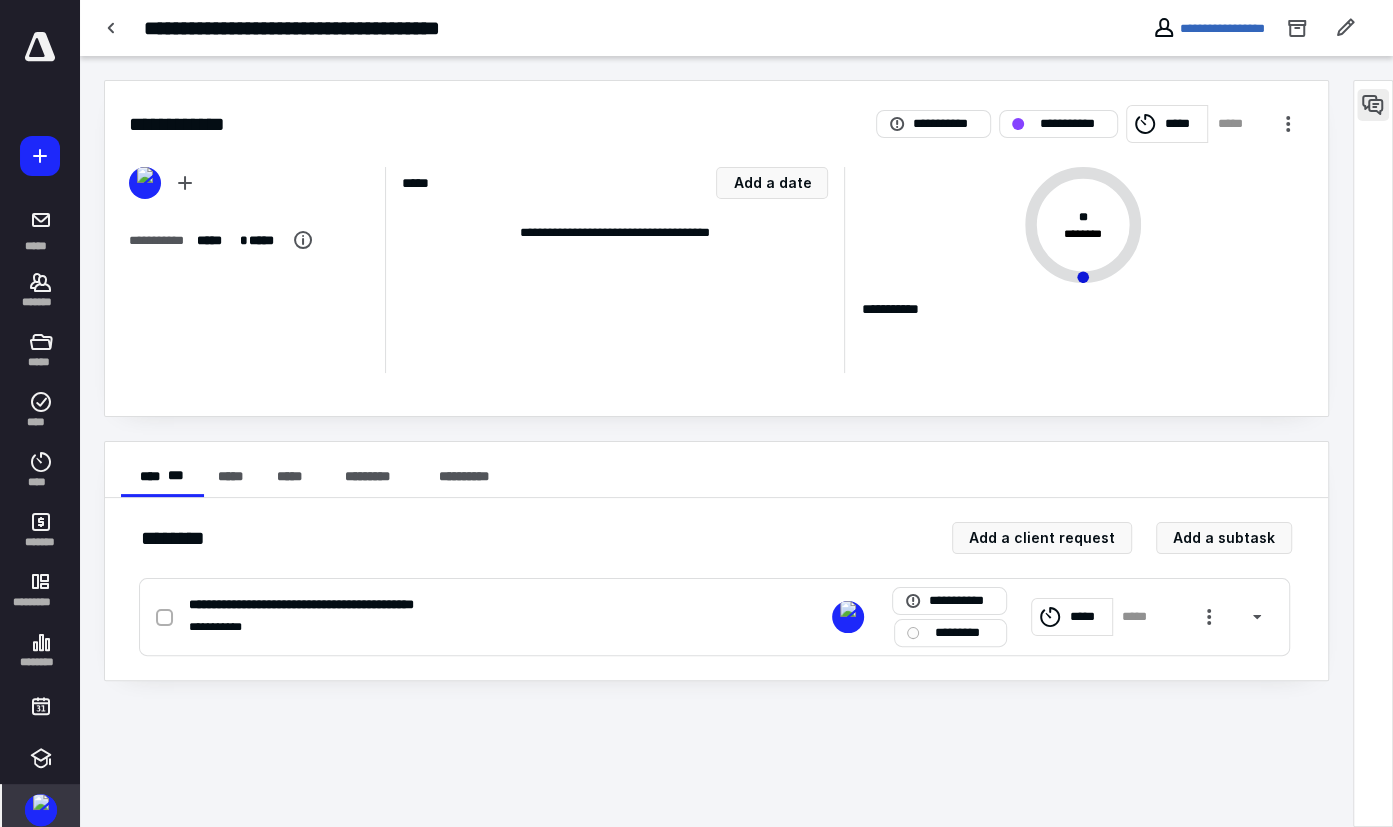 click at bounding box center (1373, 105) 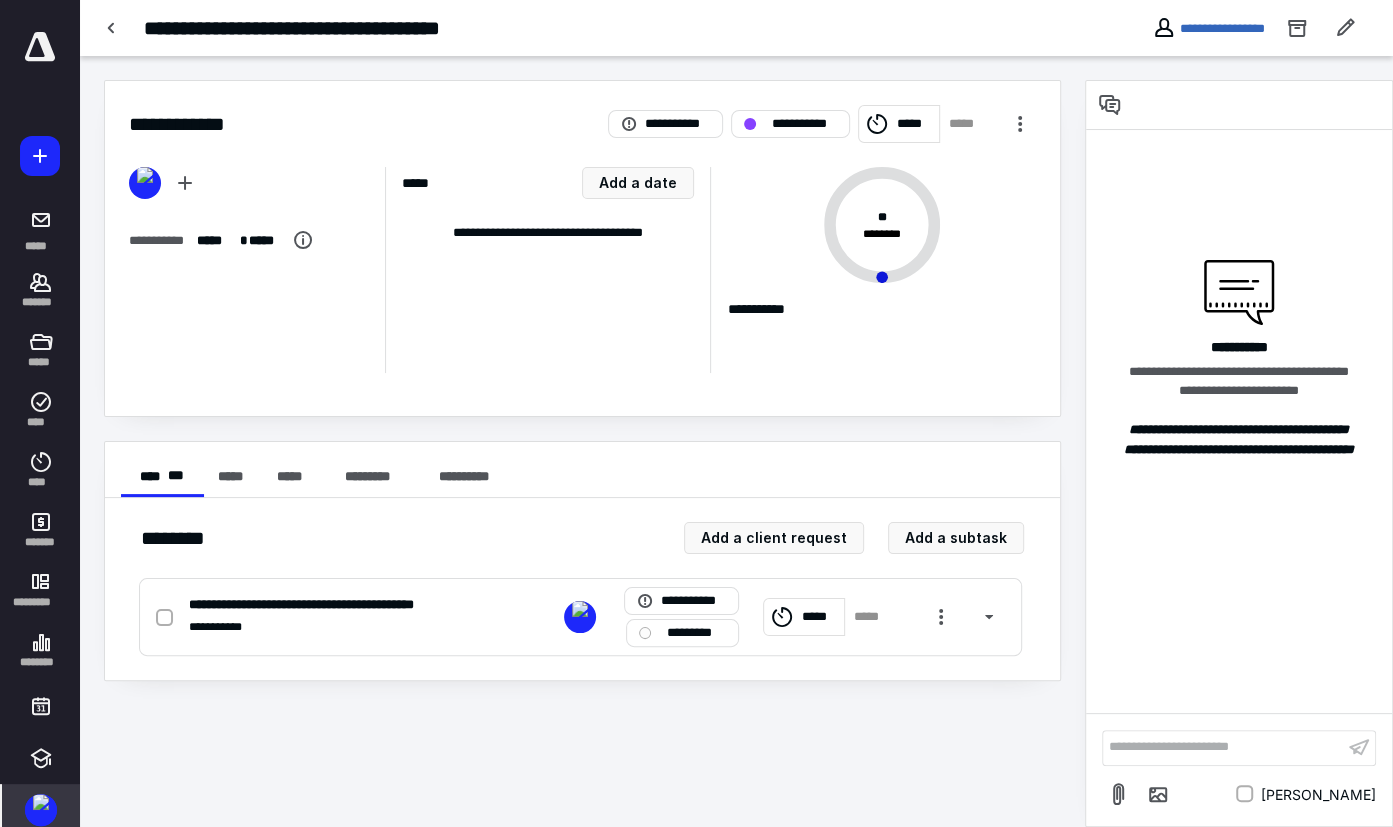 click on "**********" at bounding box center [1223, 747] 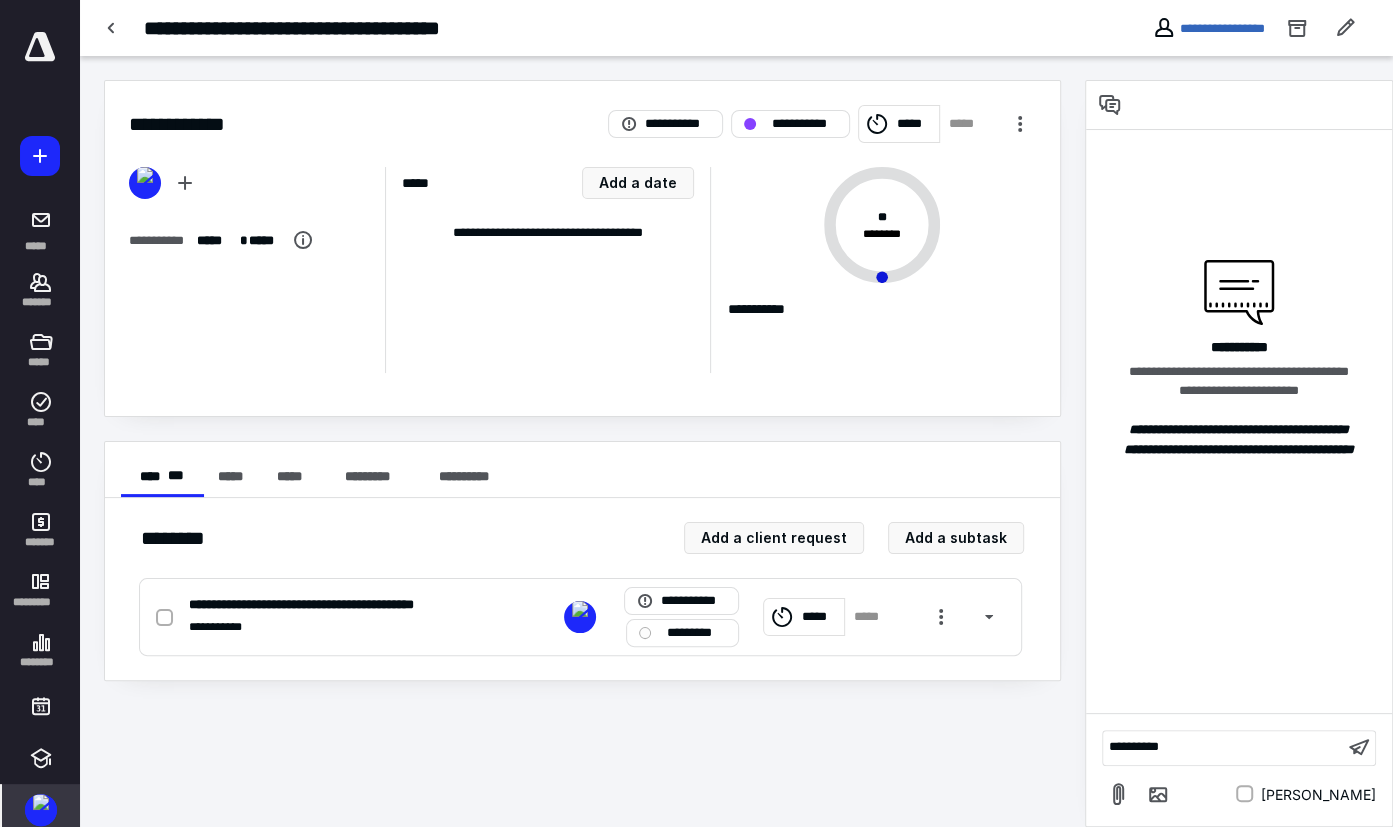 type 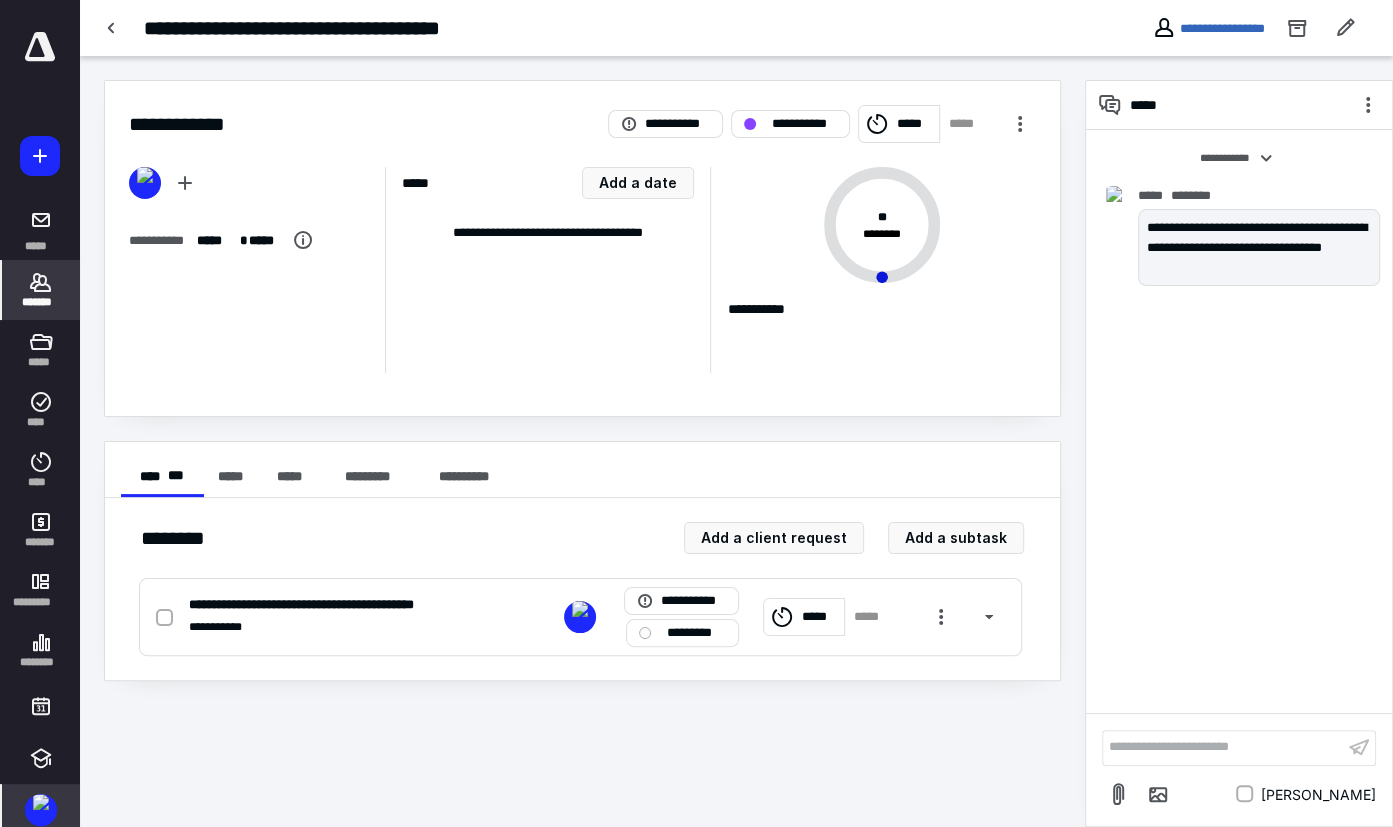 click on "*******" at bounding box center (41, 290) 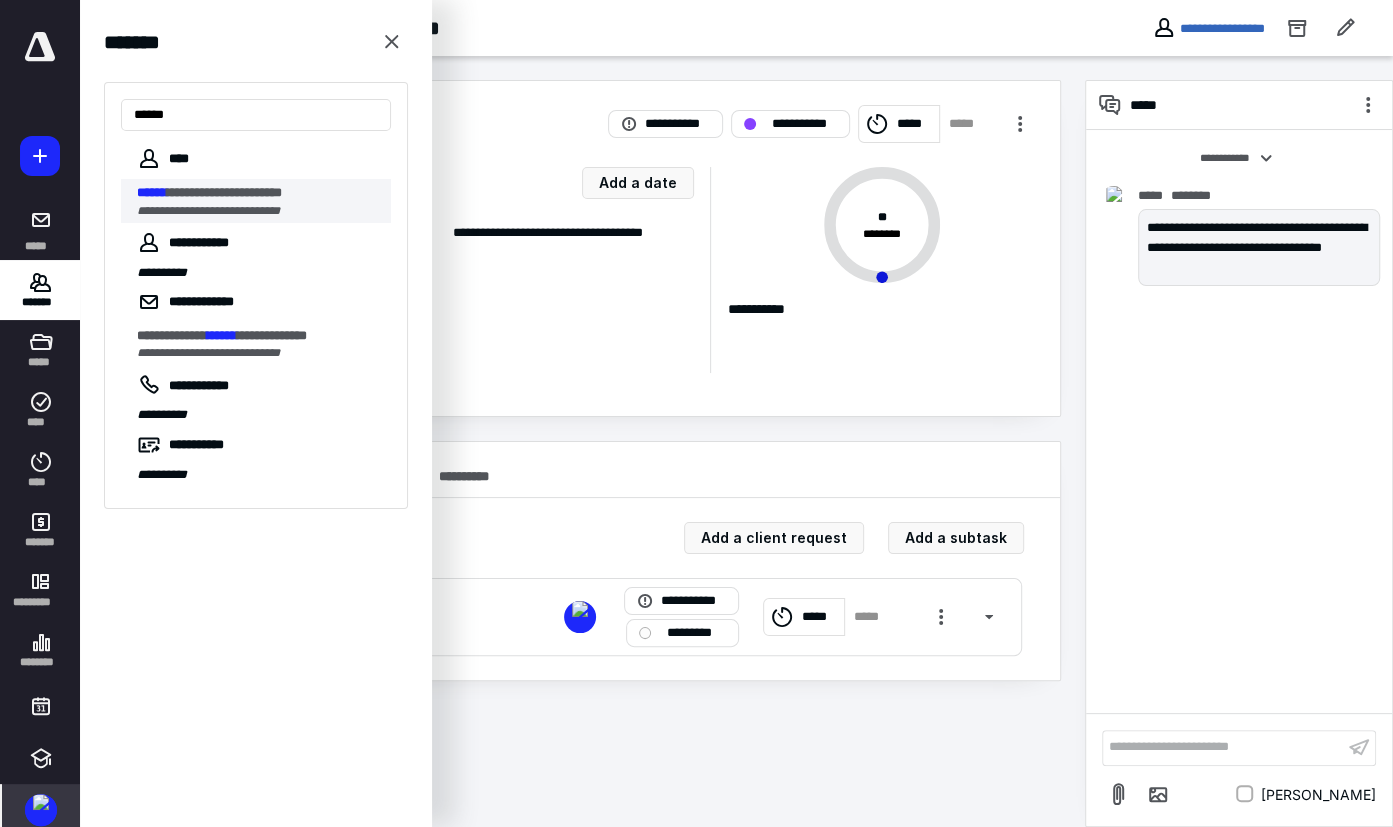 type on "******" 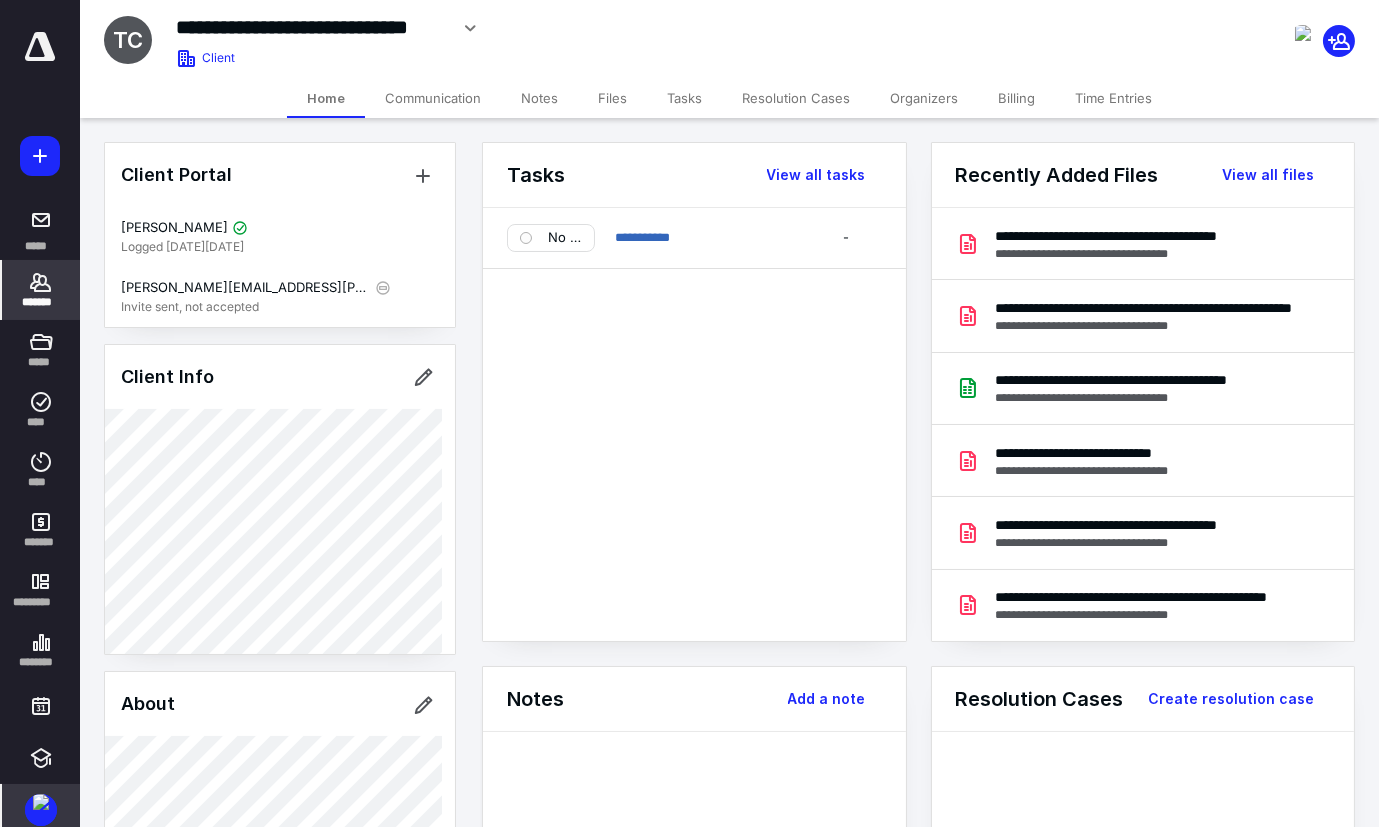 click on "Tasks" at bounding box center [684, 98] 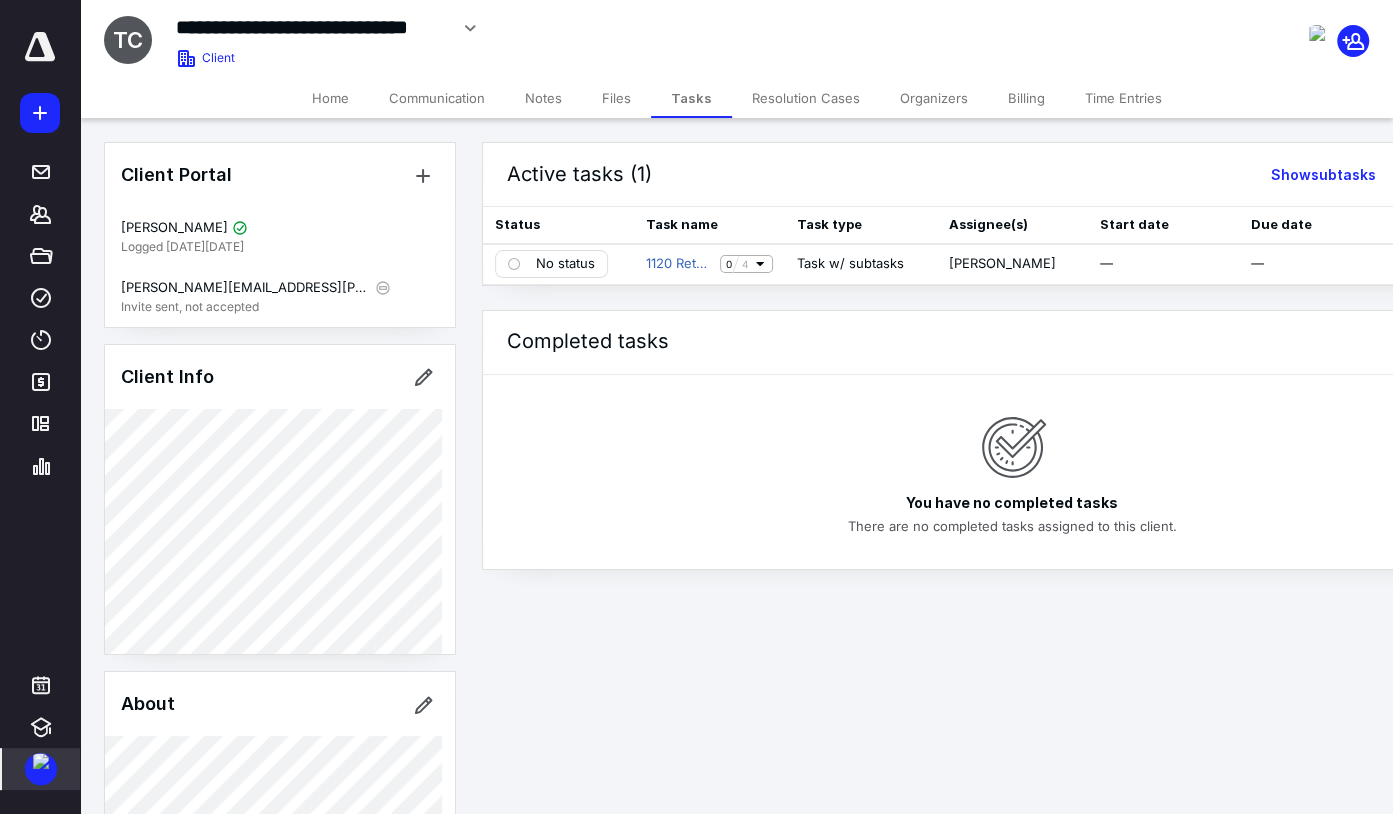 click on "Files" at bounding box center (616, 98) 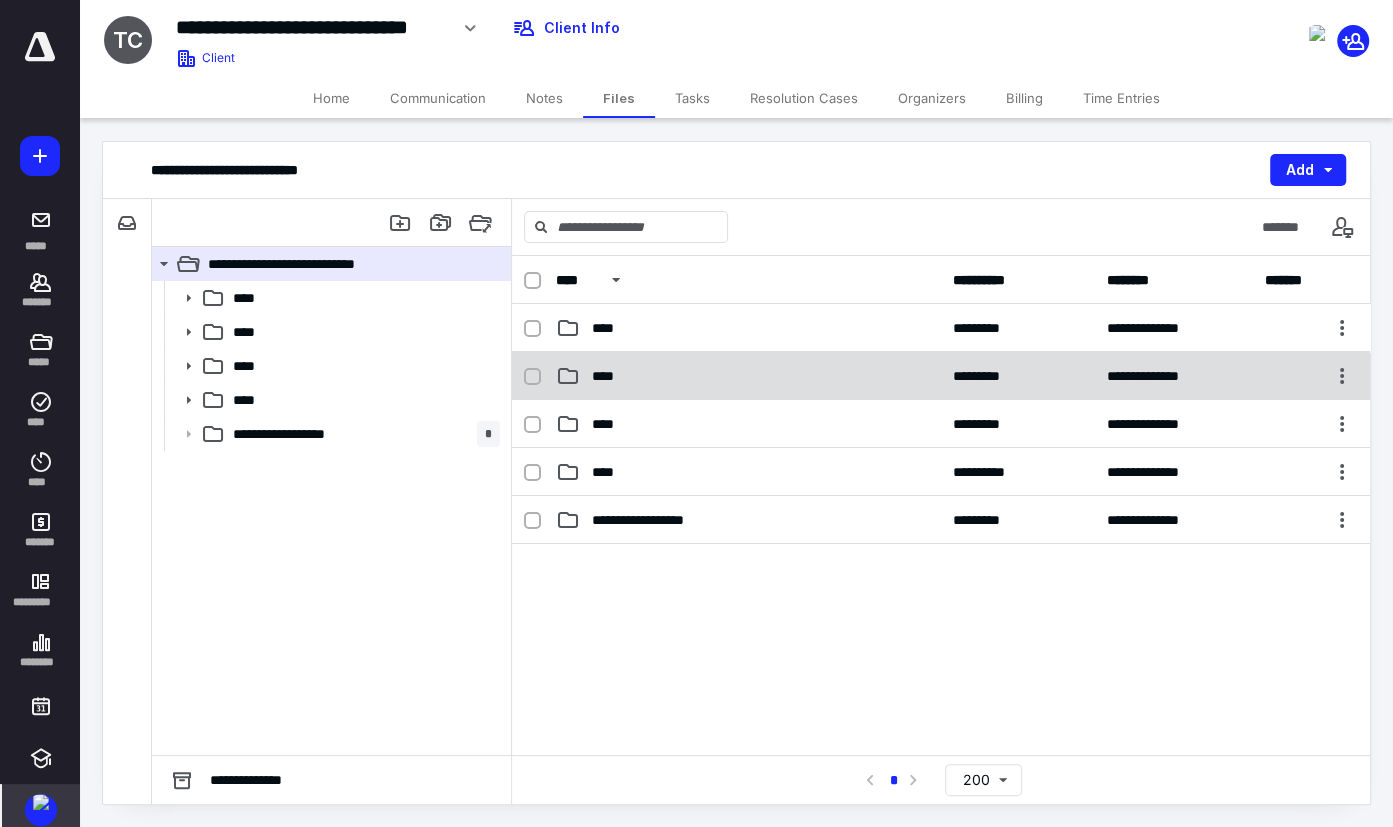 click on "****" at bounding box center [748, 376] 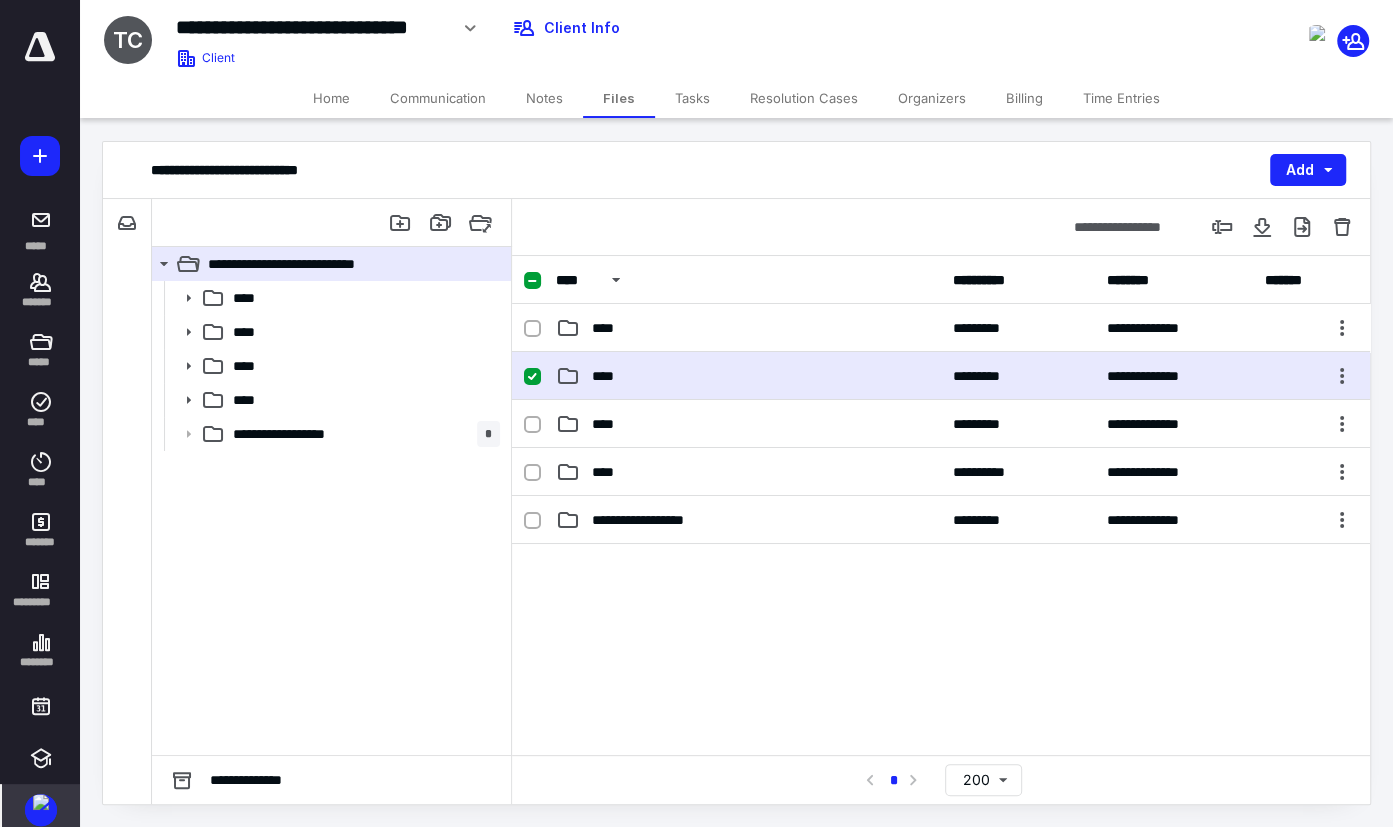 click on "****" at bounding box center (748, 376) 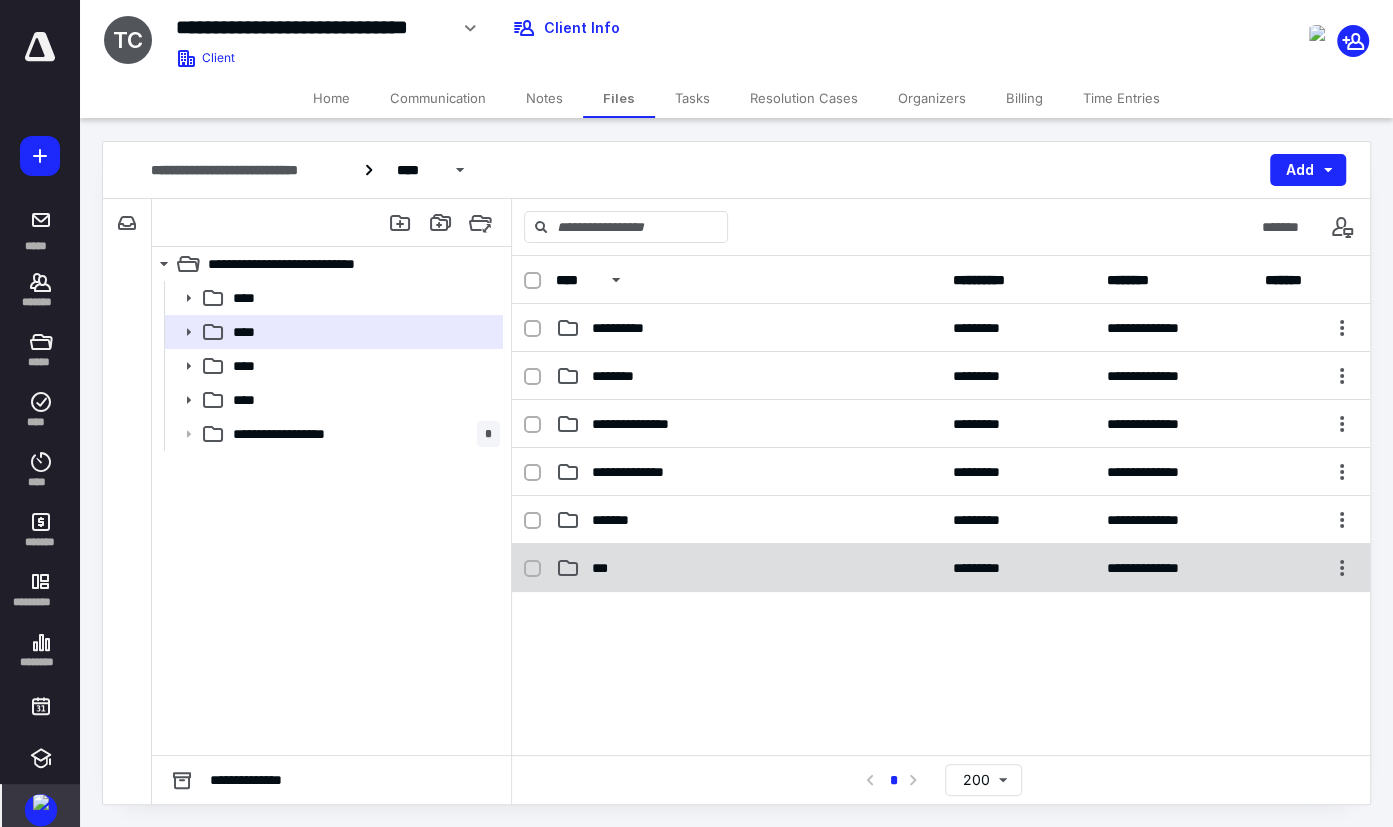 click on "***" at bounding box center [748, 568] 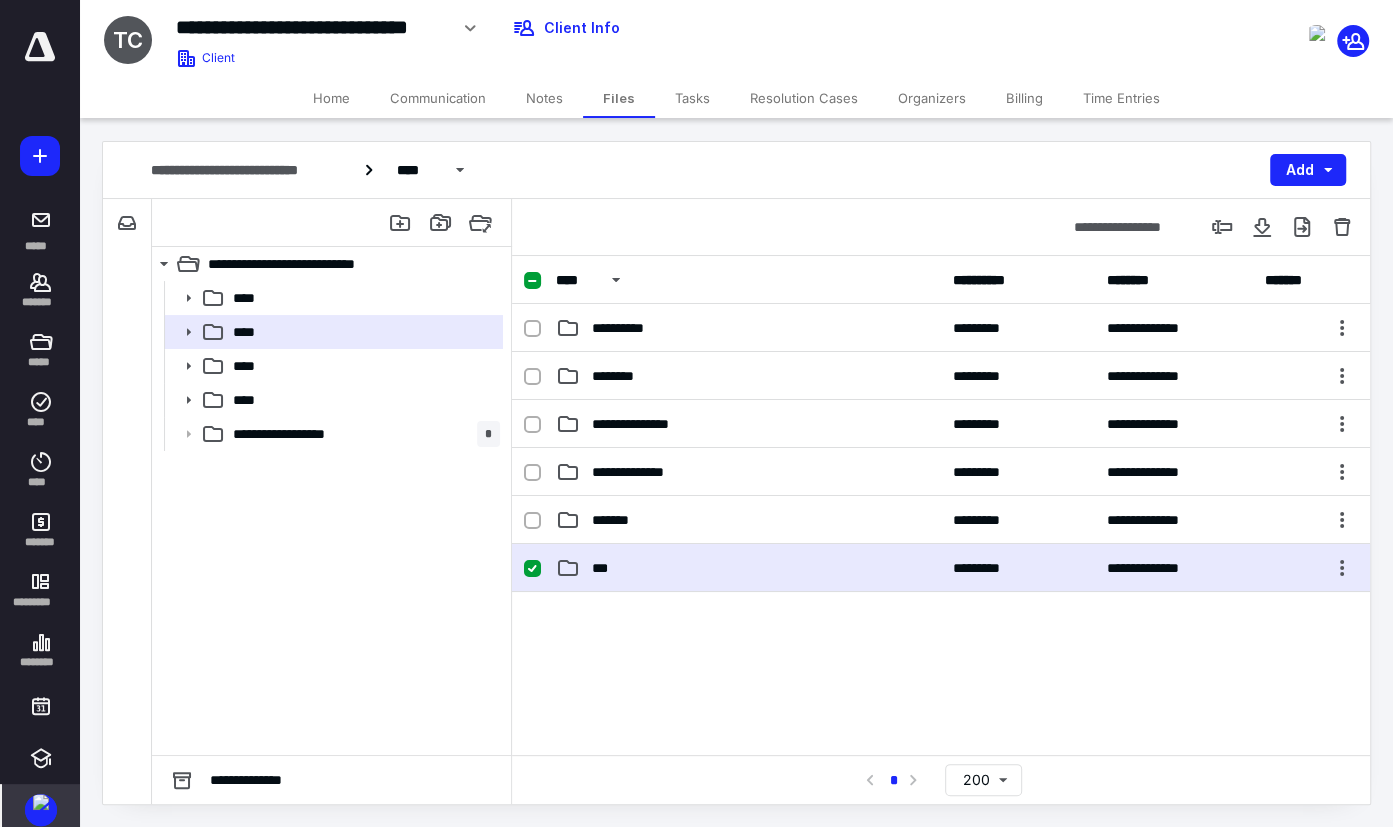 click on "***" at bounding box center (748, 568) 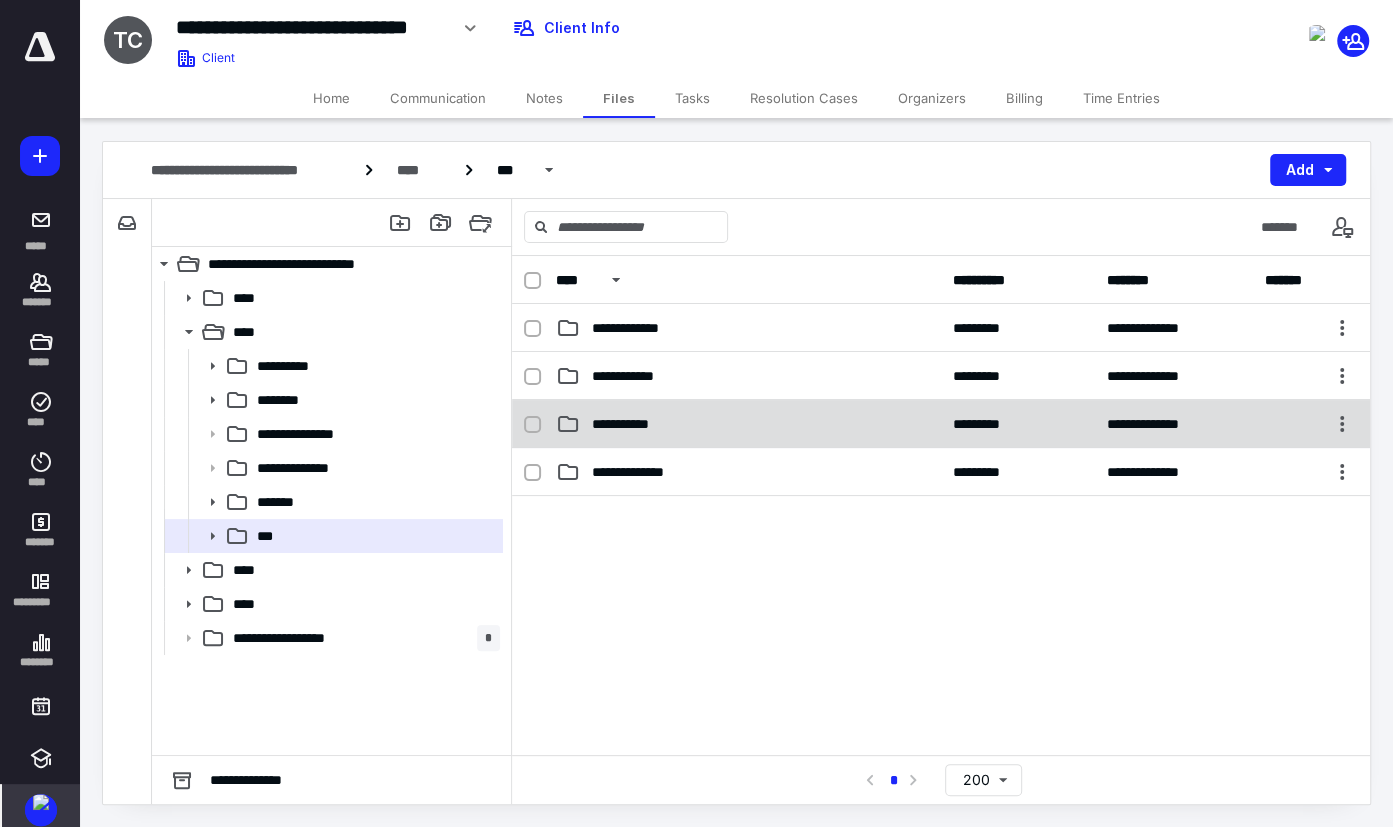 click on "**********" at bounding box center [748, 424] 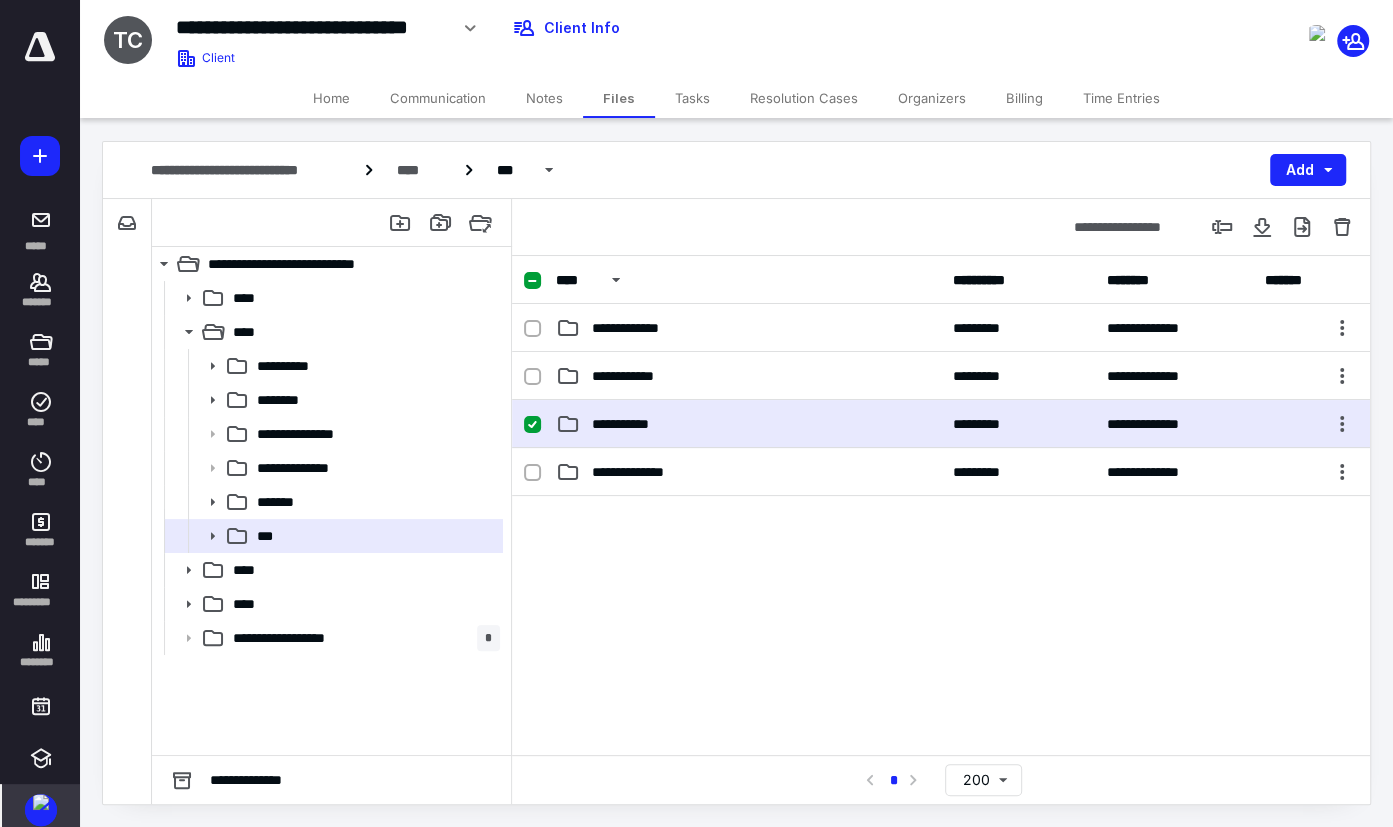click on "**********" at bounding box center (748, 424) 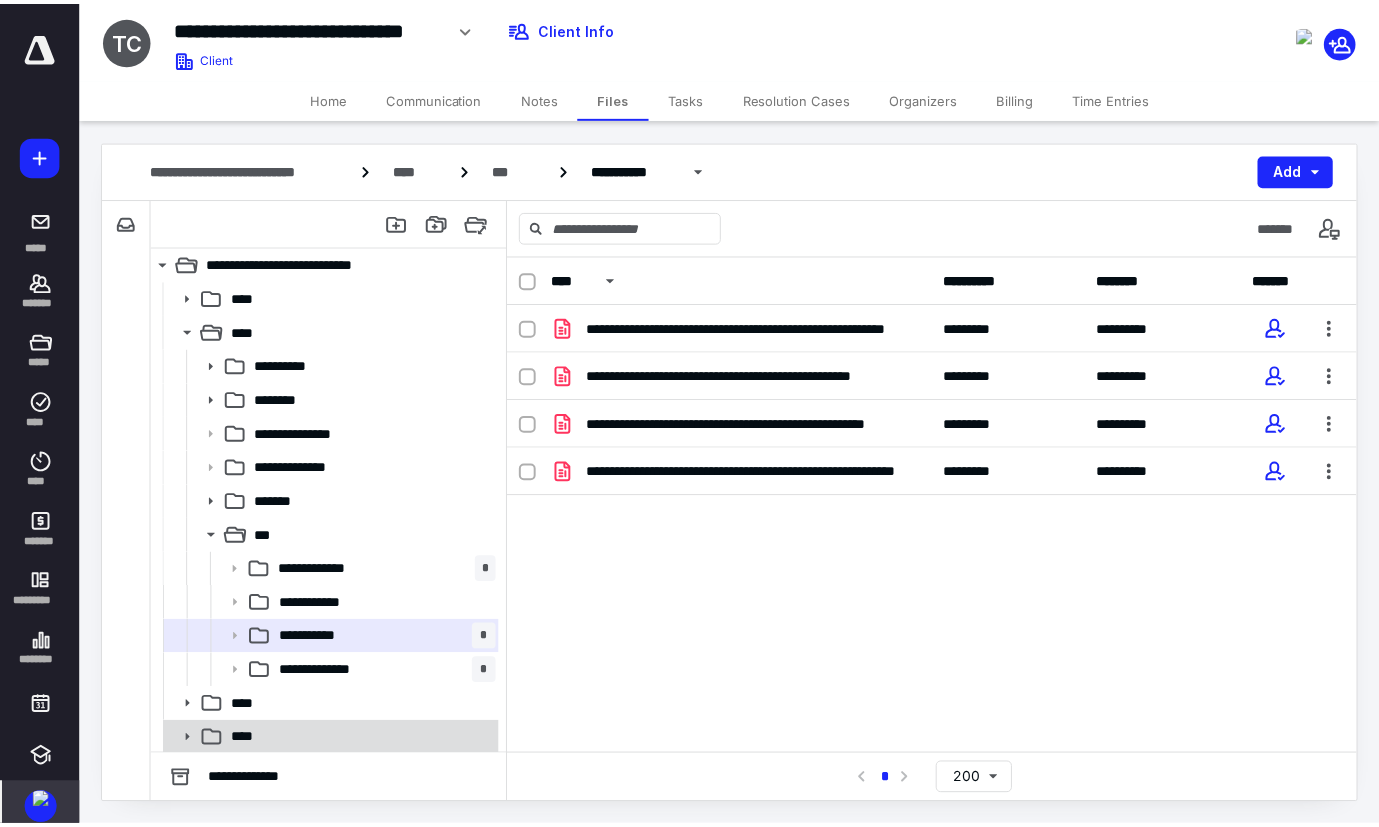 scroll, scrollTop: 35, scrollLeft: 0, axis: vertical 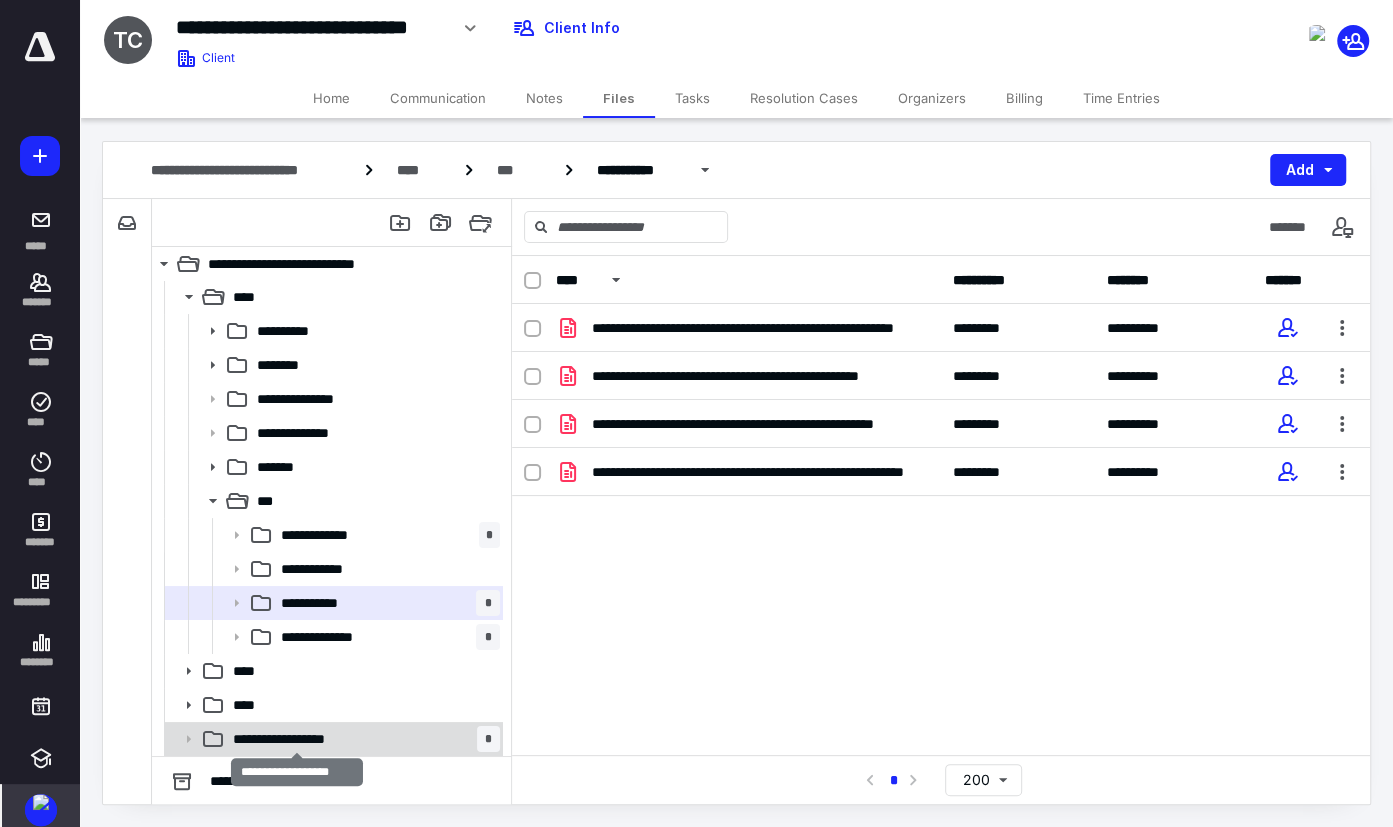 click on "**********" at bounding box center (297, 739) 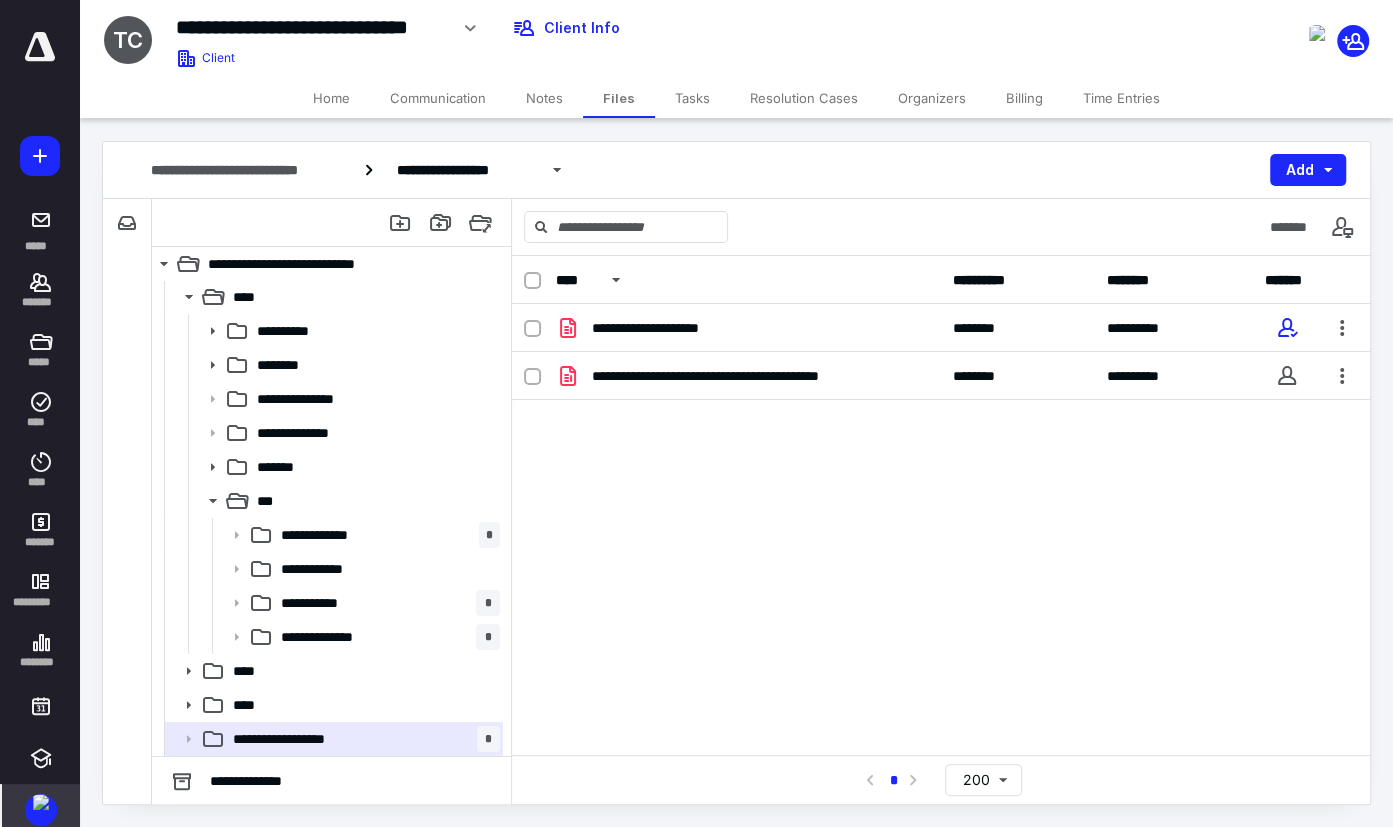 click on "Notes" at bounding box center (544, 98) 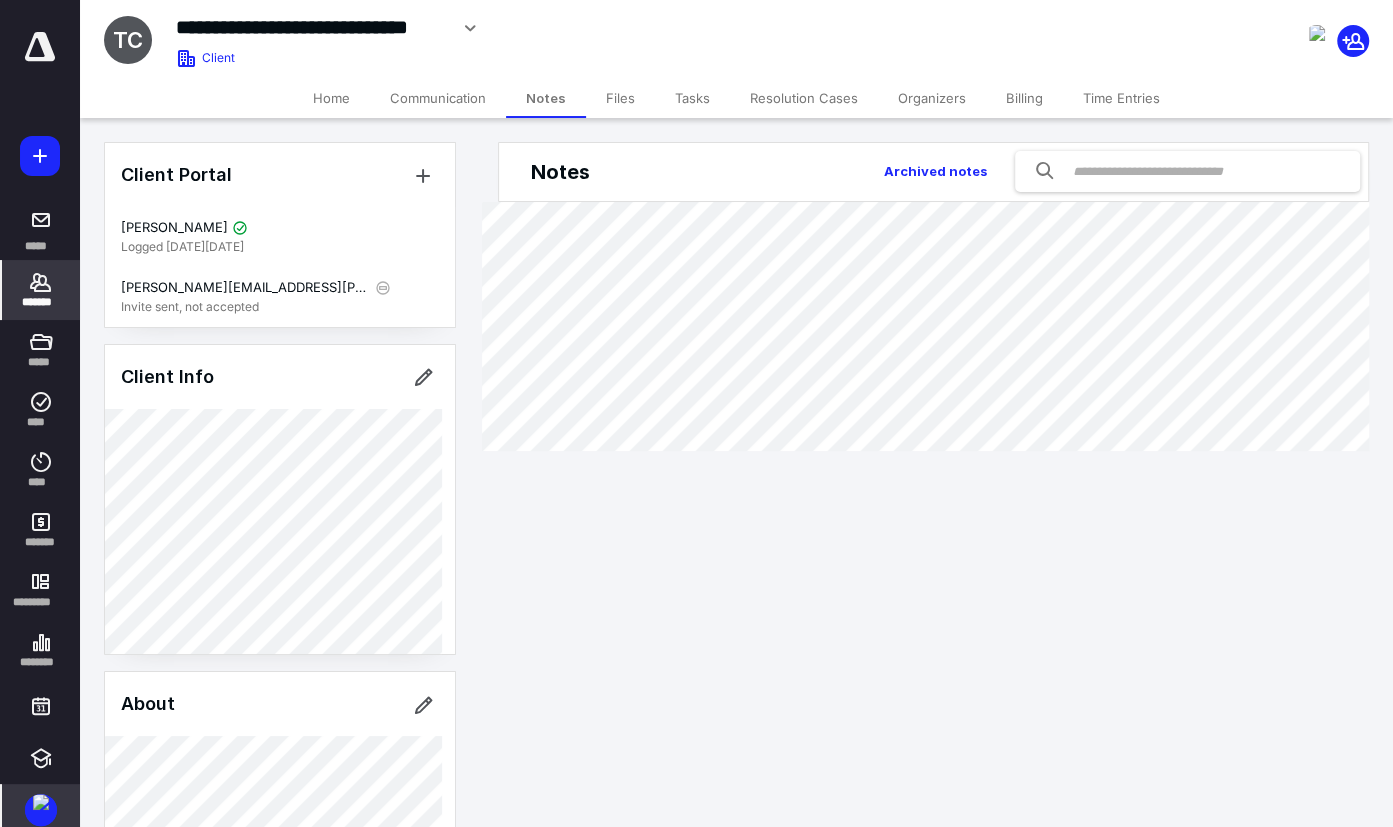 drag, startPoint x: 547, startPoint y: 588, endPoint x: 551, endPoint y: 639, distance: 51.156624 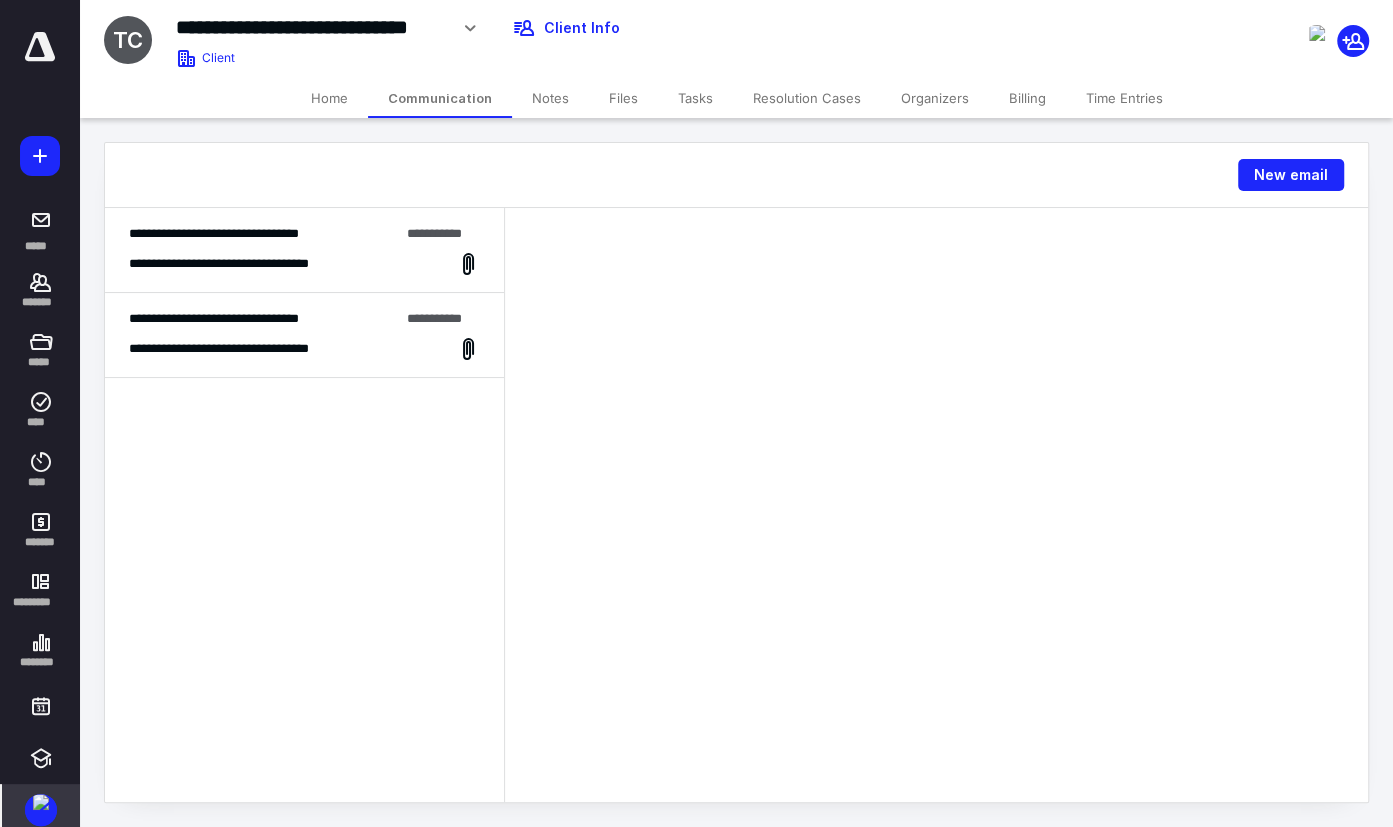 click on "Tasks" at bounding box center [695, 98] 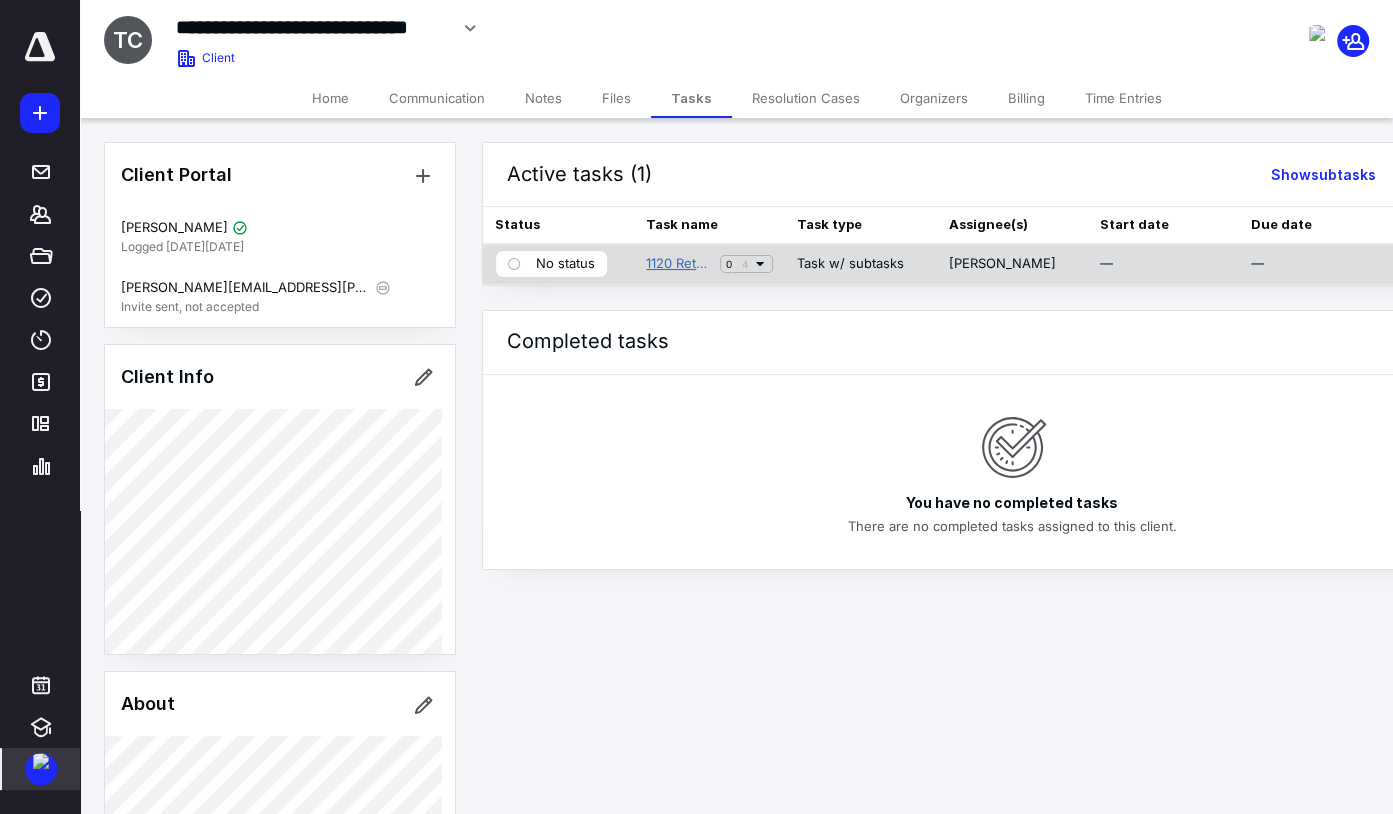 click on "1120 Return" at bounding box center (679, 264) 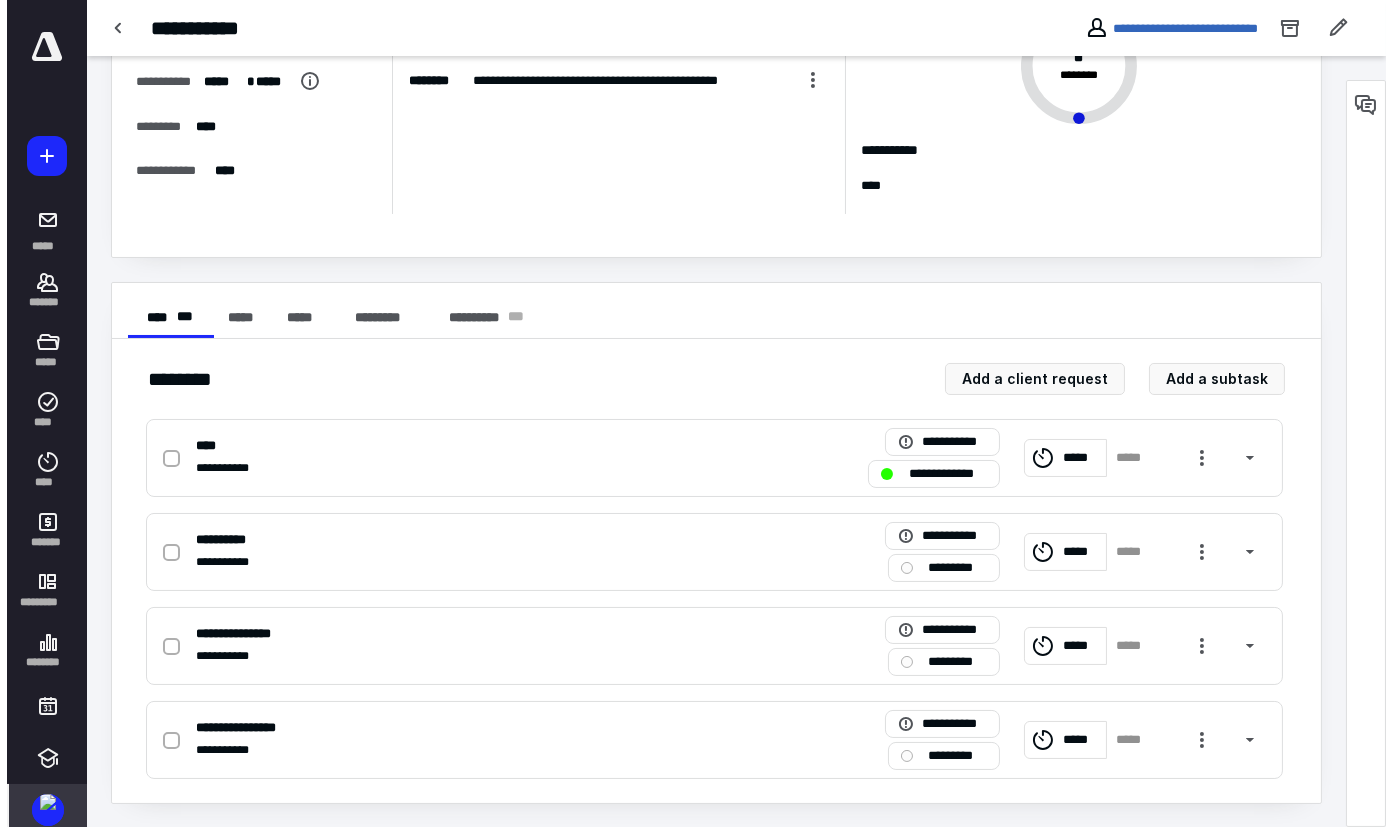 scroll, scrollTop: 0, scrollLeft: 0, axis: both 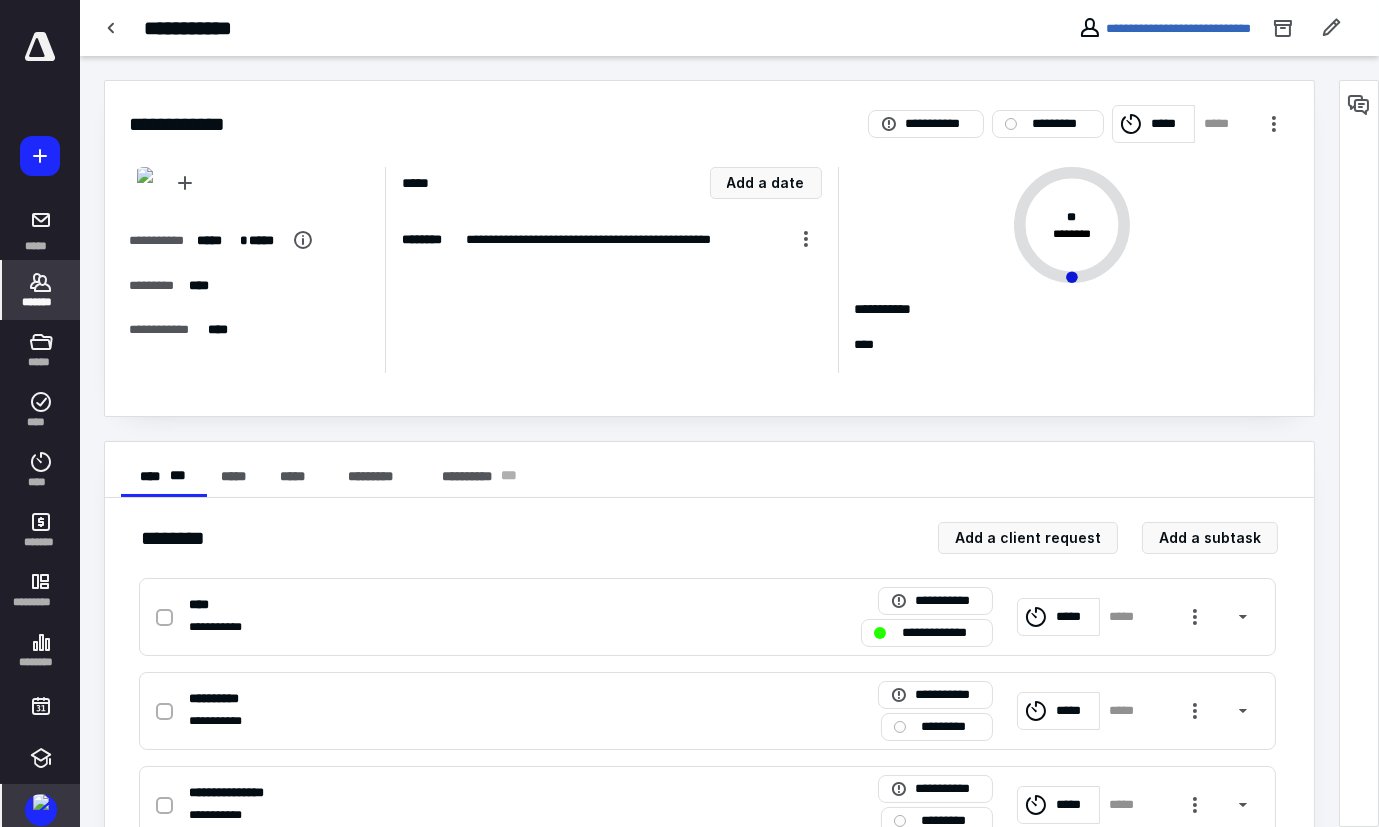 click on "*******" at bounding box center (41, 302) 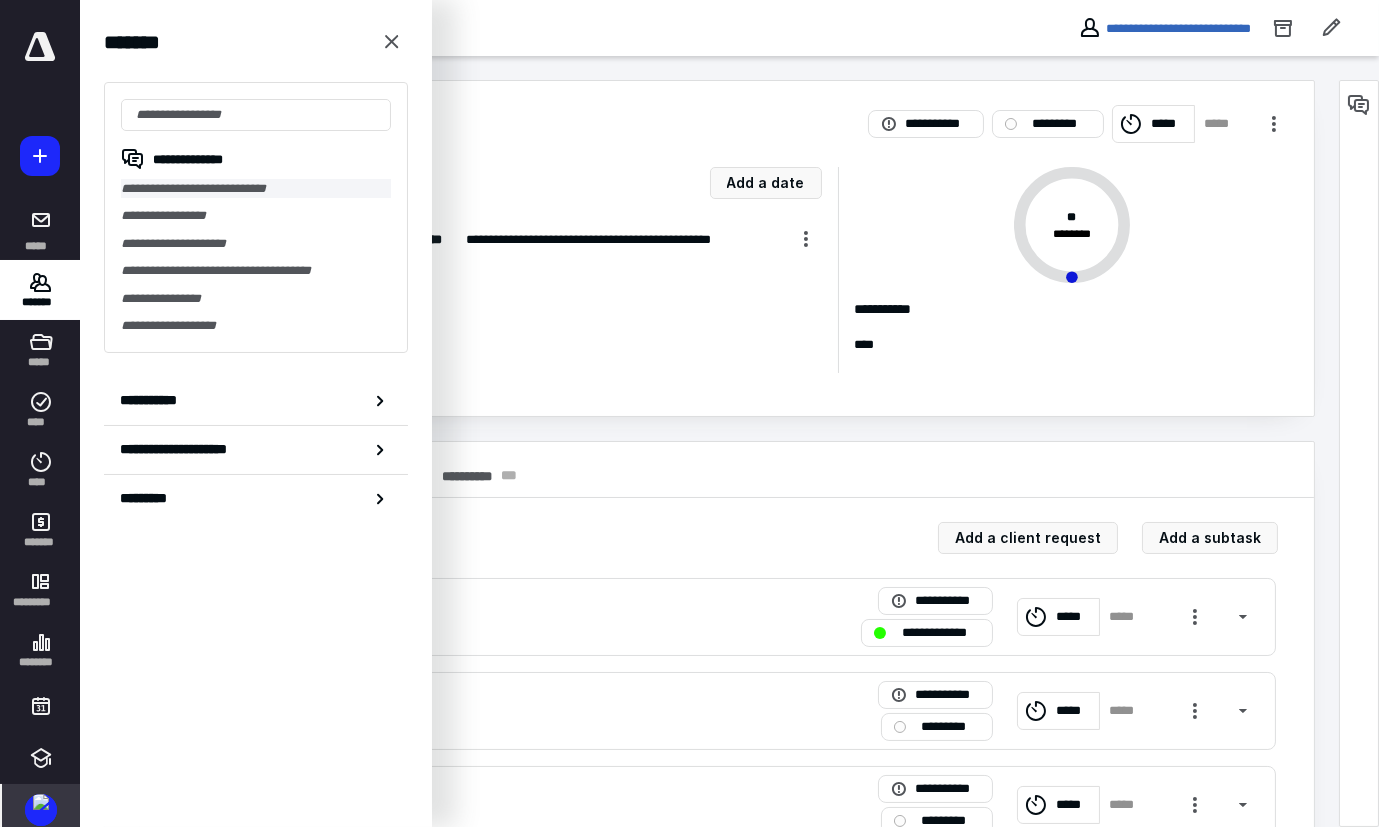 click on "**********" at bounding box center [256, 188] 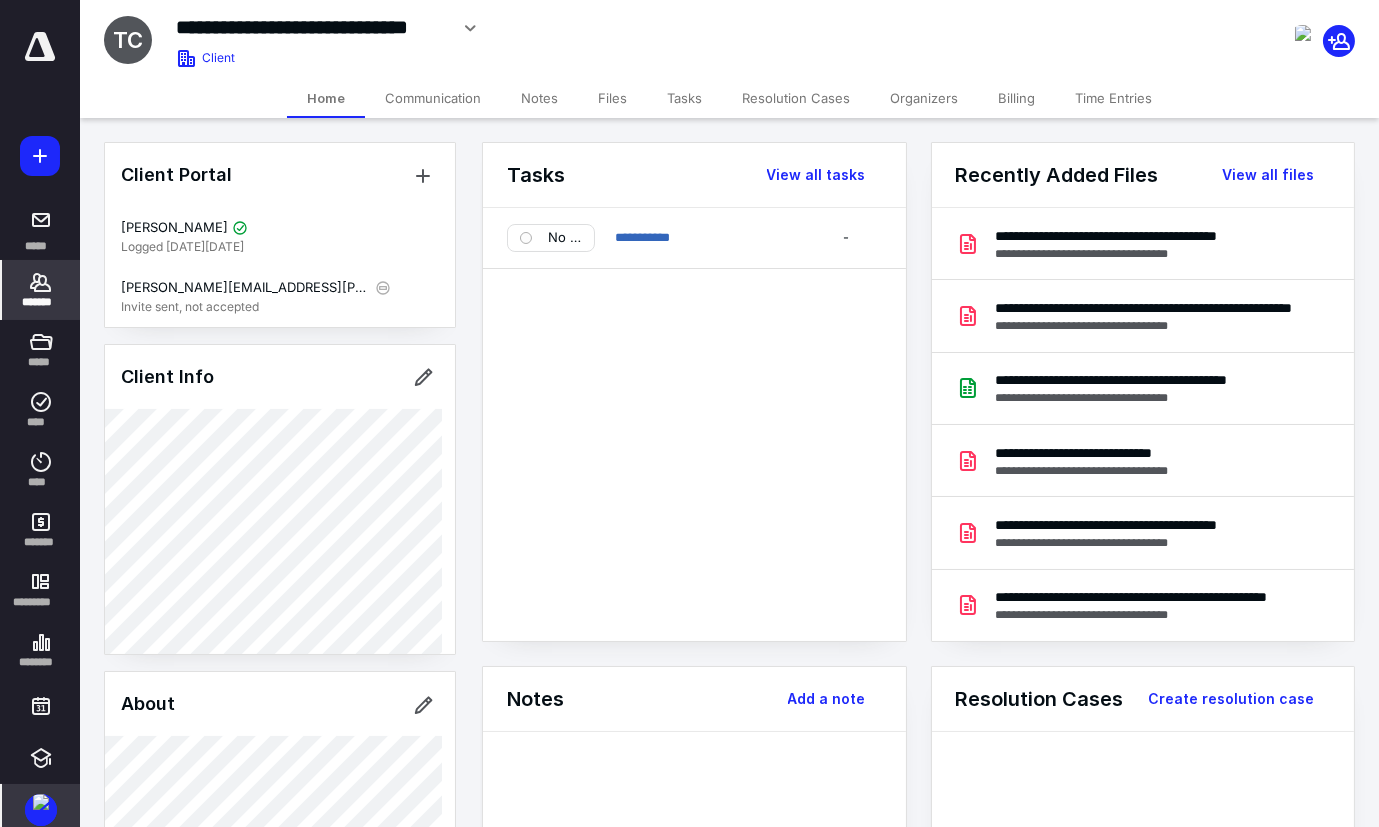 click on "**********" at bounding box center (694, 424) 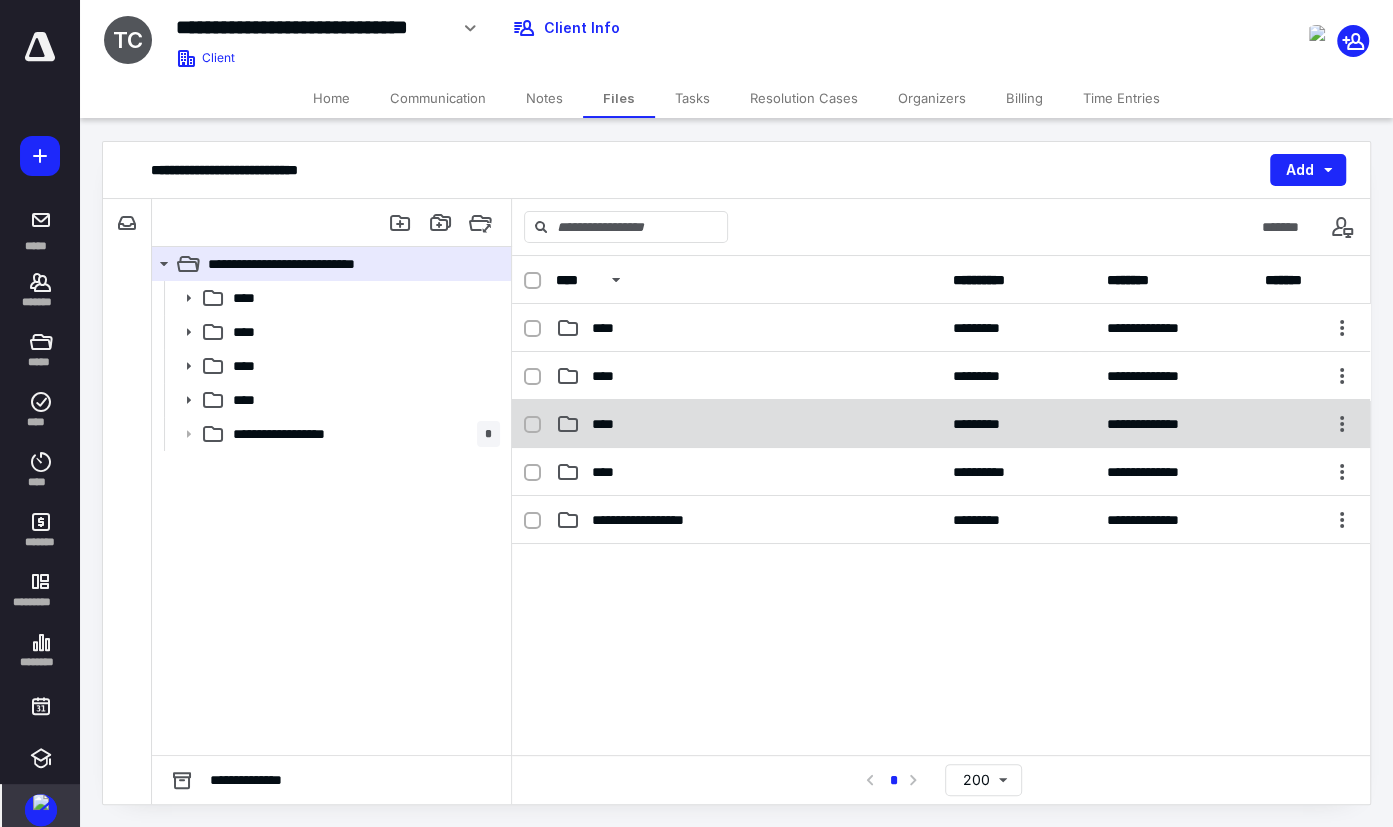 click on "****" at bounding box center (748, 424) 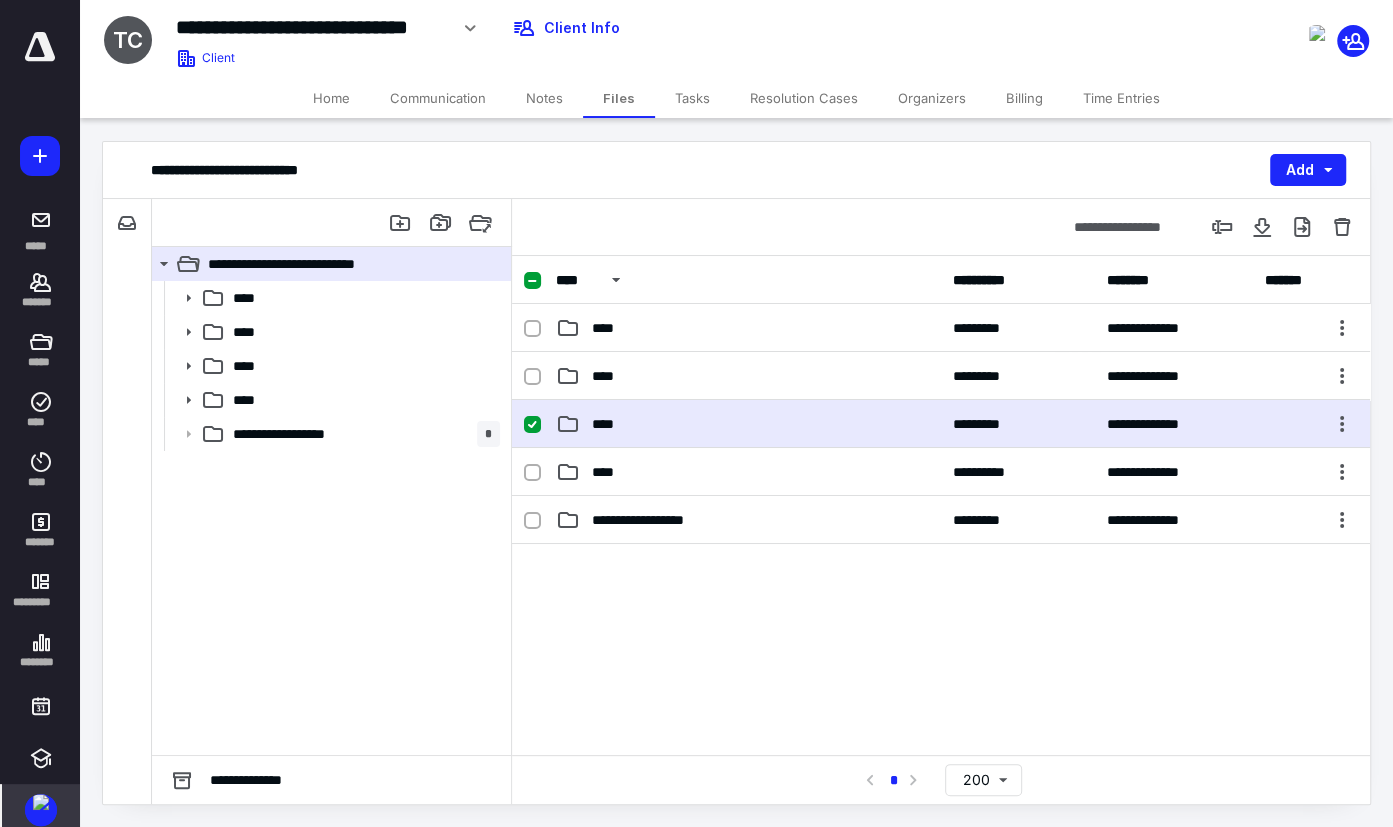click on "****" at bounding box center (748, 424) 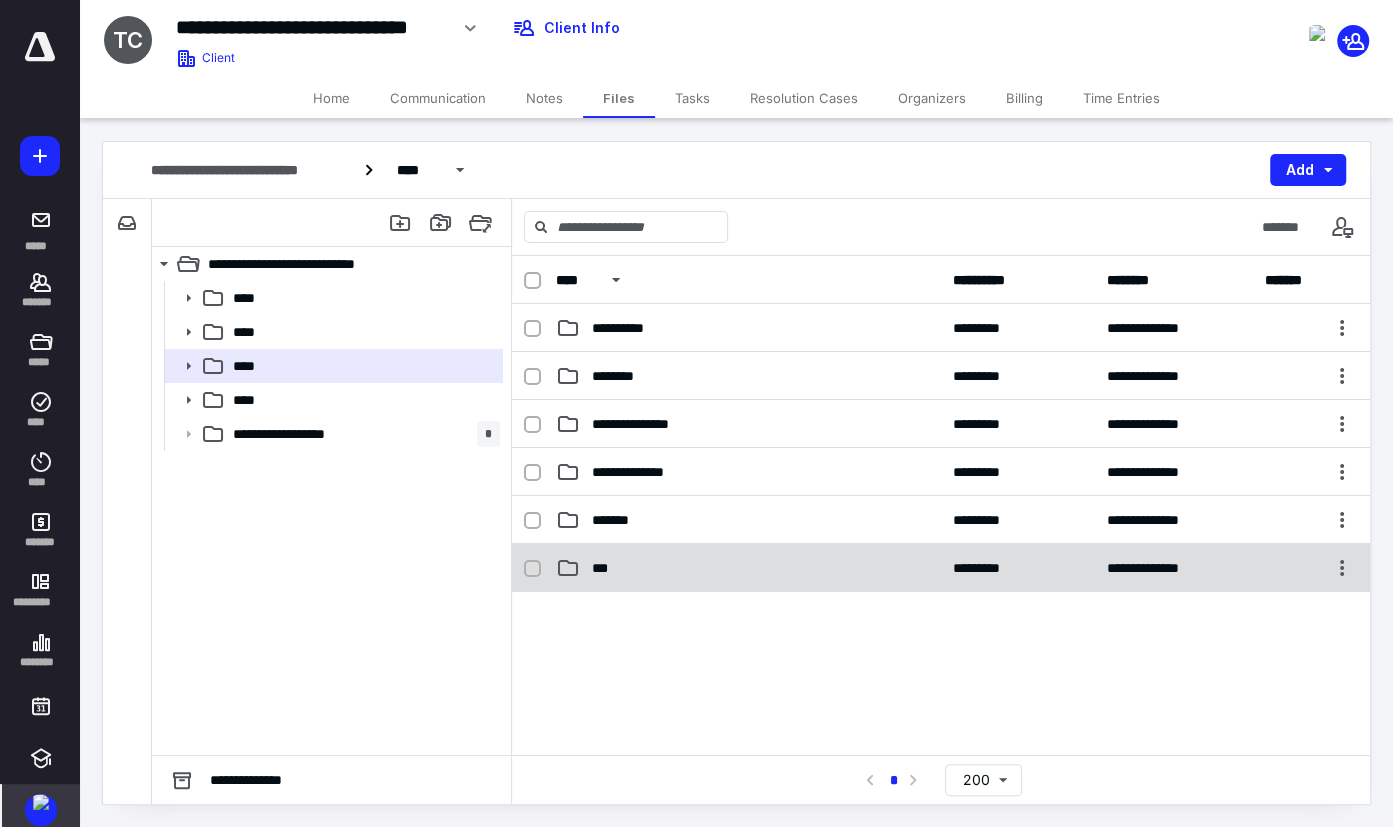 click on "***" at bounding box center (748, 568) 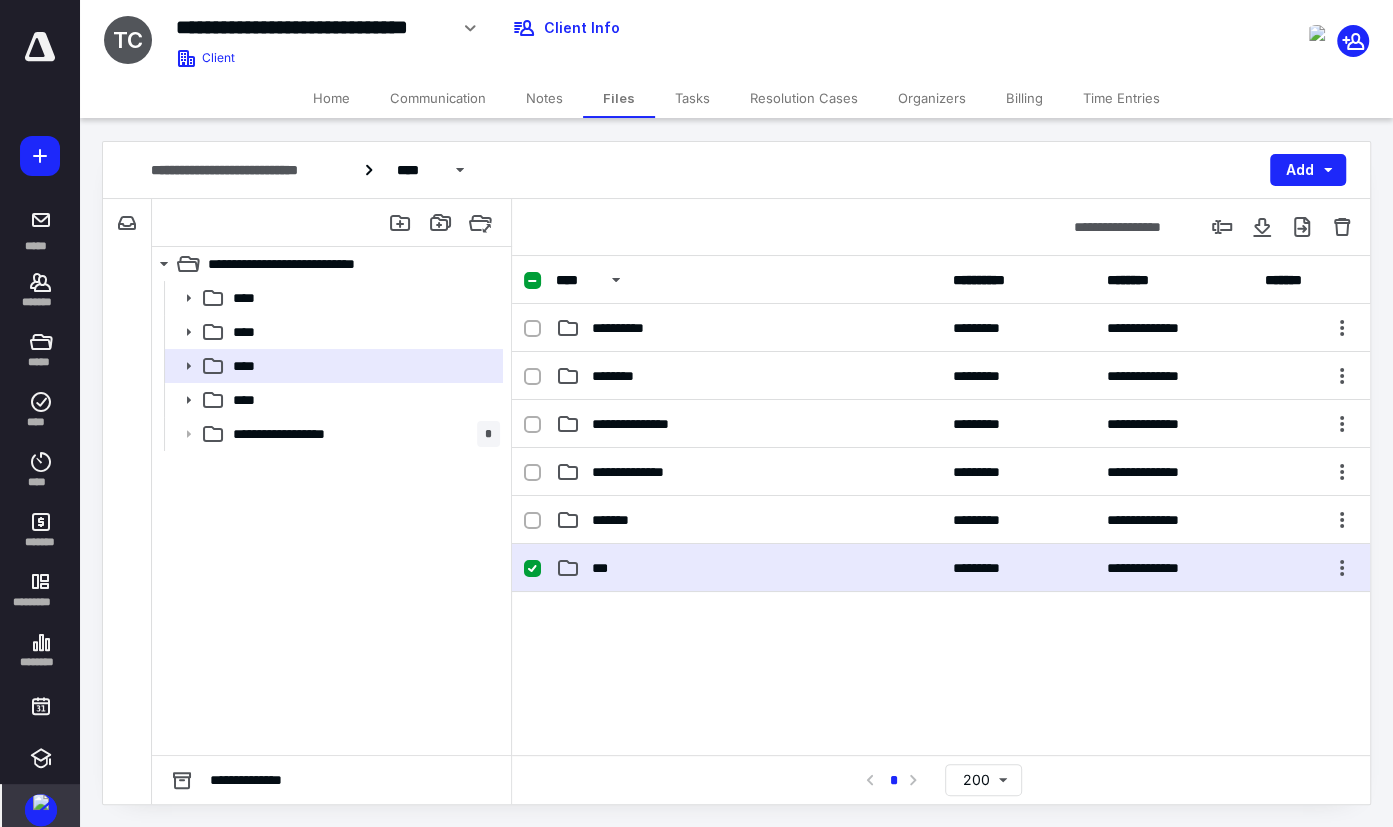click on "***" at bounding box center (748, 568) 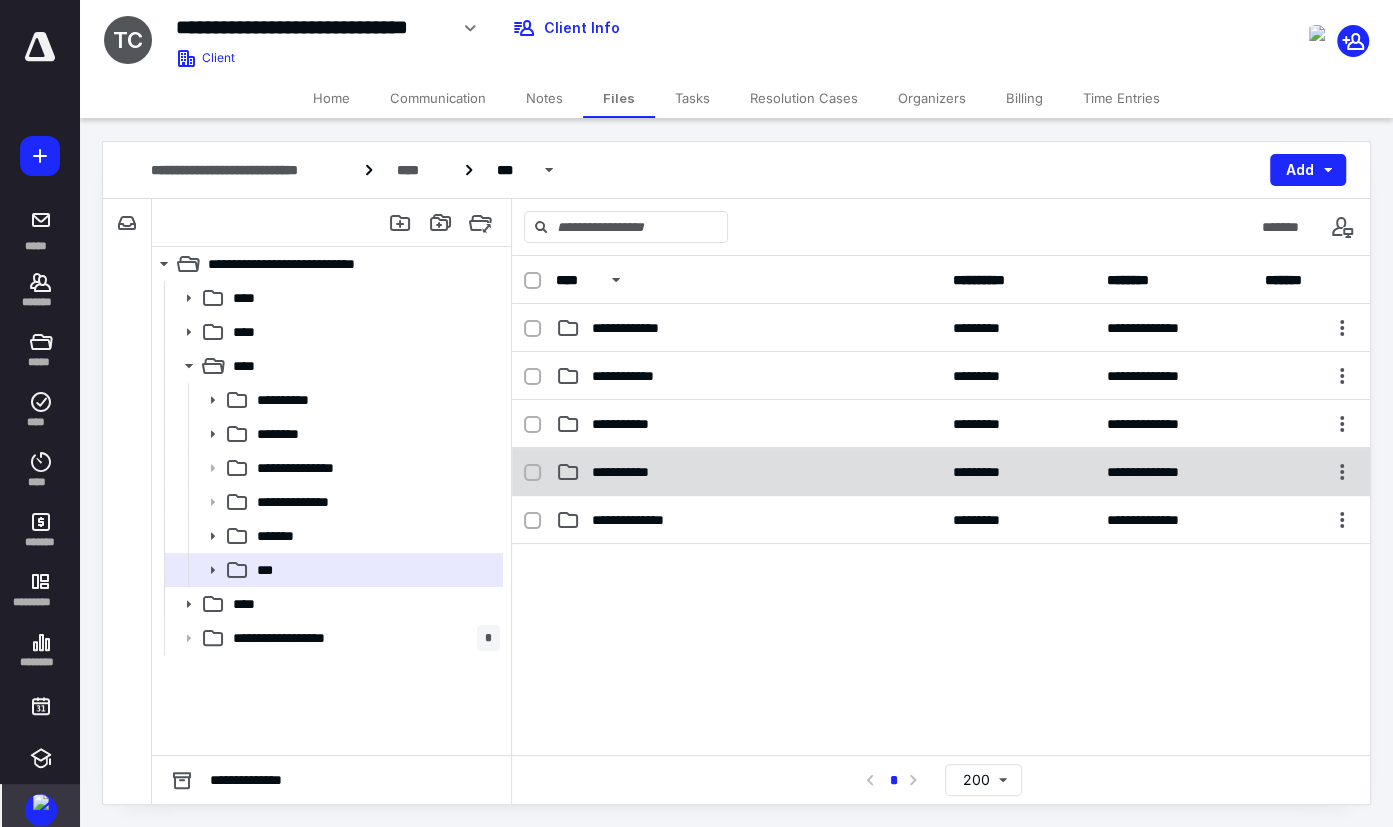 click on "**********" at bounding box center (748, 472) 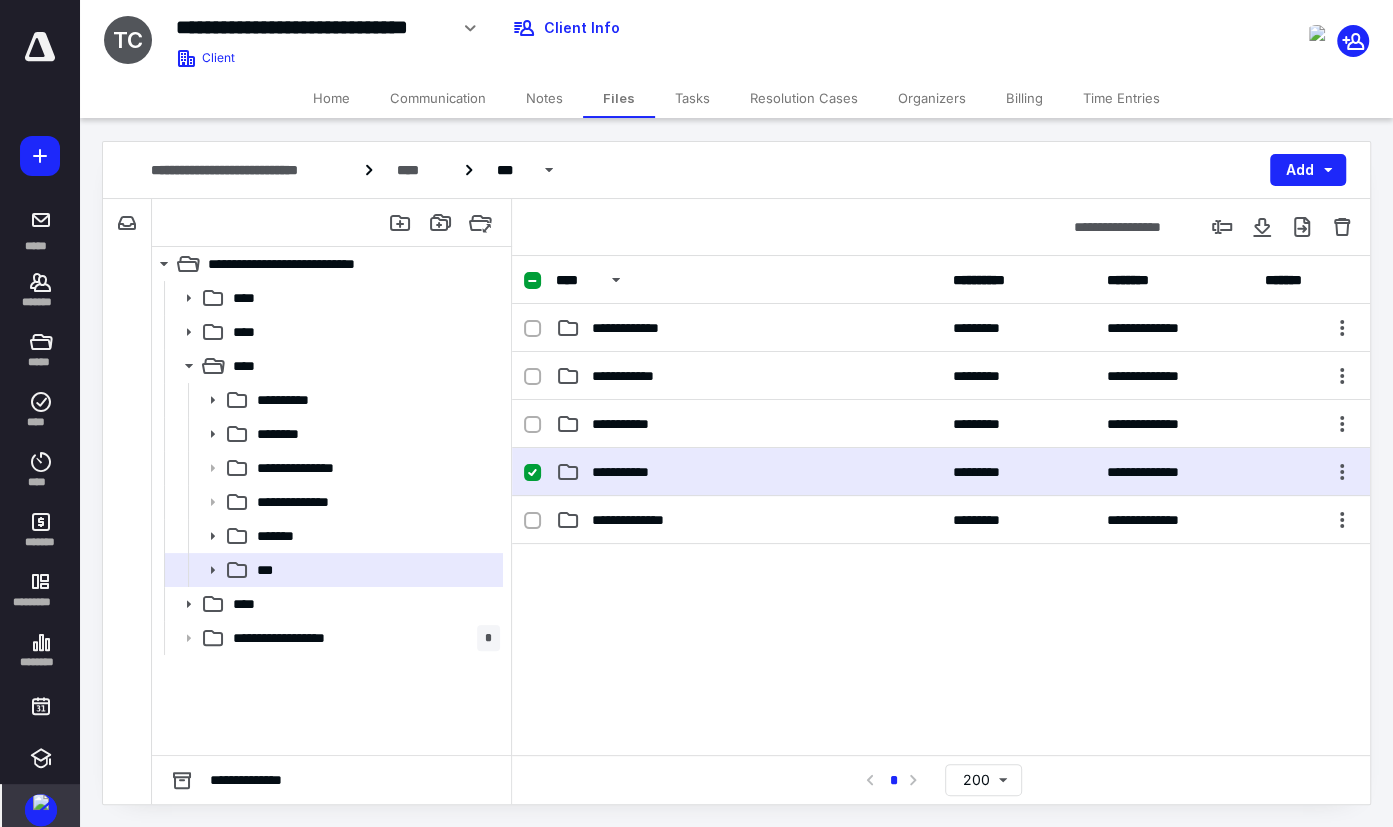 click on "**********" at bounding box center [748, 472] 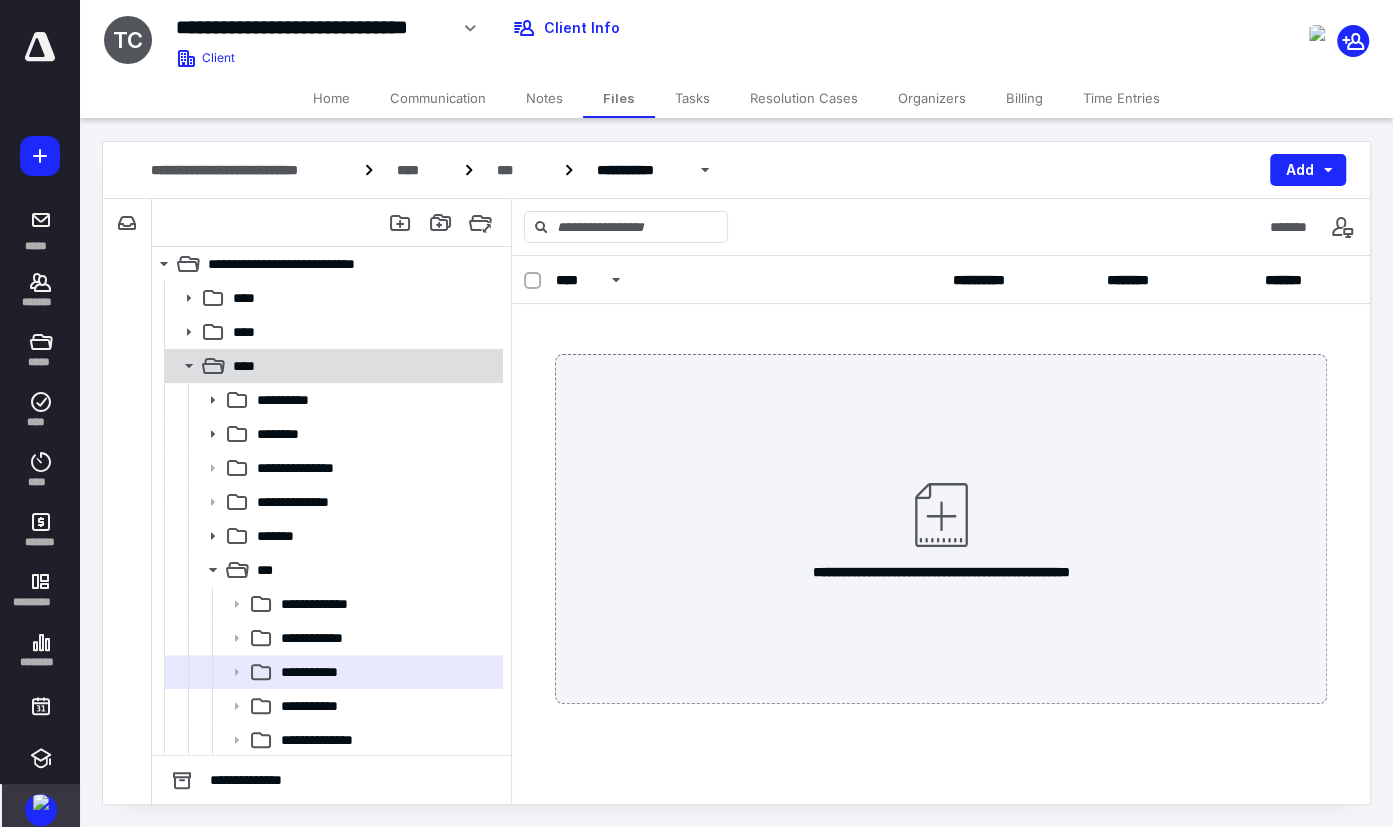 click on "****" at bounding box center (332, 366) 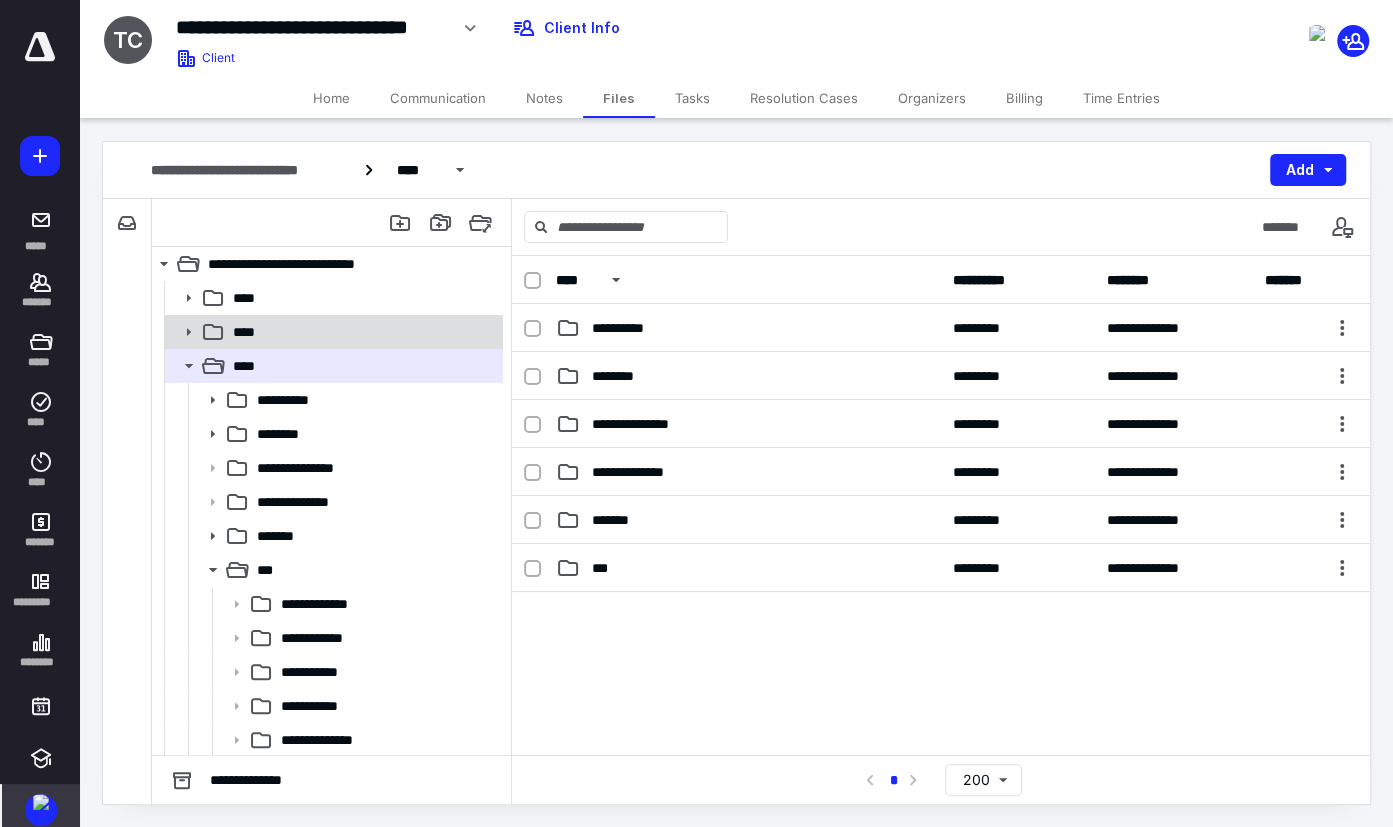 click 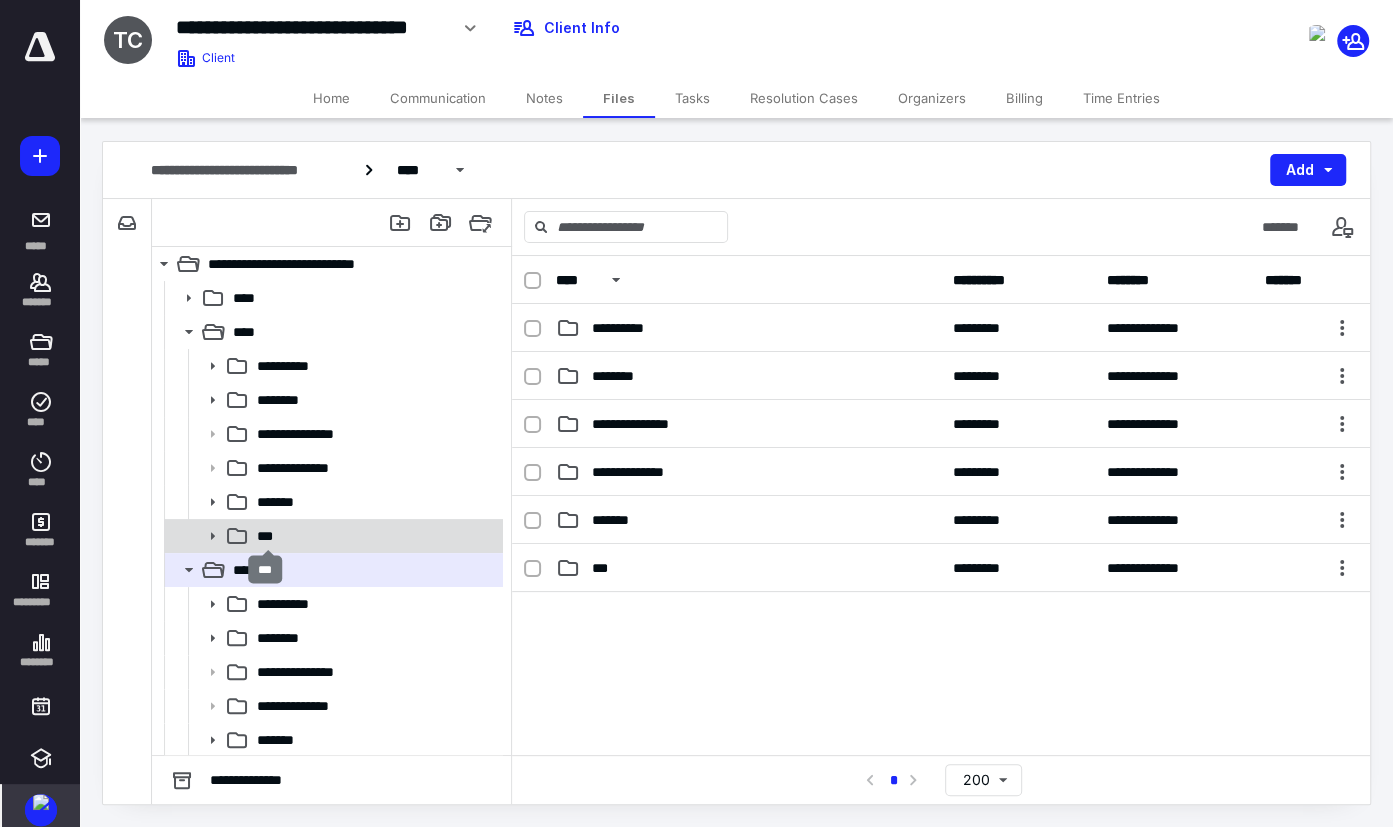 click on "***" at bounding box center (269, 536) 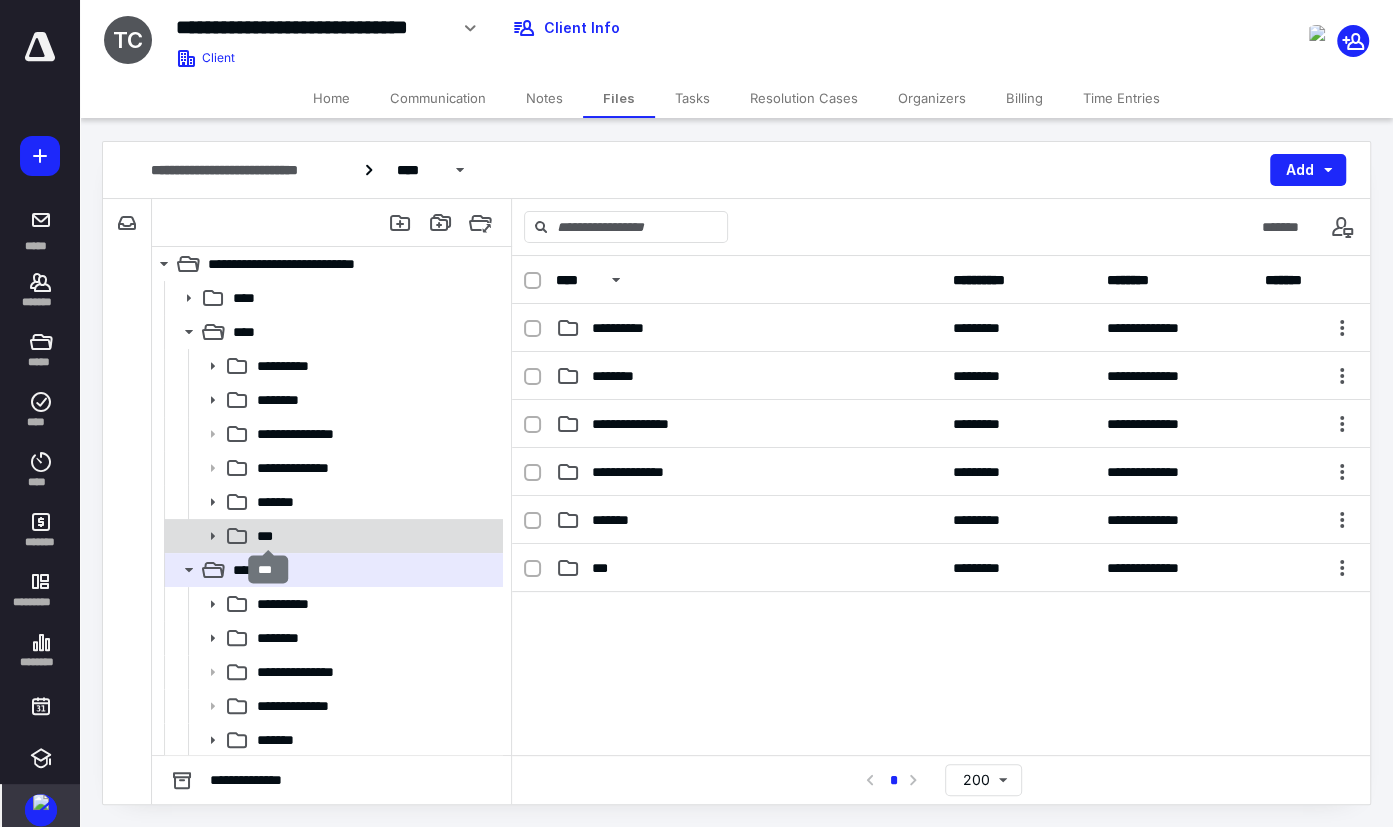 click on "***" at bounding box center (269, 536) 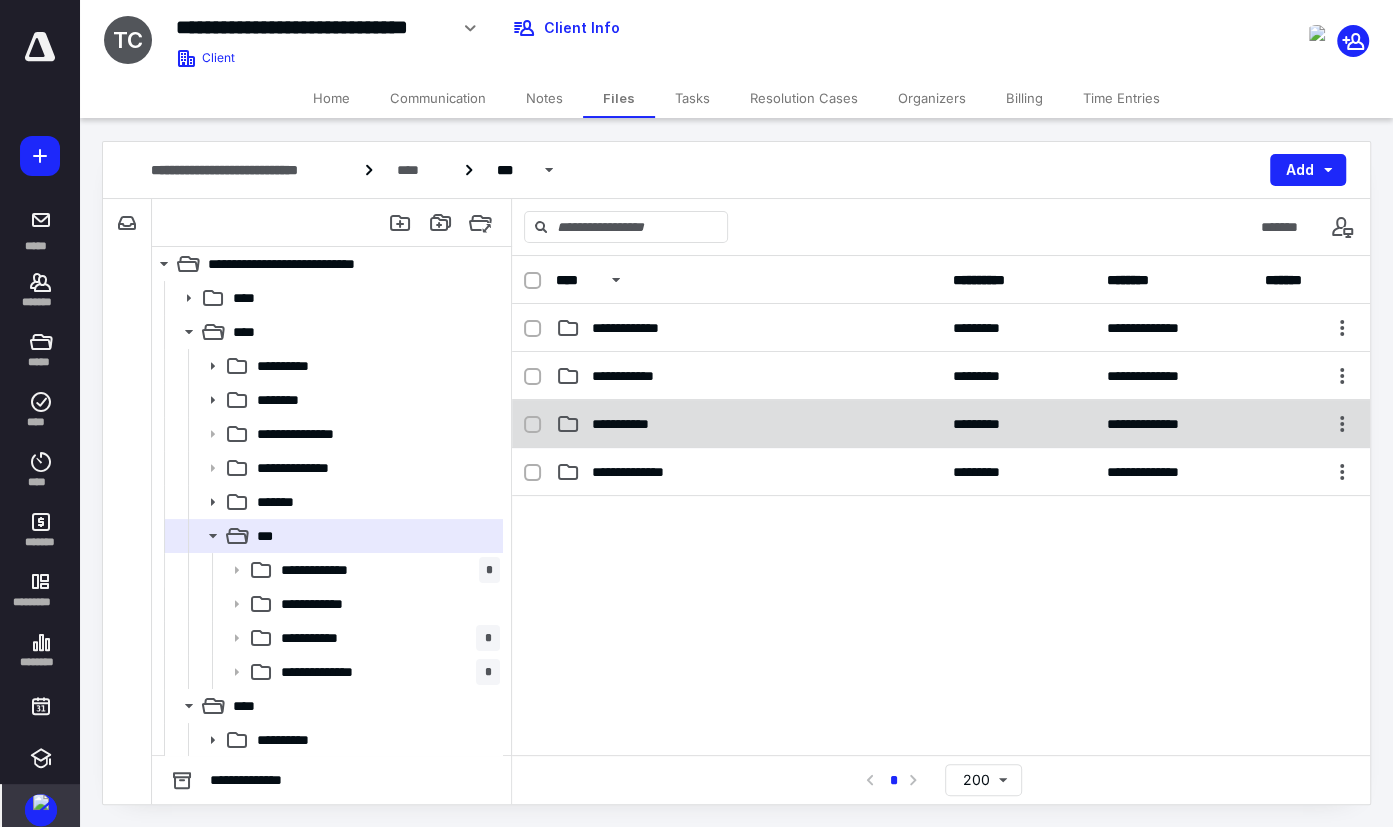click on "**********" at bounding box center [941, 424] 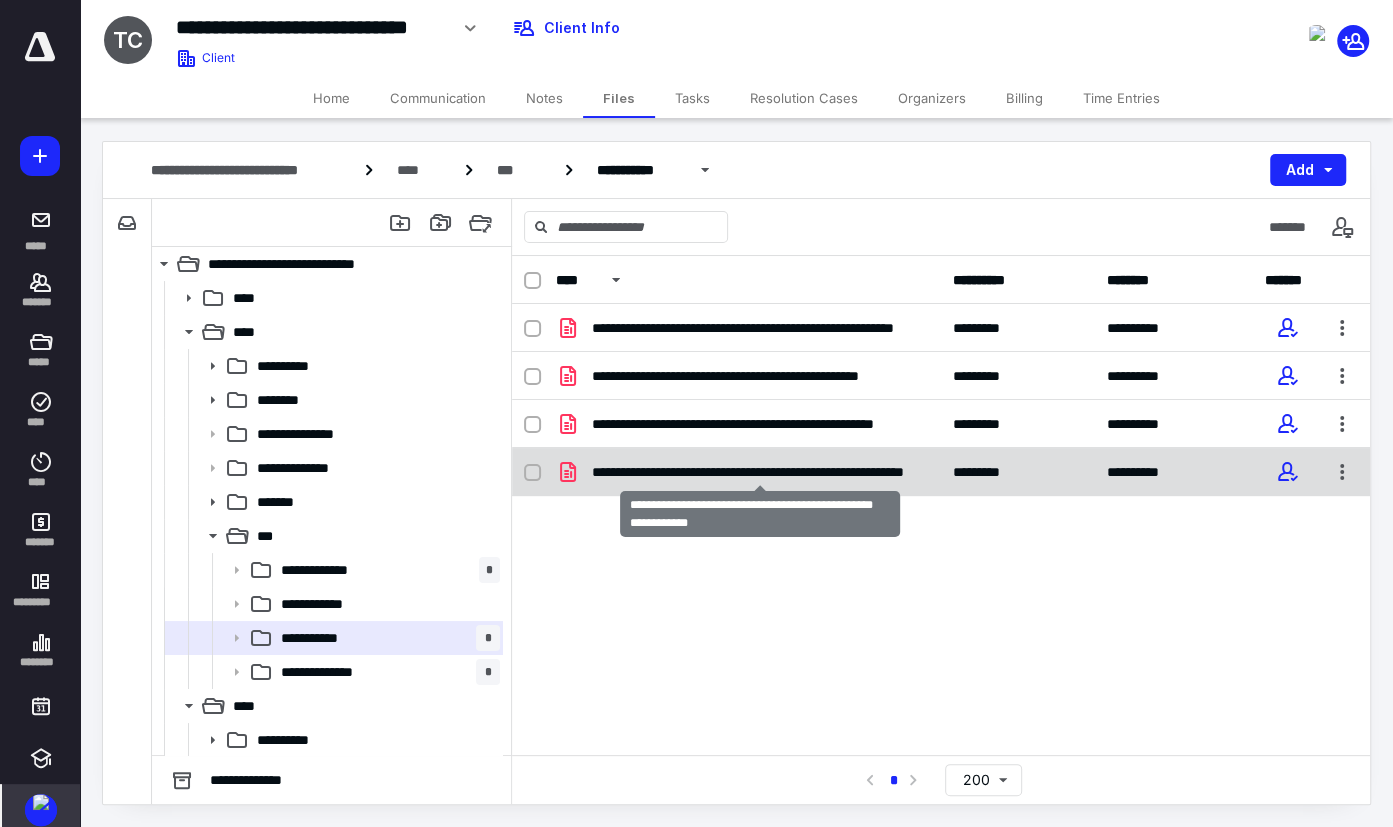click on "**********" at bounding box center [760, 472] 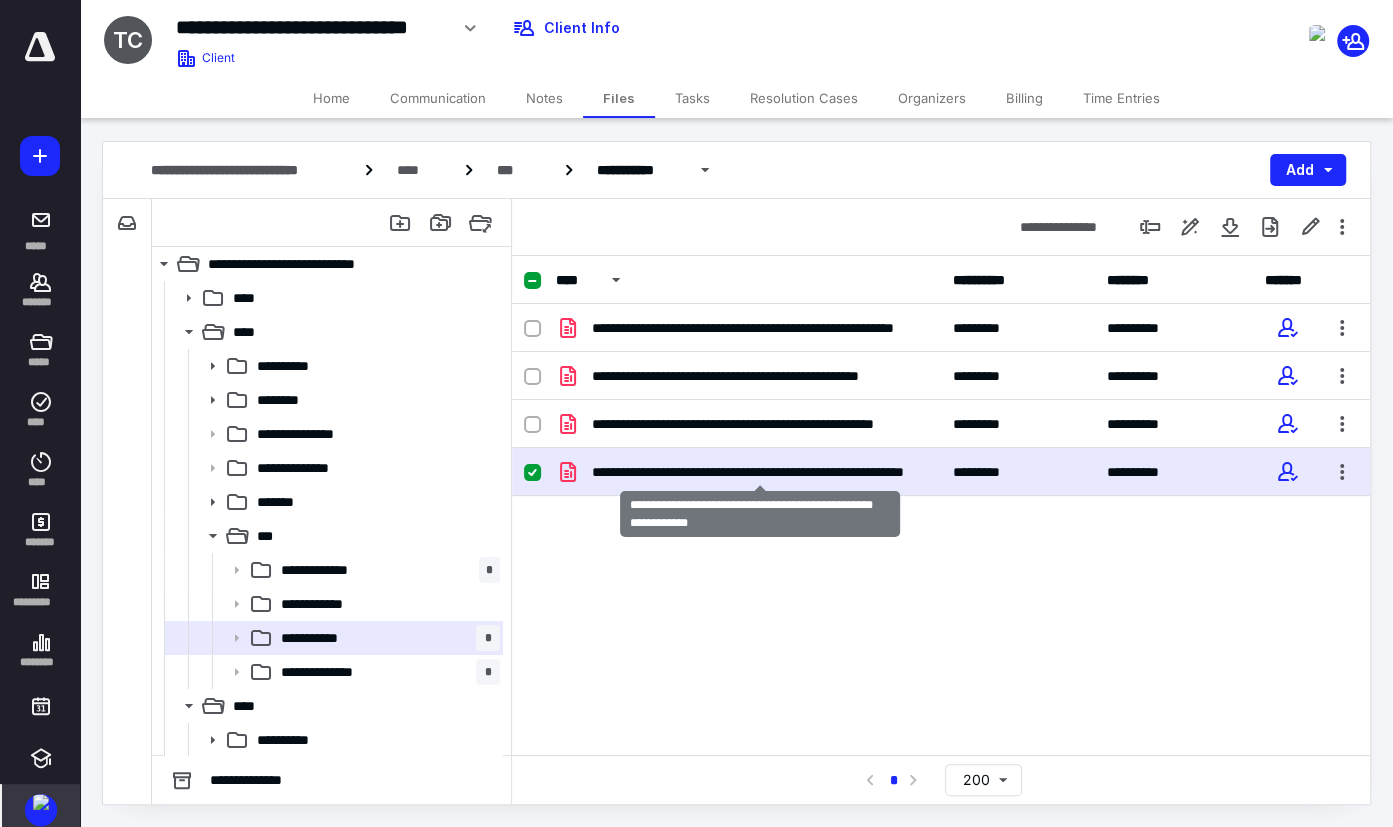 click on "**********" at bounding box center (760, 472) 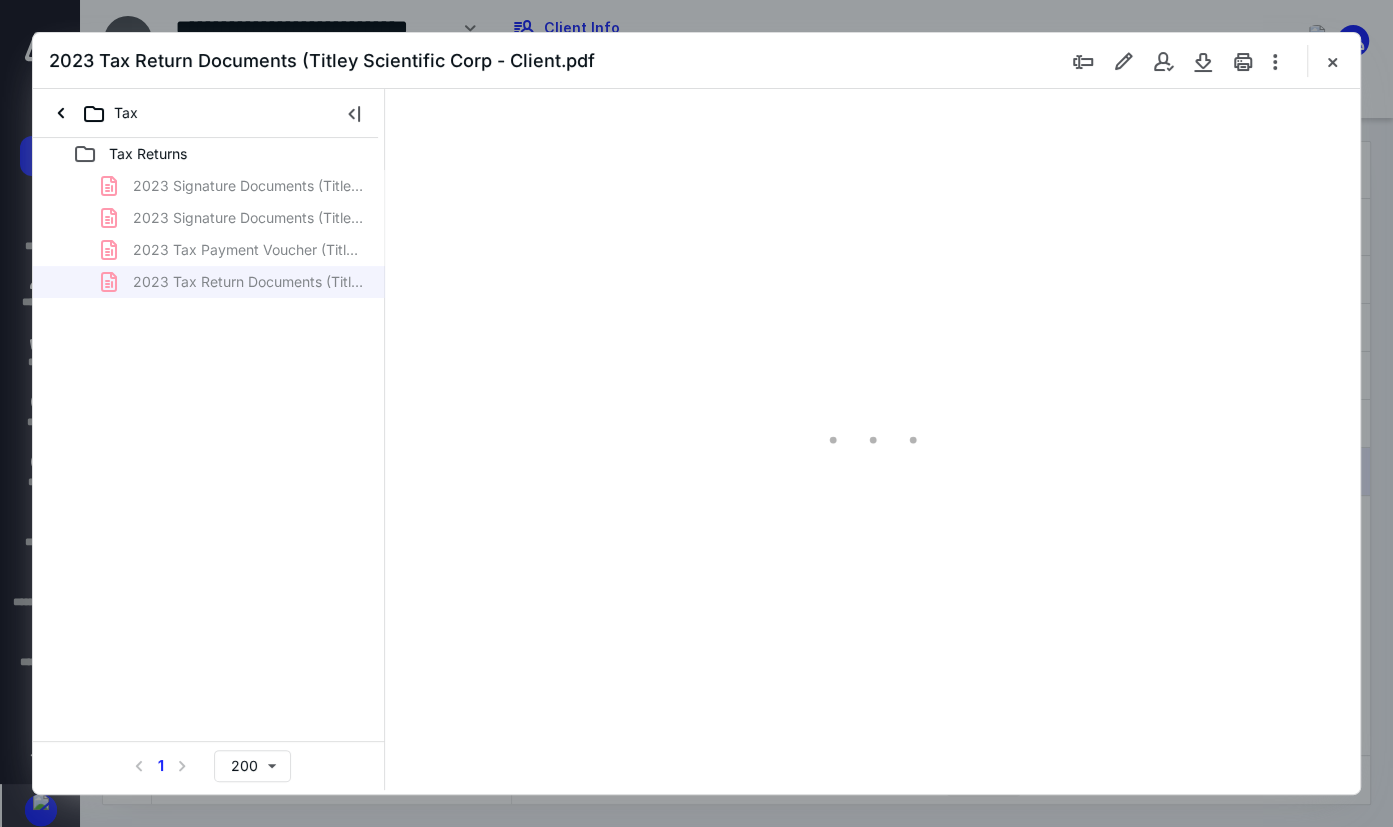 scroll, scrollTop: 0, scrollLeft: 0, axis: both 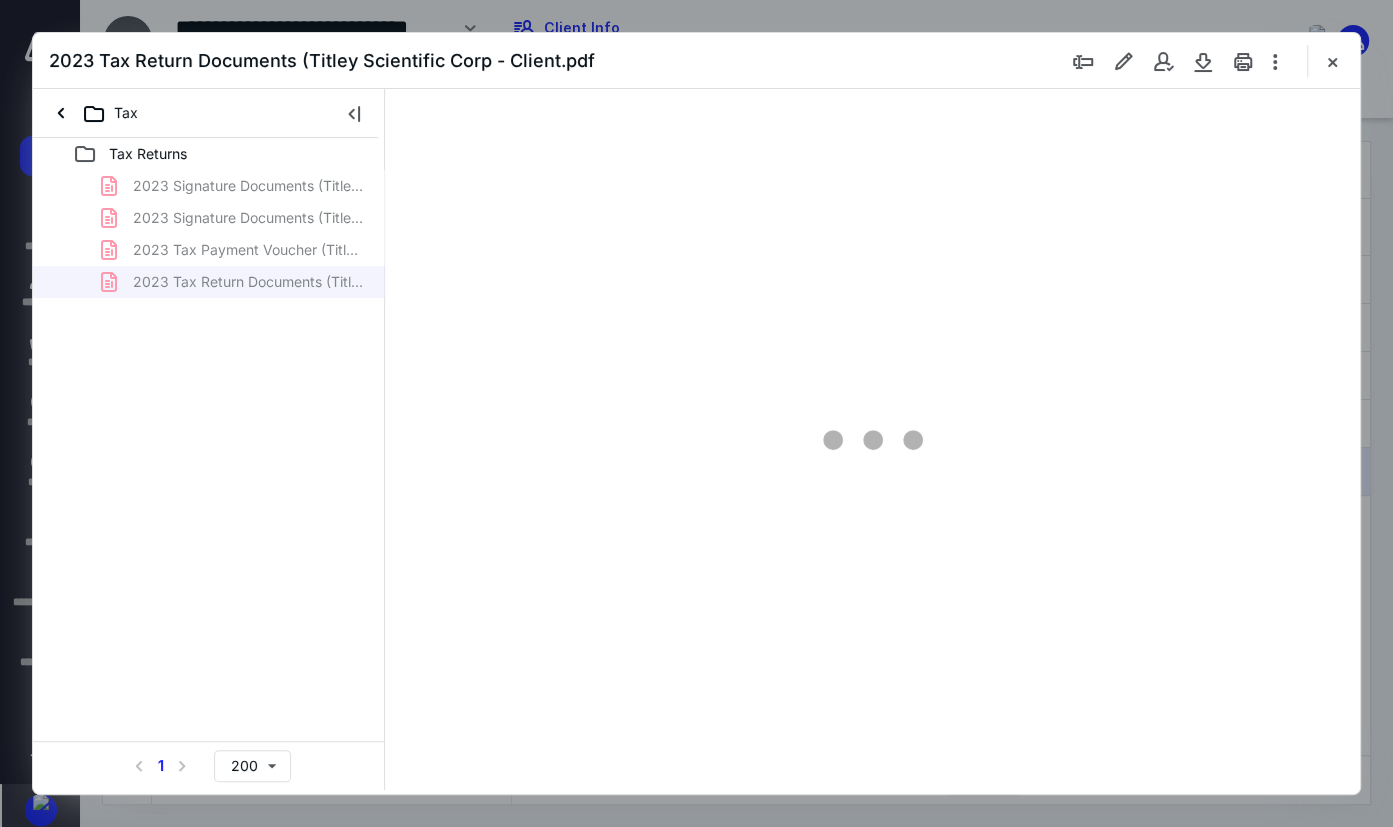 type on "79" 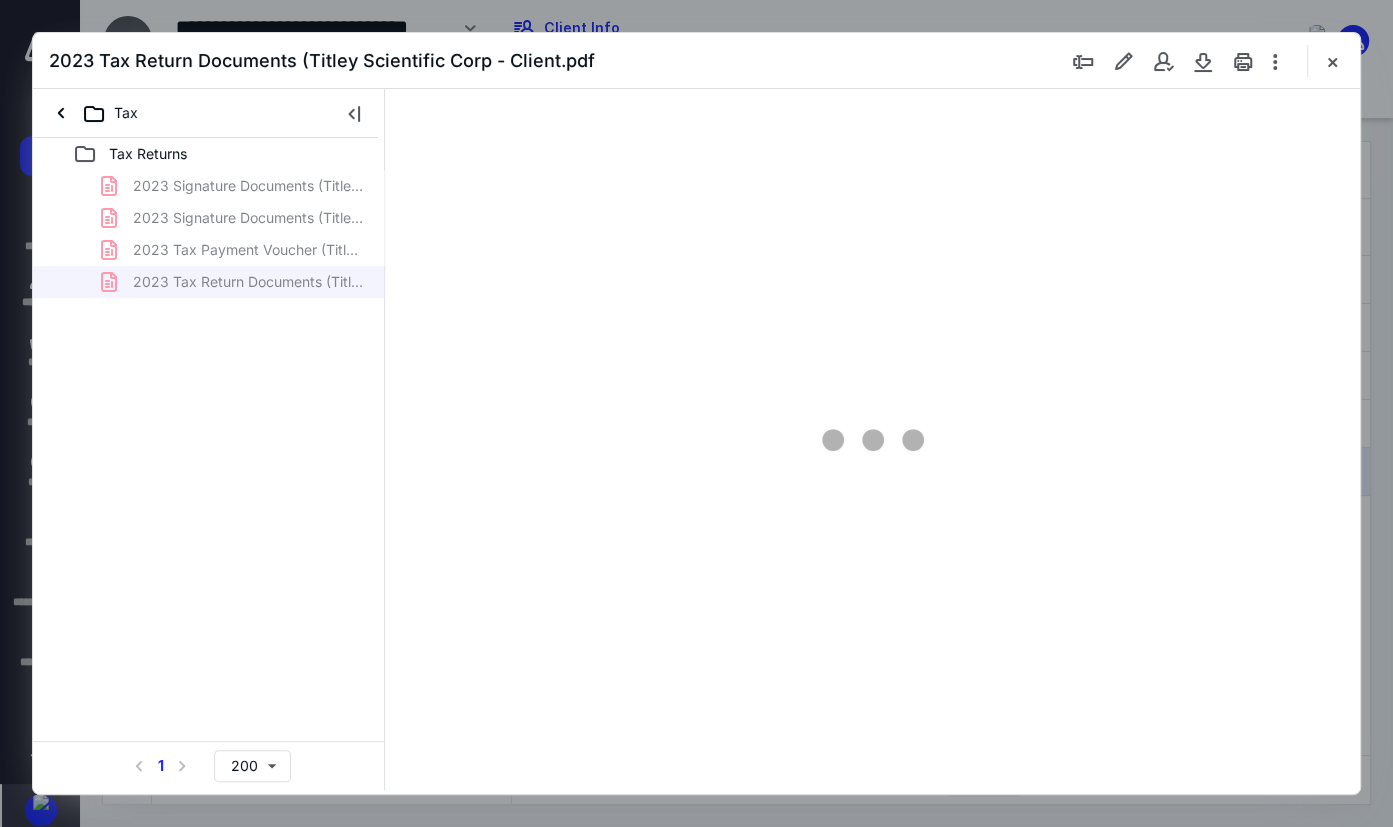 scroll, scrollTop: 79, scrollLeft: 0, axis: vertical 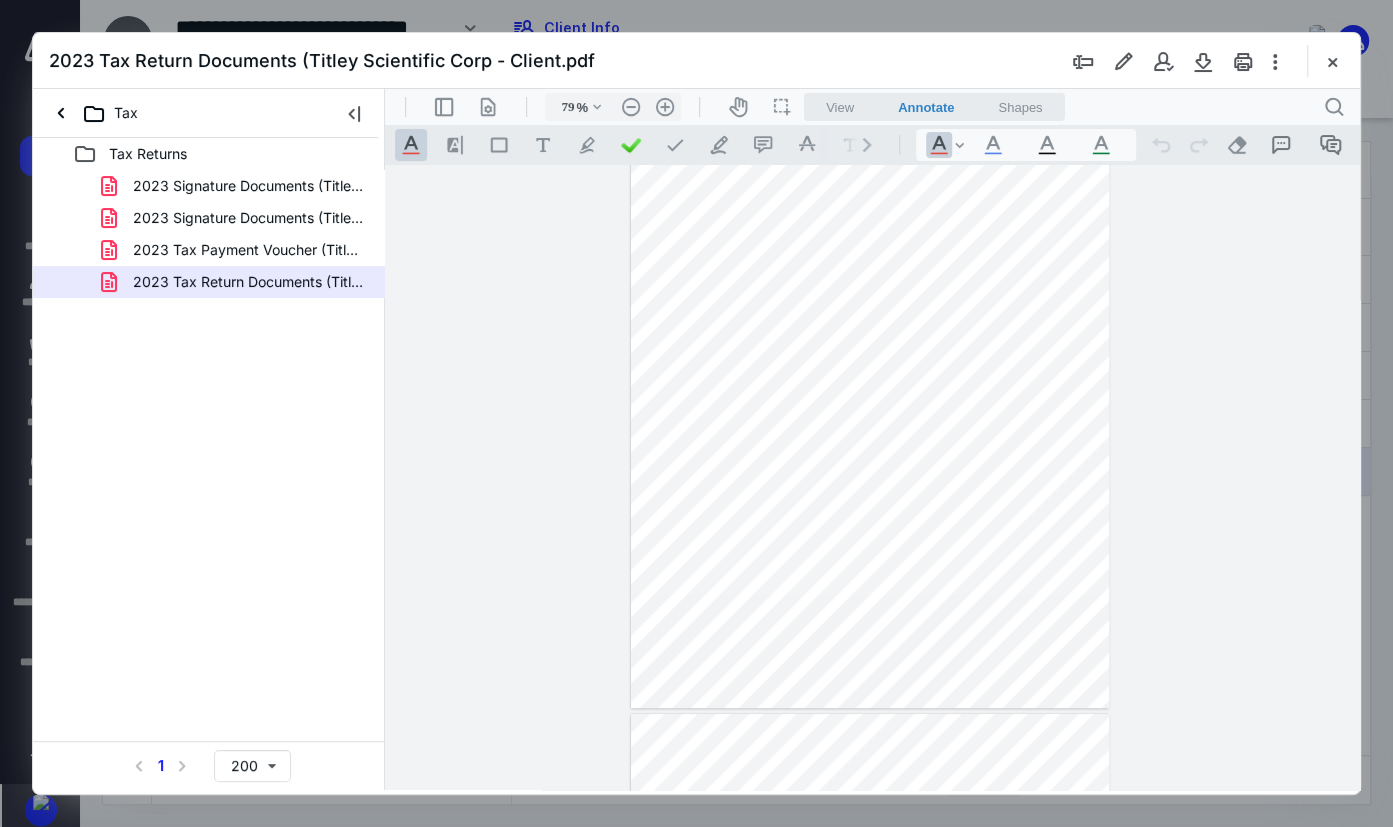 click at bounding box center (872, 478) 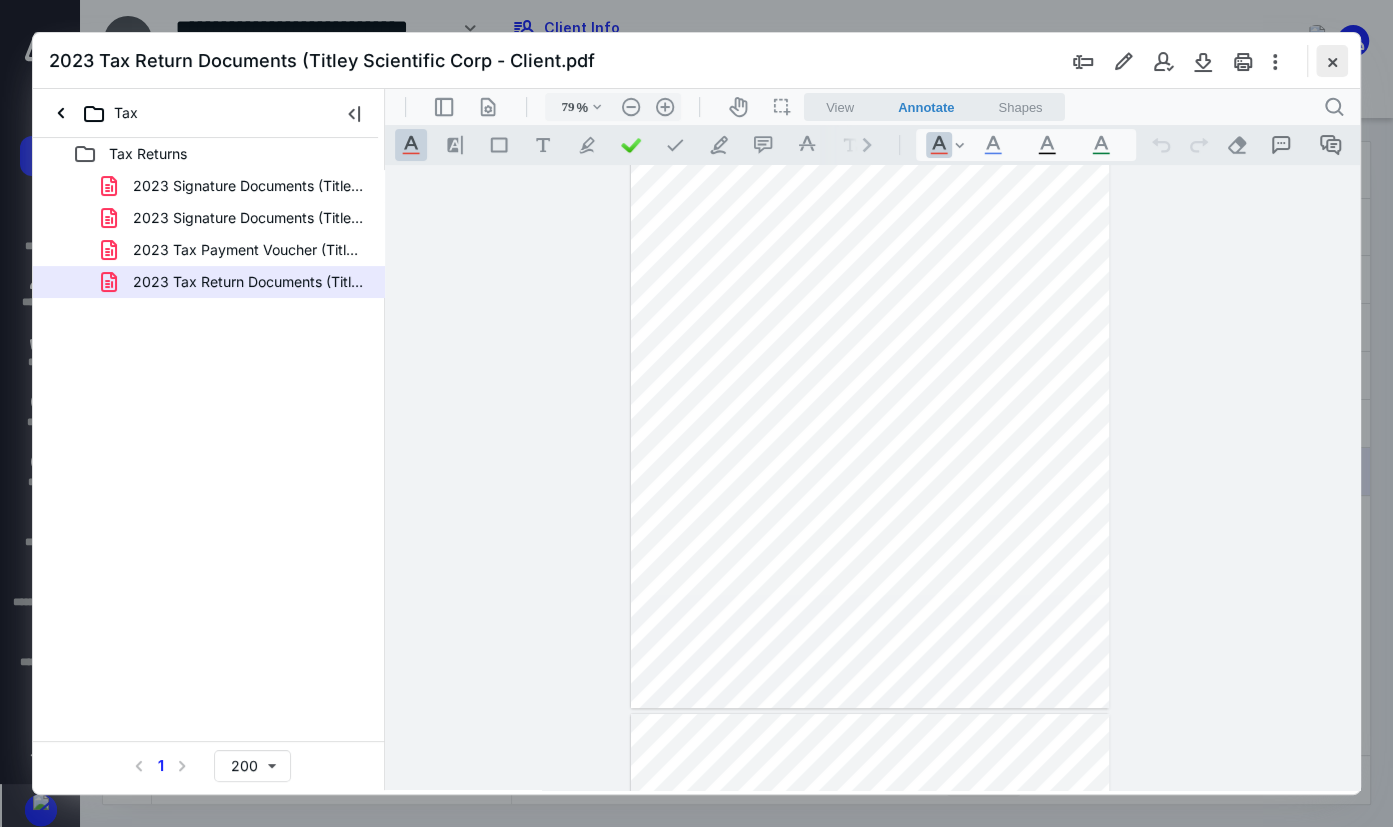 click at bounding box center (1332, 61) 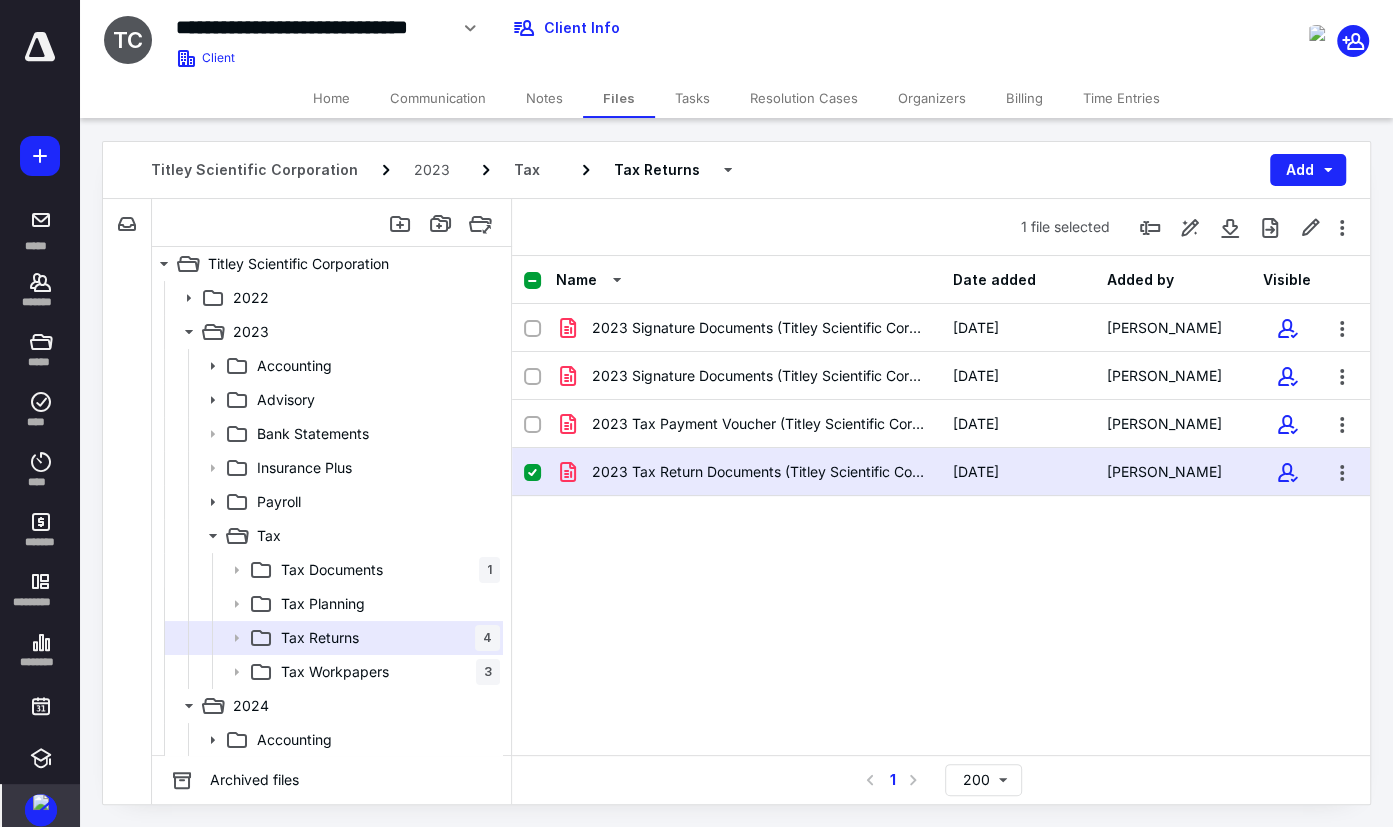 scroll, scrollTop: 409, scrollLeft: 0, axis: vertical 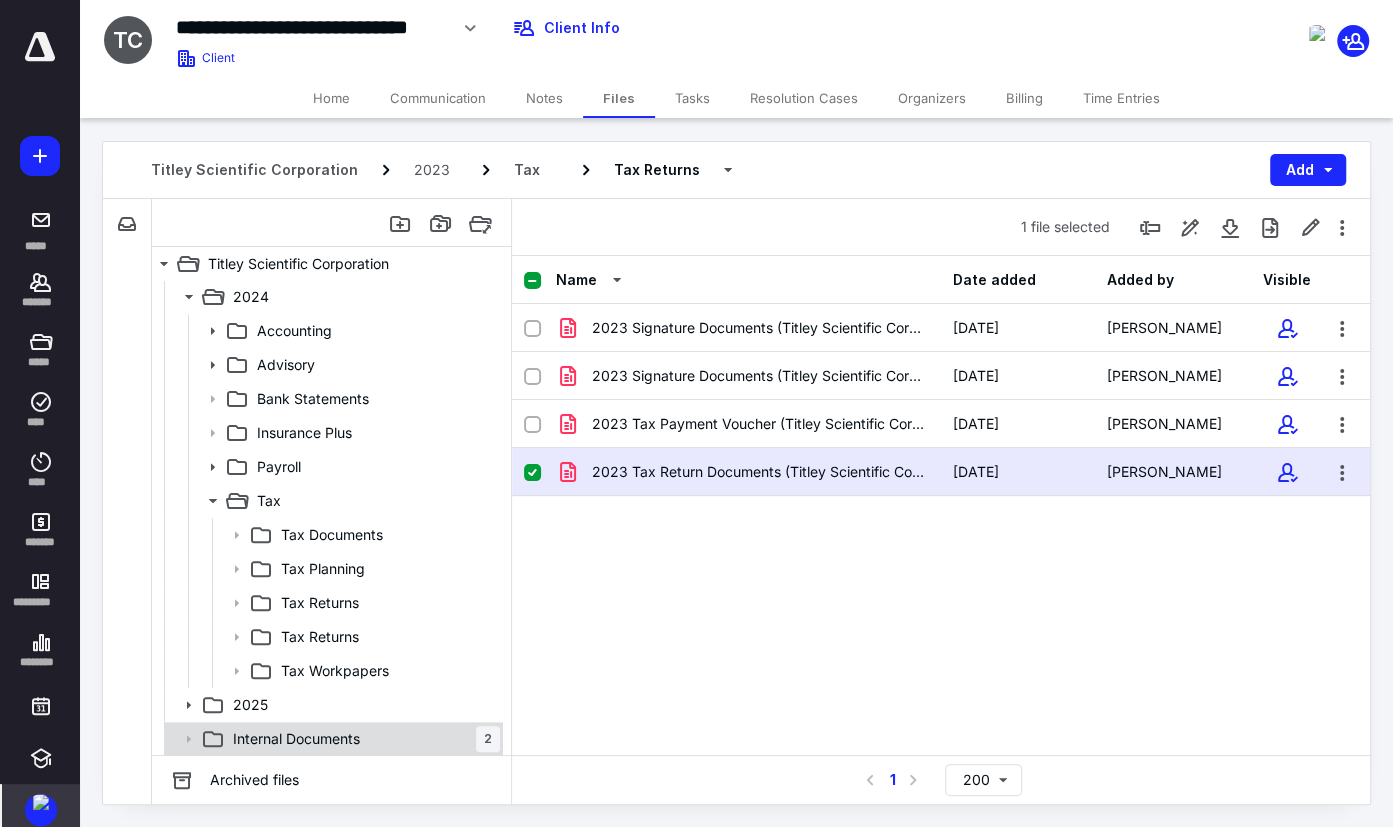 click on "Internal Documents 2" at bounding box center [362, 739] 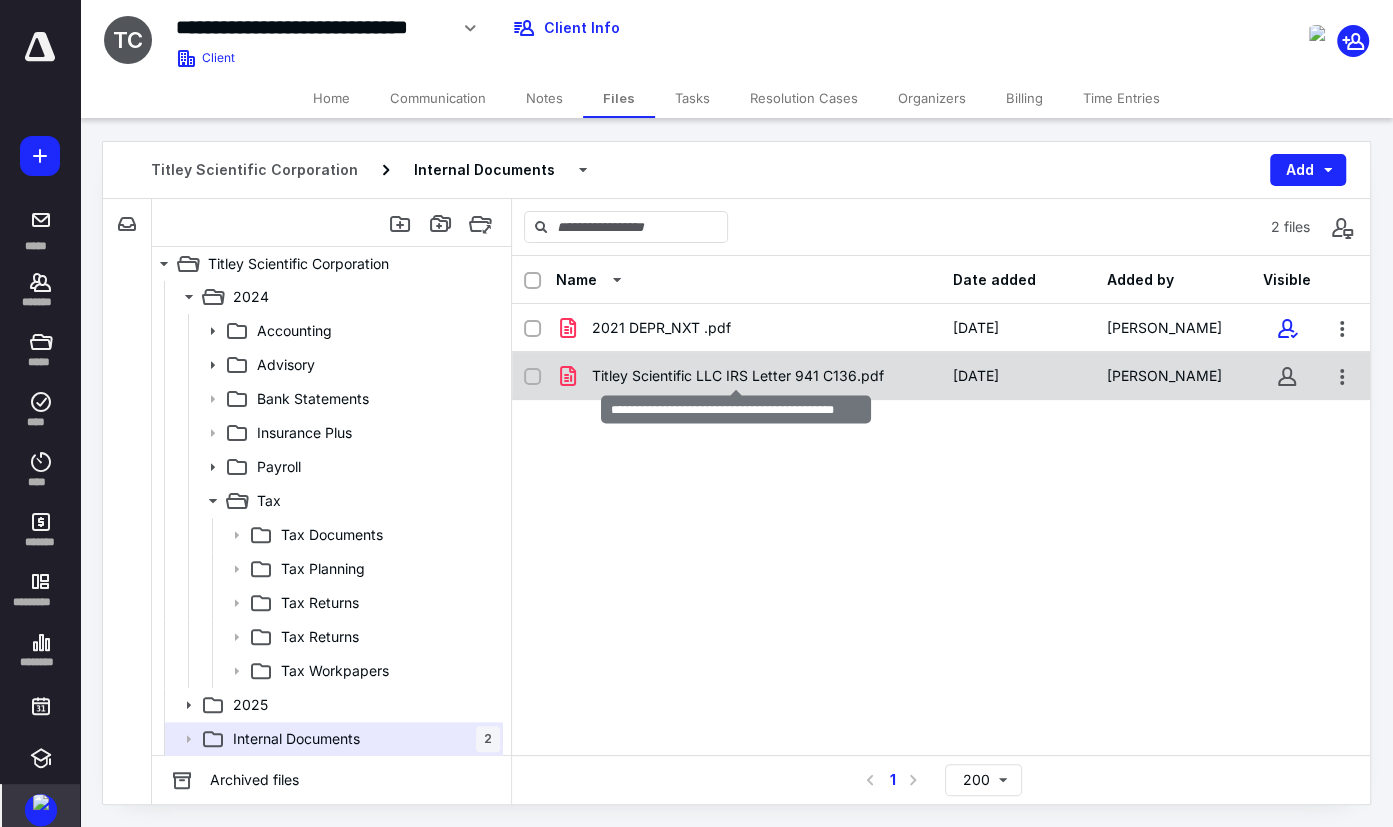 click on "Titley Scientific LLC IRS Letter 941 C136.pdf" at bounding box center [738, 376] 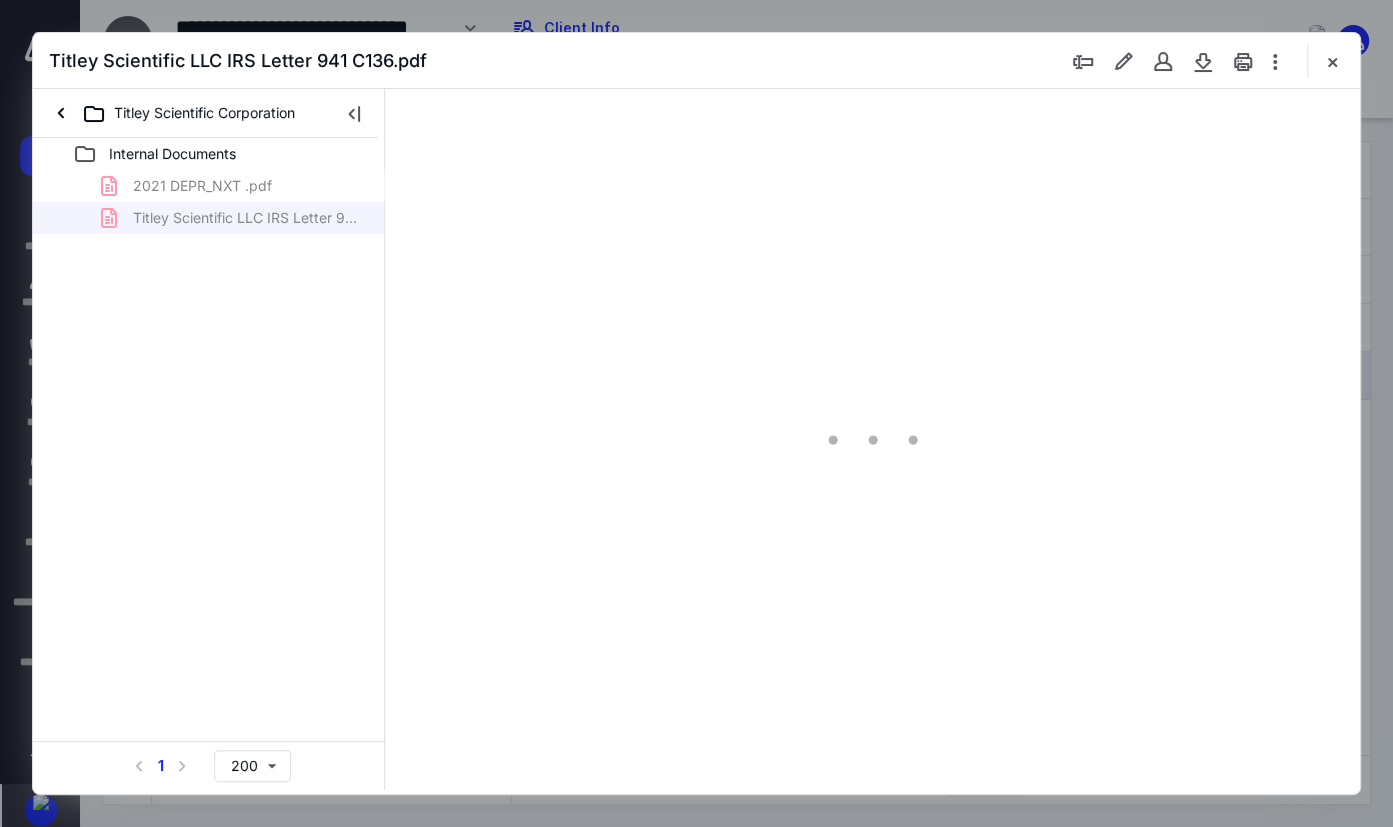 scroll, scrollTop: 0, scrollLeft: 0, axis: both 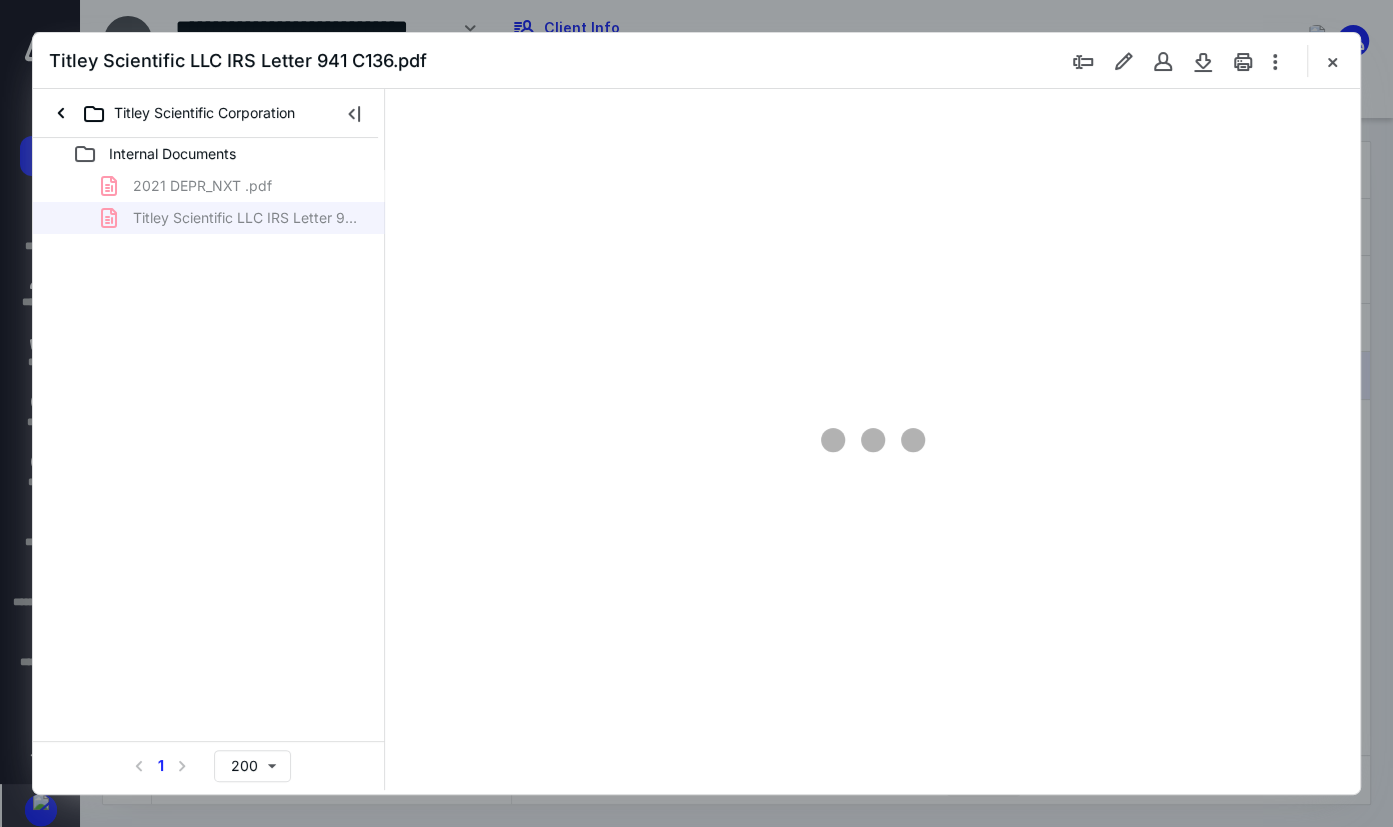 type on "78" 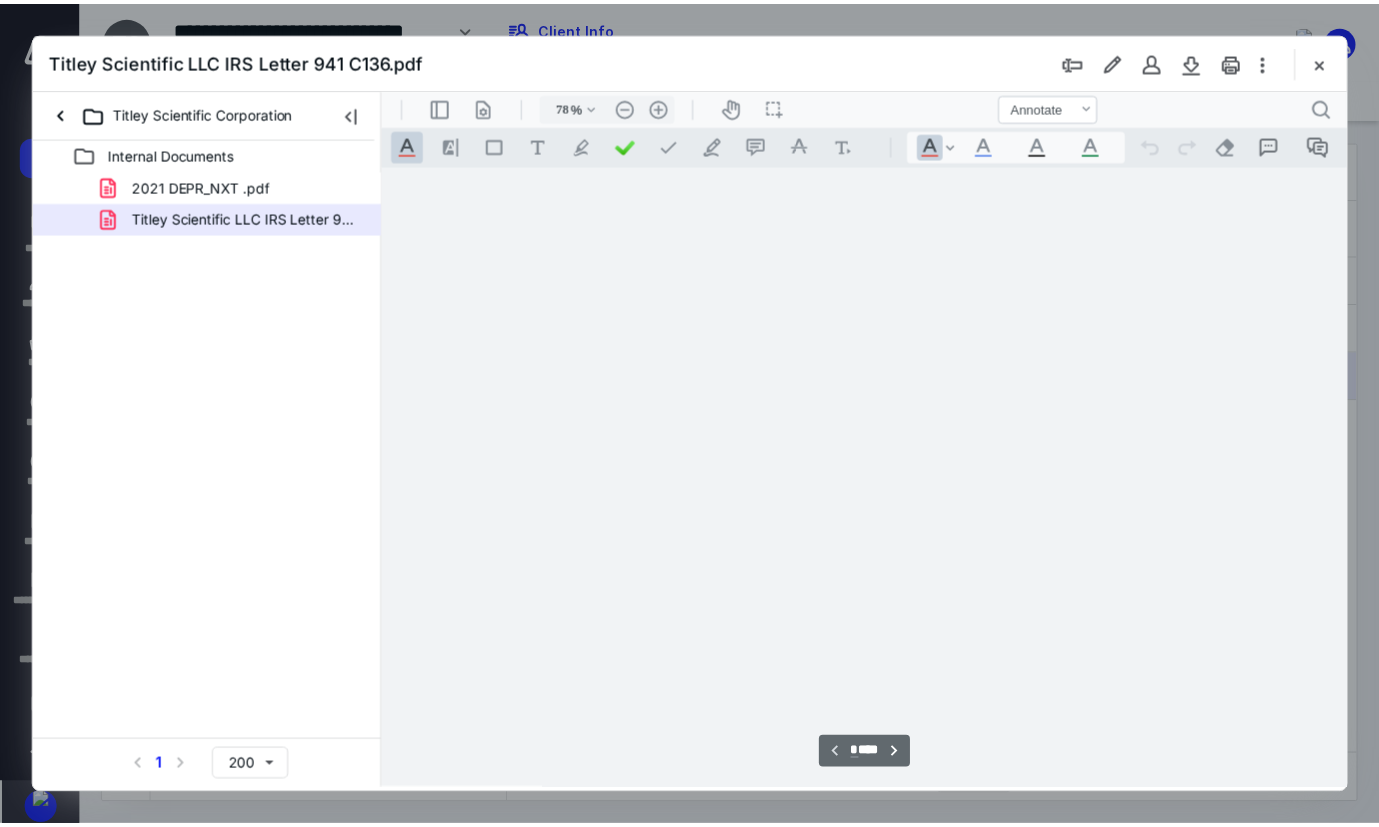 scroll, scrollTop: 79, scrollLeft: 0, axis: vertical 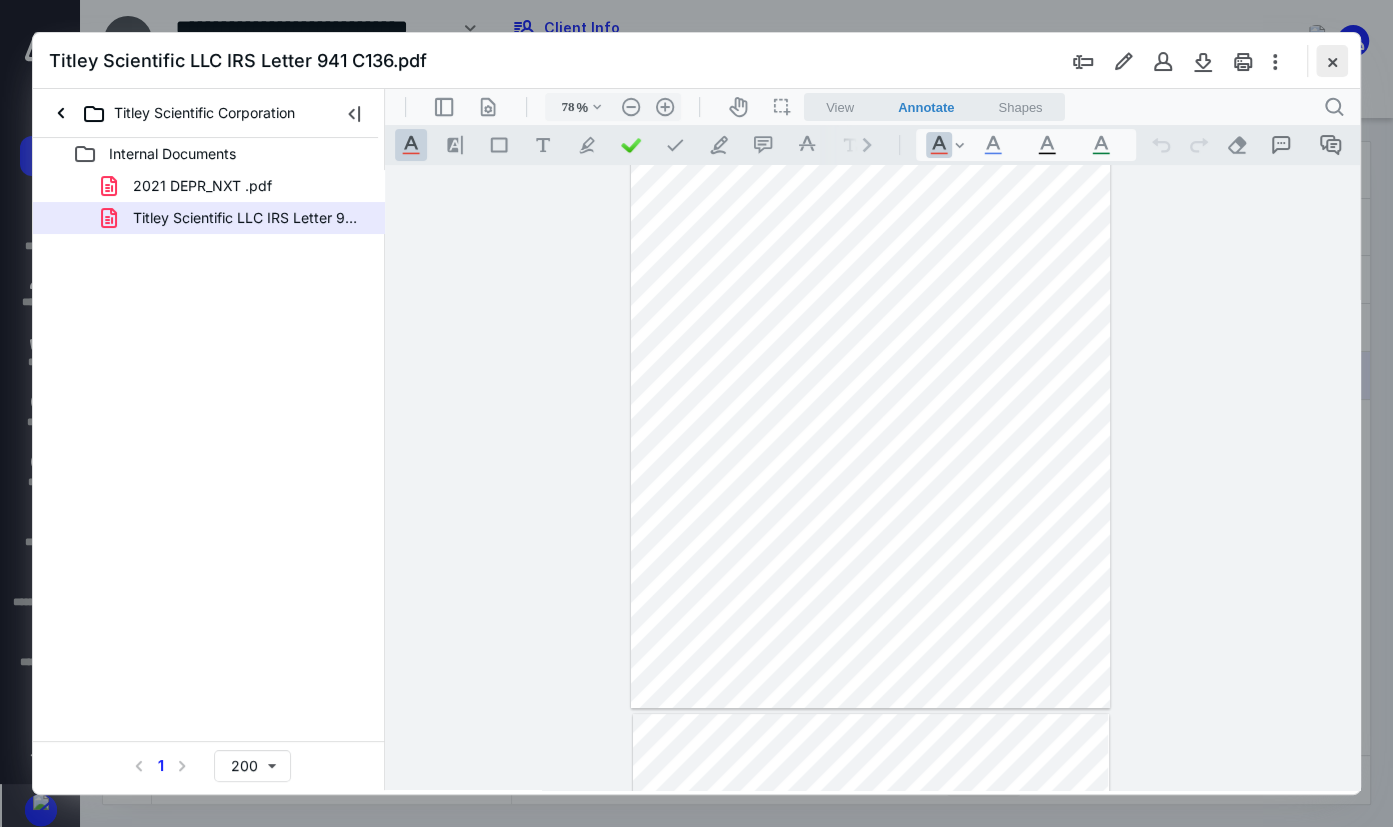 click at bounding box center (1332, 61) 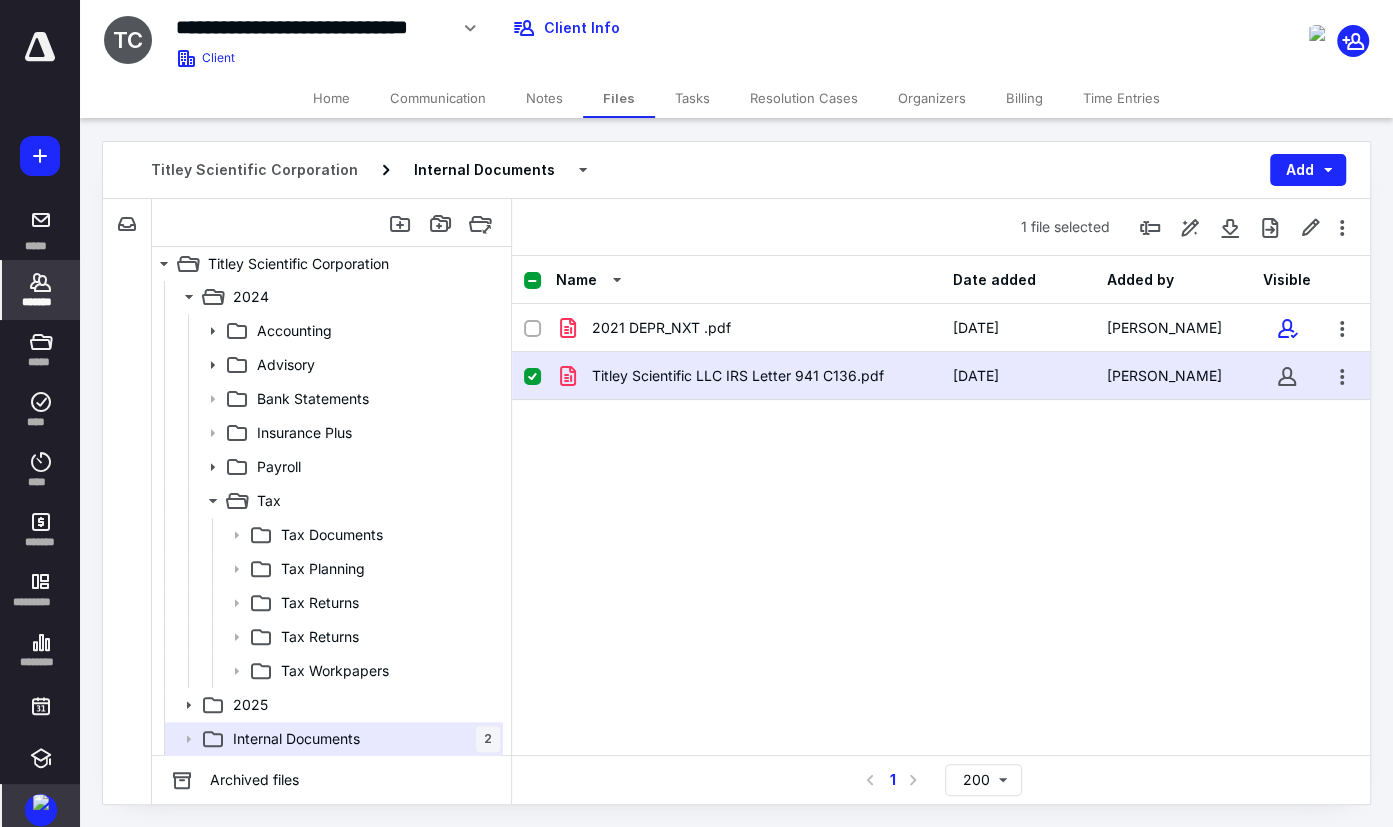 click on "*******" at bounding box center [41, 302] 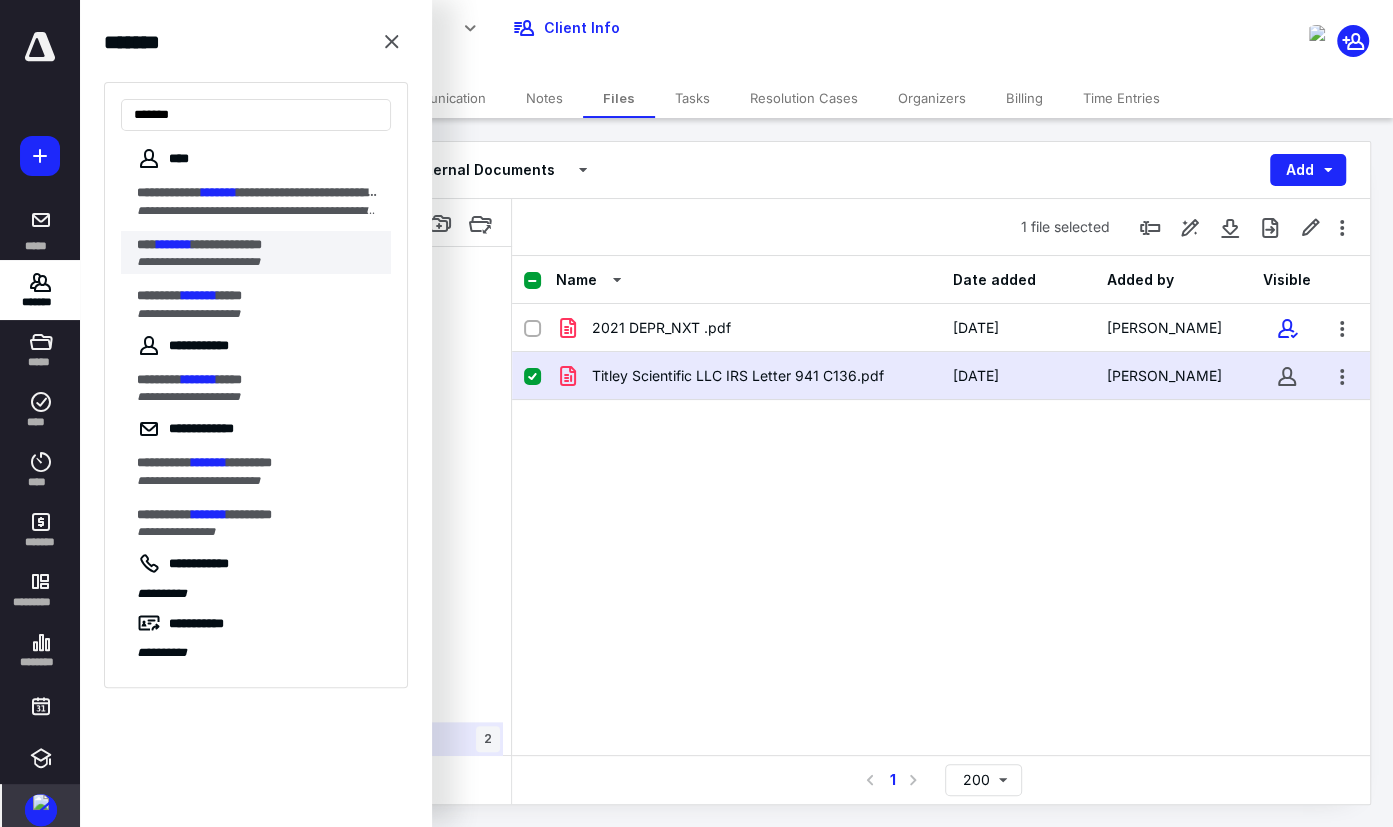 type on "*******" 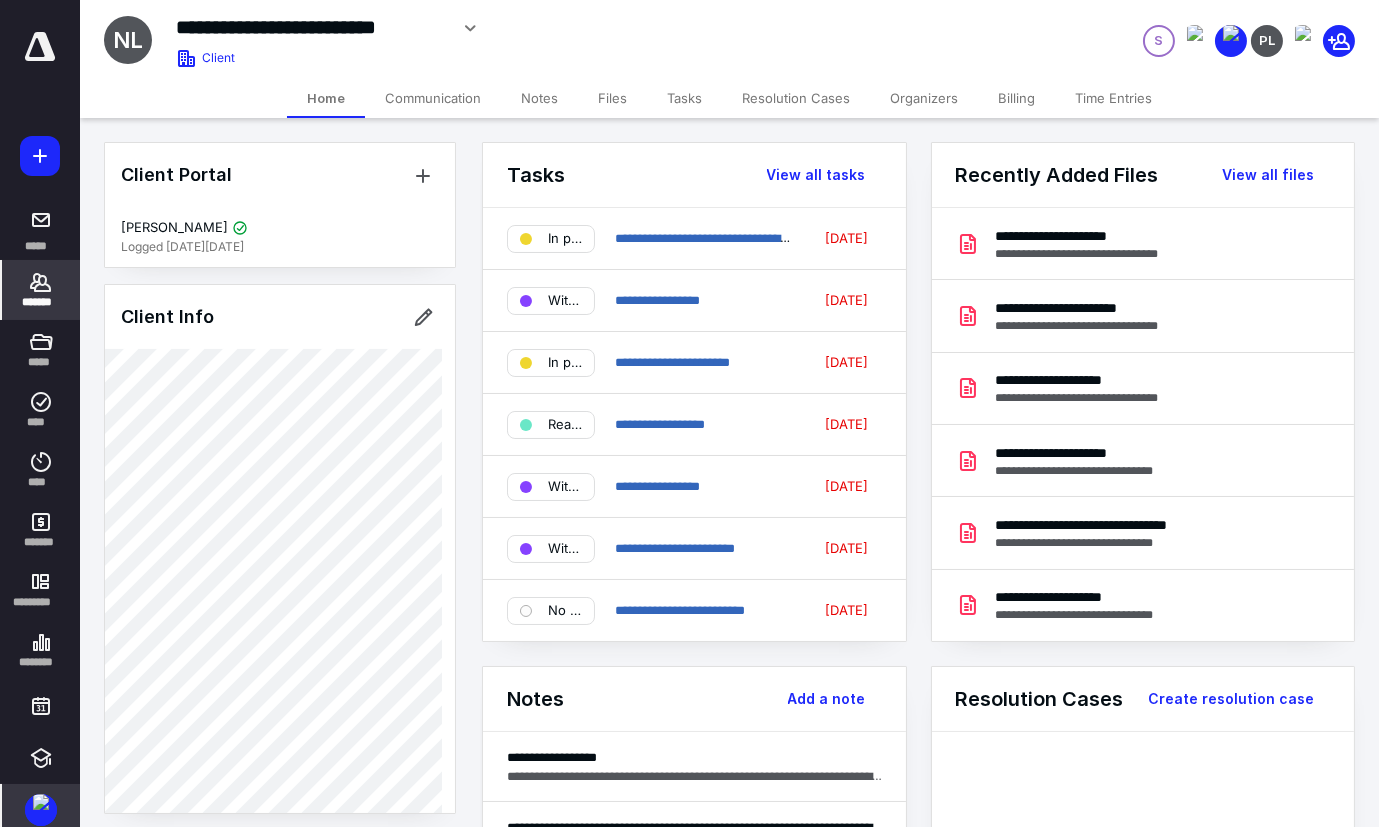 click on "Notes" at bounding box center [539, 98] 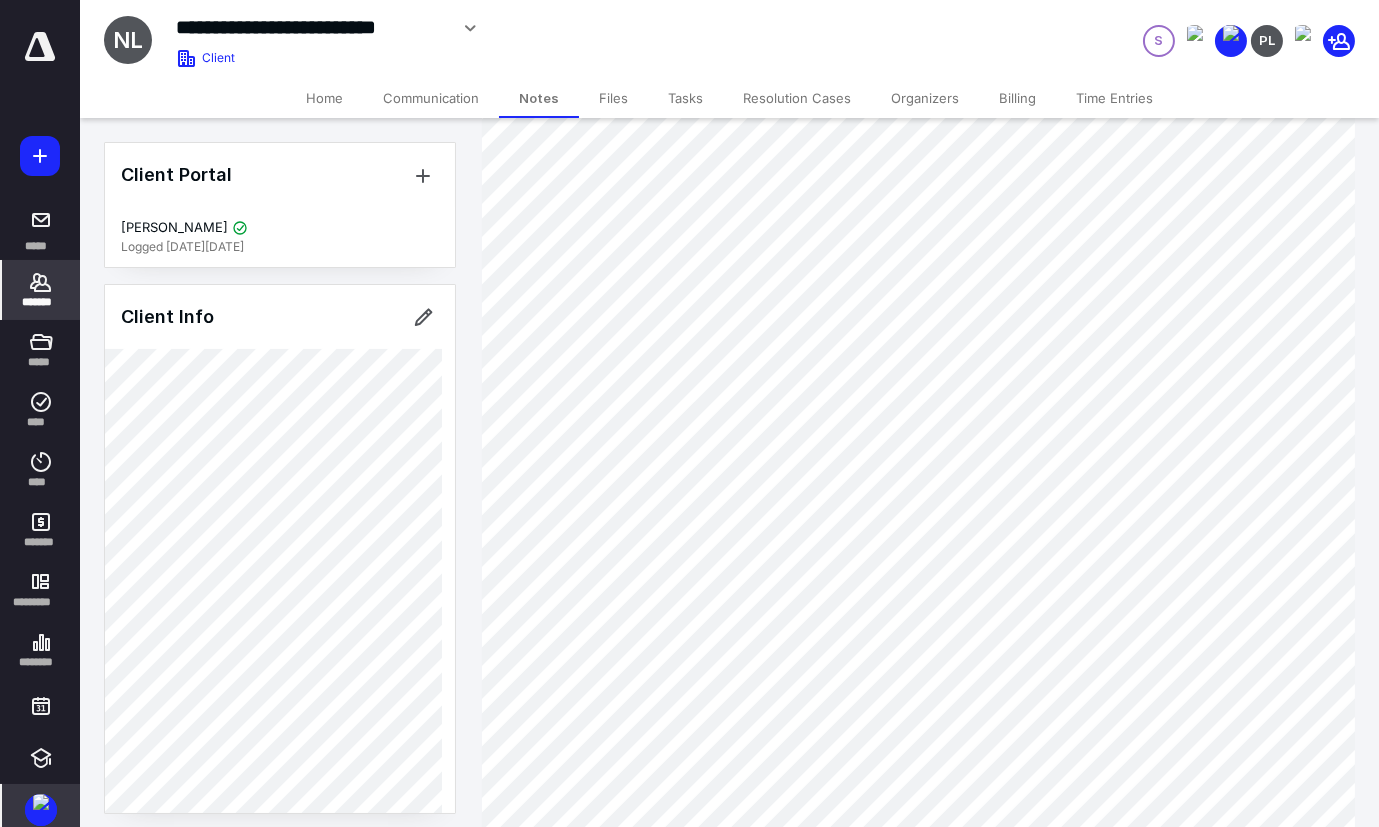 scroll, scrollTop: 454, scrollLeft: 0, axis: vertical 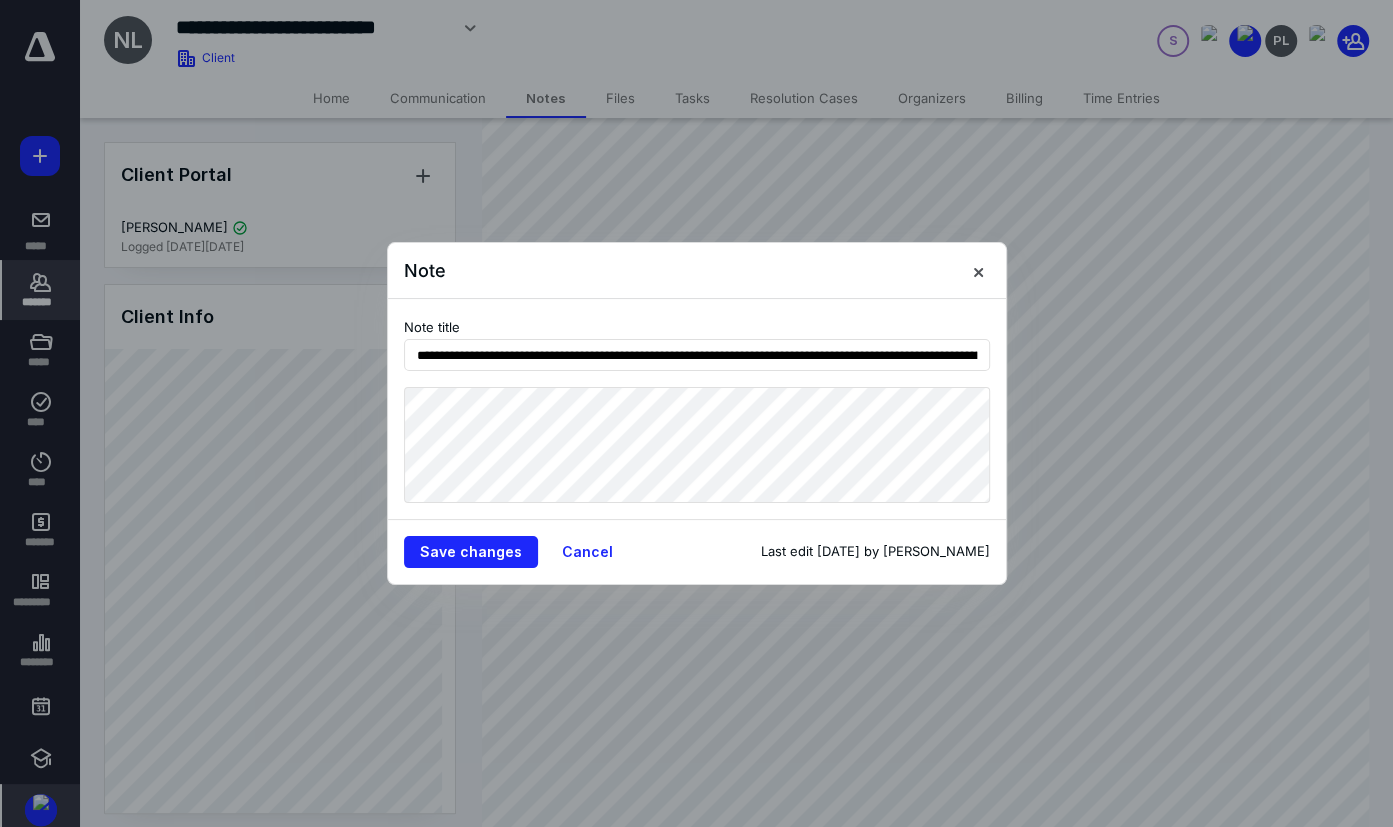 click on "**********" at bounding box center [696, 413] 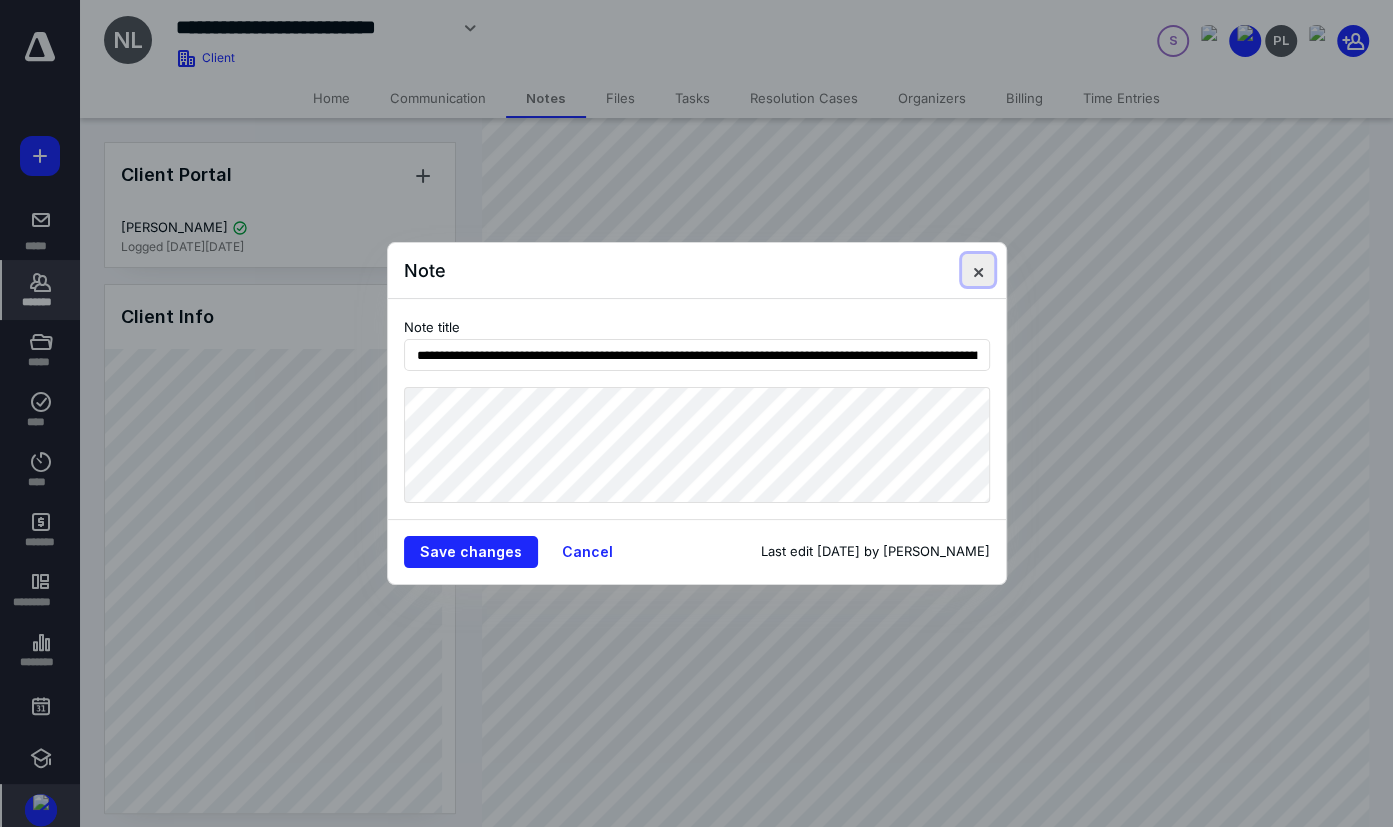 drag, startPoint x: 975, startPoint y: 268, endPoint x: 1045, endPoint y: 349, distance: 107.05606 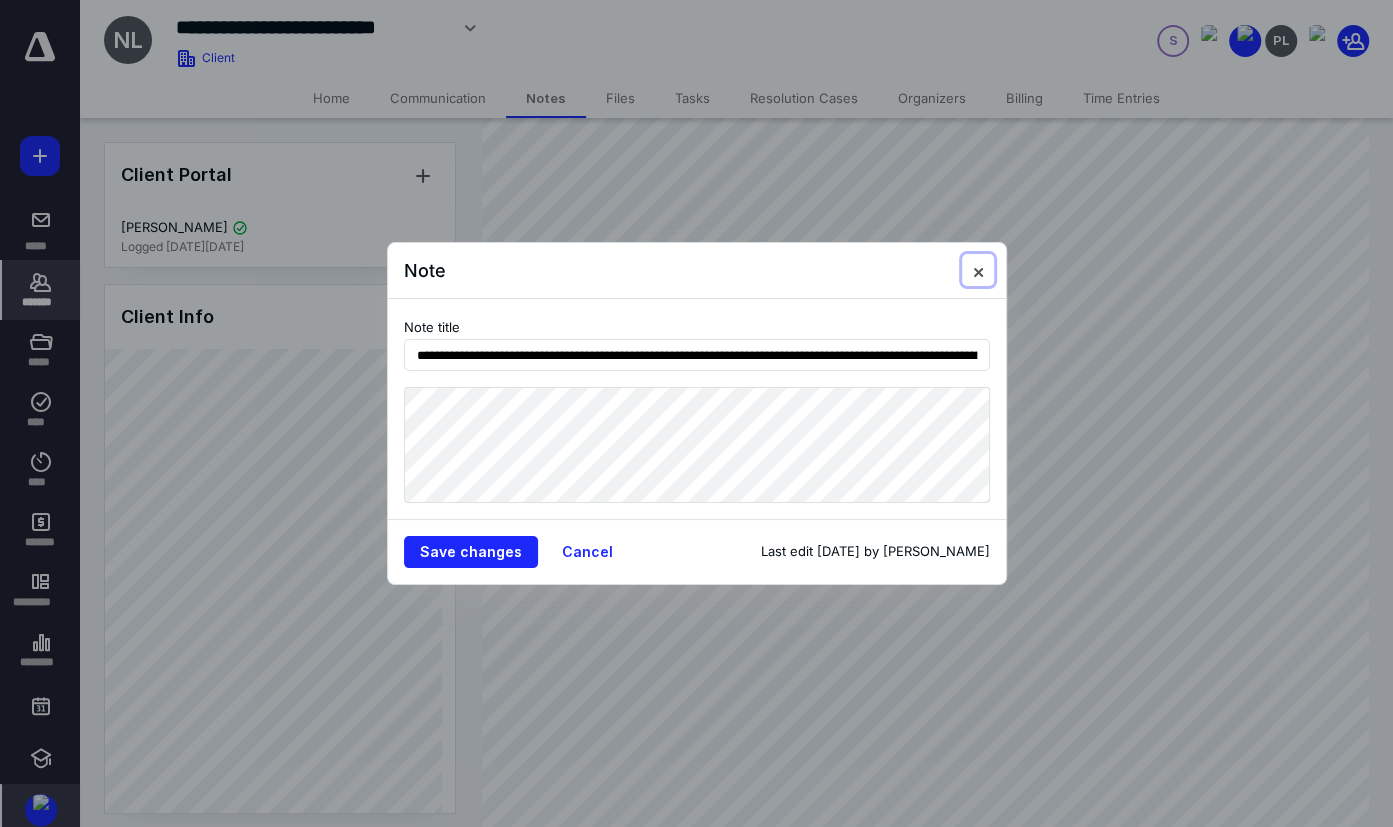 click at bounding box center (978, 270) 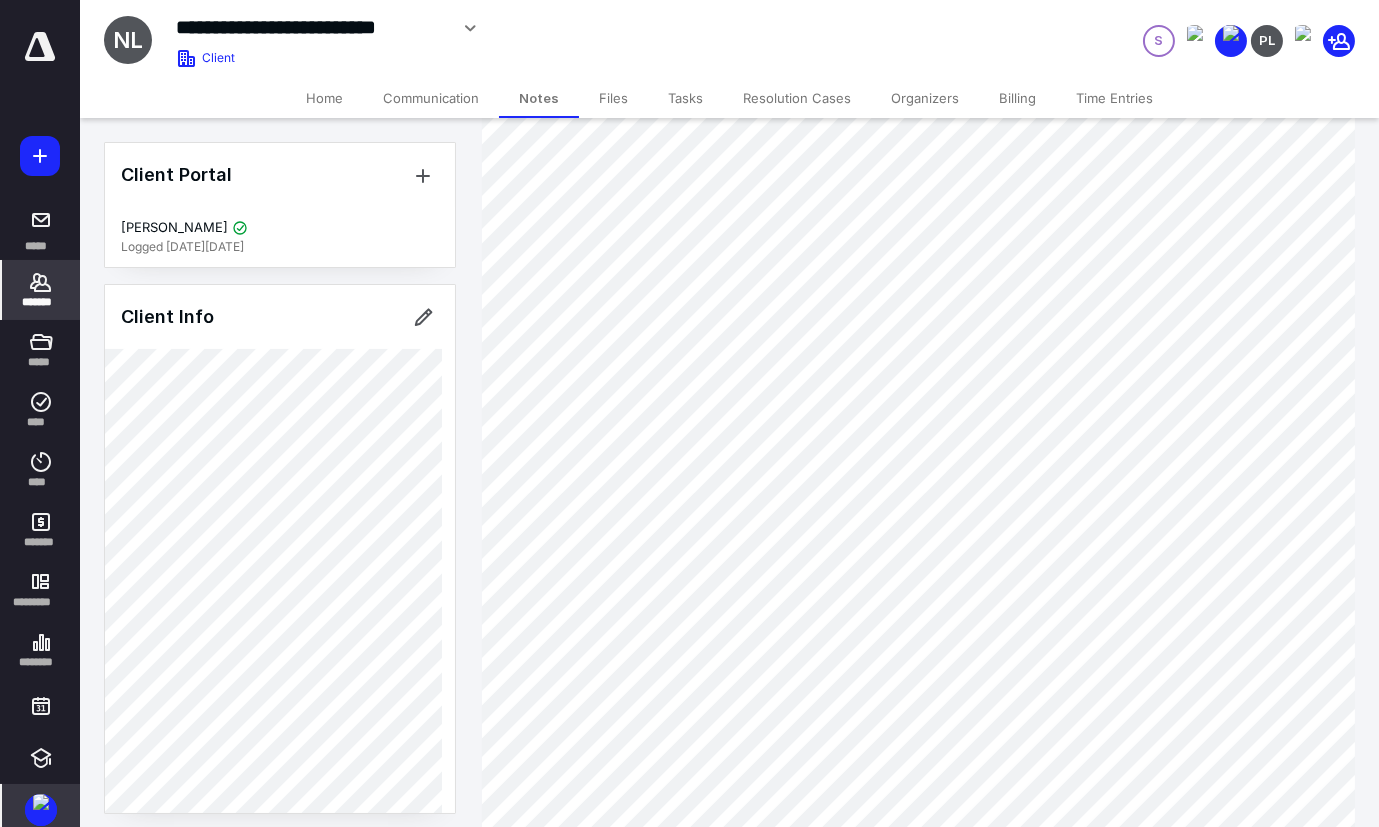 click on "Tasks" at bounding box center (685, 98) 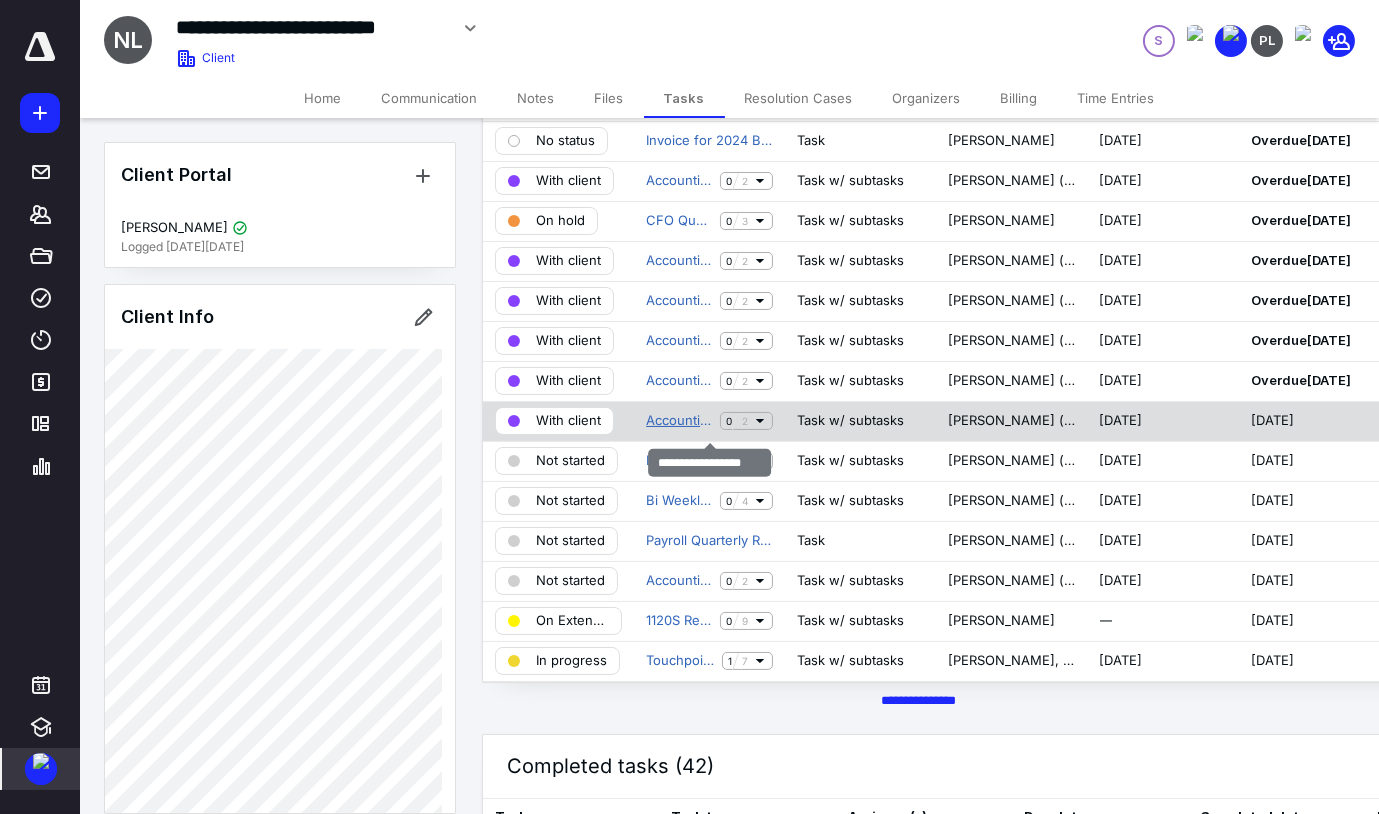 scroll, scrollTop: 90, scrollLeft: 0, axis: vertical 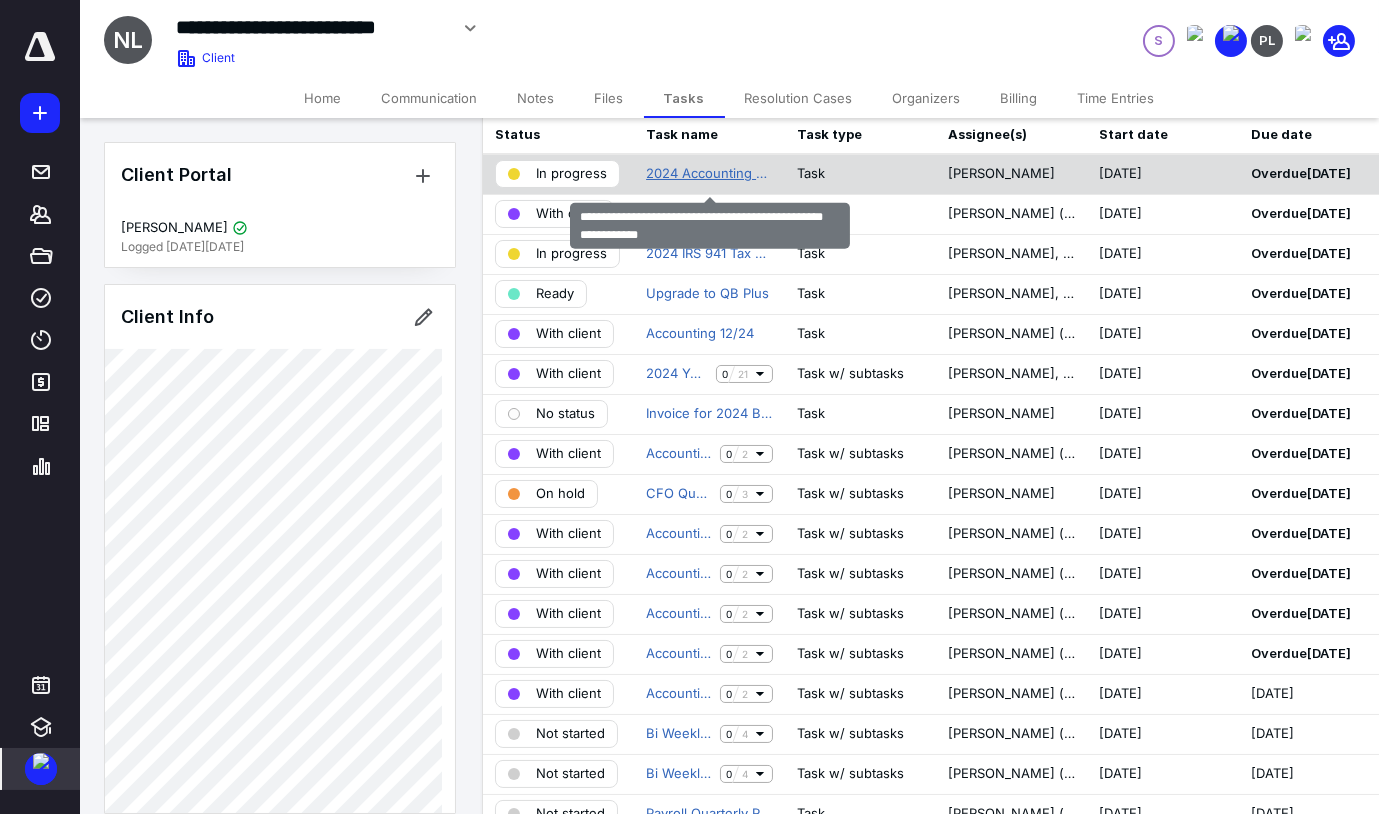 click on "2024 Accounting Back-Work Project (DN invoice upon completion)" at bounding box center [709, 174] 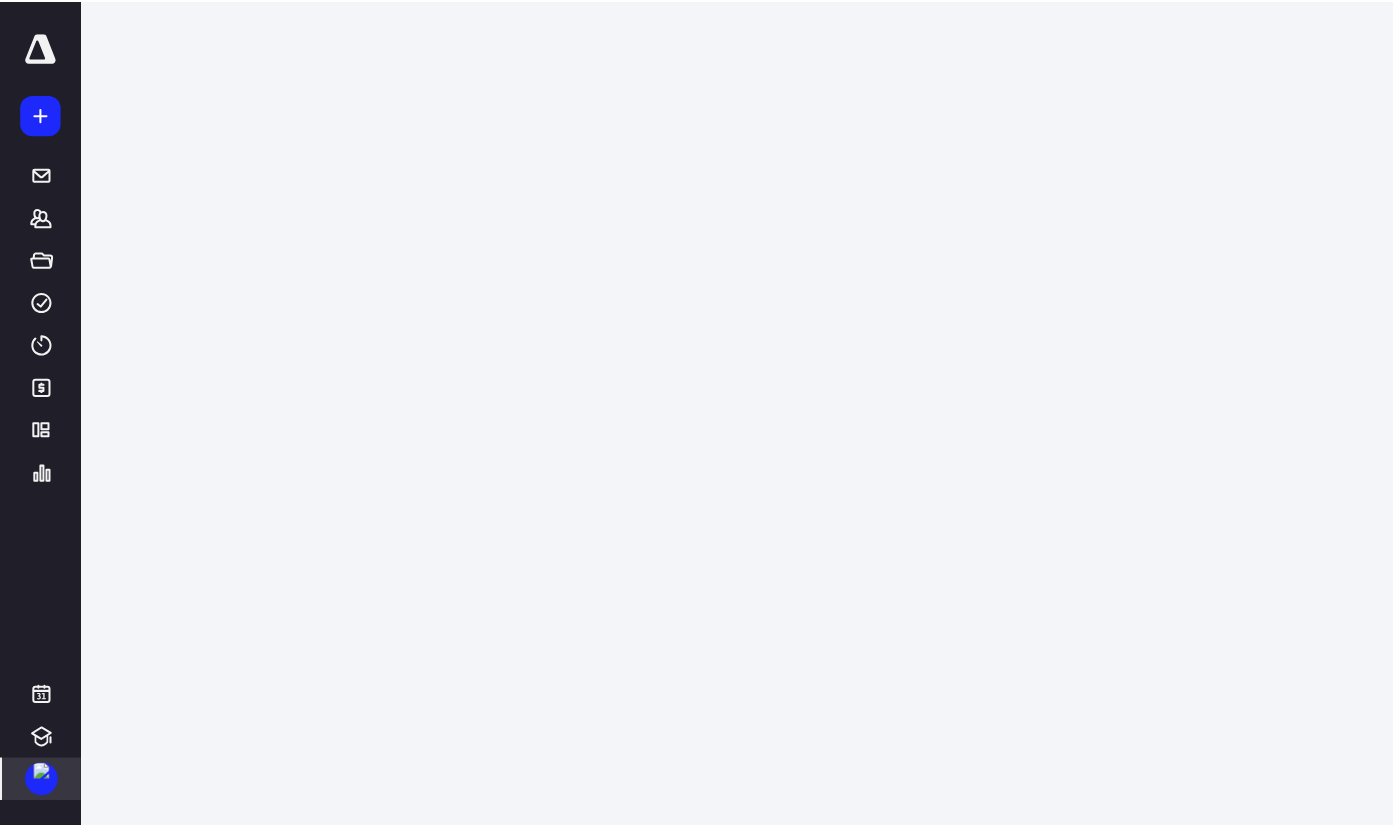 scroll, scrollTop: 0, scrollLeft: 0, axis: both 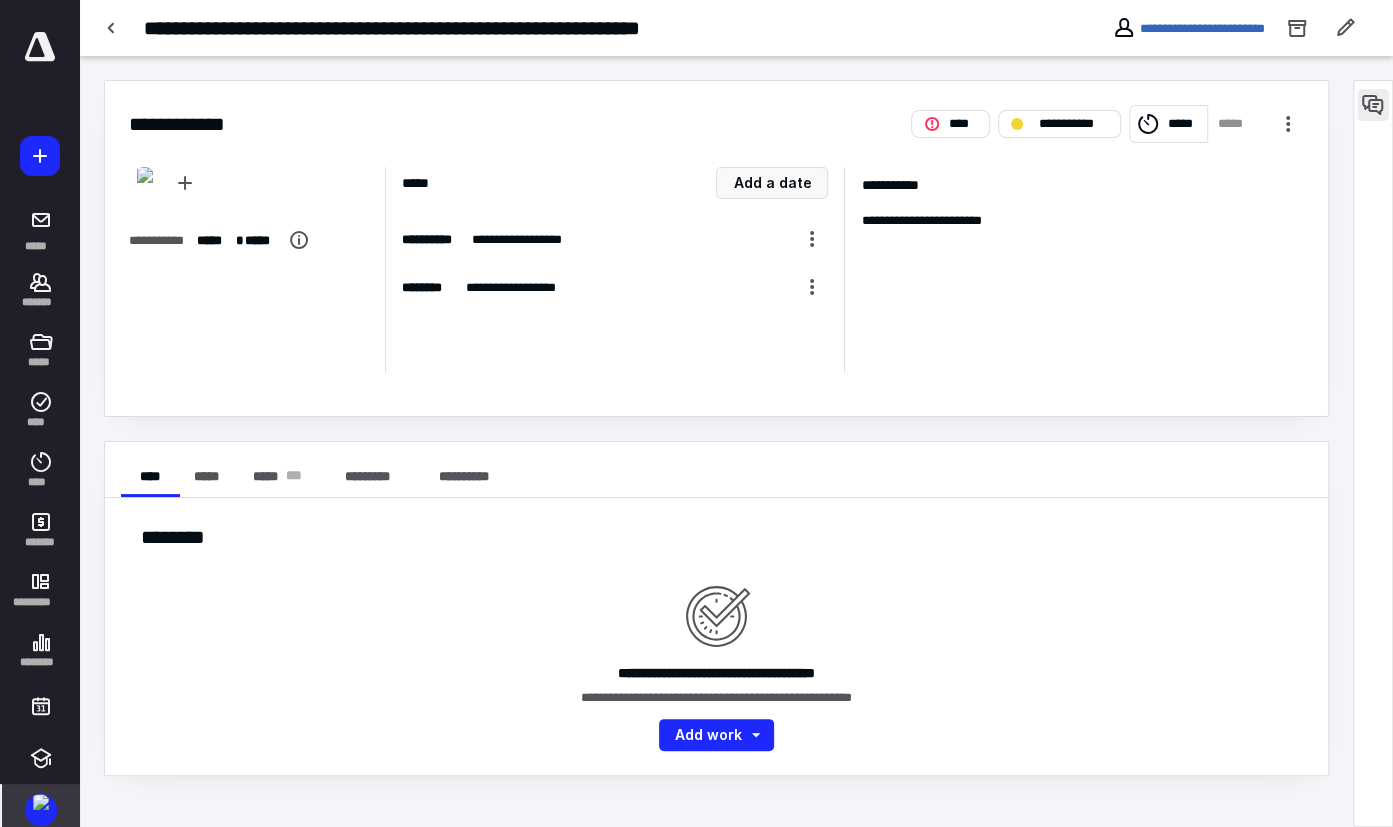 click at bounding box center (1373, 105) 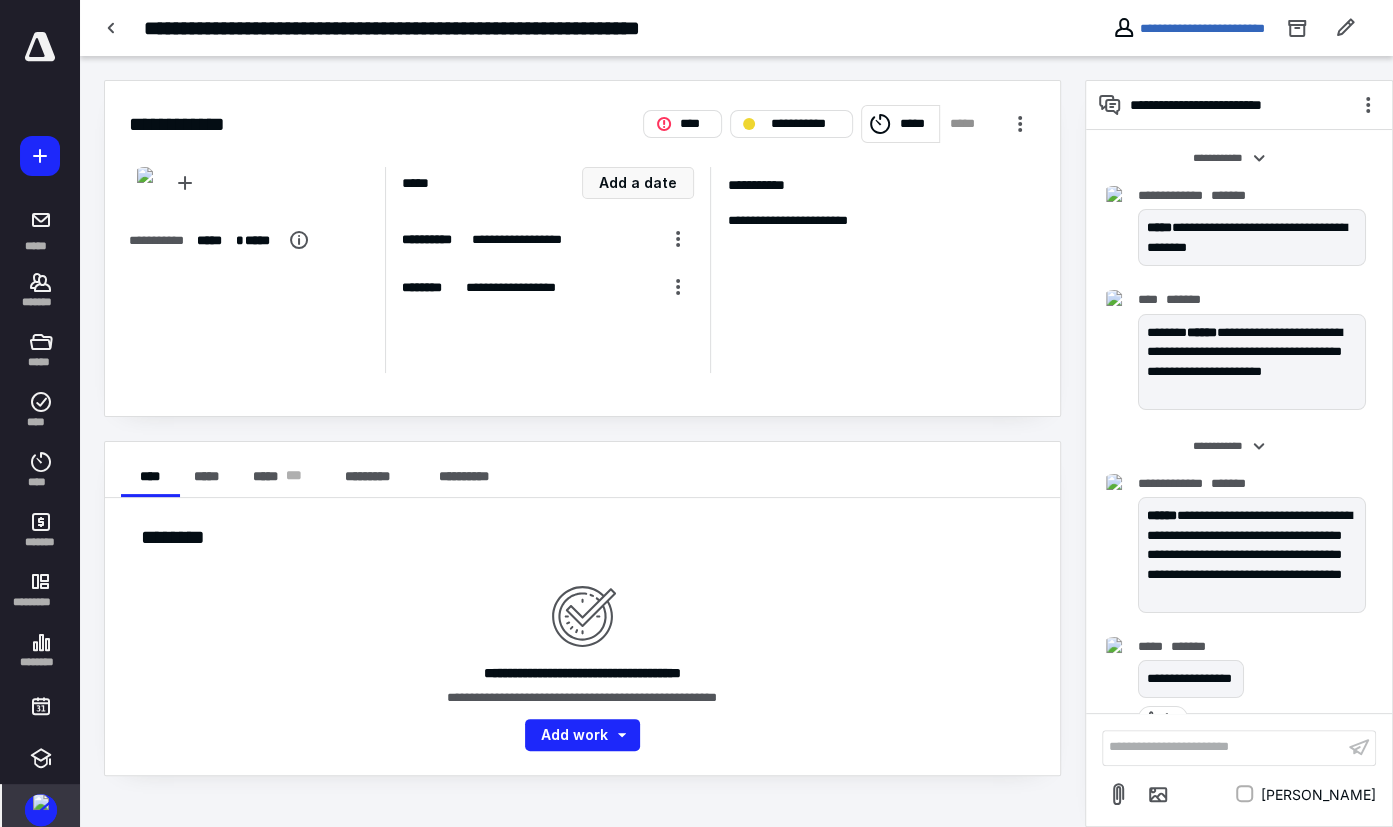 scroll, scrollTop: 27, scrollLeft: 0, axis: vertical 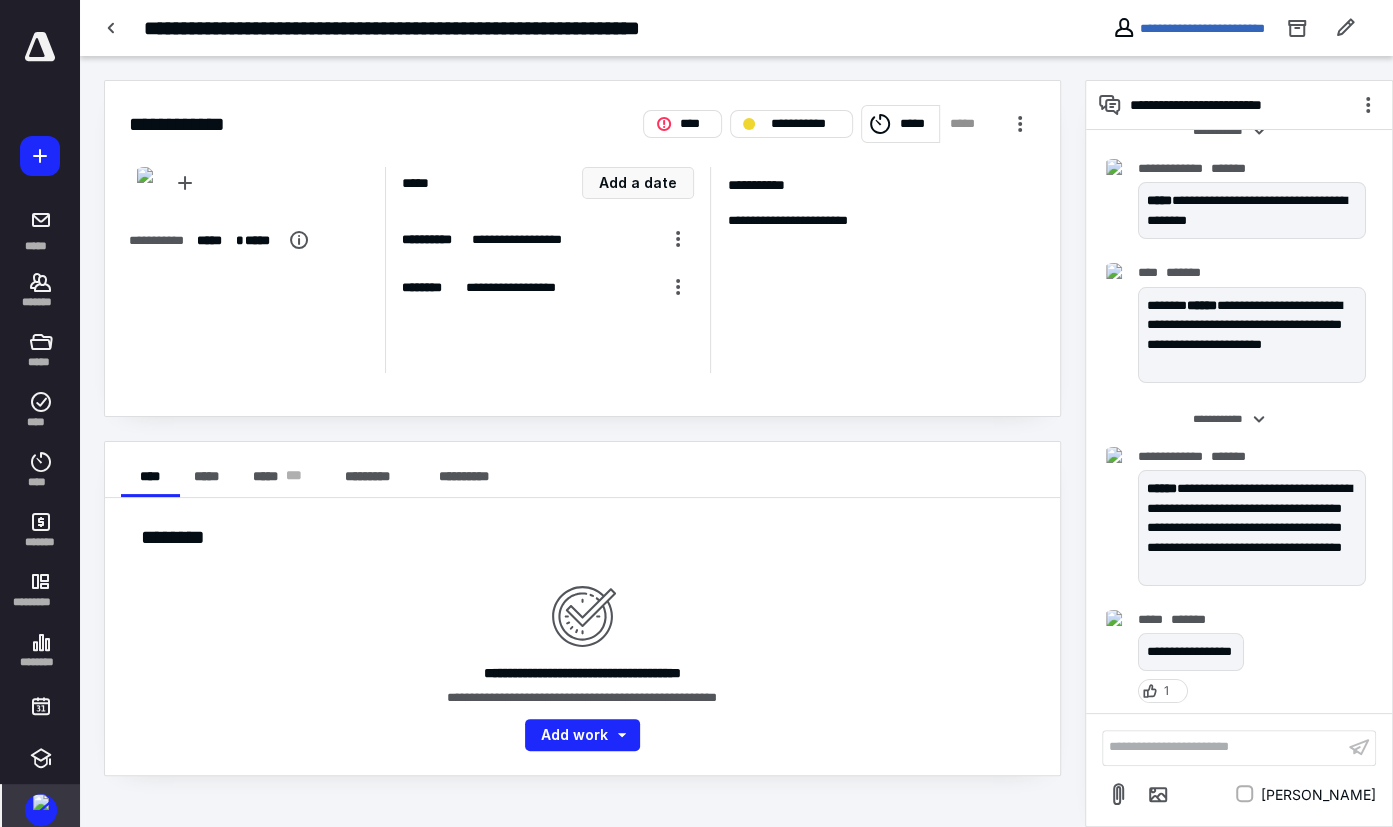 click on "**********" at bounding box center [1223, 747] 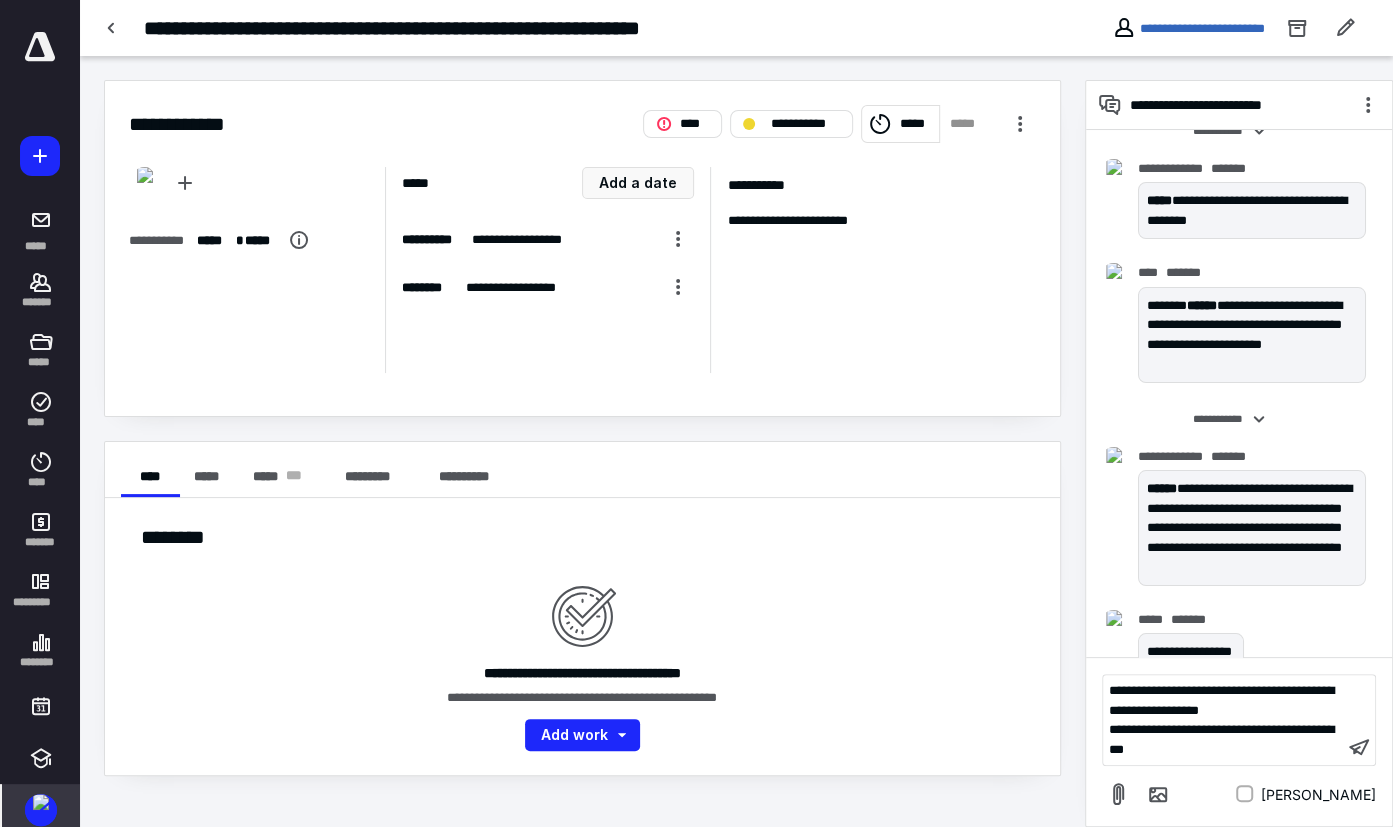 drag, startPoint x: 1109, startPoint y: 694, endPoint x: 1126, endPoint y: 724, distance: 34.48188 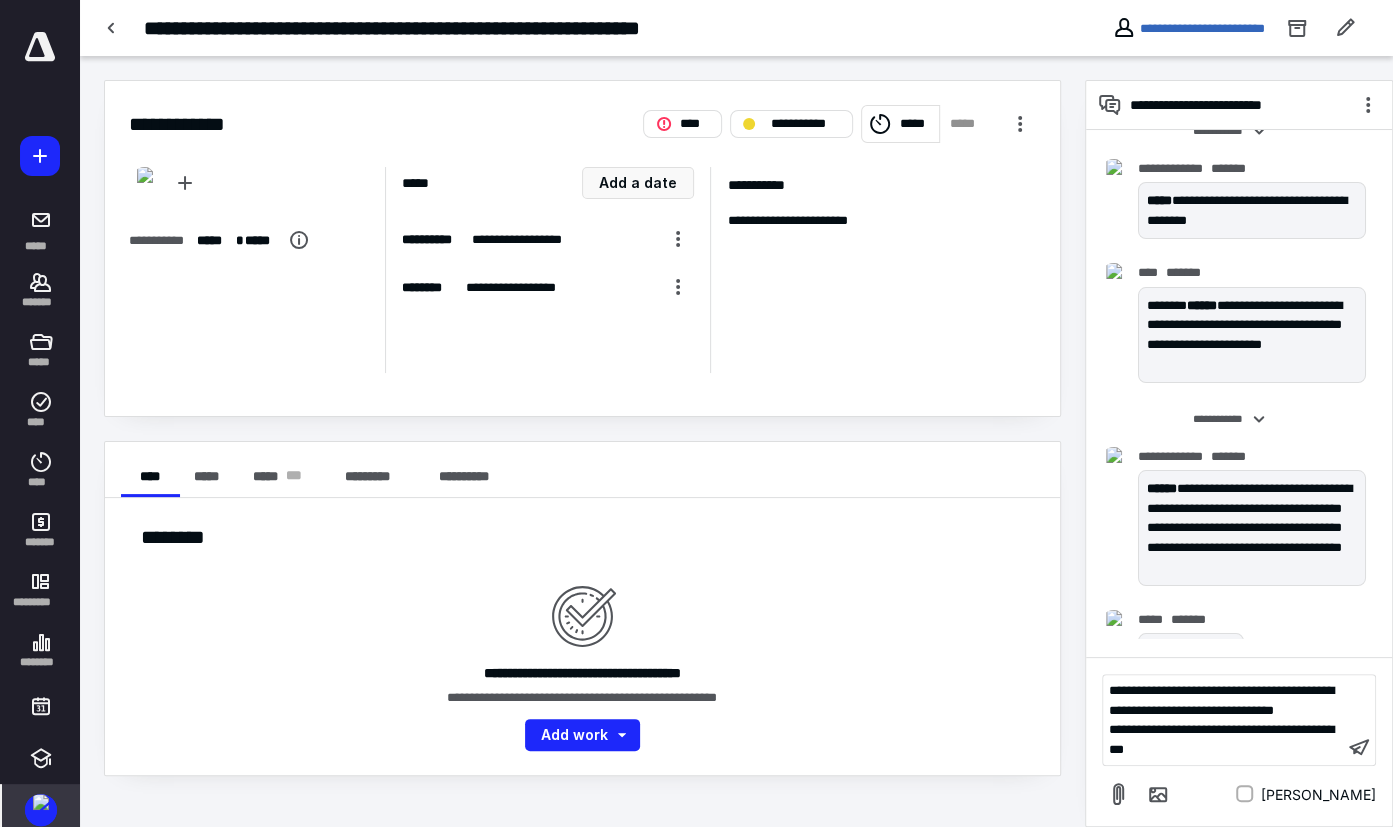 click on "**********" at bounding box center [1223, 700] 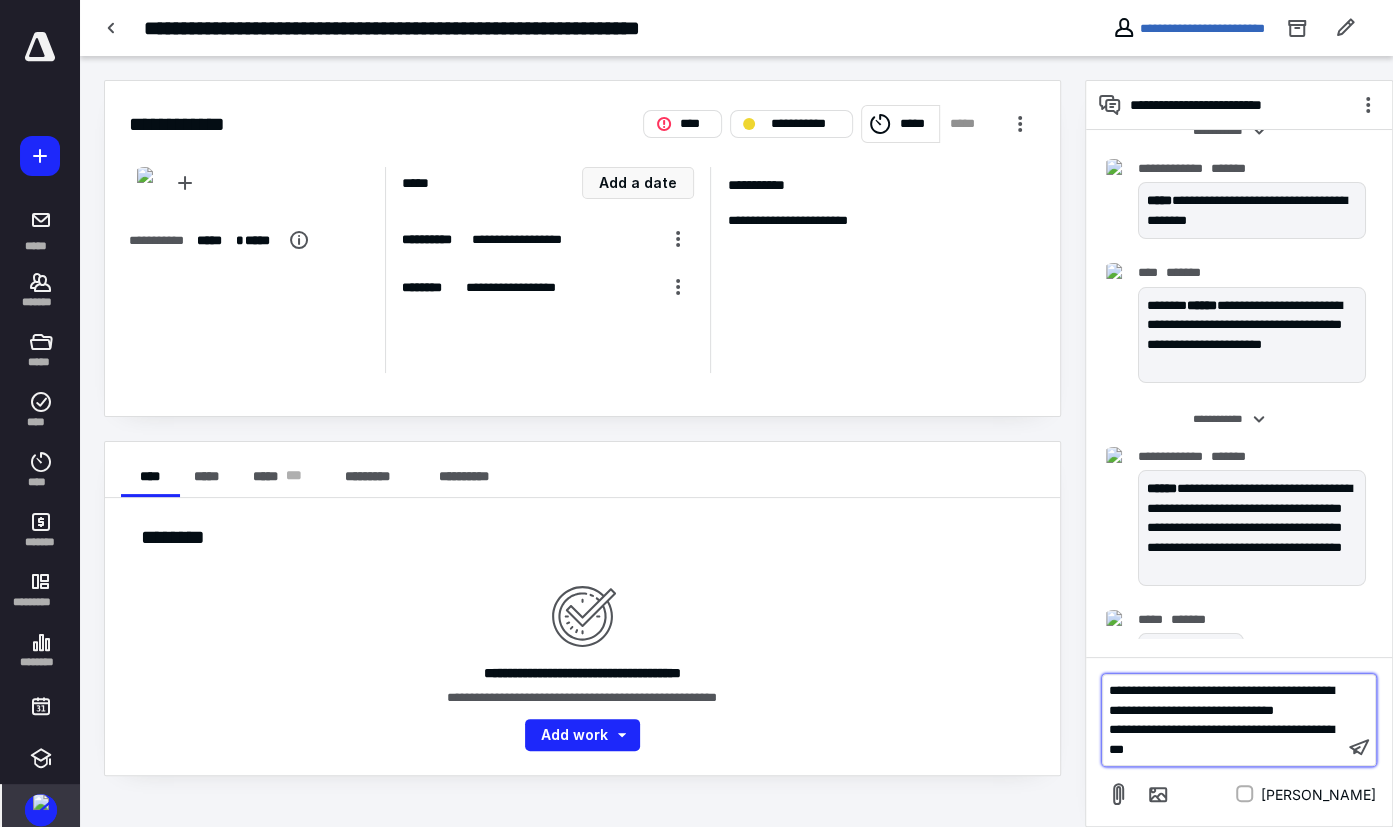 click on "**********" at bounding box center [1223, 700] 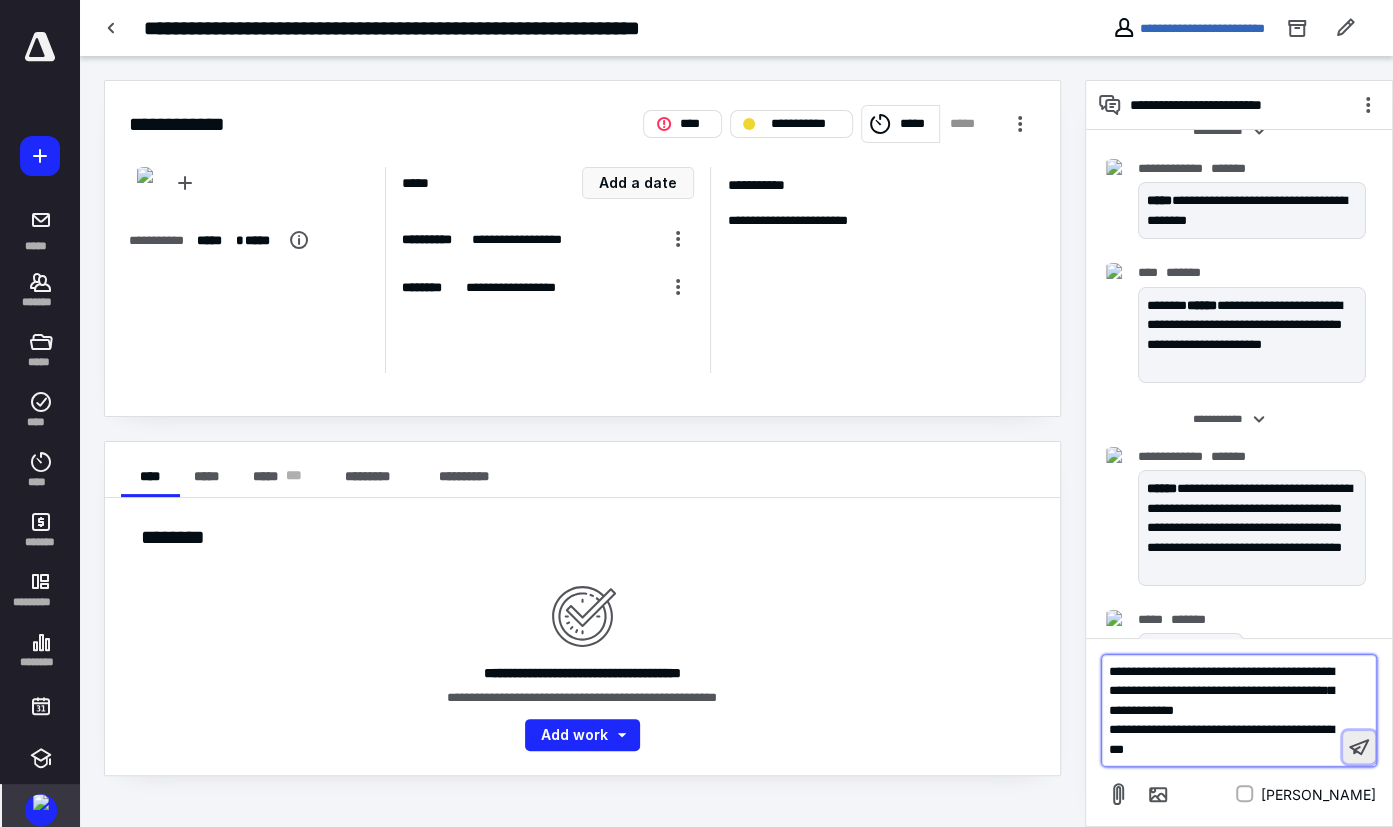 click at bounding box center [1359, 747] 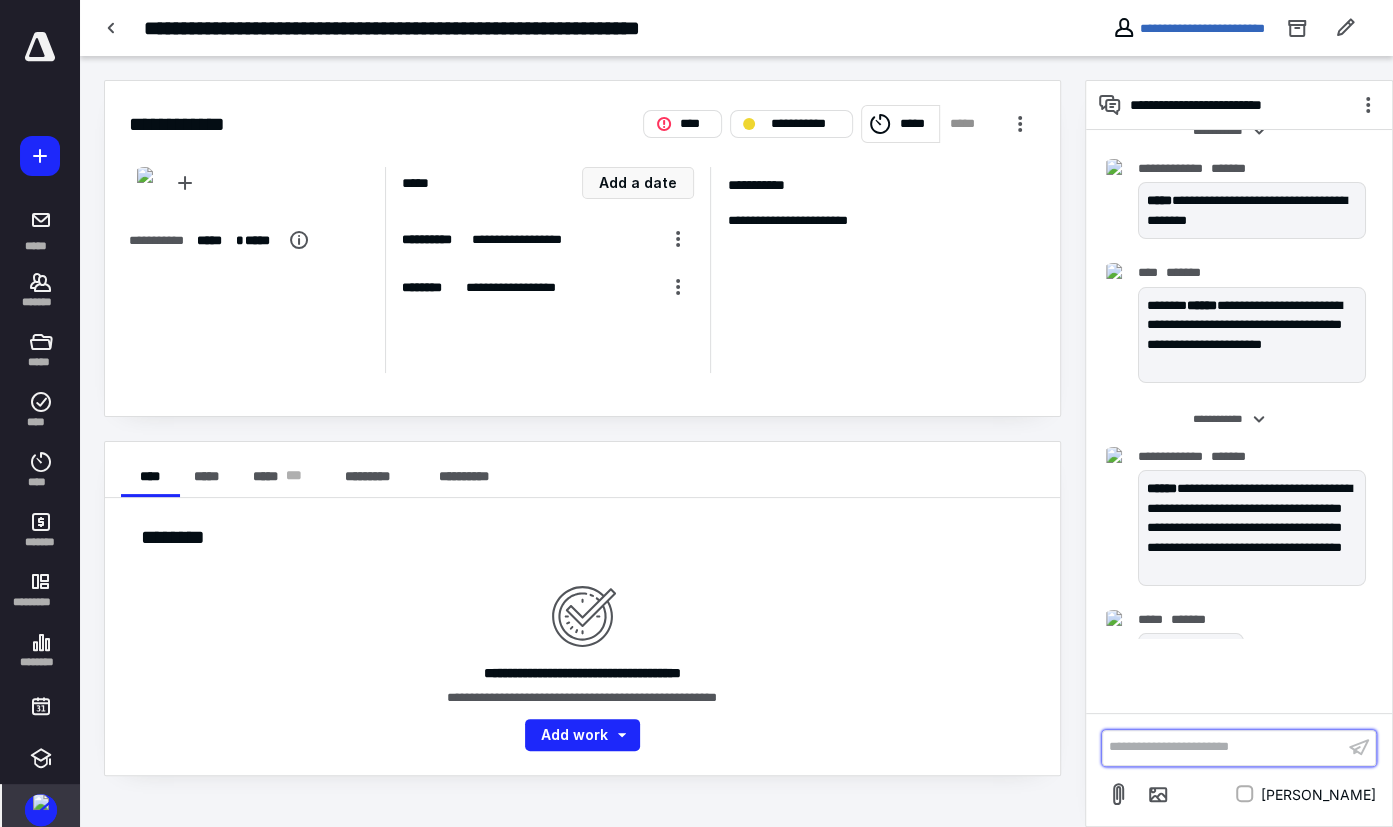 scroll, scrollTop: 230, scrollLeft: 0, axis: vertical 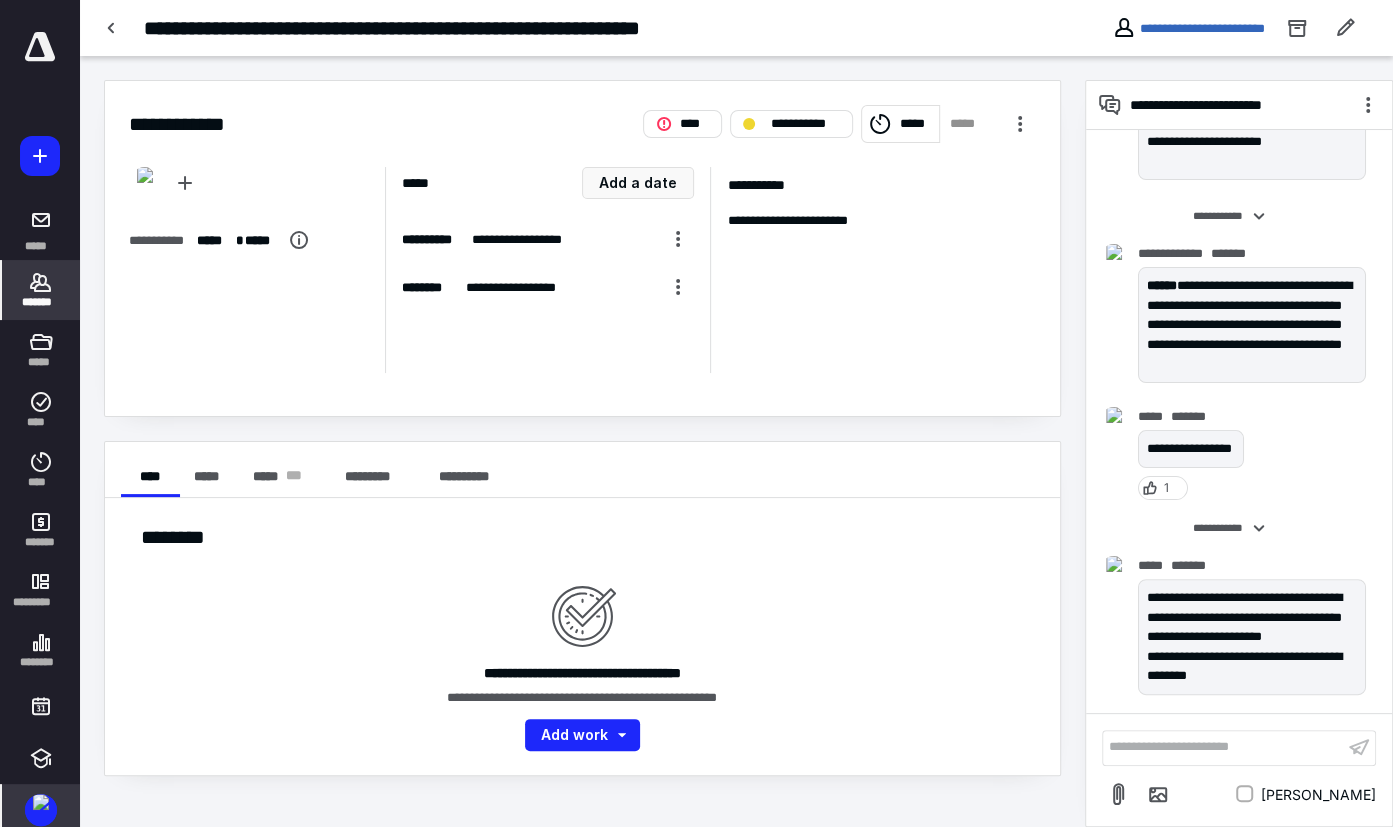 click on "*******" at bounding box center (41, 302) 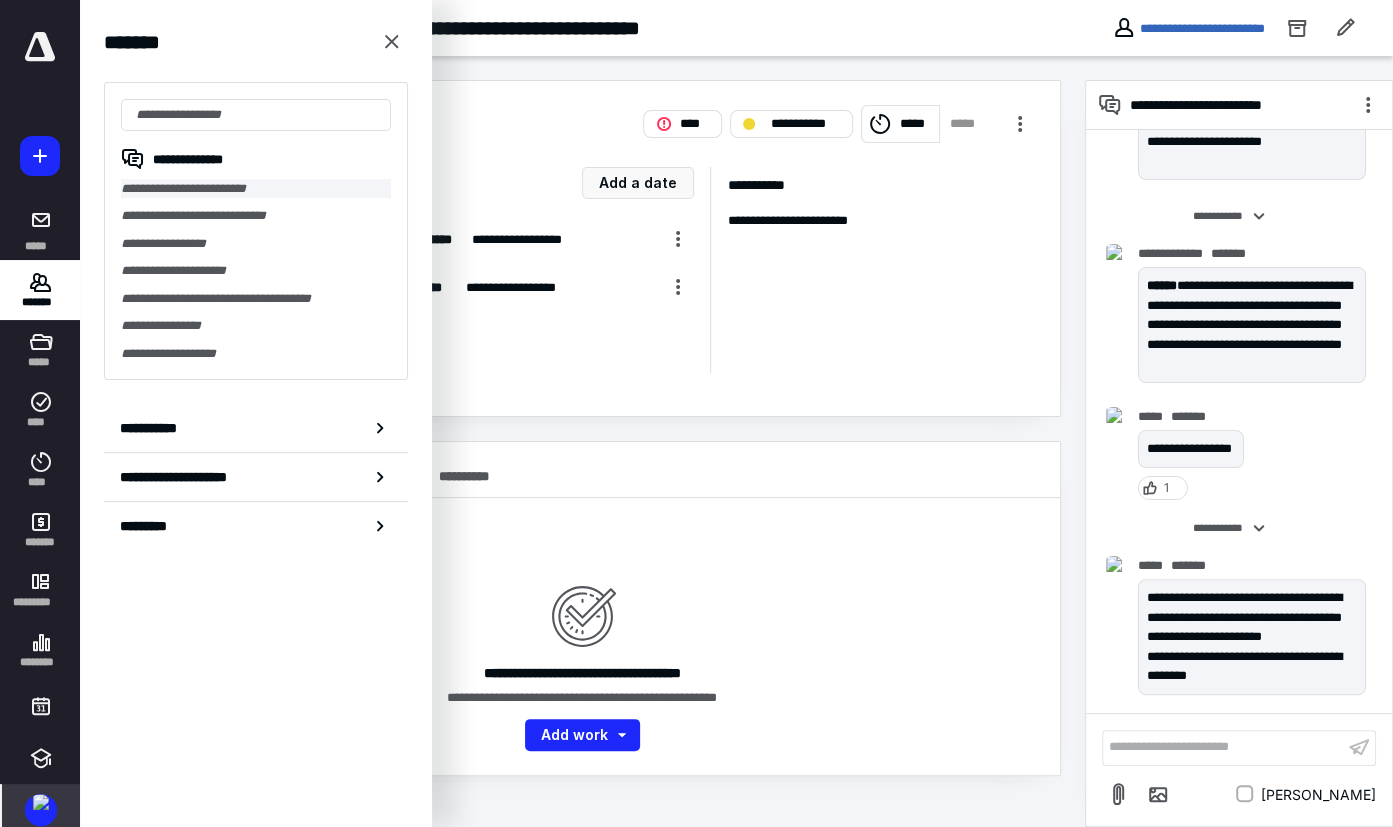 click on "**********" at bounding box center (256, 188) 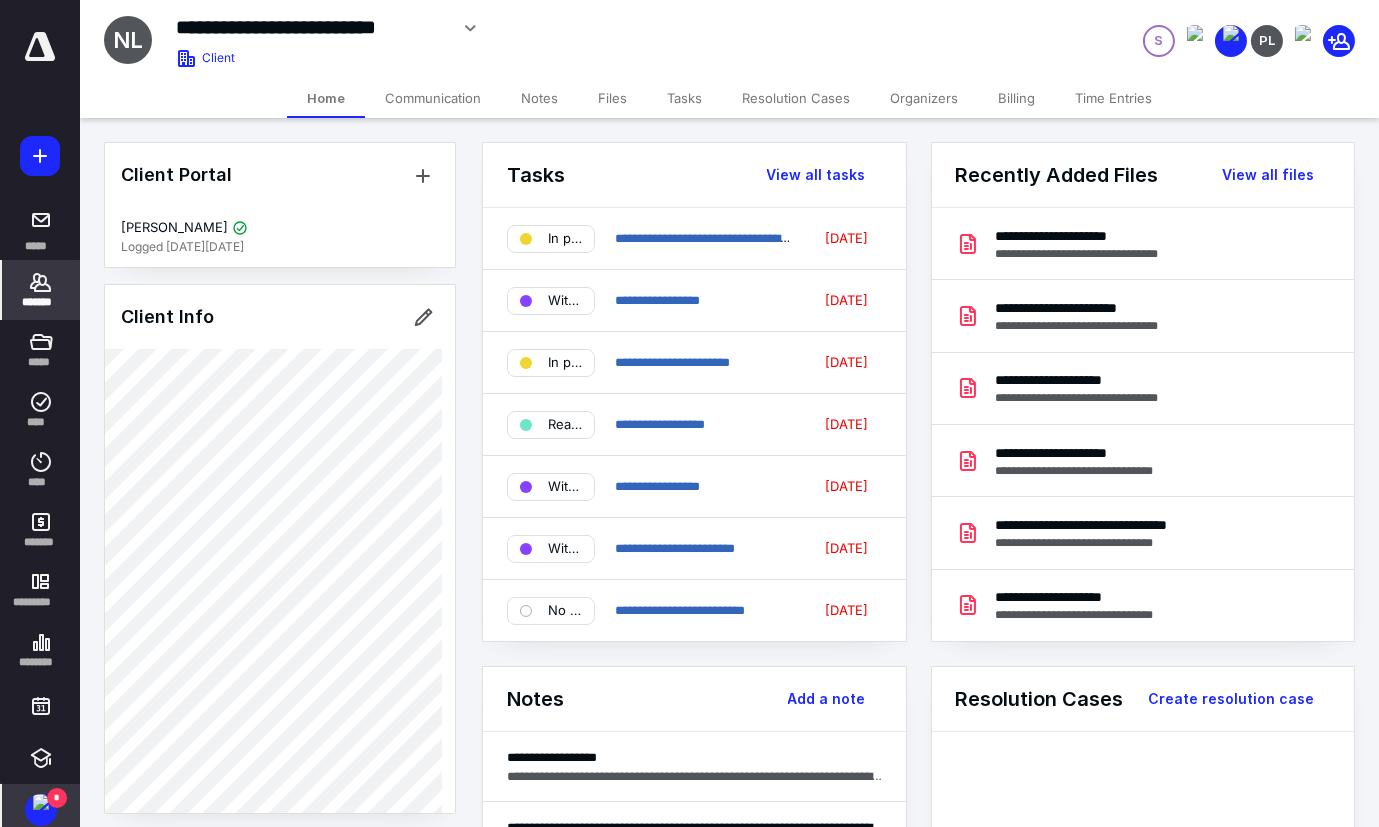click at bounding box center (41, 802) 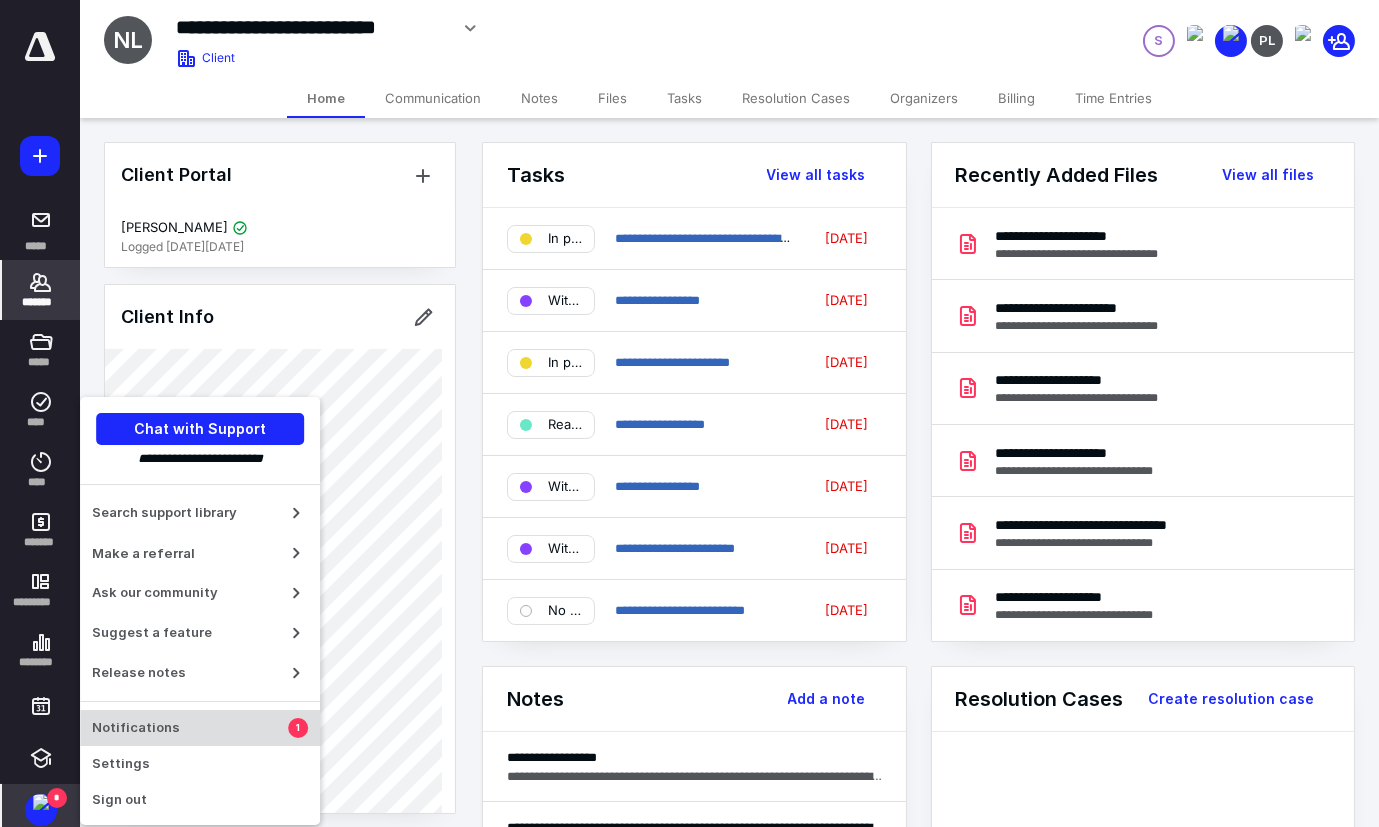 click on "Notifications" at bounding box center [190, 728] 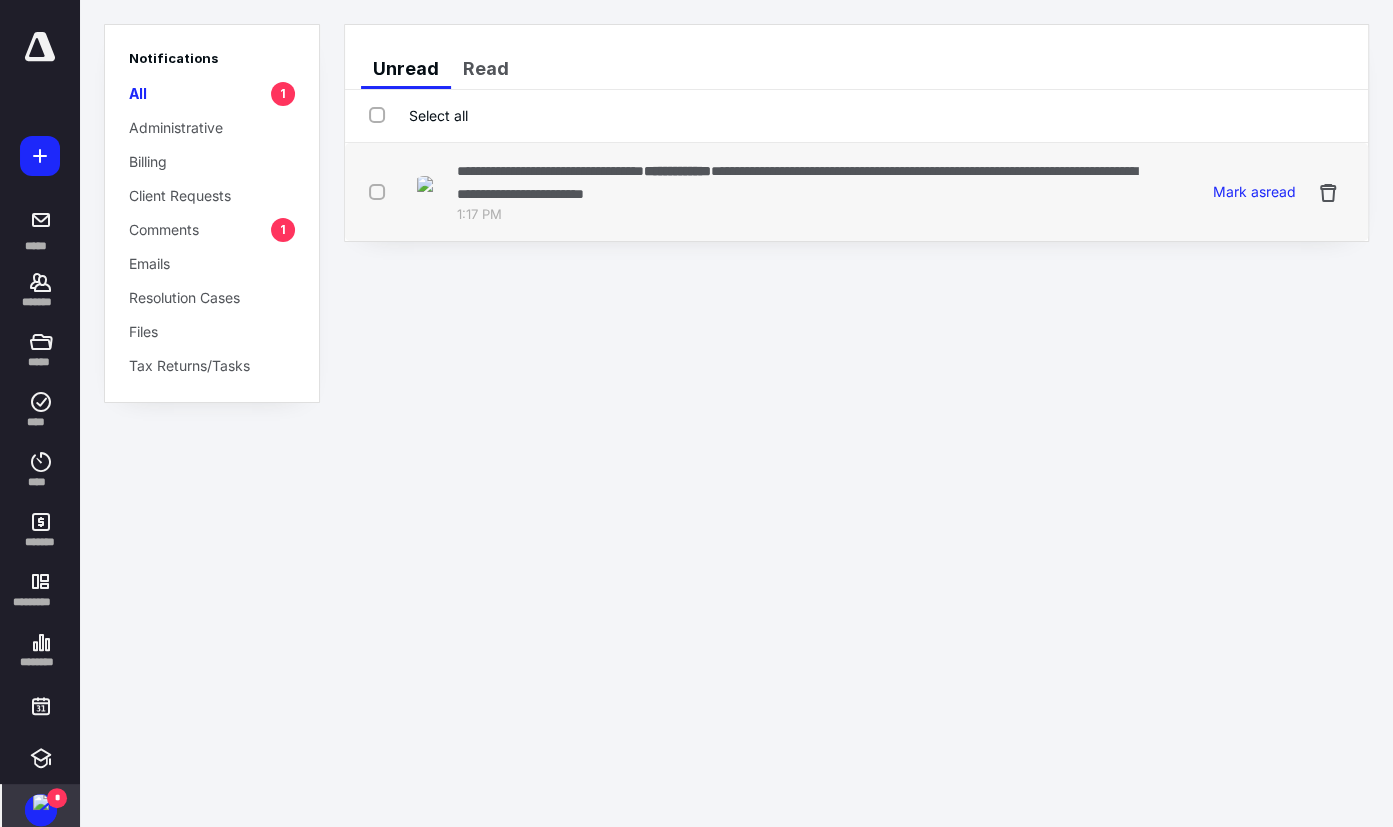 click on "1:17 PM" at bounding box center [803, 215] 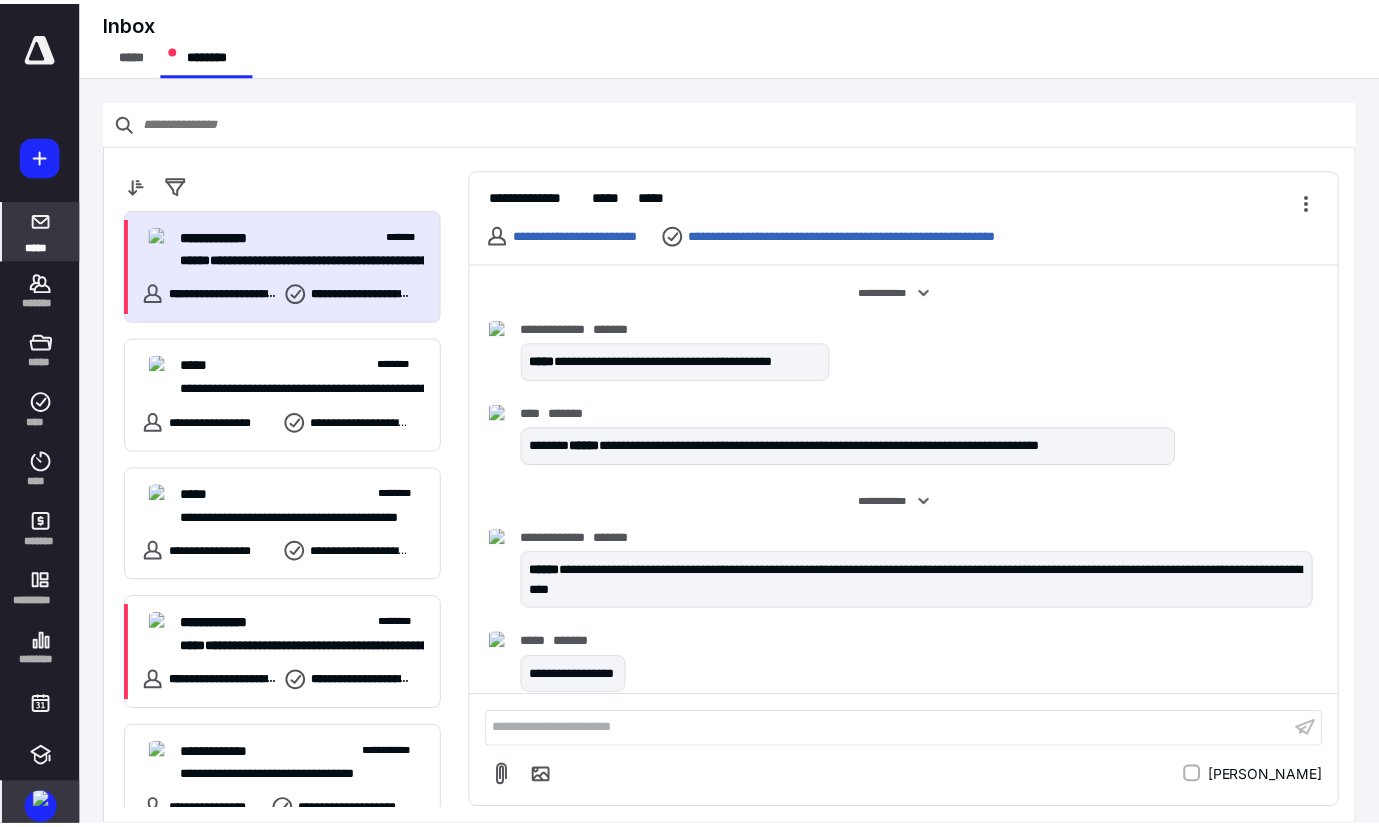 scroll, scrollTop: 287, scrollLeft: 0, axis: vertical 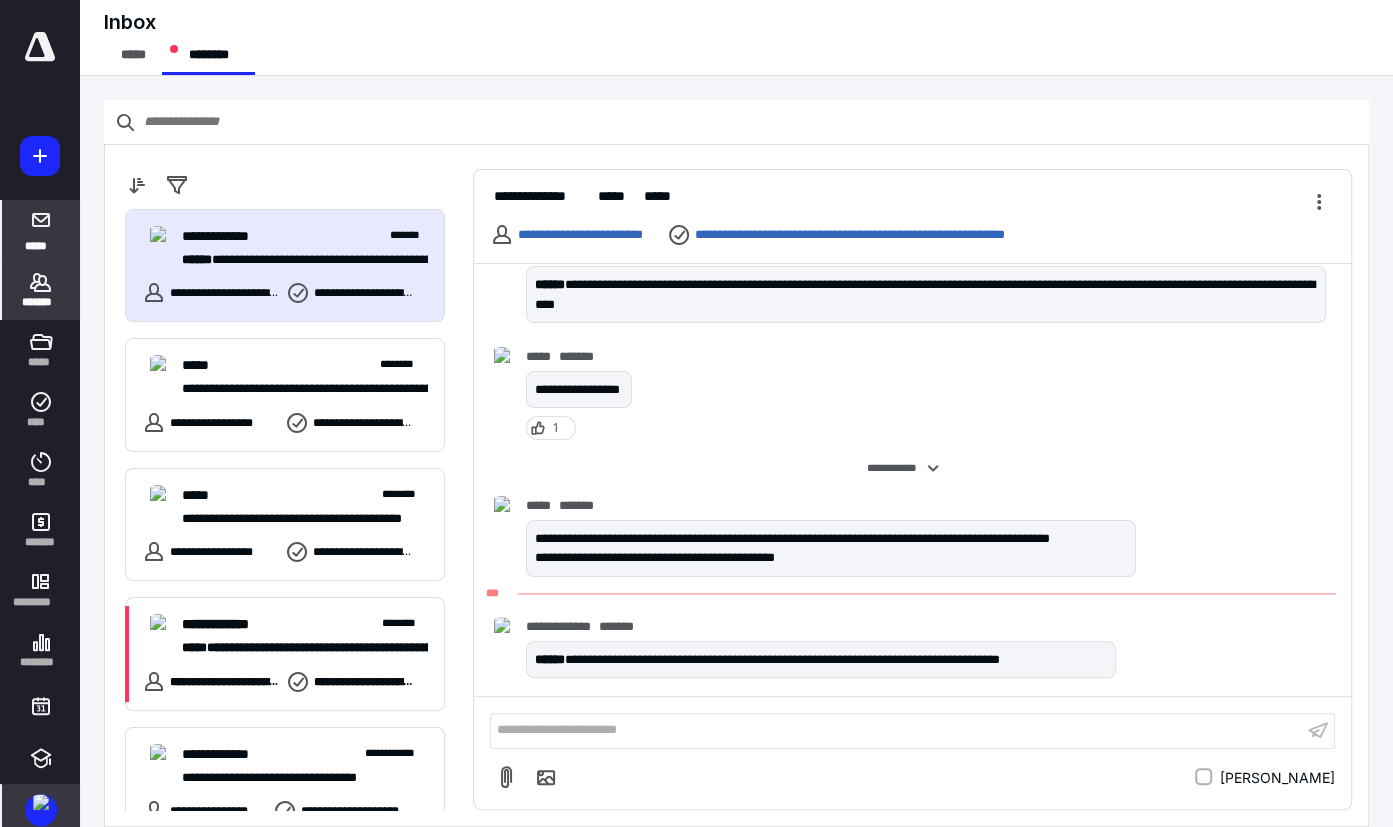 click on "*******" at bounding box center [41, 302] 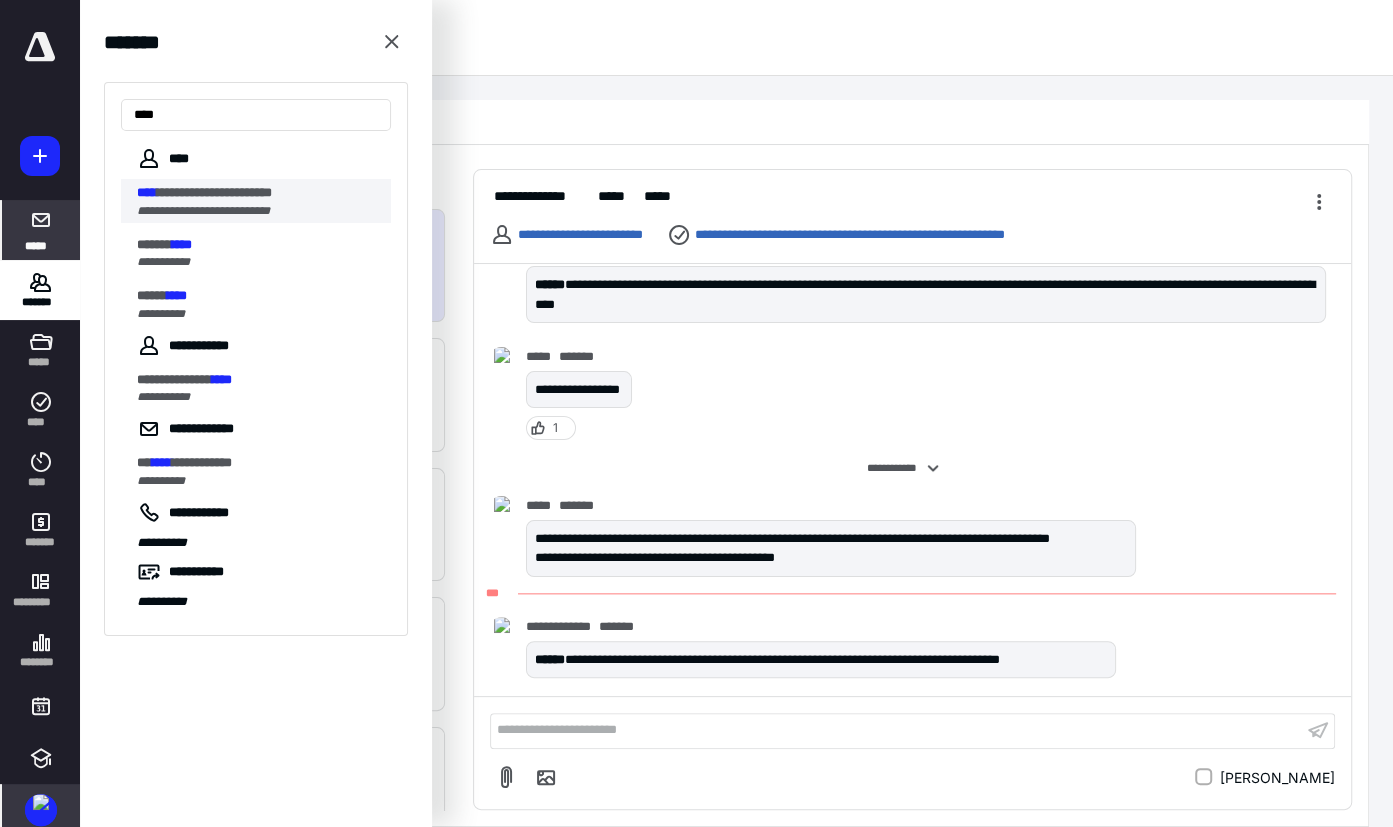 type on "****" 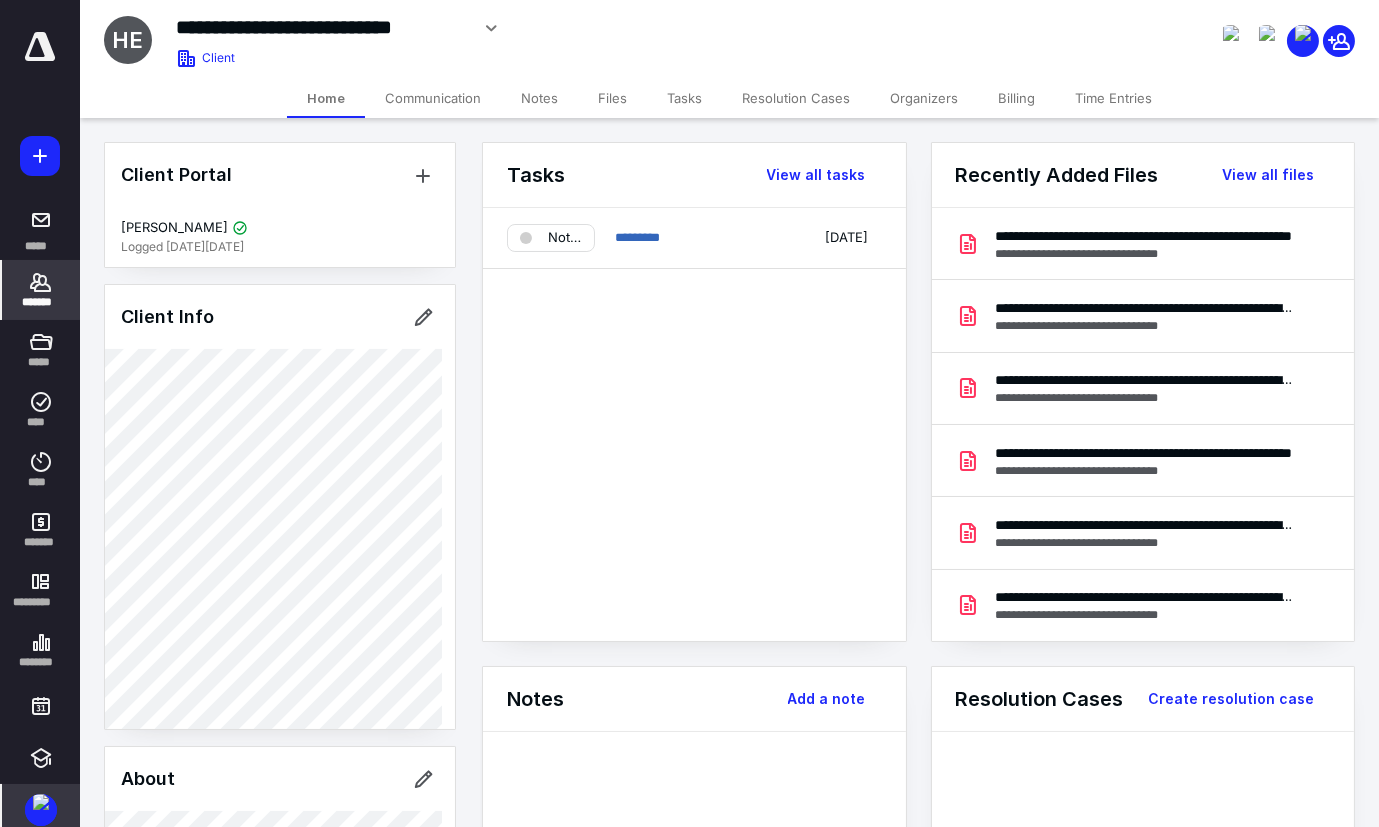 click on "Tasks" at bounding box center (684, 98) 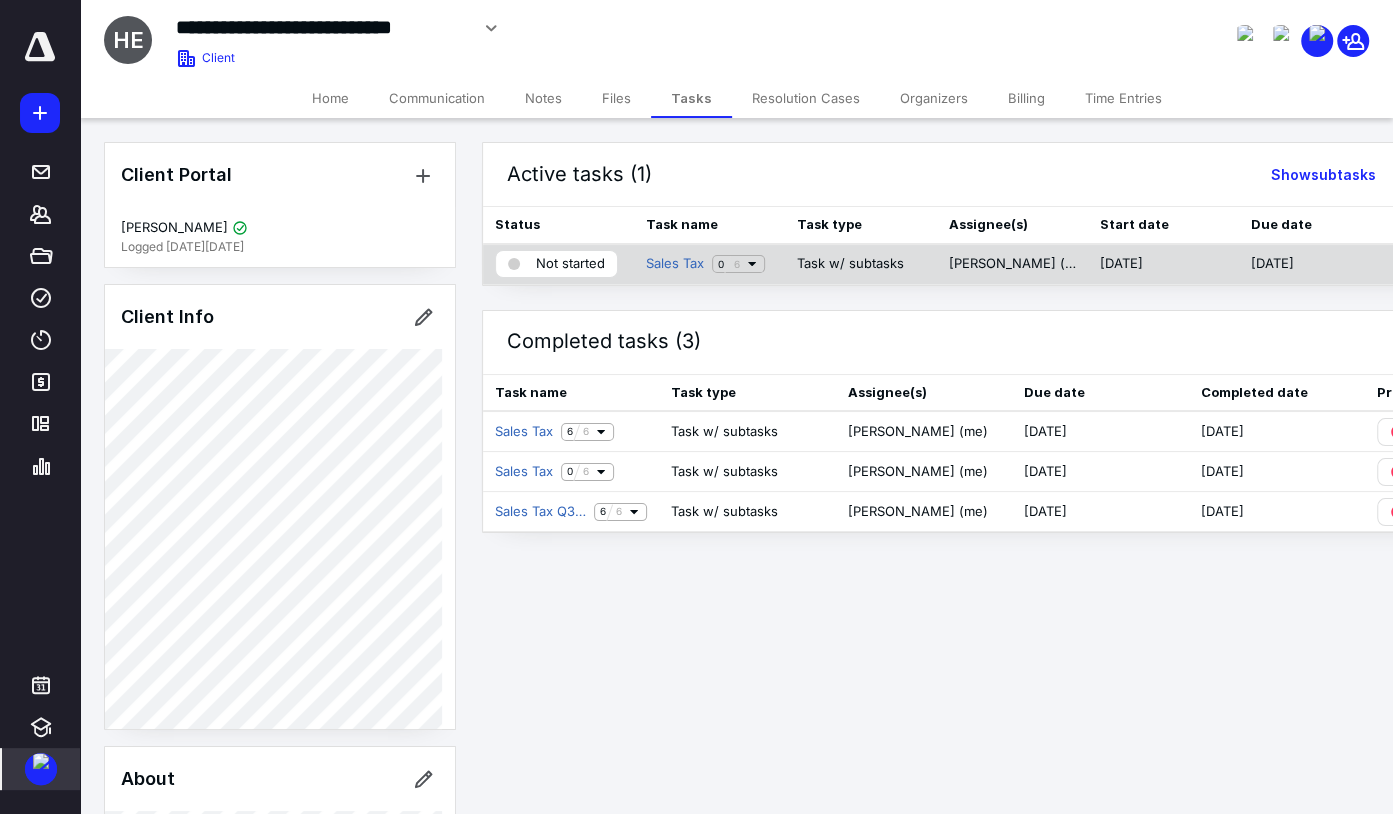 click on "Not started" at bounding box center [570, 264] 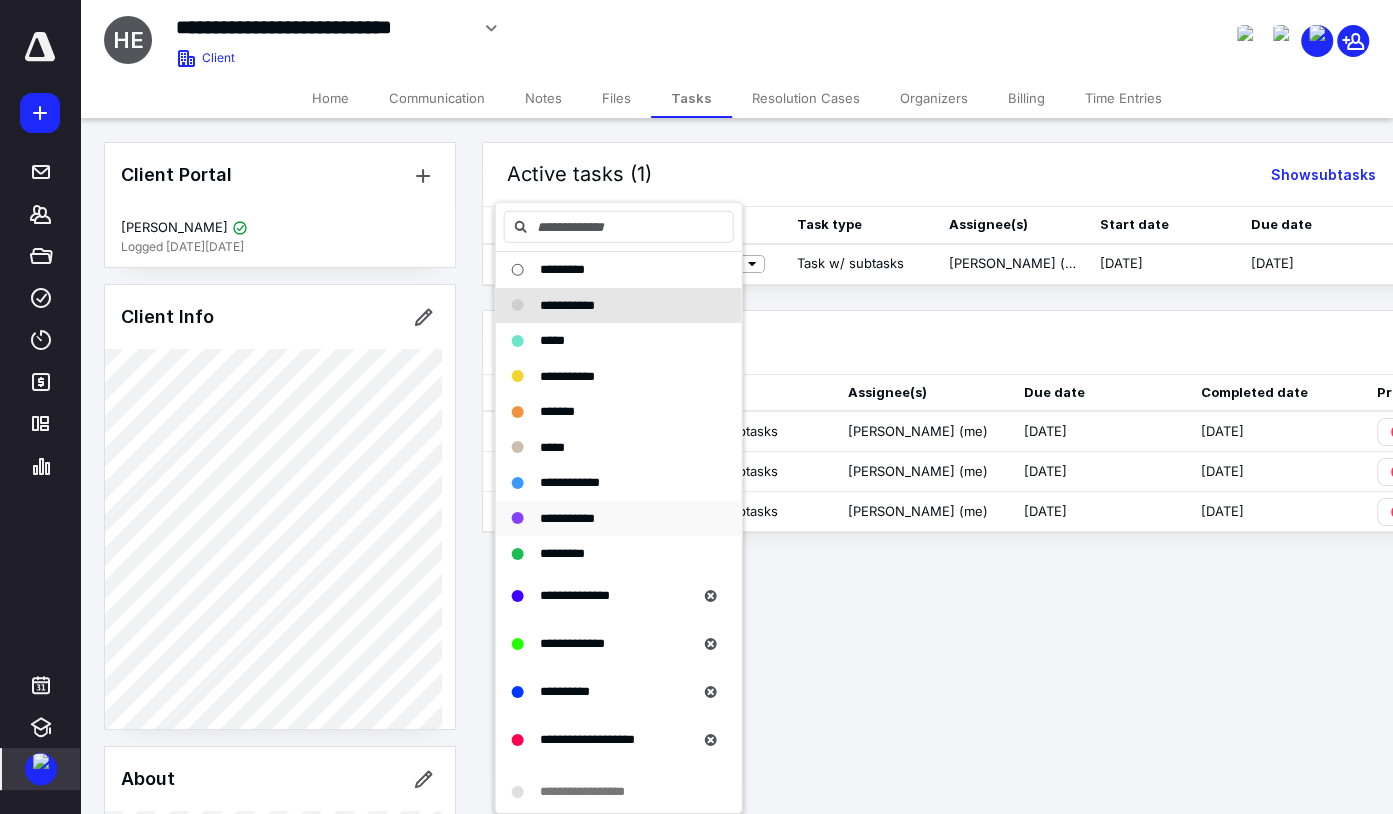 click on "**********" at bounding box center [567, 517] 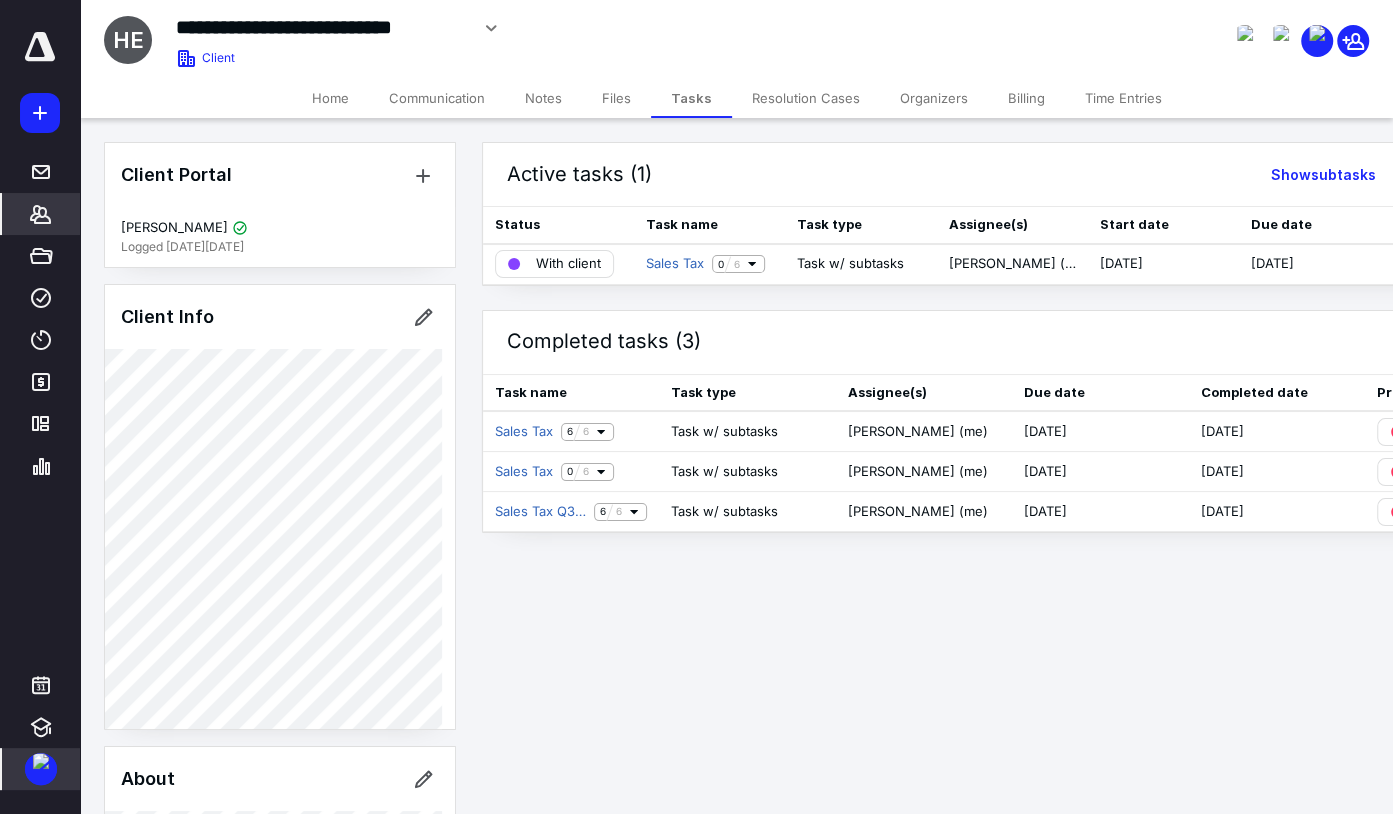 click 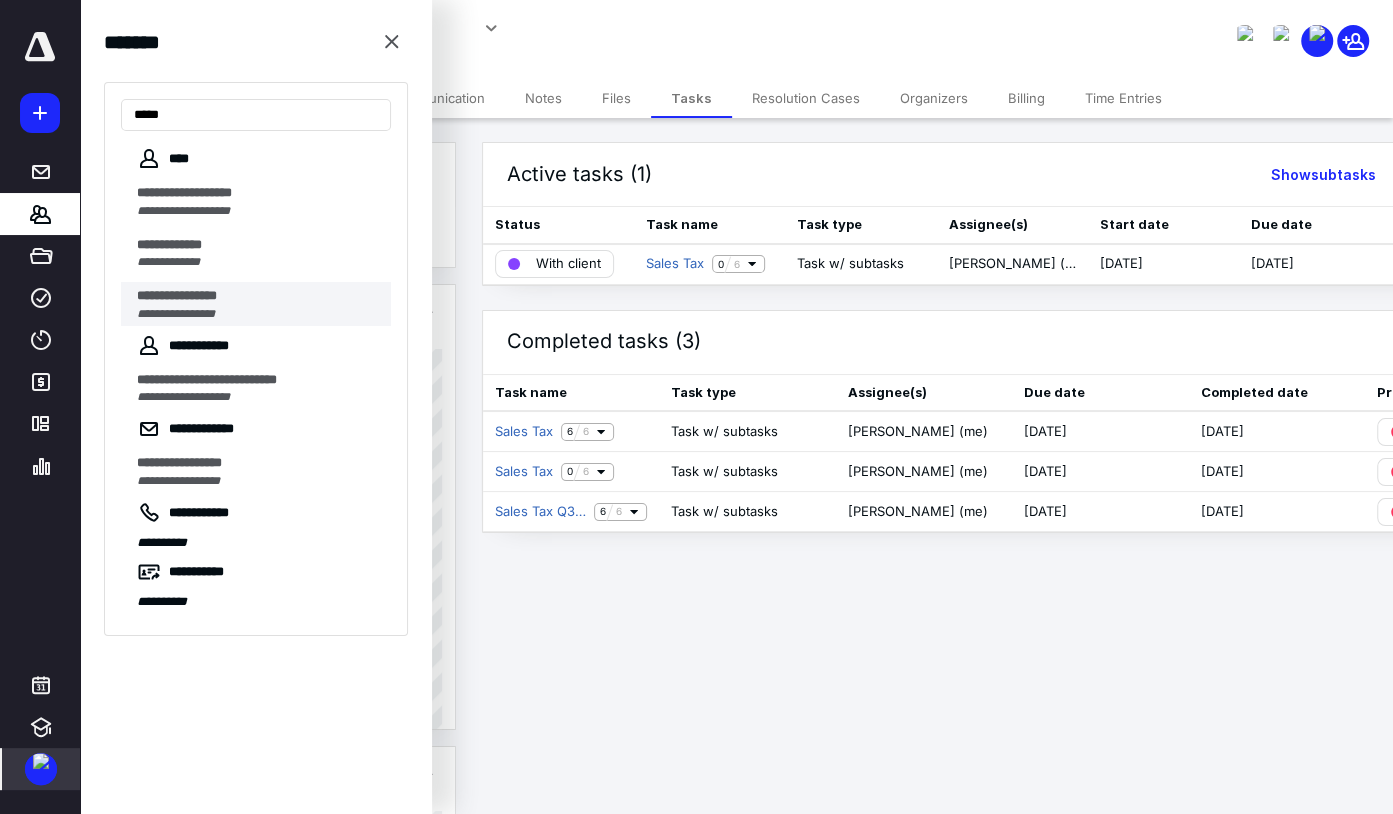 type on "****" 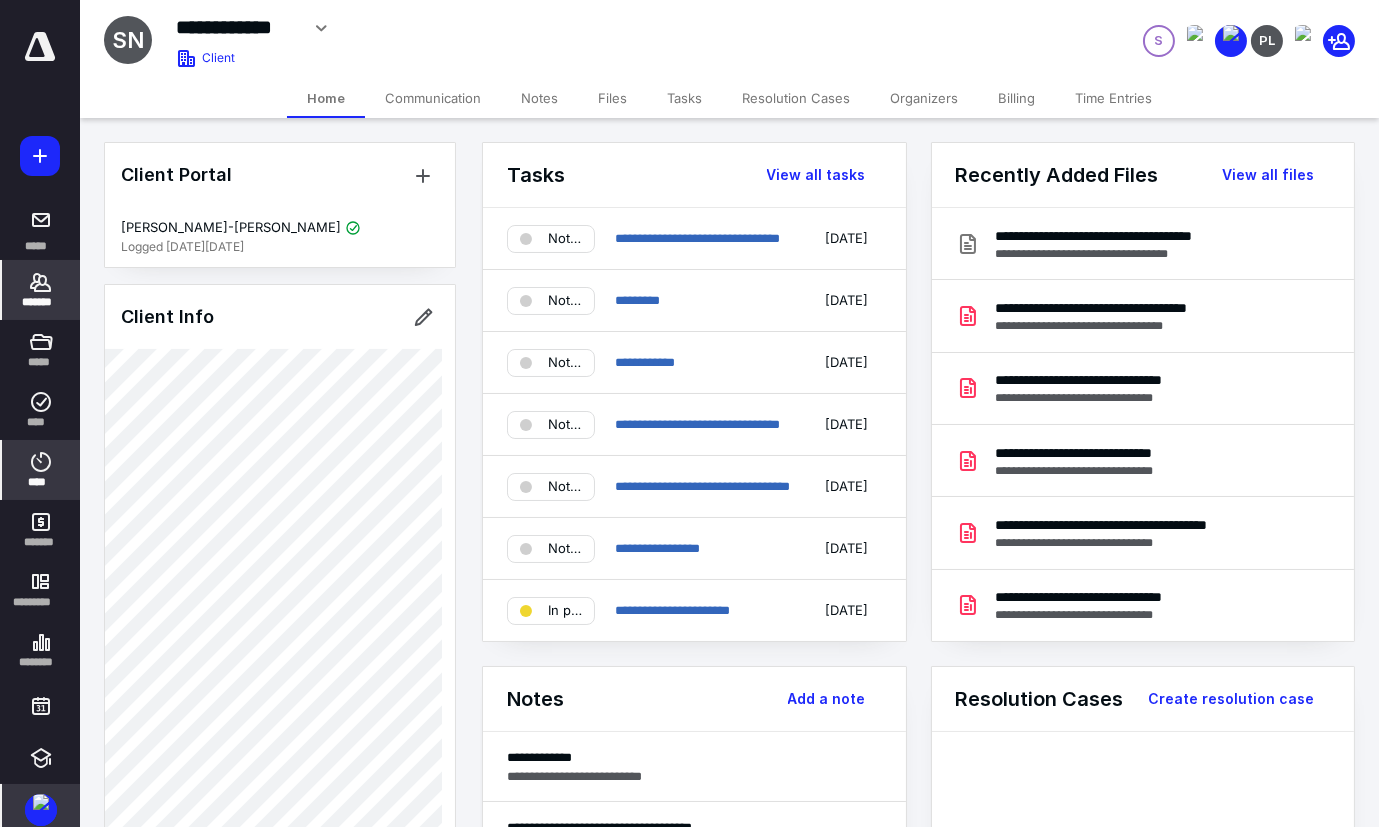 click 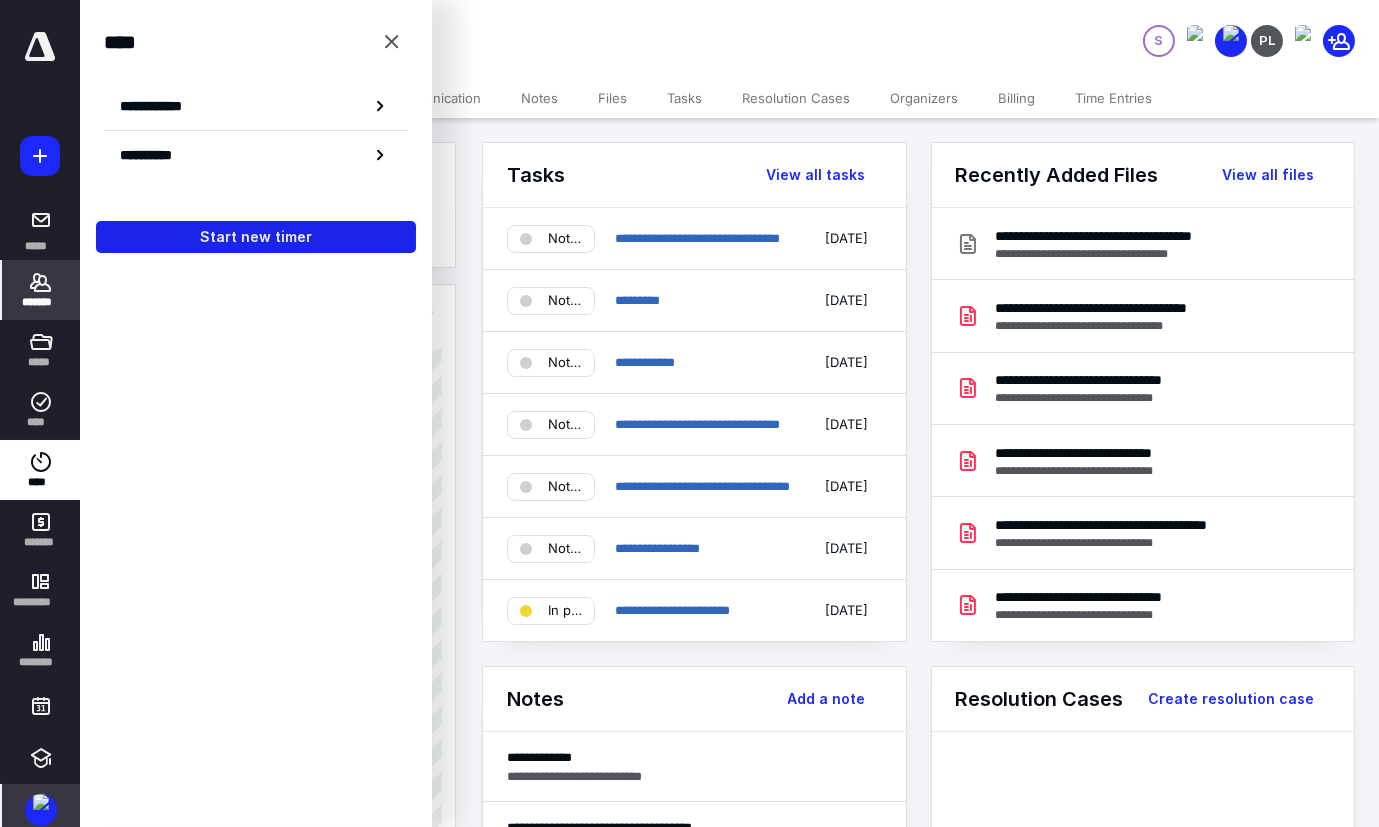 click on "Start new timer" at bounding box center (256, 237) 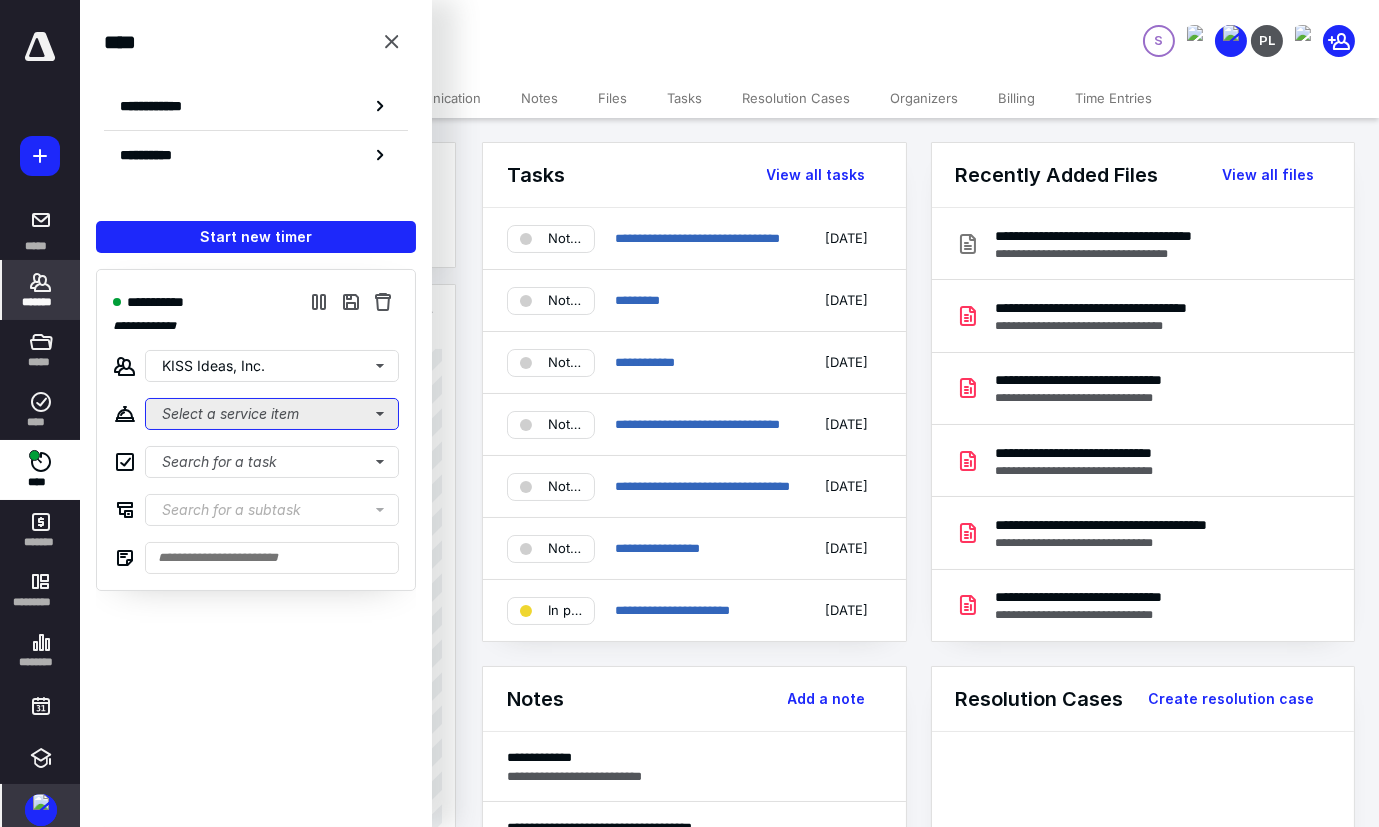 click on "Select a service item" at bounding box center [272, 414] 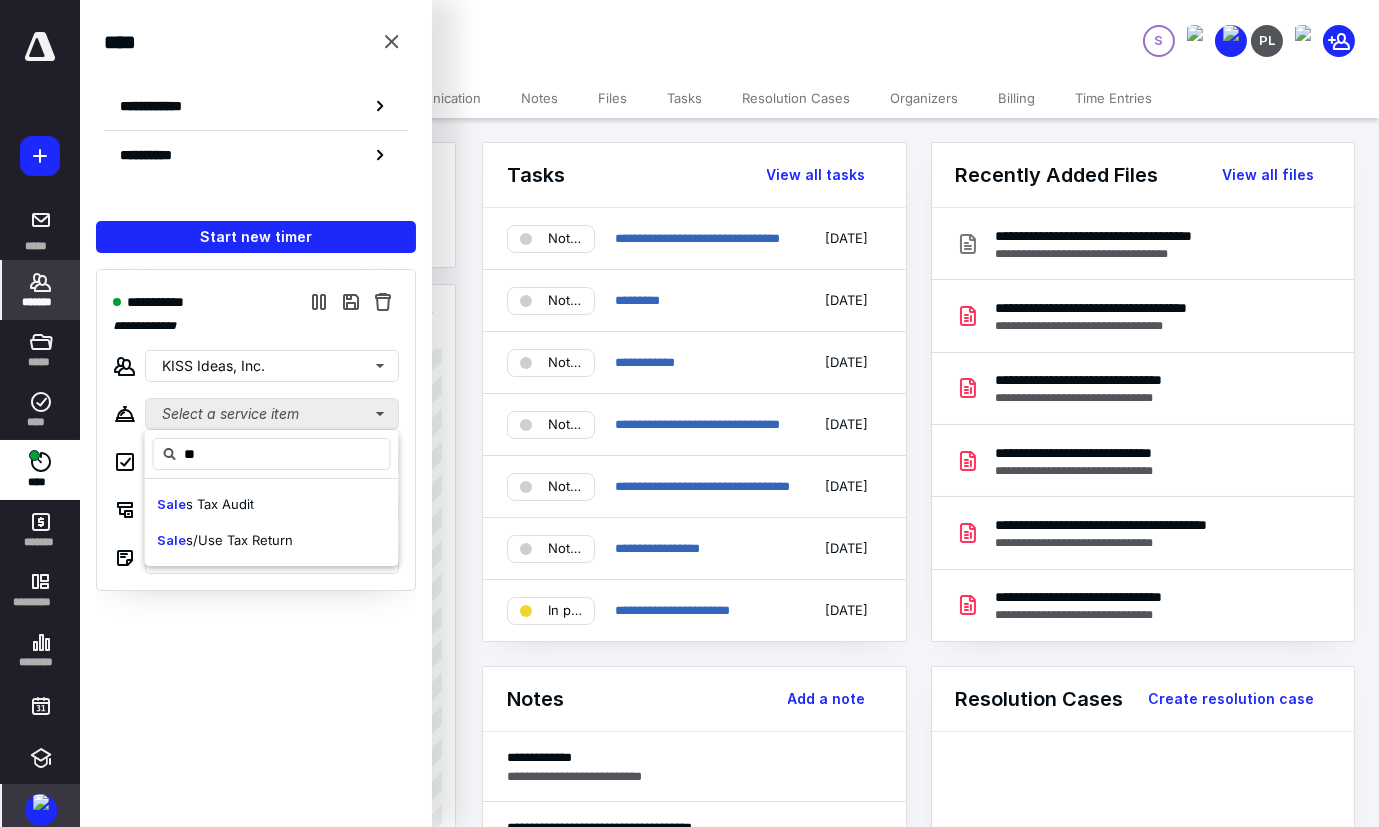 type on "*" 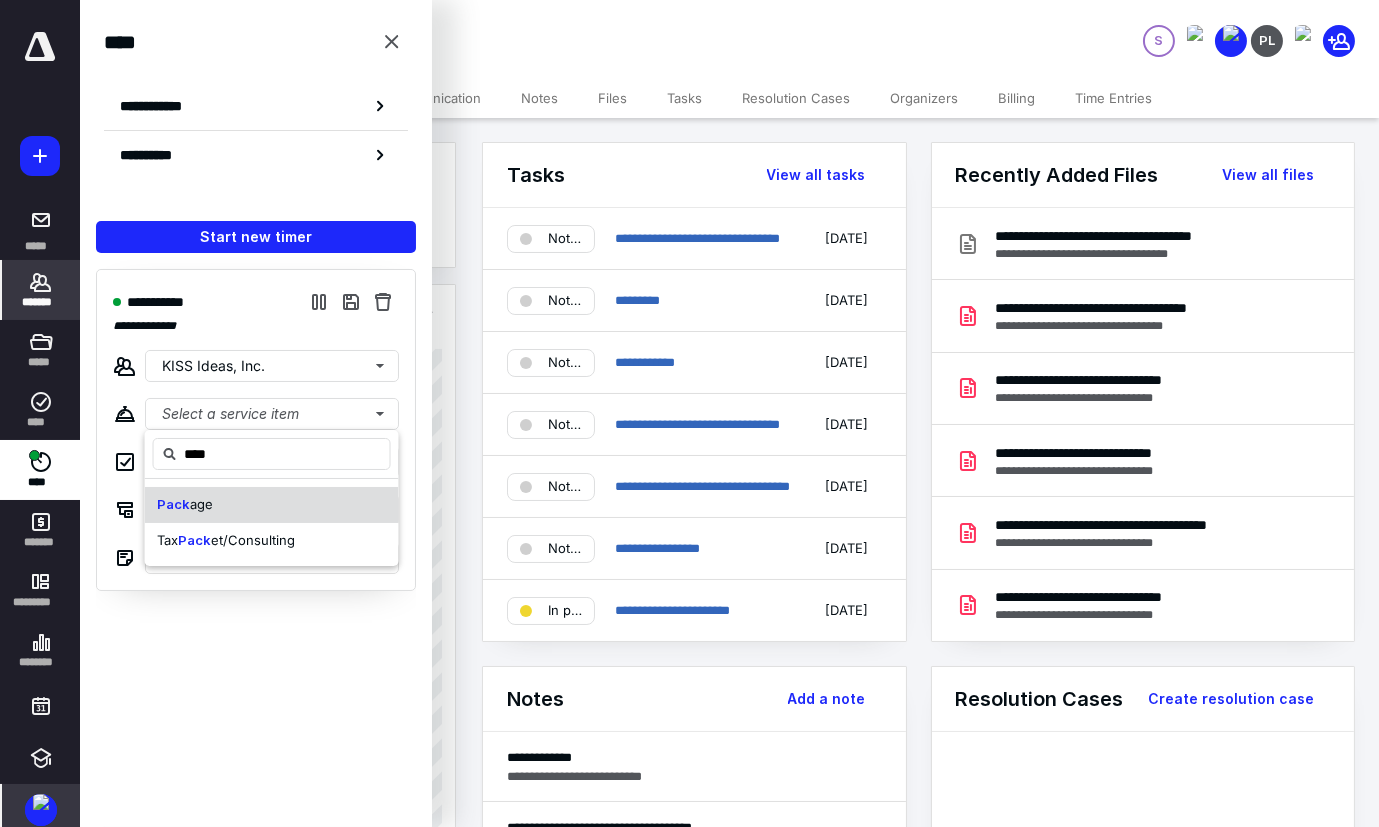 click on "age" at bounding box center [201, 504] 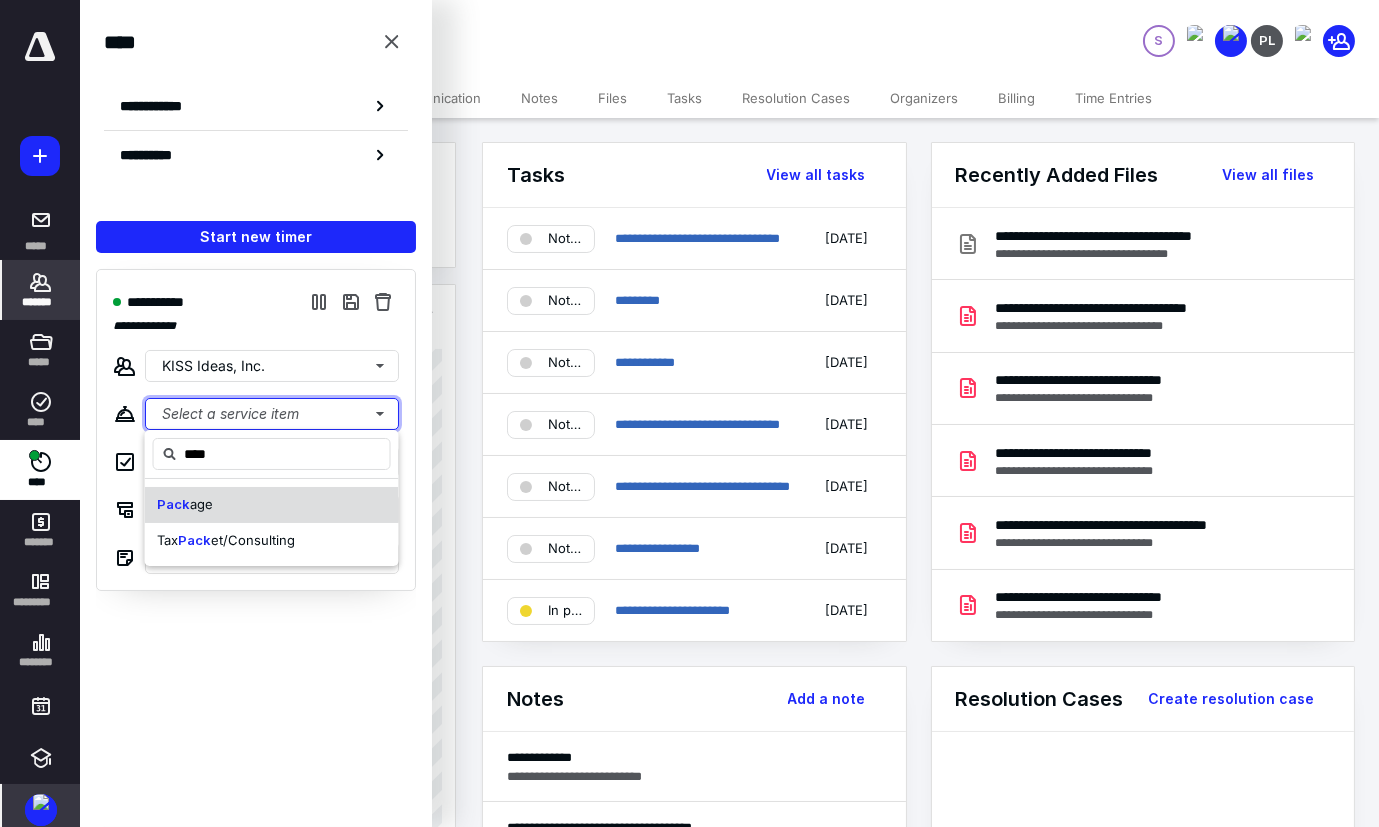 type 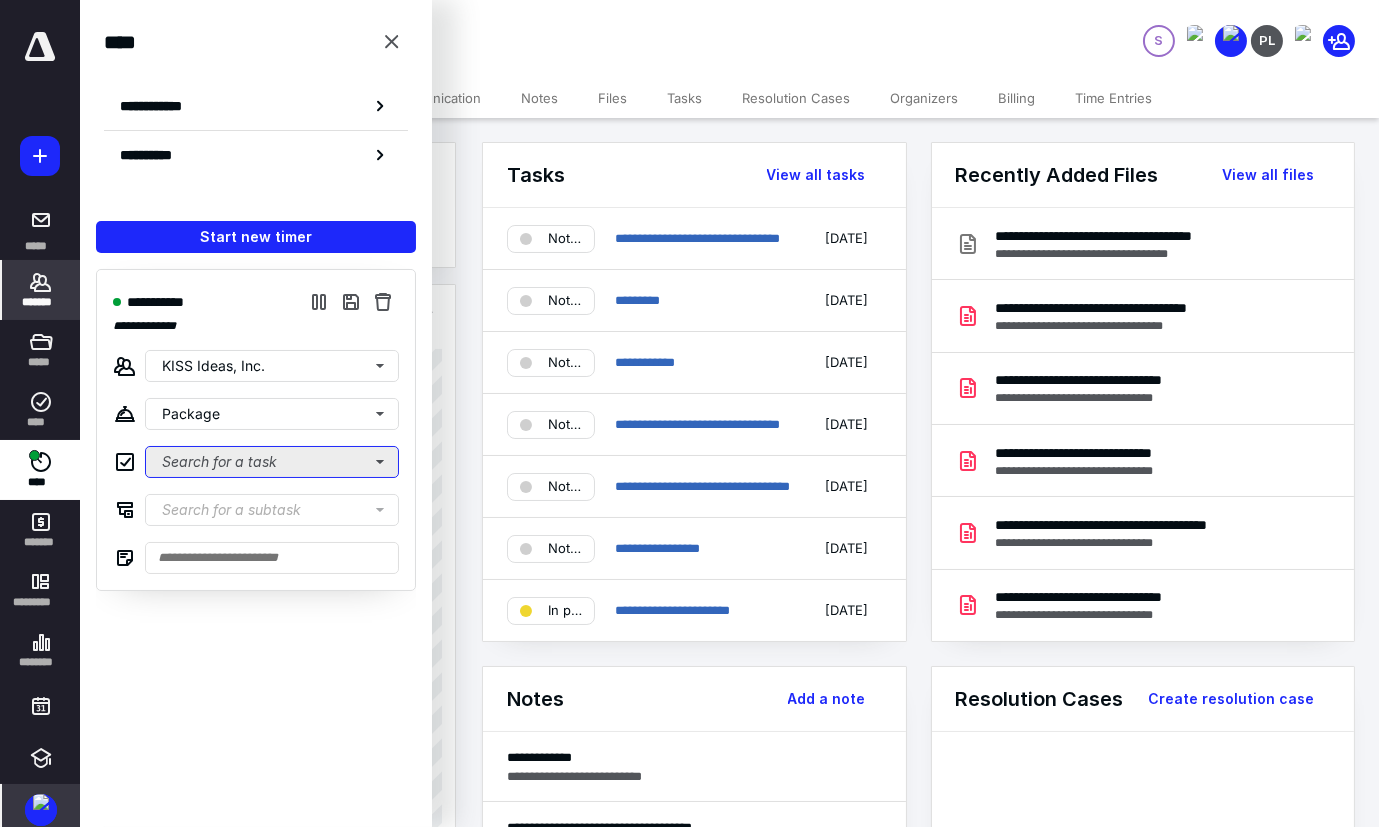 click on "Search for a task" at bounding box center (272, 462) 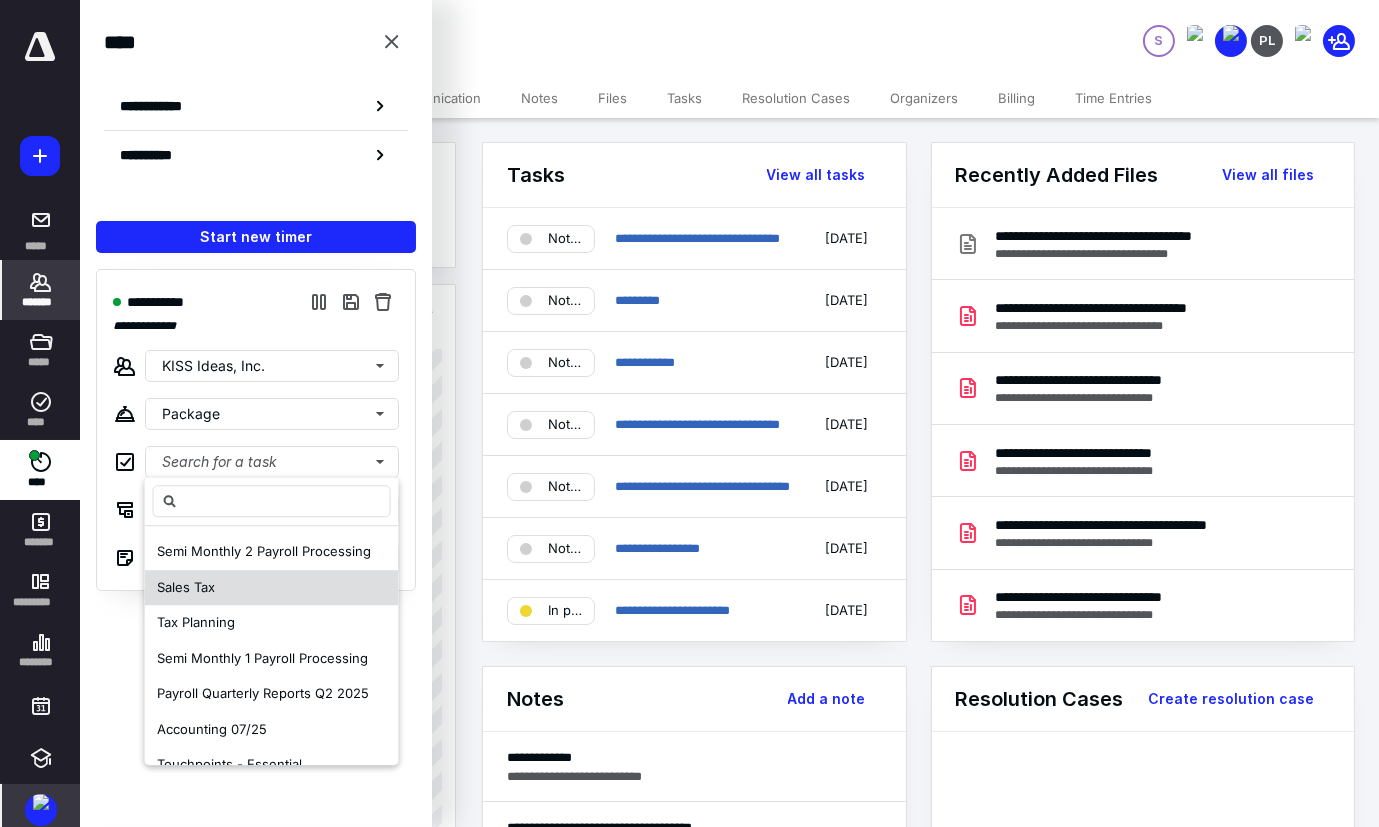 click on "Sales Tax" at bounding box center [272, 588] 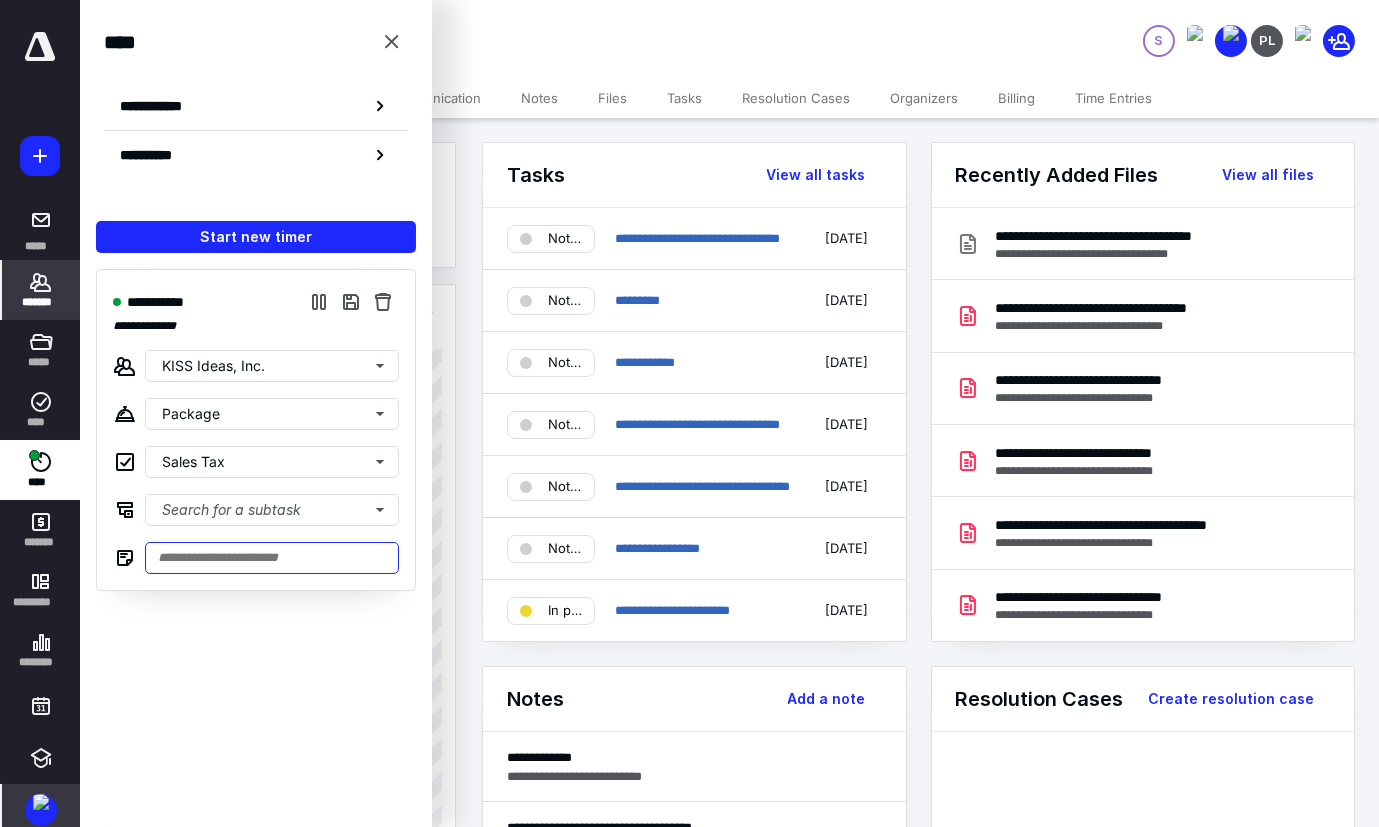 click at bounding box center (272, 558) 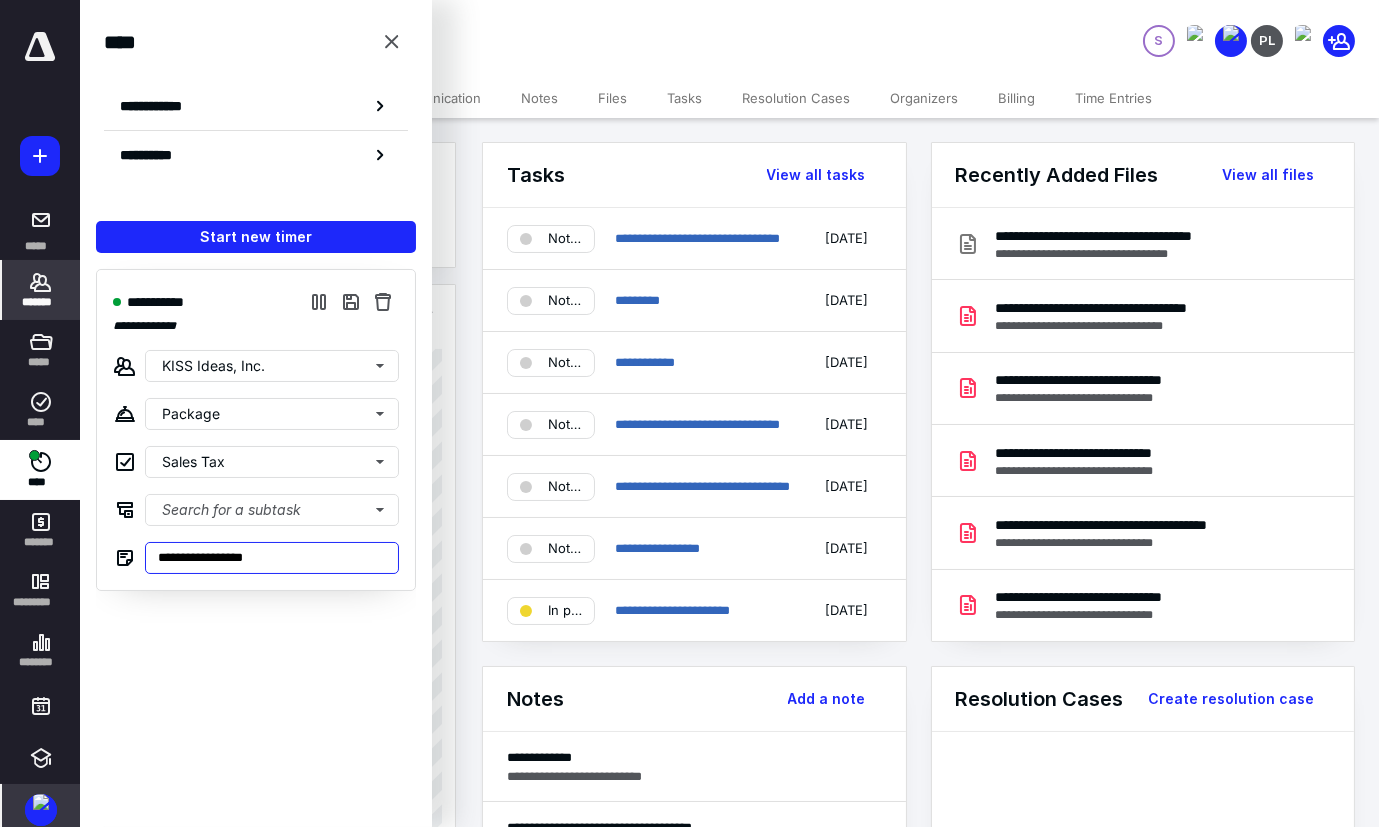 type on "**********" 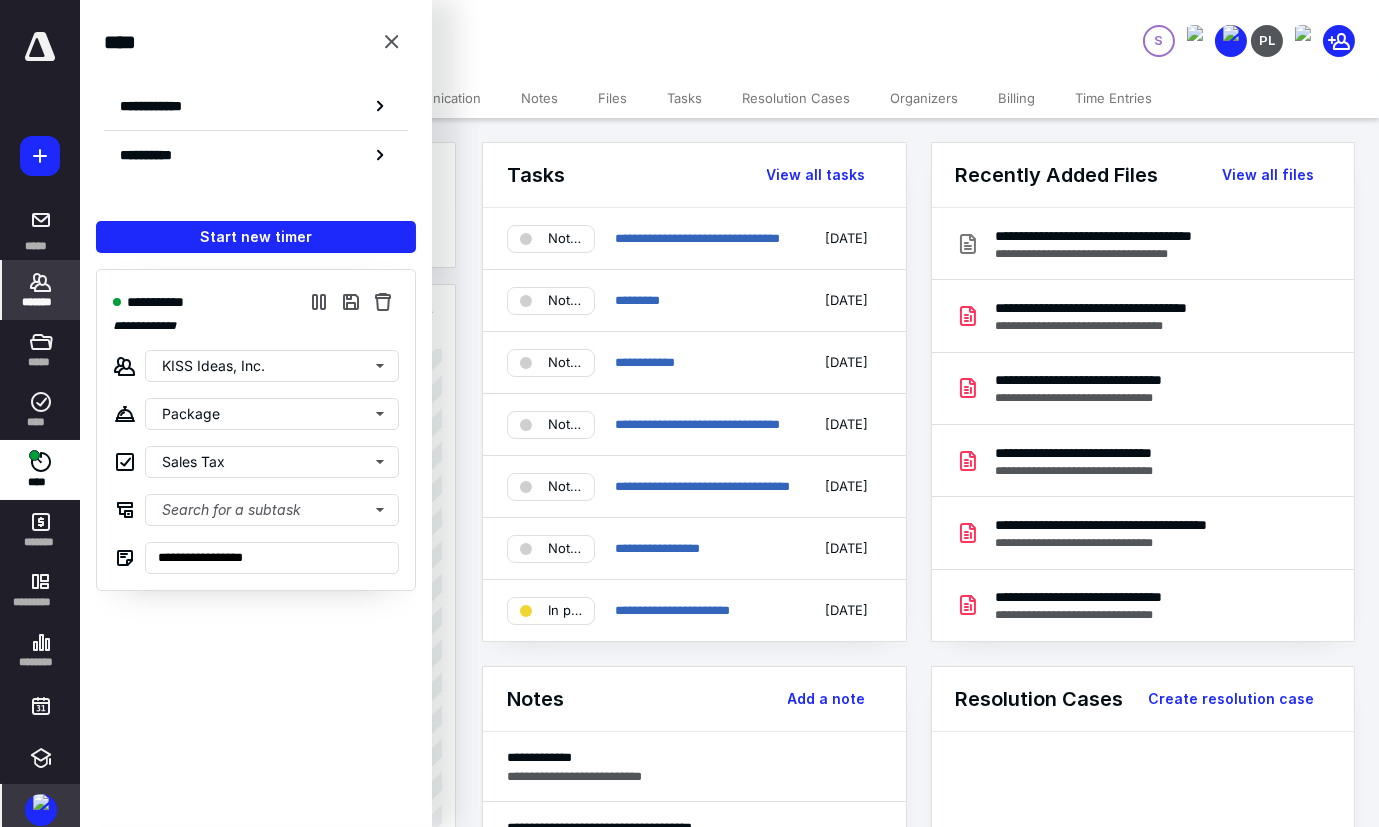 click on "Files" at bounding box center [612, 98] 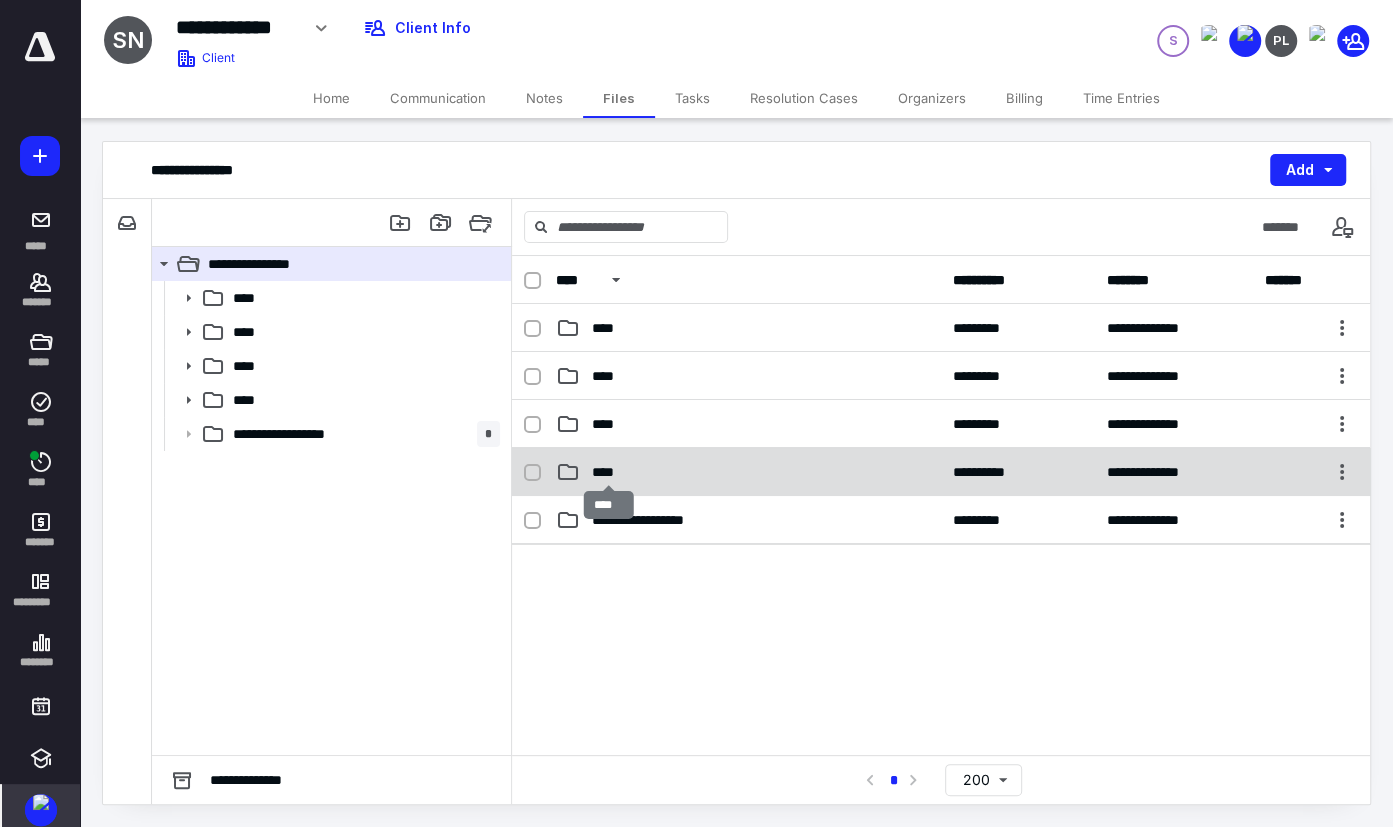 click on "****" at bounding box center (609, 472) 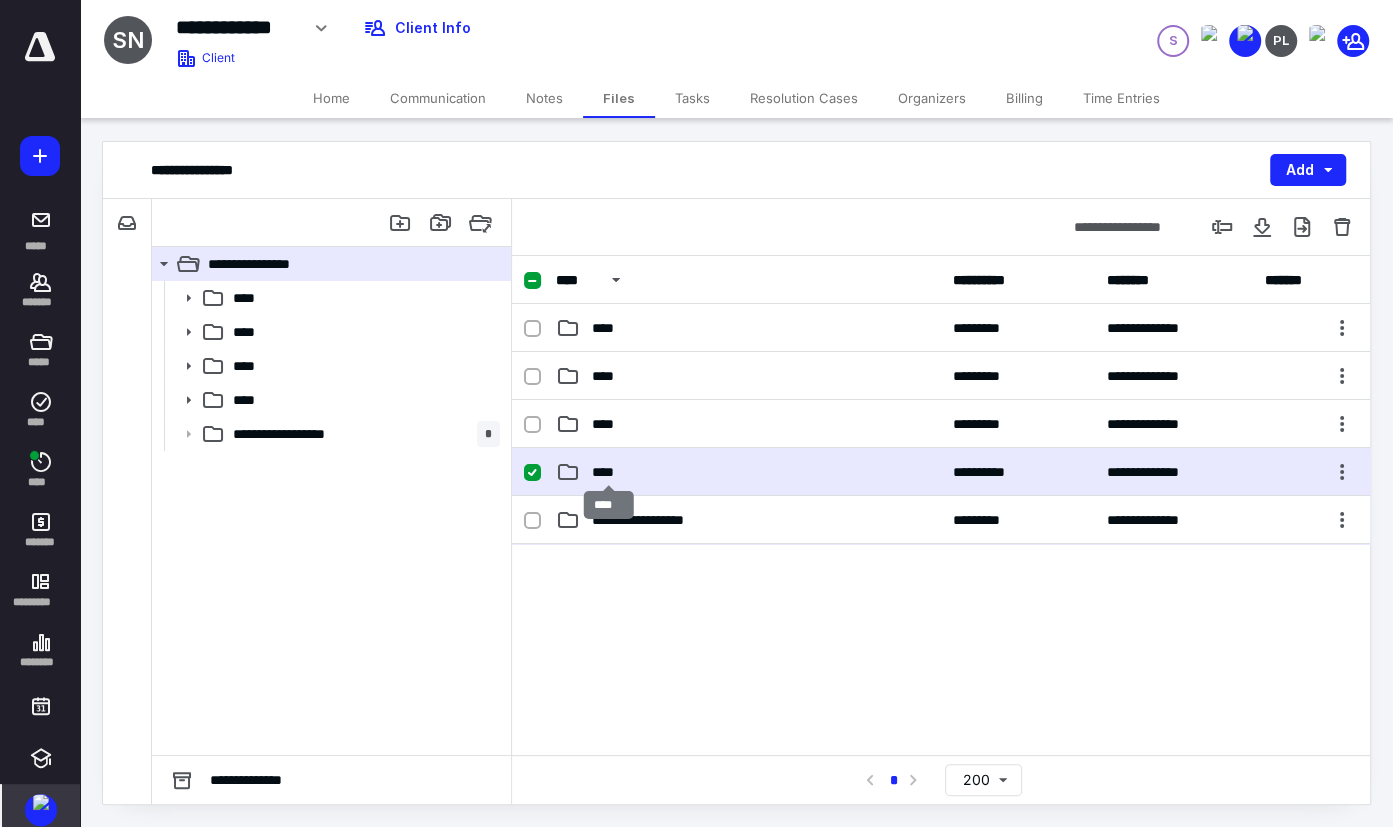 click on "****" at bounding box center (609, 472) 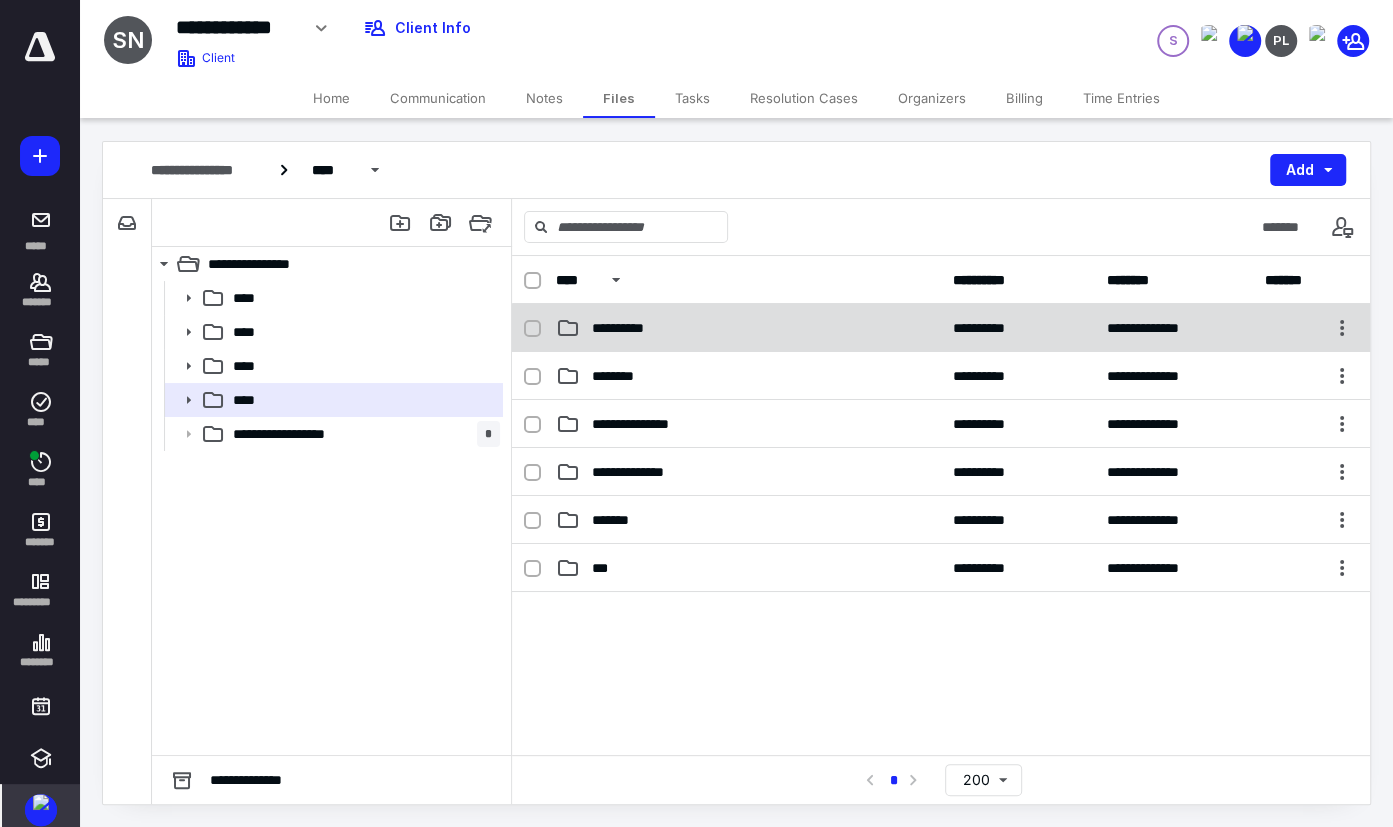 click on "**********" at bounding box center (748, 328) 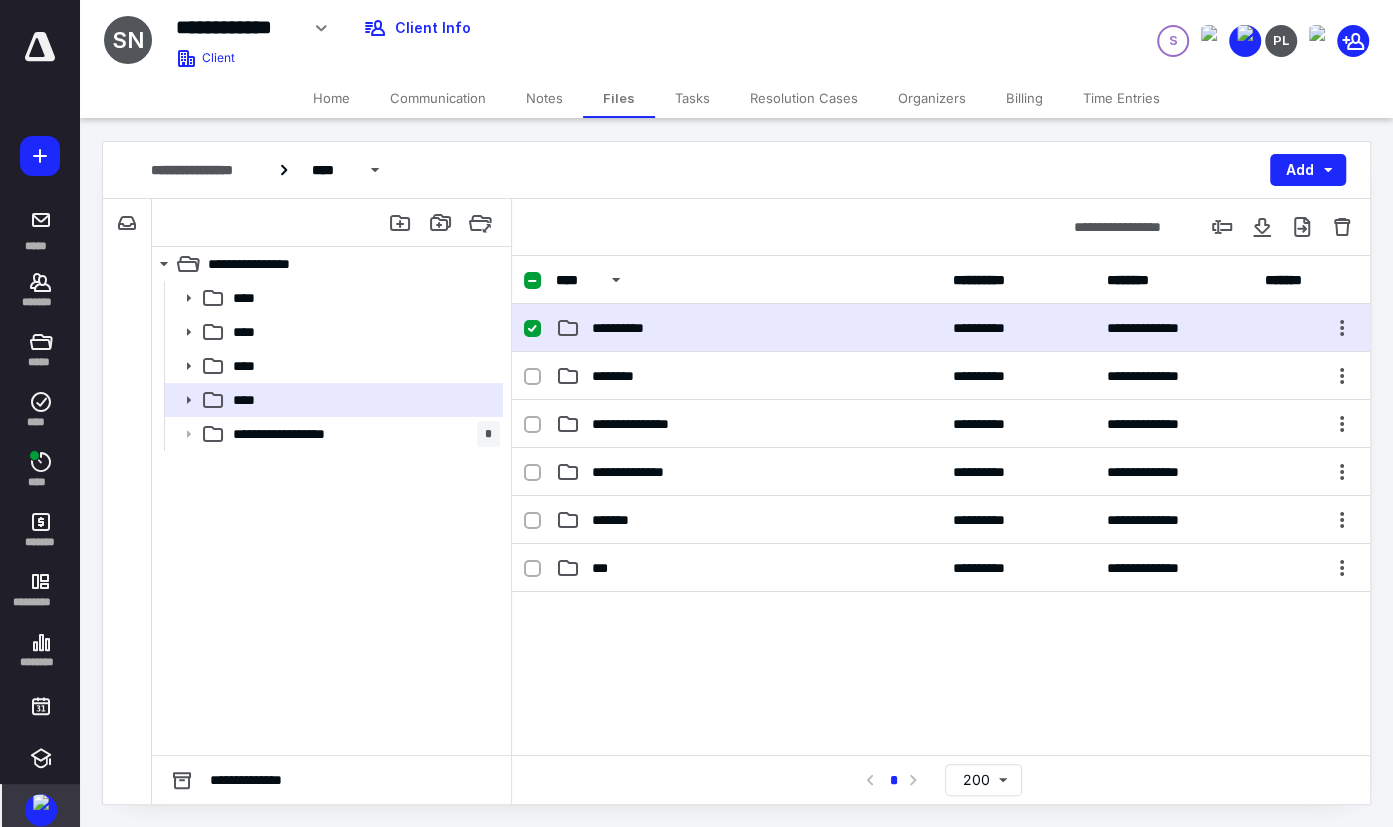 click on "**********" at bounding box center (748, 328) 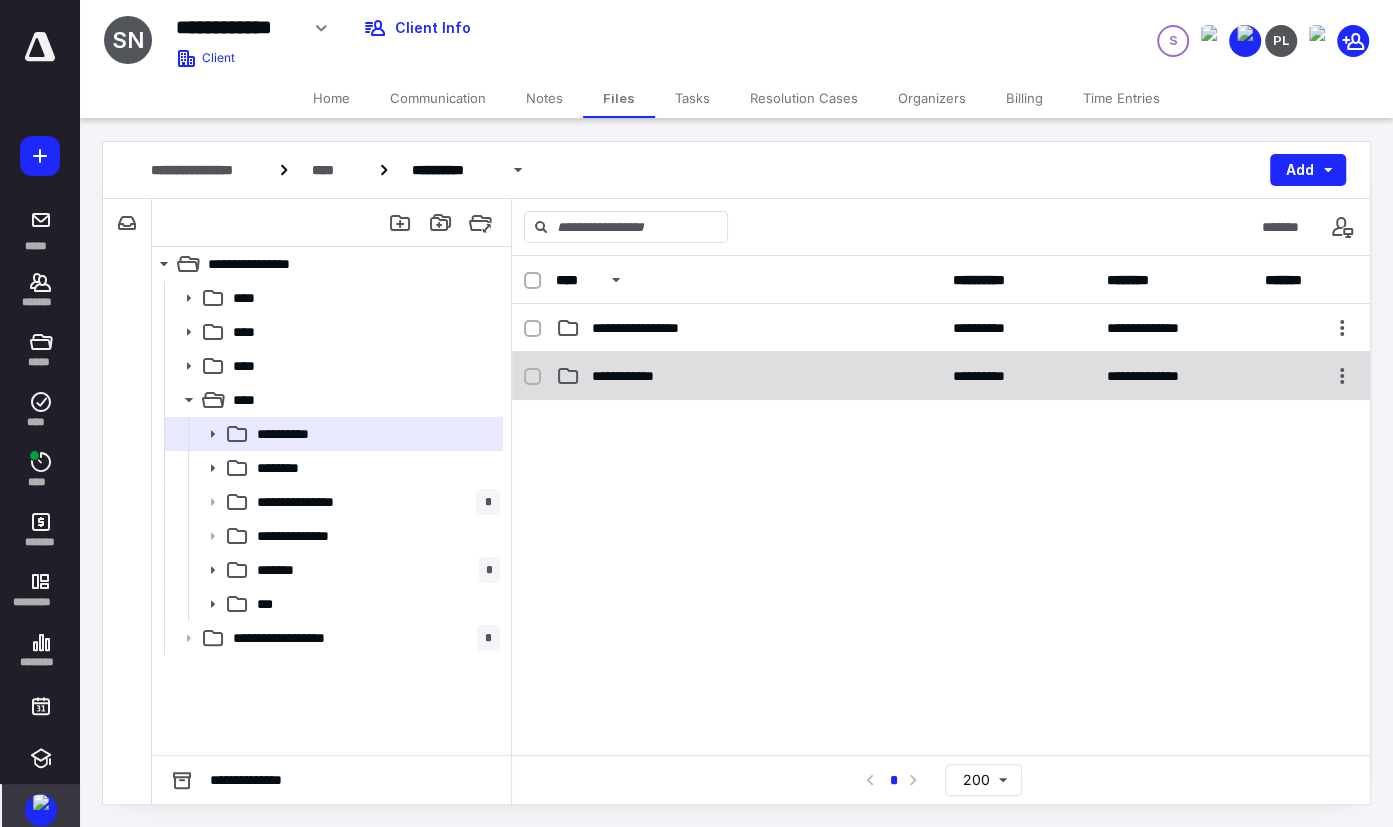click on "**********" at bounding box center (748, 376) 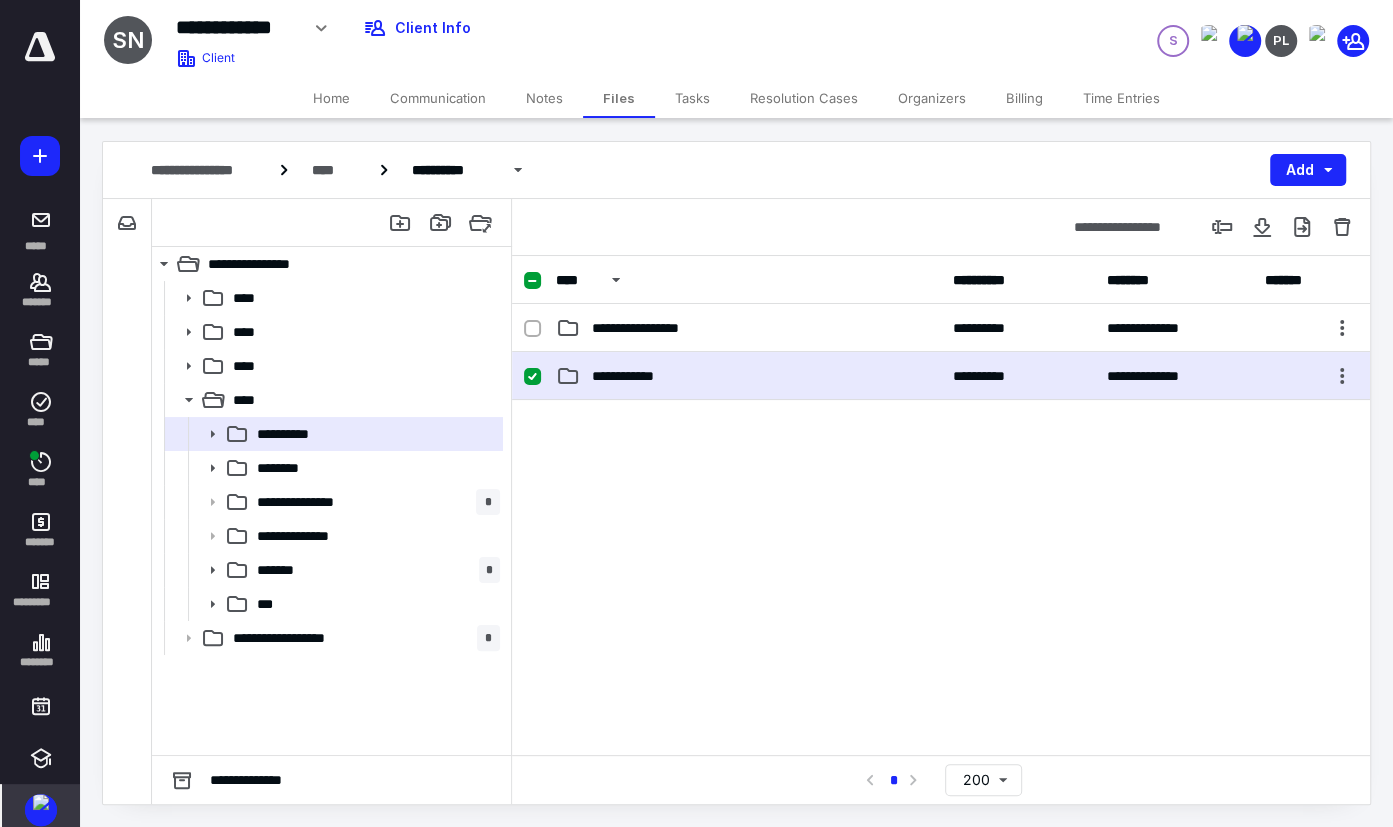 click on "**********" at bounding box center (748, 376) 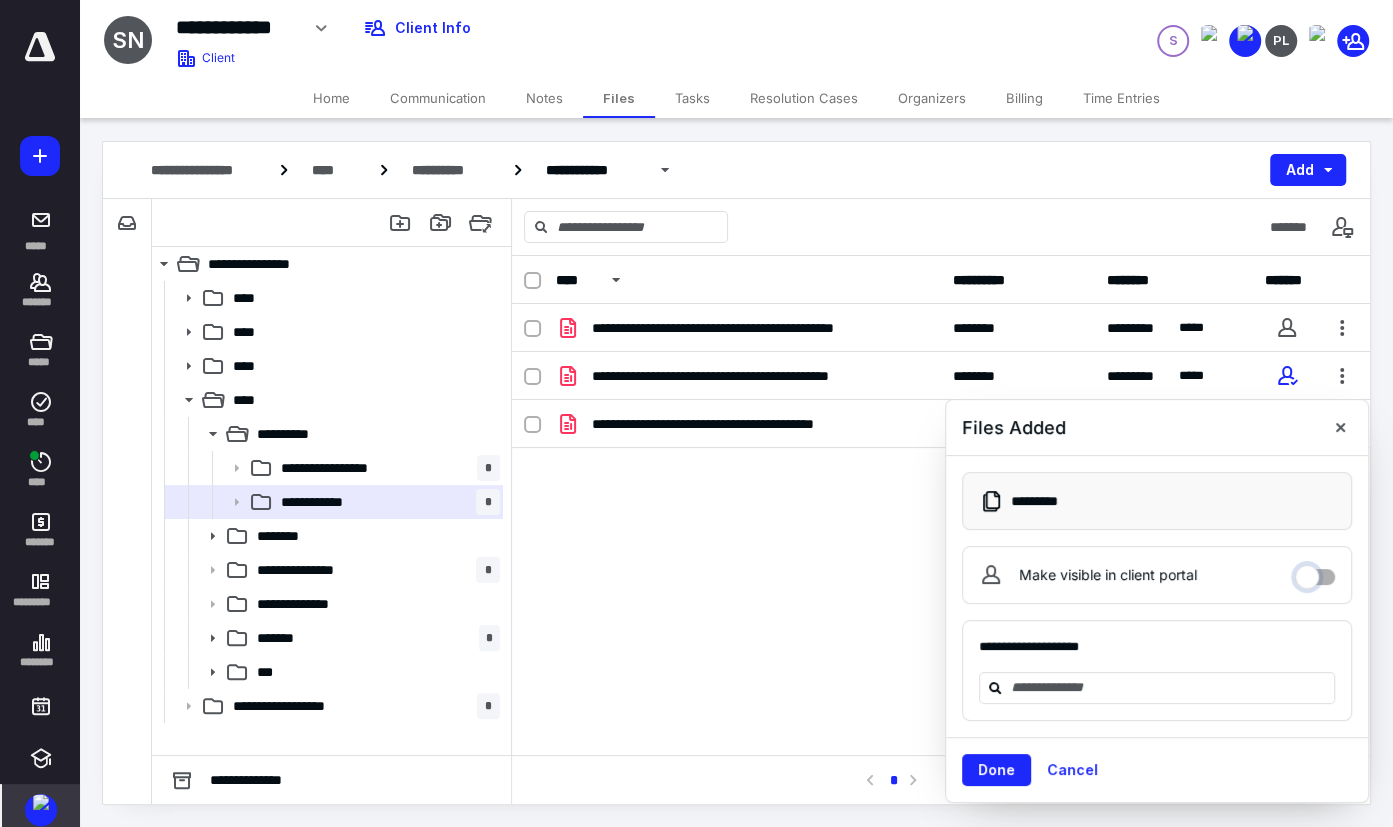 drag, startPoint x: 1308, startPoint y: 578, endPoint x: 1343, endPoint y: 490, distance: 94.7048 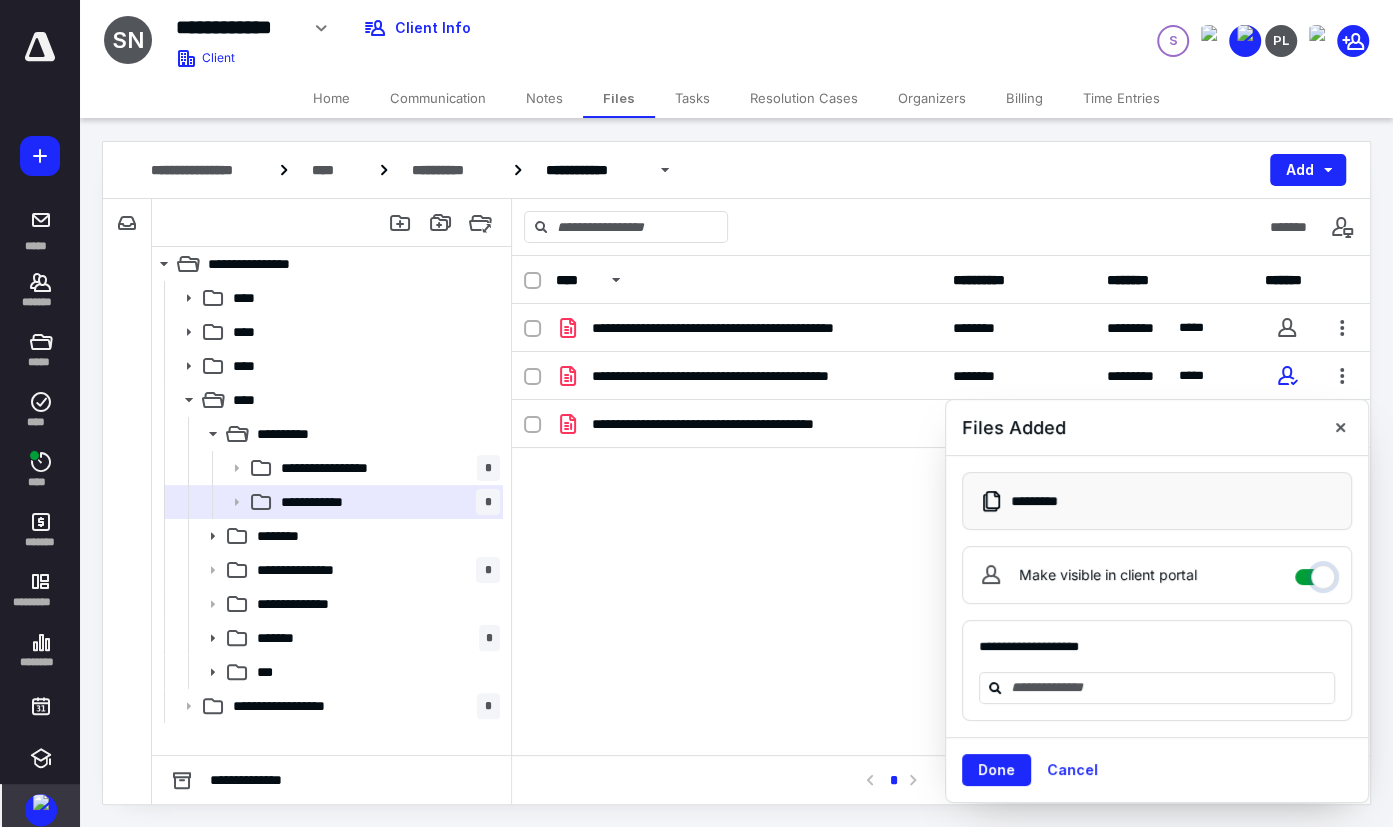 checkbox on "****" 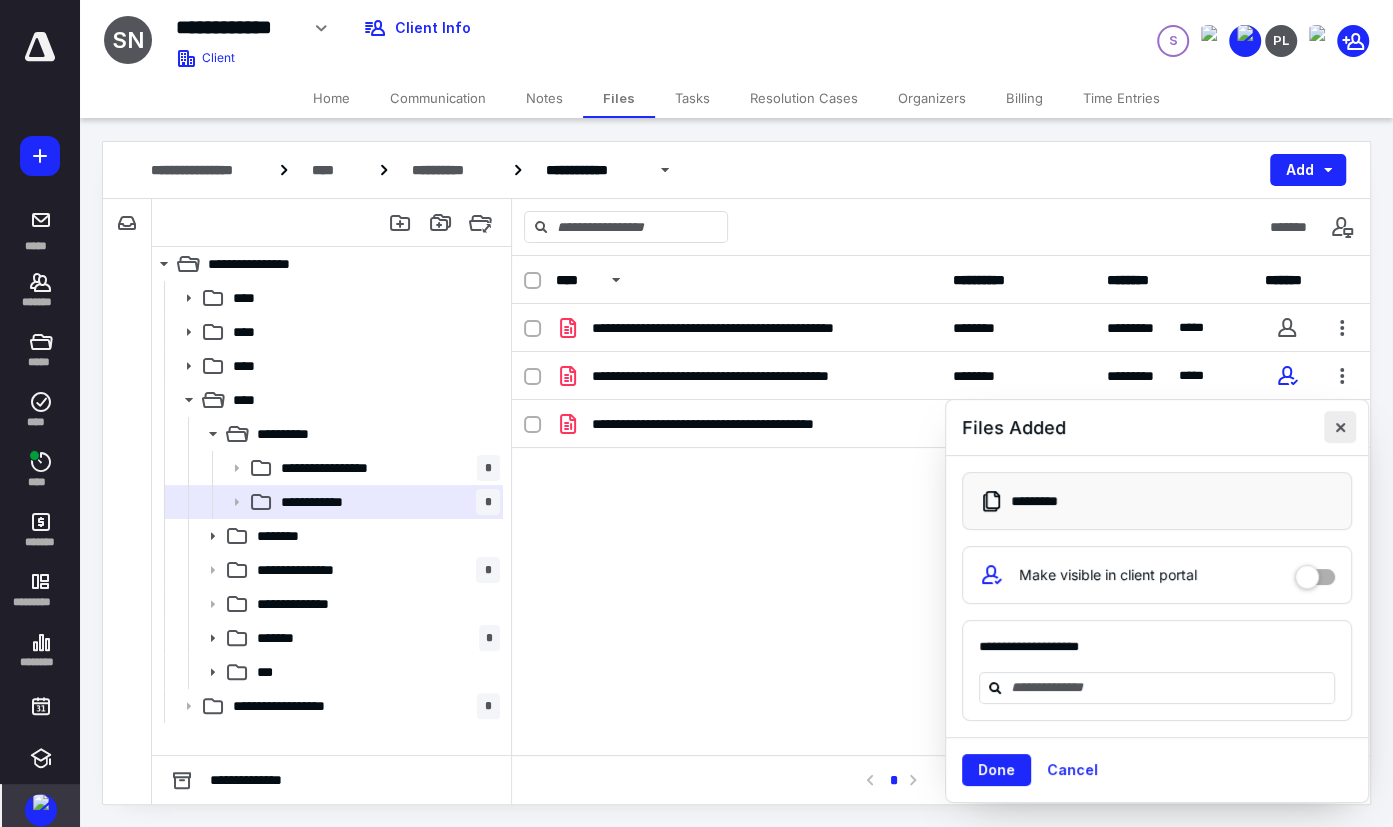 click at bounding box center (1340, 427) 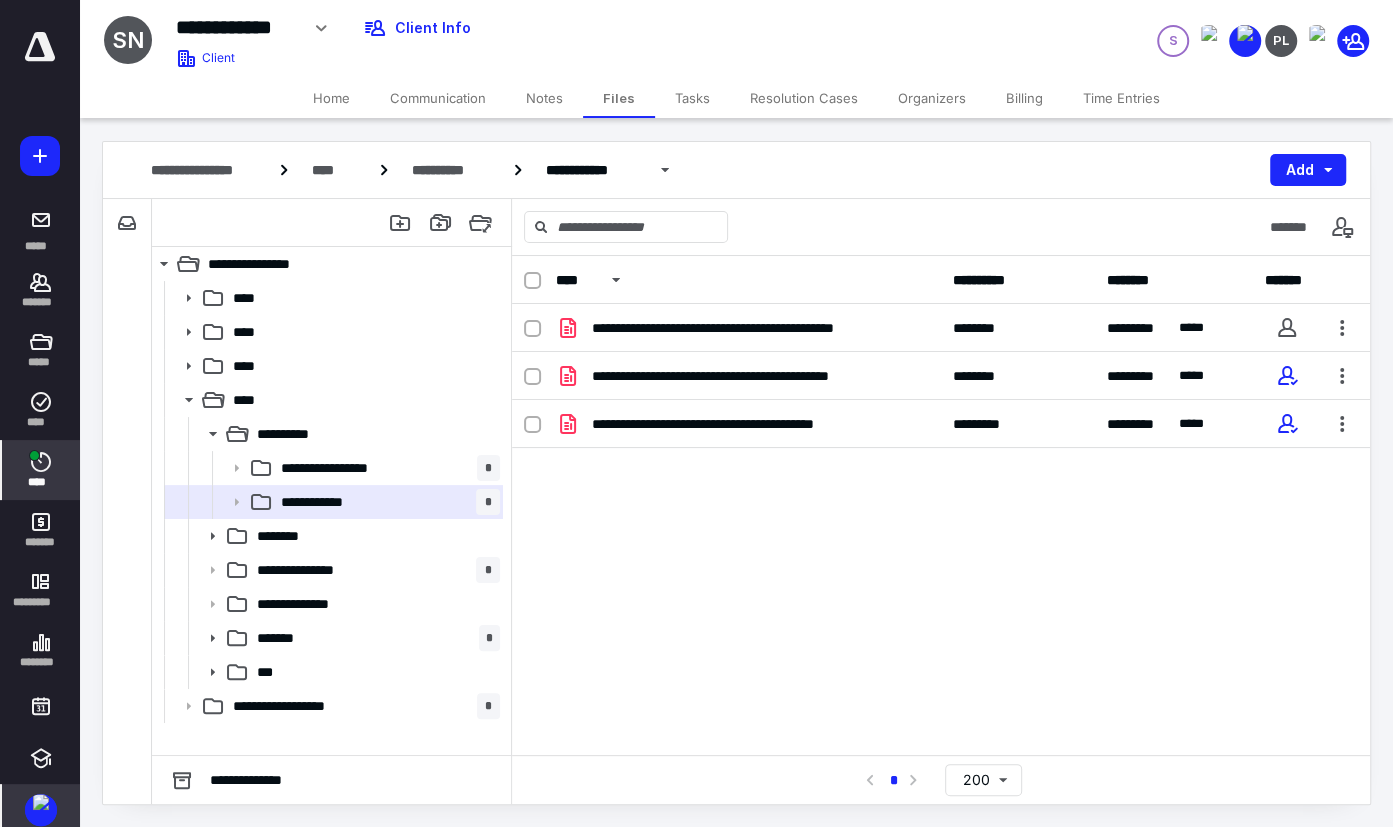 click on "****" at bounding box center (41, 482) 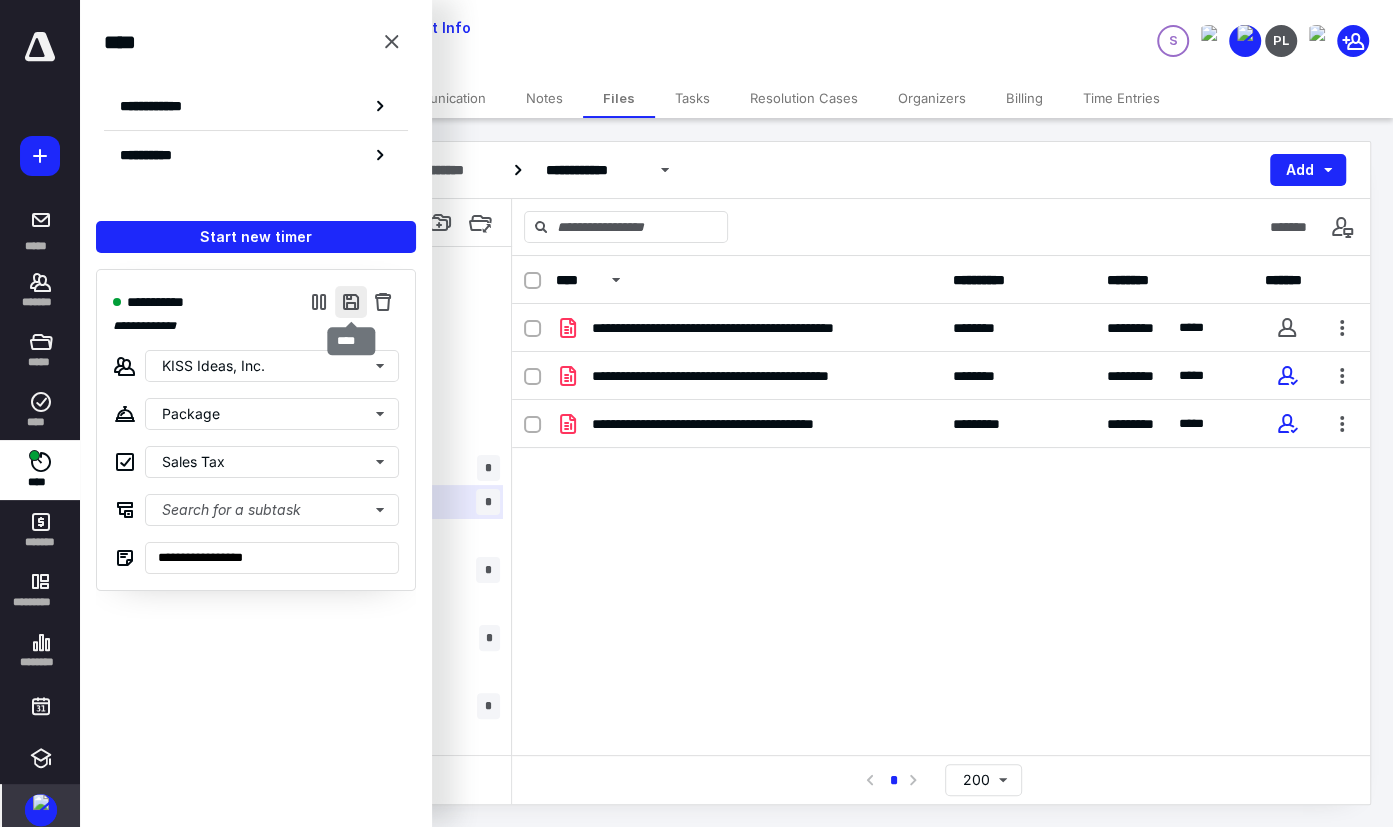 click at bounding box center (351, 302) 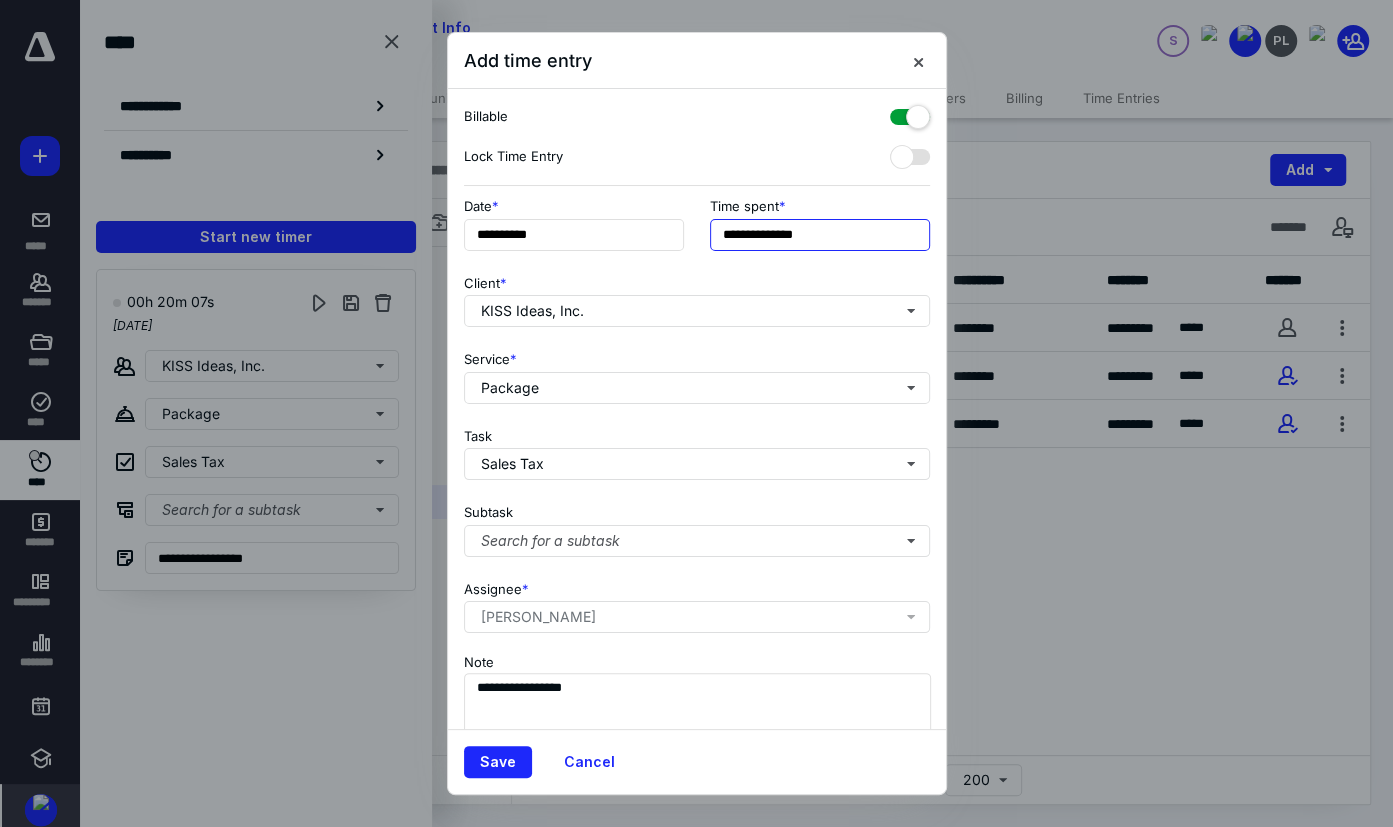 drag, startPoint x: 718, startPoint y: 239, endPoint x: 939, endPoint y: 236, distance: 221.02036 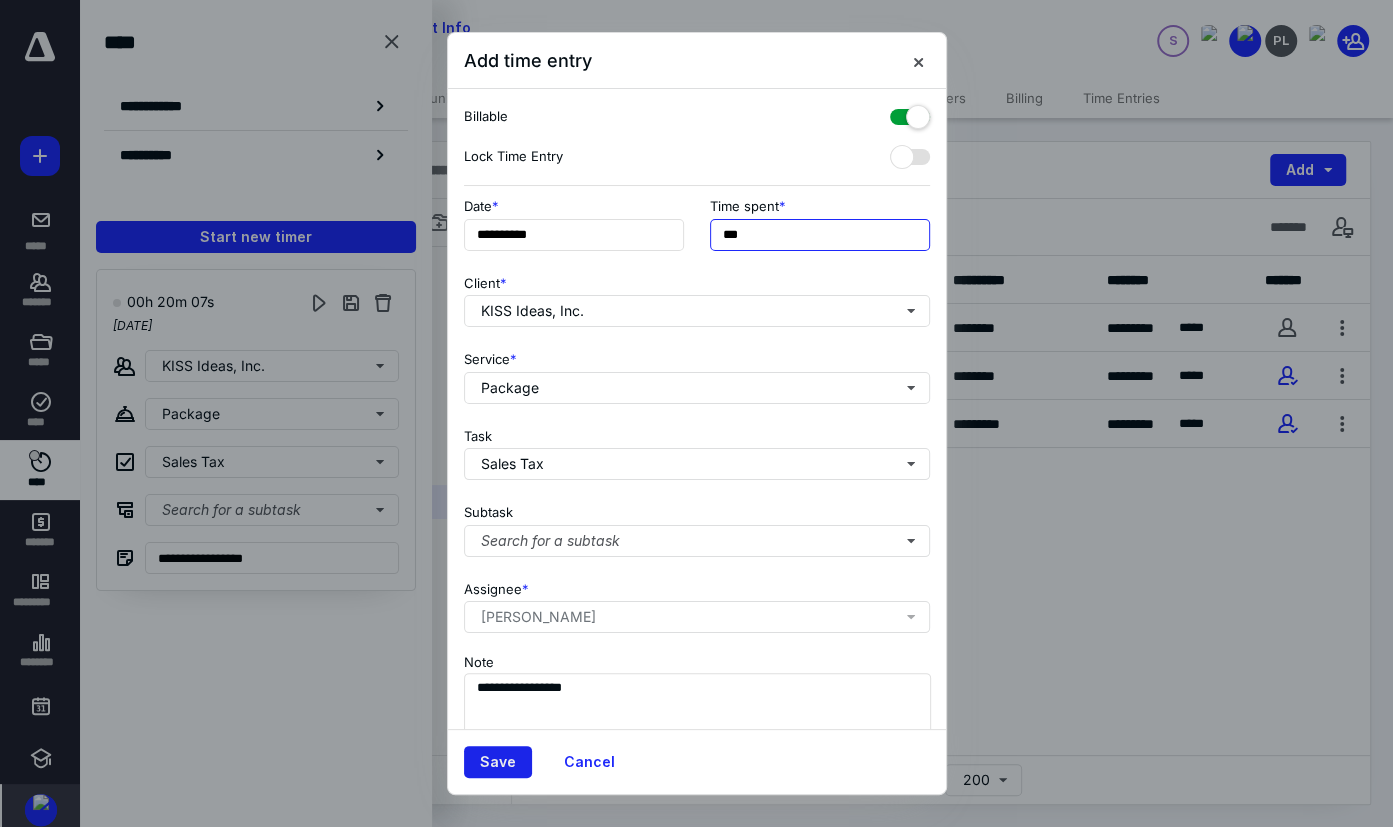 type on "***" 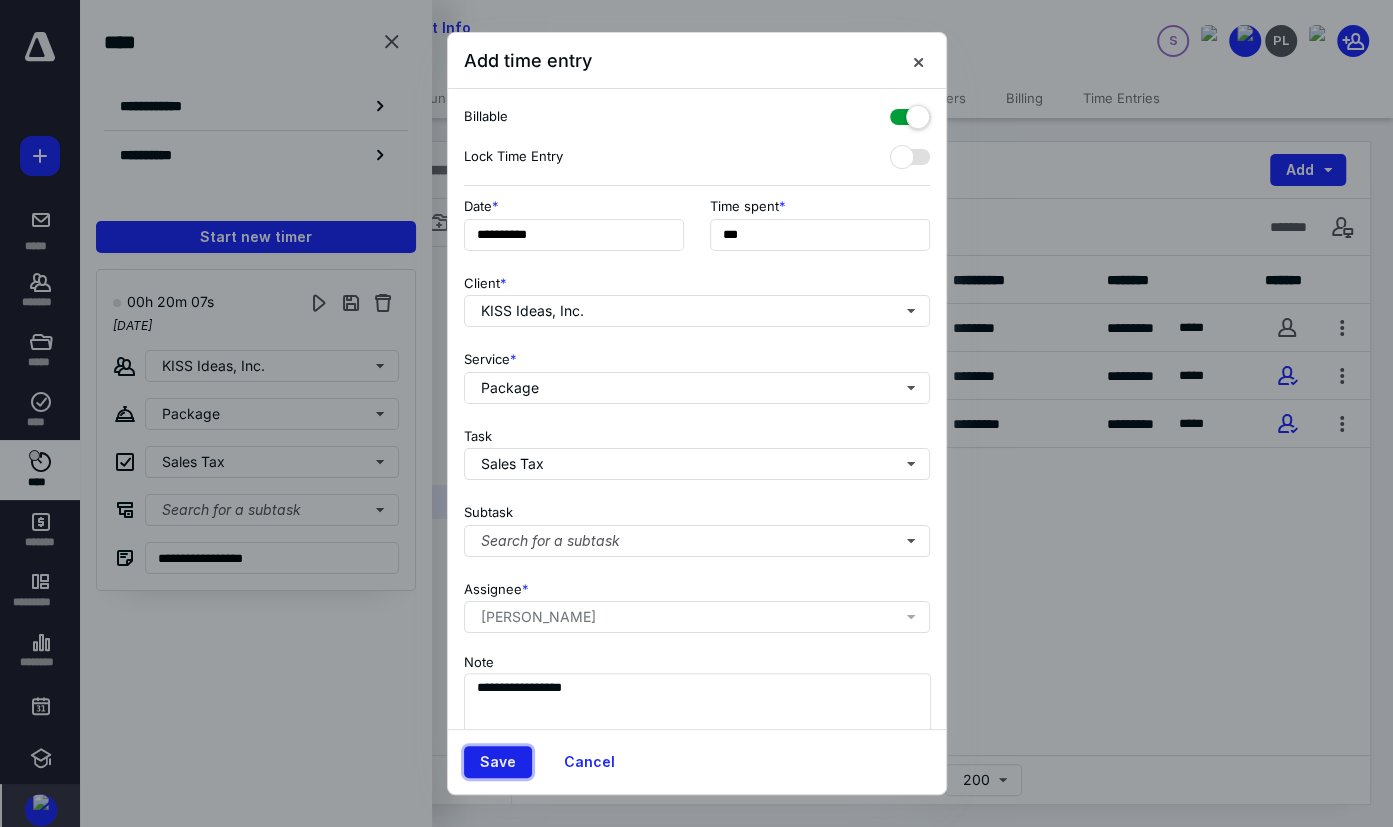 click on "Save" at bounding box center (498, 762) 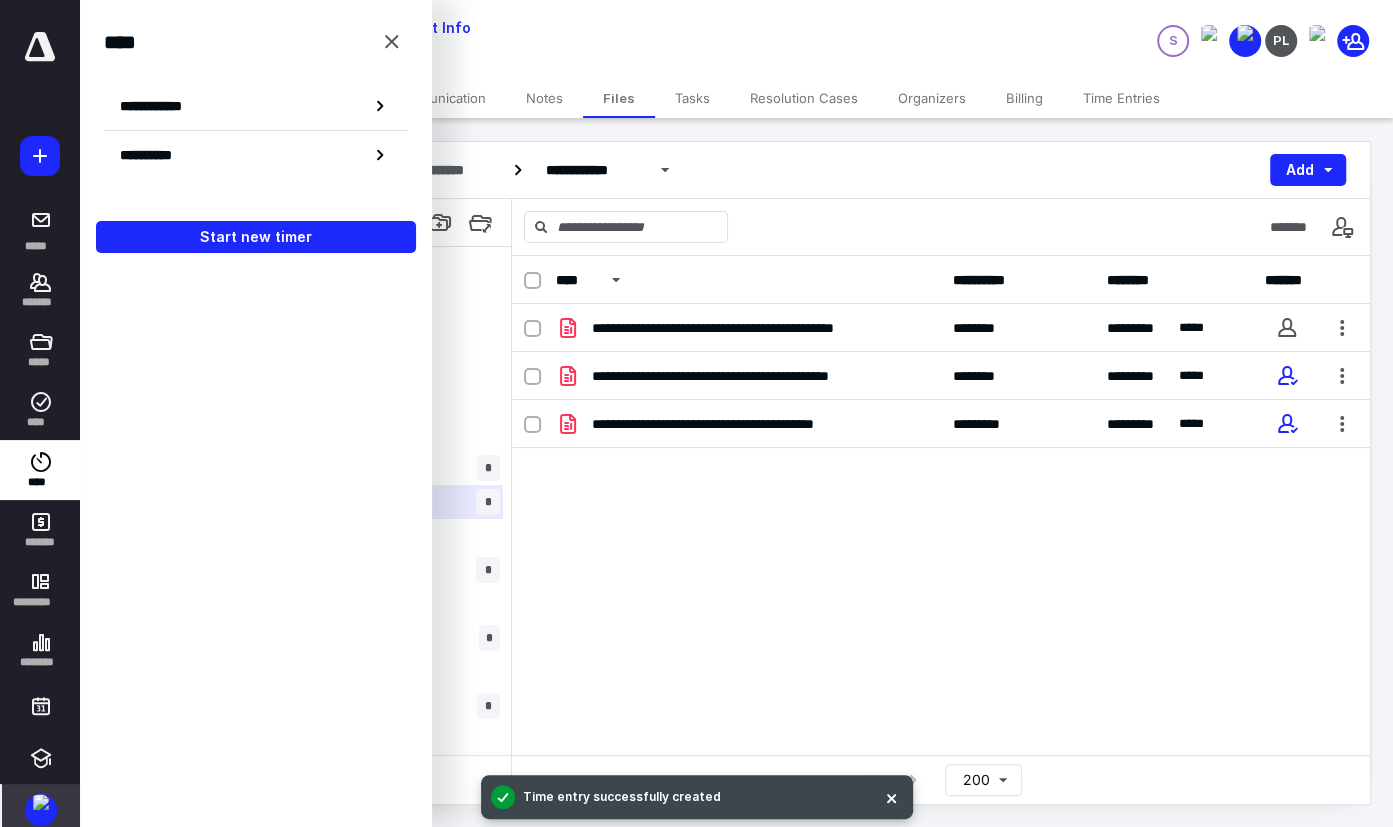 click on "Tasks" at bounding box center (692, 98) 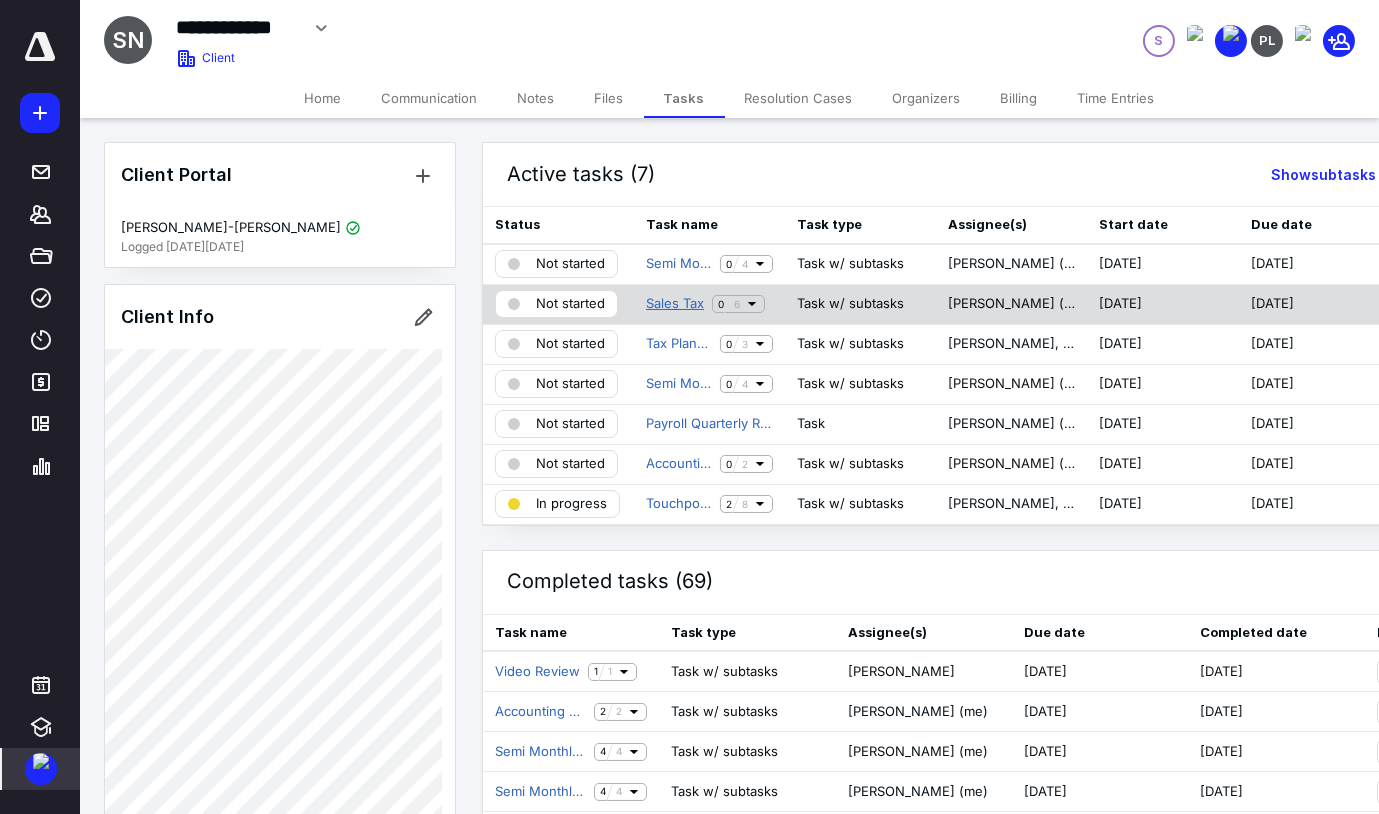 click on "Sales Tax" at bounding box center [675, 304] 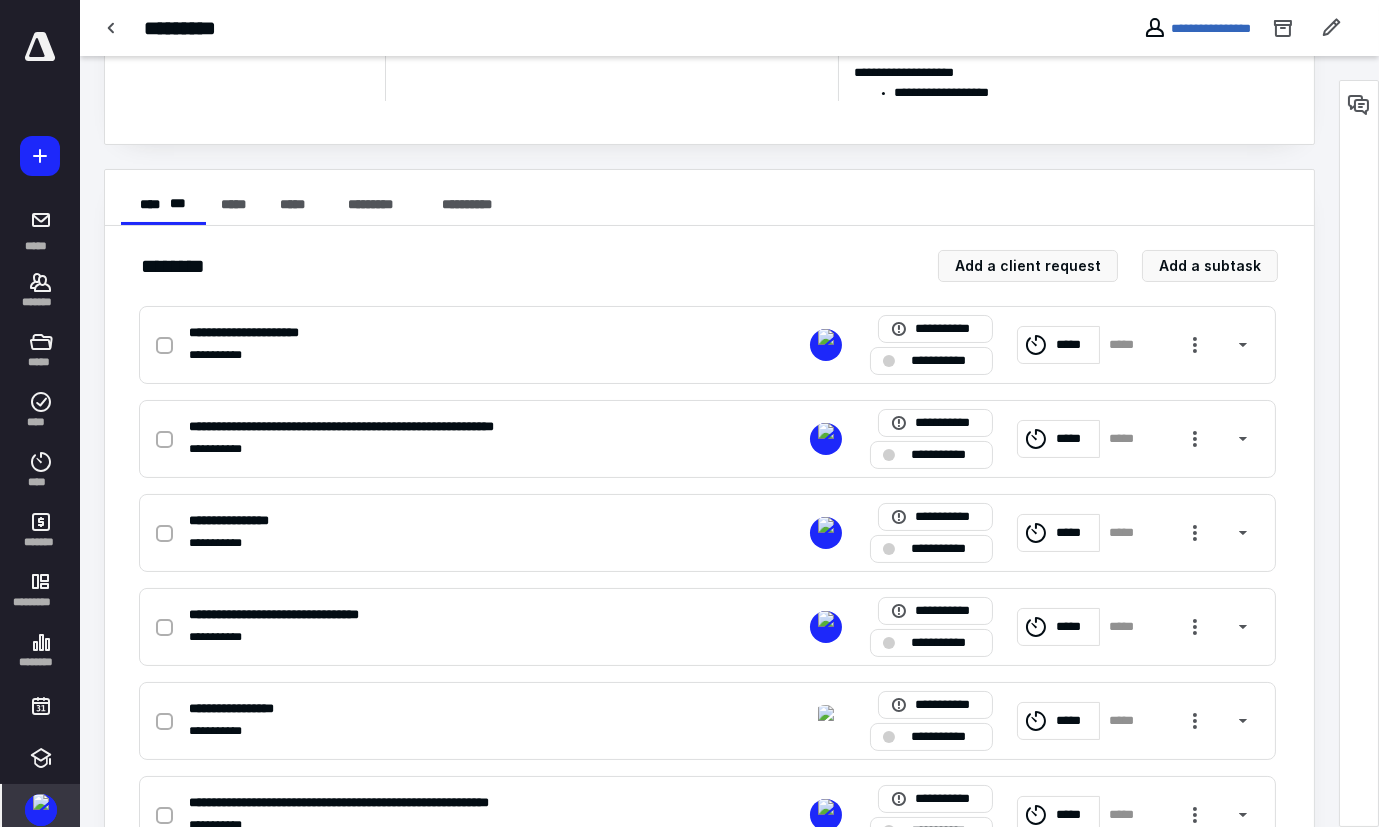 scroll, scrollTop: 347, scrollLeft: 0, axis: vertical 